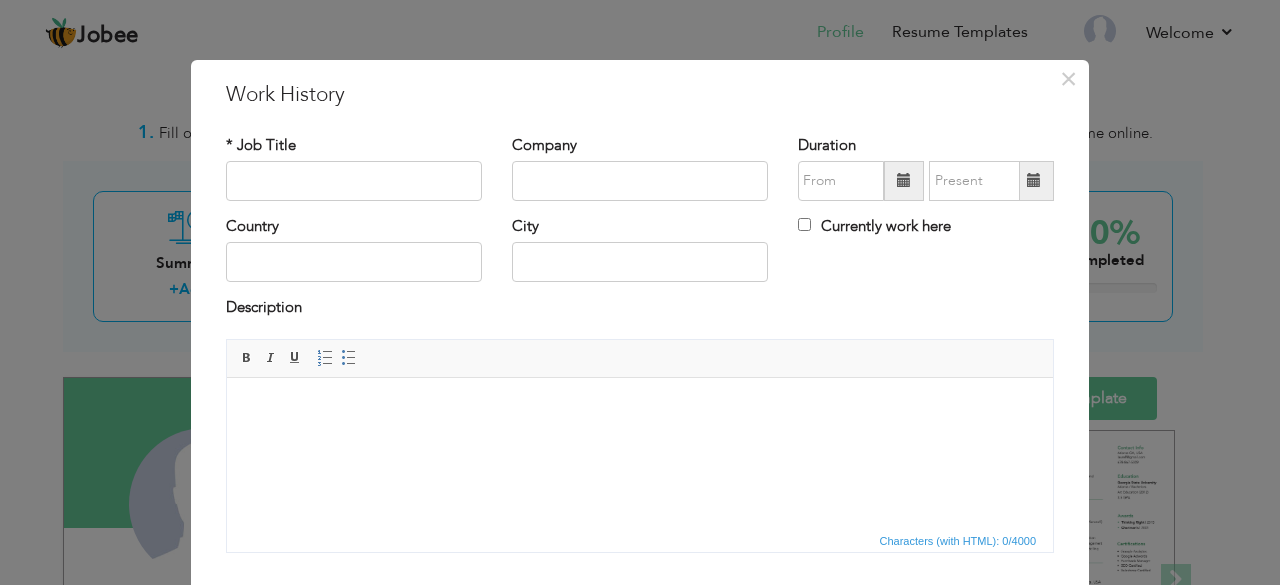 scroll, scrollTop: 0, scrollLeft: 0, axis: both 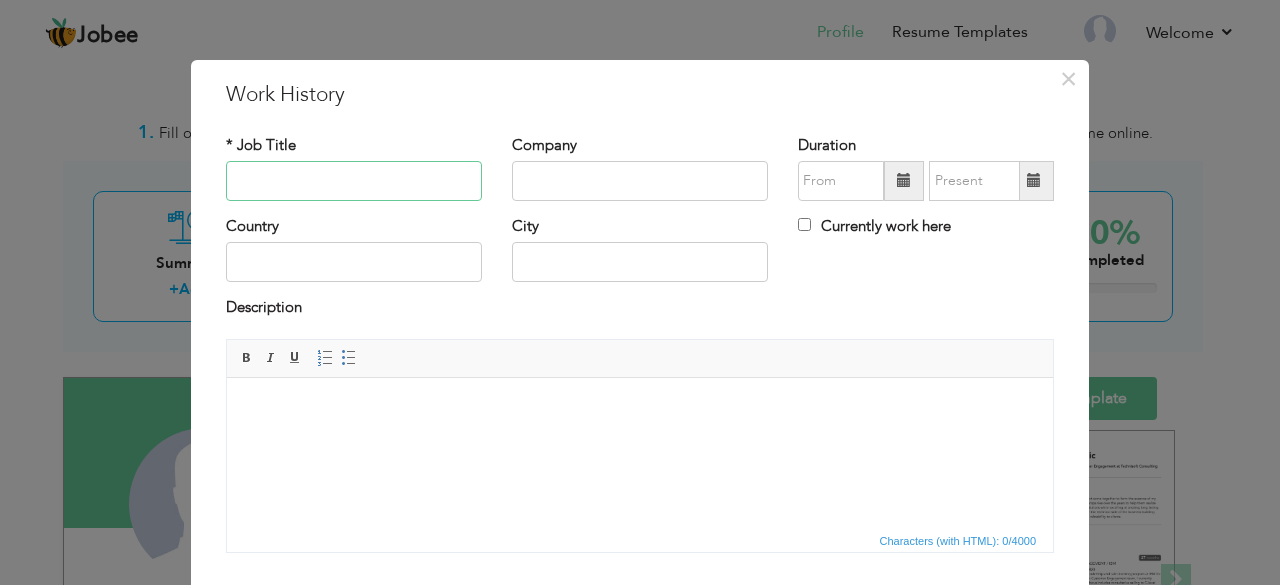 click at bounding box center [354, 181] 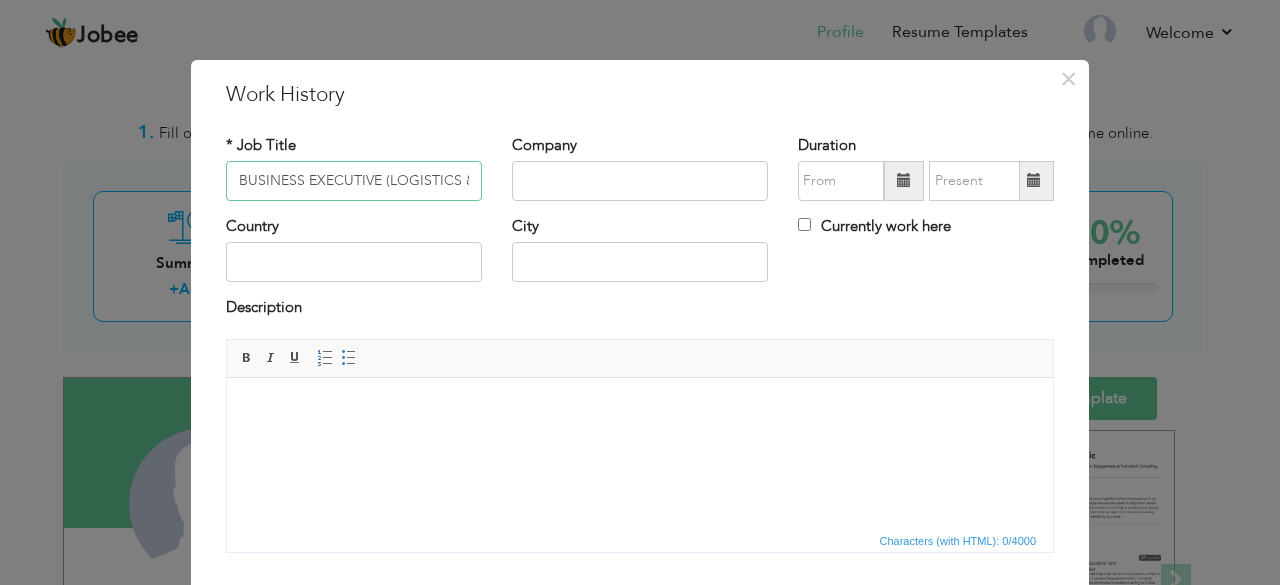 scroll, scrollTop: 0, scrollLeft: 36, axis: horizontal 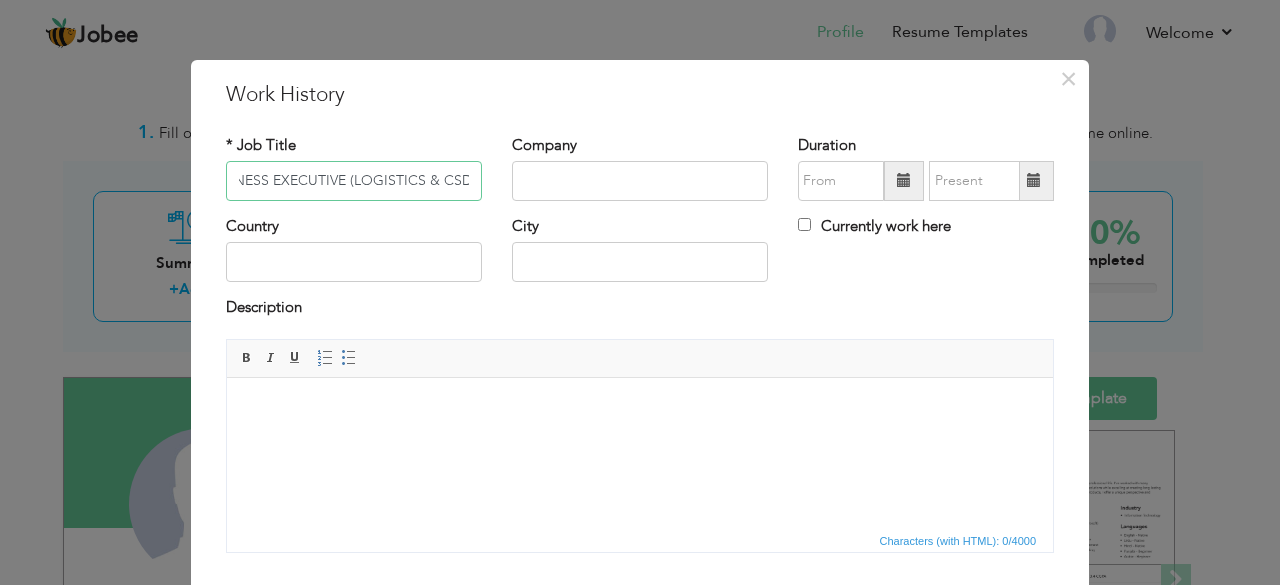 type on "BUSINESS EXECUTIVE (LOGISTICS & CSD)" 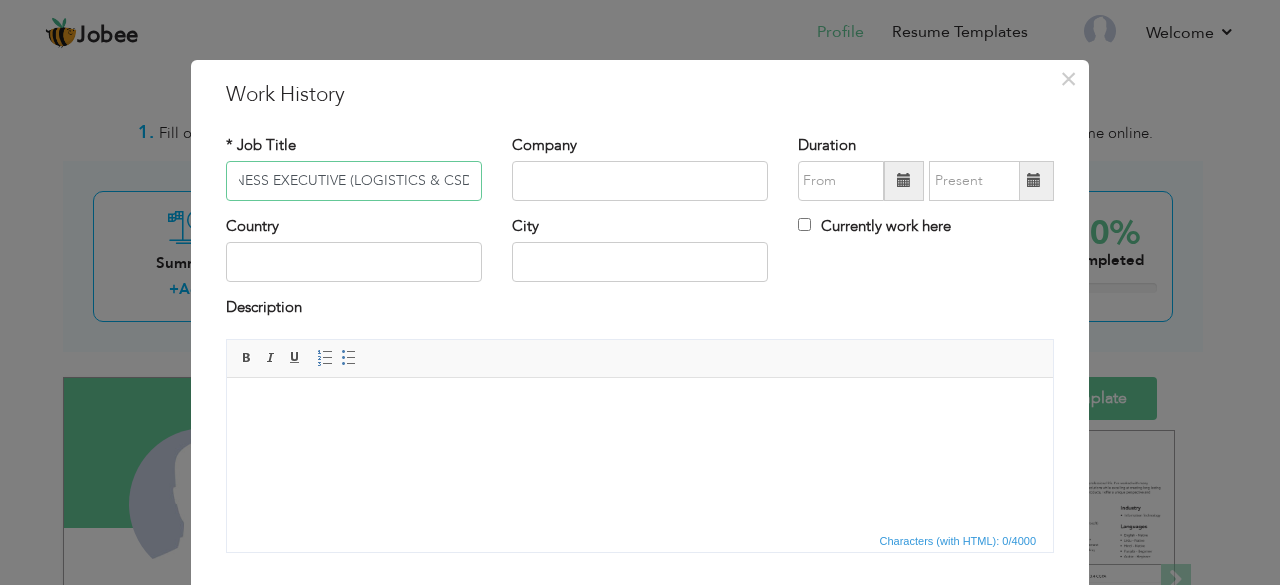 scroll, scrollTop: 0, scrollLeft: 0, axis: both 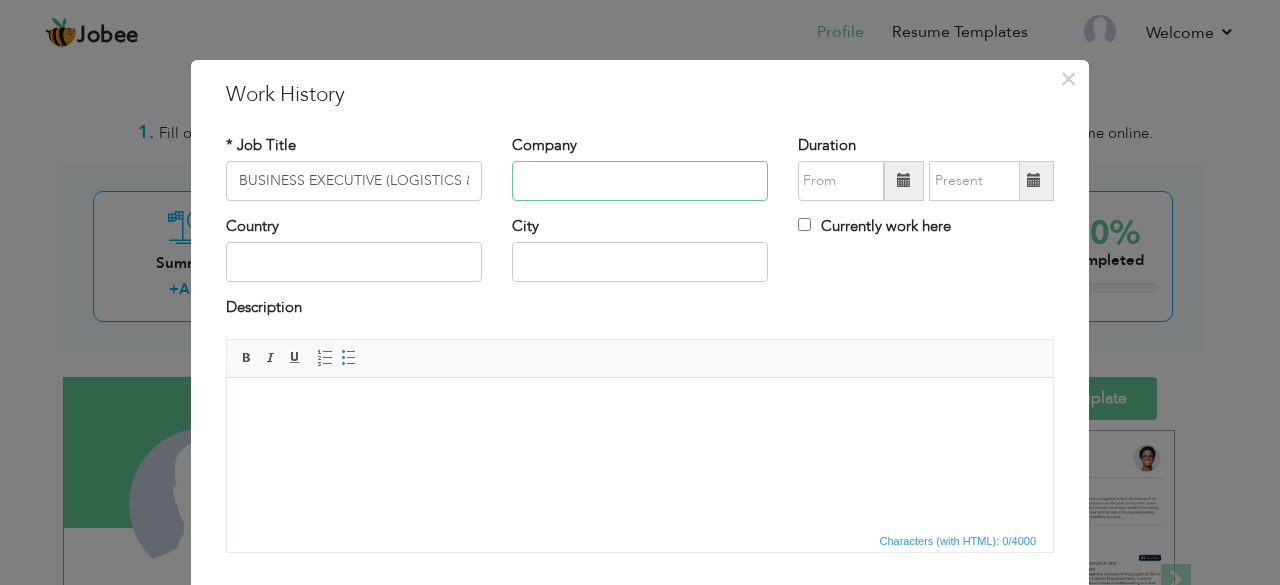 click at bounding box center [640, 181] 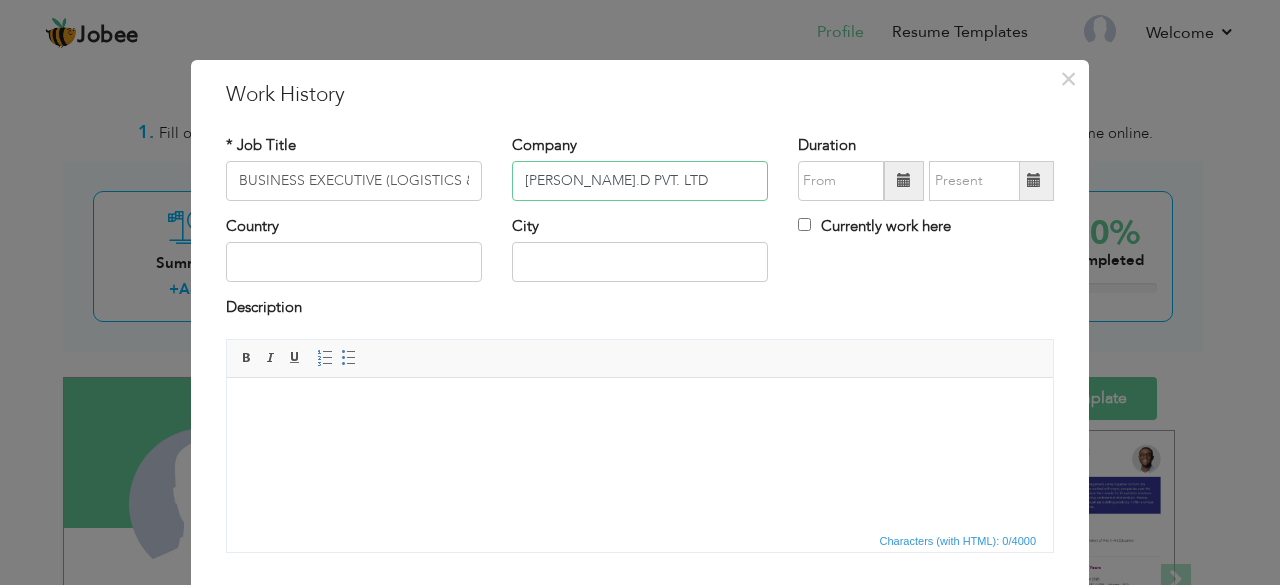 type on "[PERSON_NAME].D PVT. LTD" 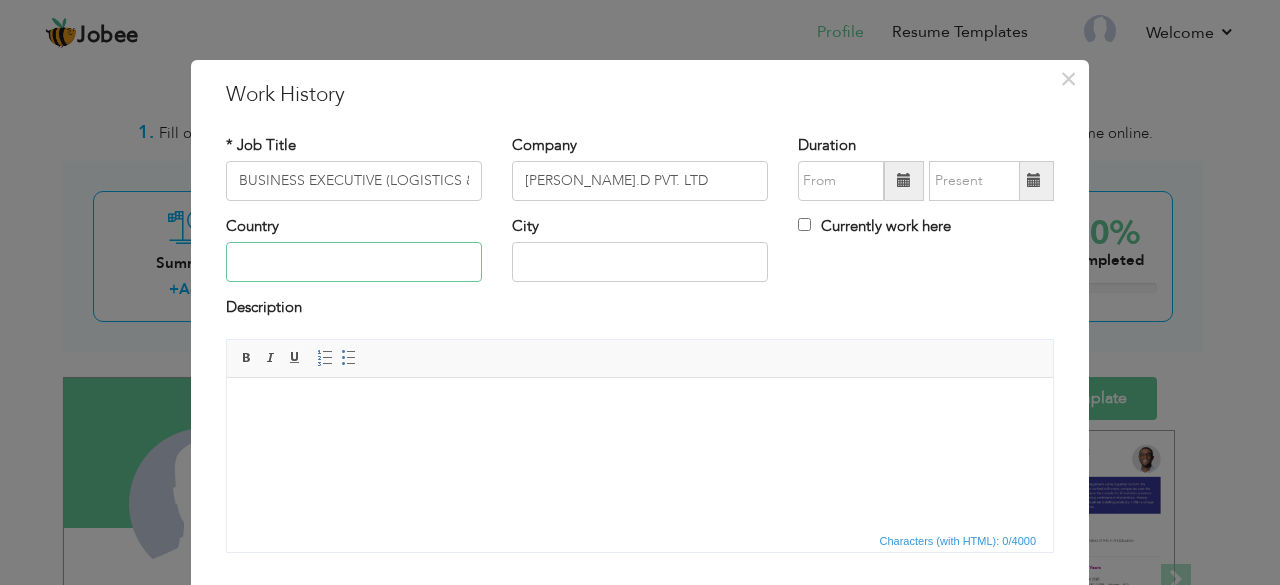 click at bounding box center (354, 262) 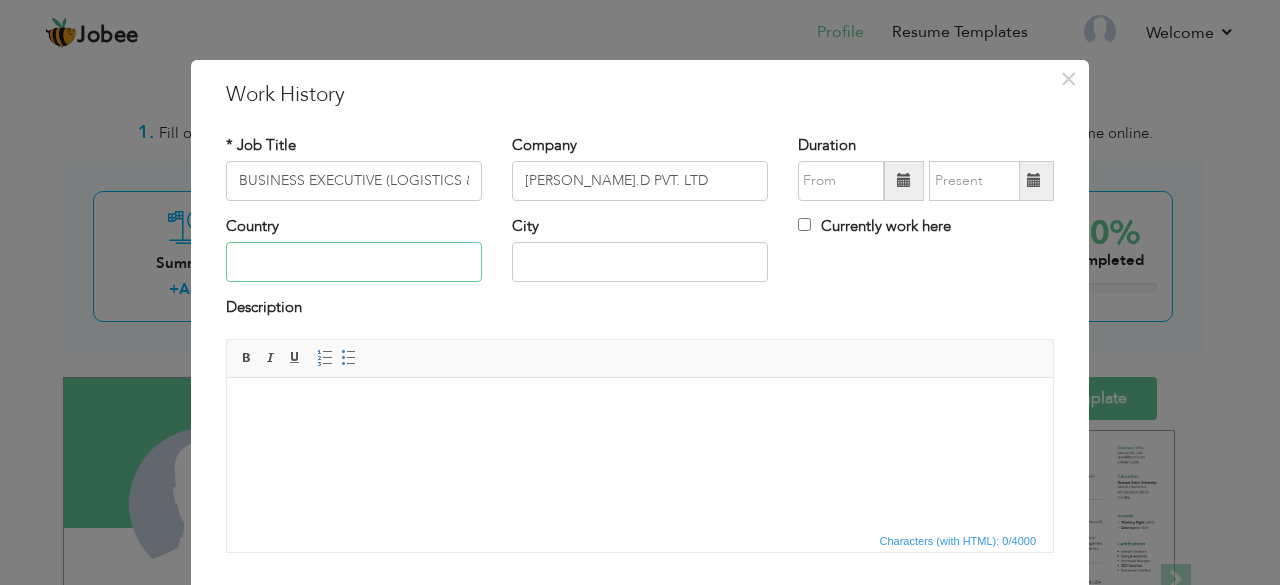 type on "[GEOGRAPHIC_DATA]" 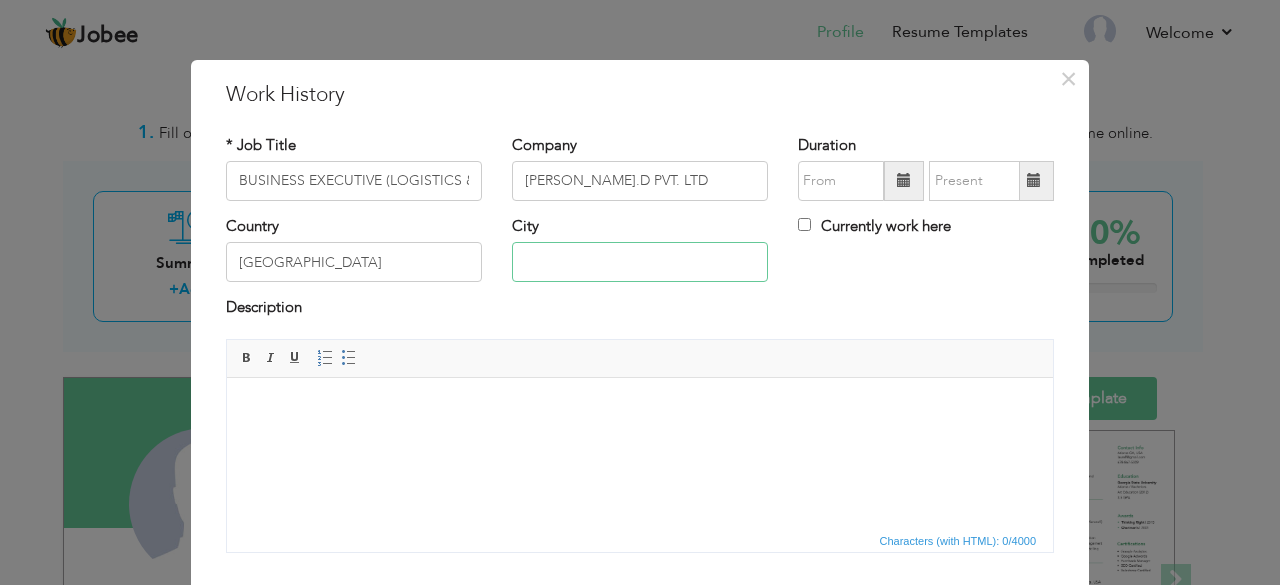 type on "[GEOGRAPHIC_DATA]" 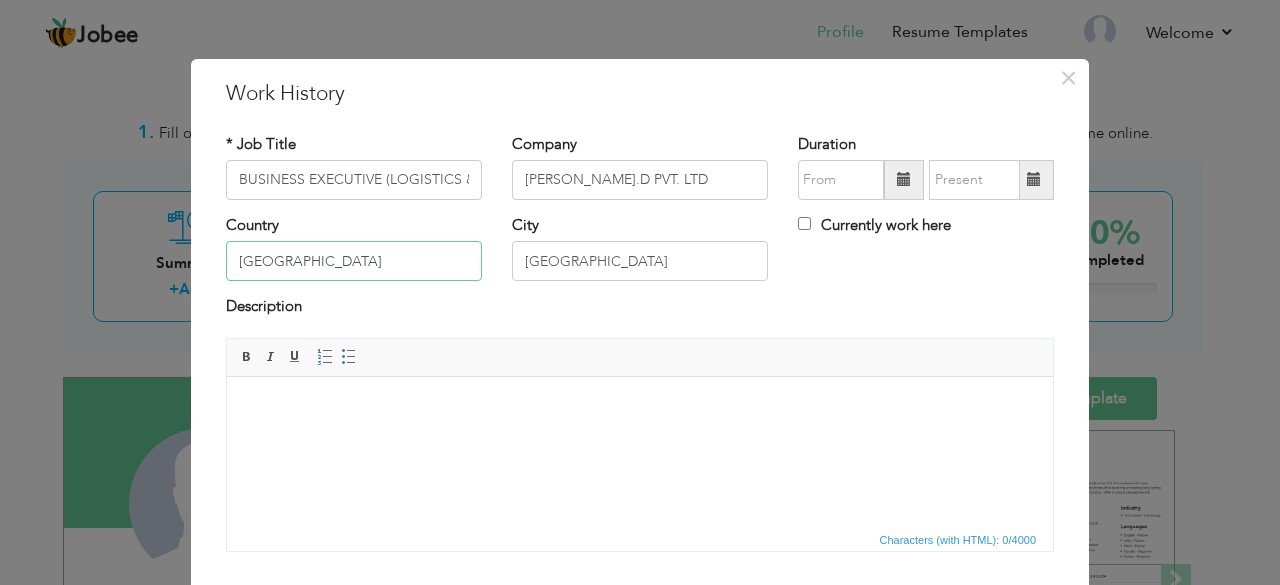 scroll, scrollTop: 0, scrollLeft: 0, axis: both 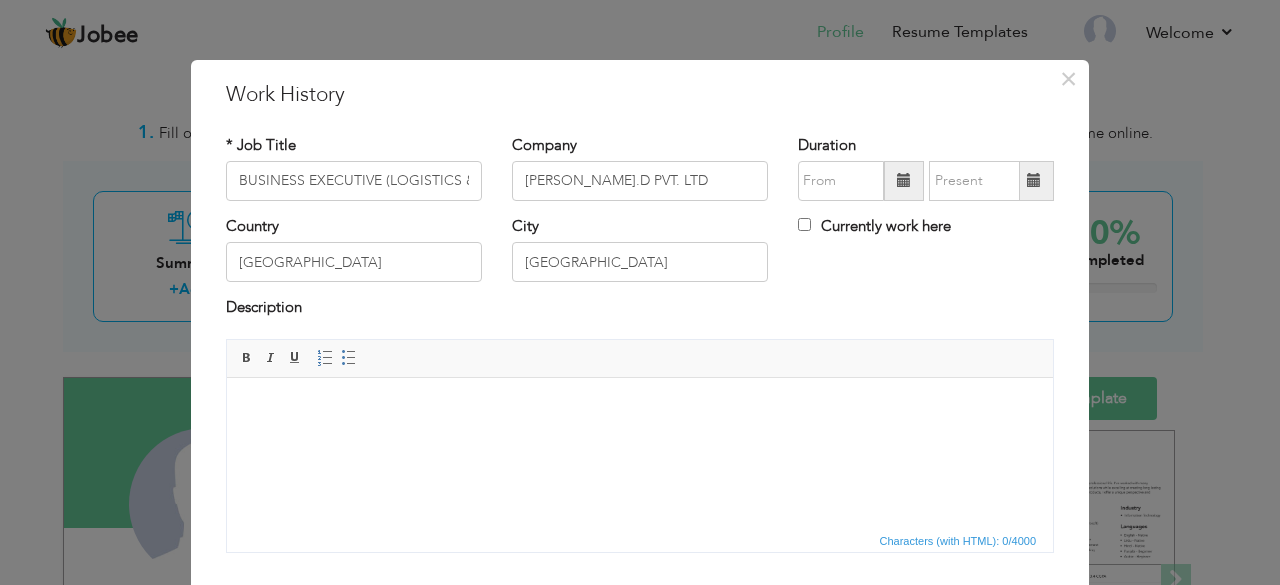 click at bounding box center (640, 407) 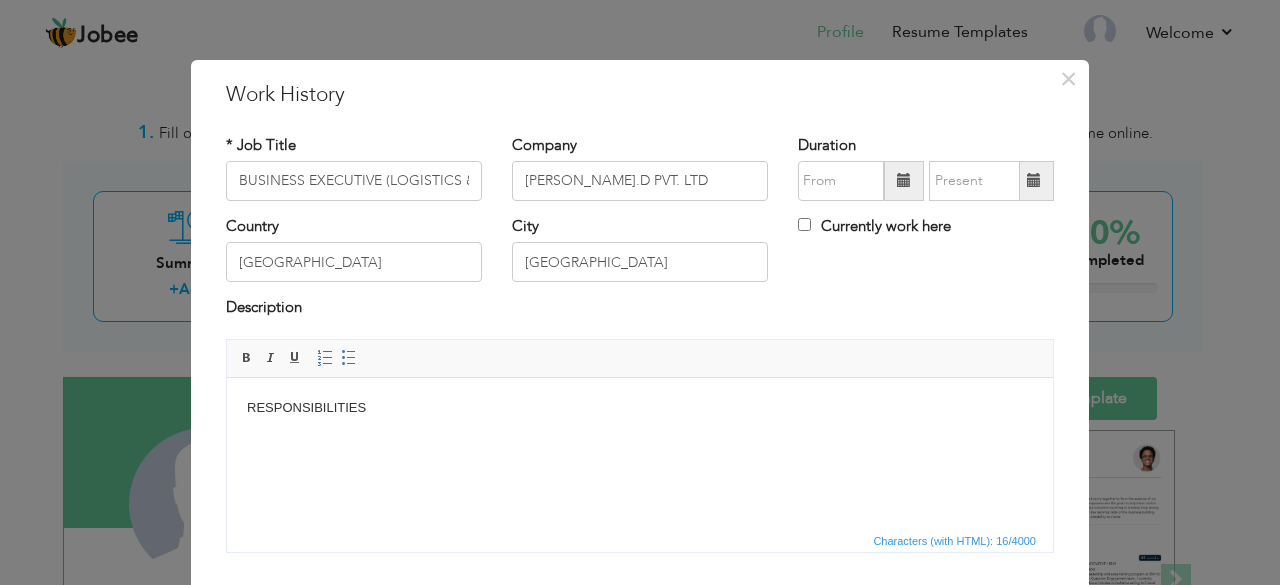 drag, startPoint x: 246, startPoint y: 406, endPoint x: 267, endPoint y: 461, distance: 58.872746 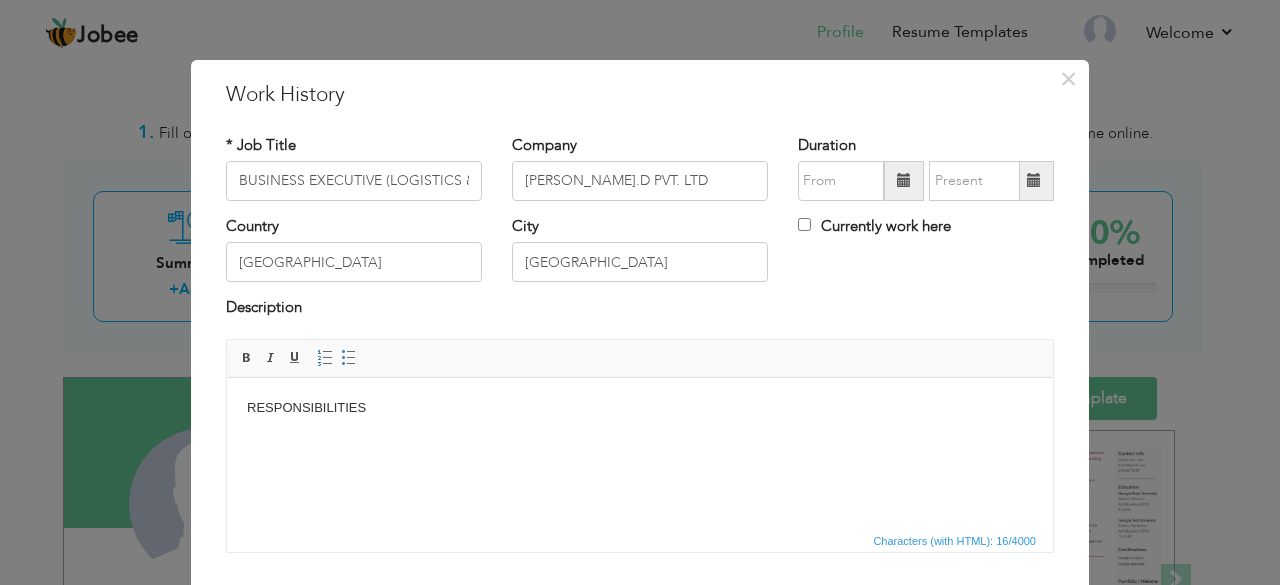 click on "RESPONSIBILITIES" at bounding box center (640, 407) 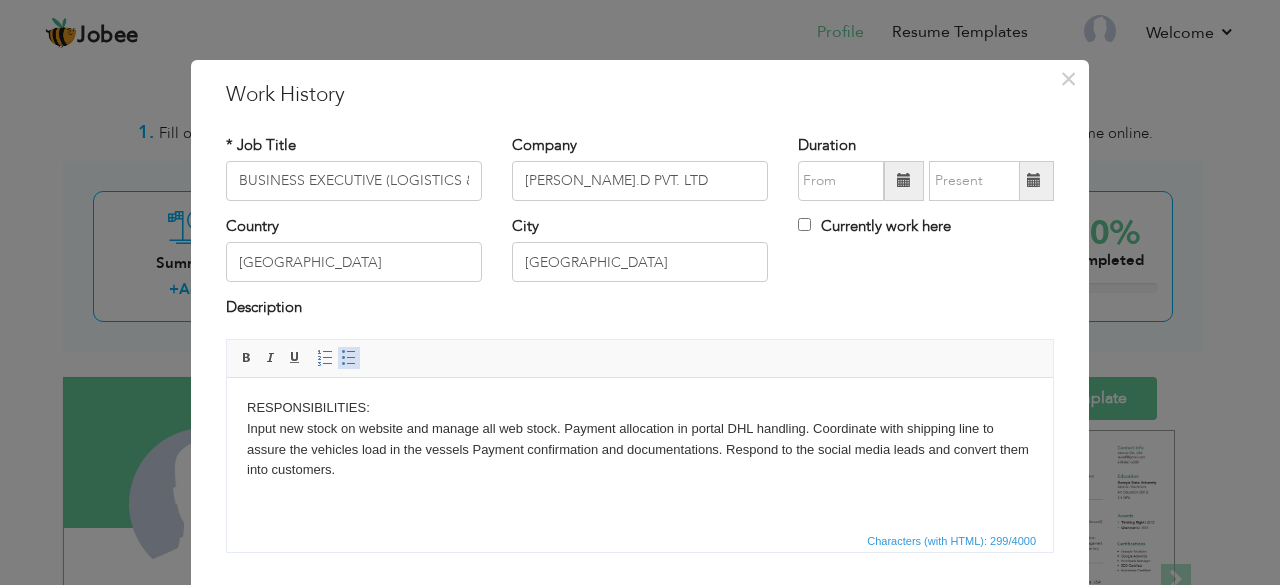 click at bounding box center (349, 358) 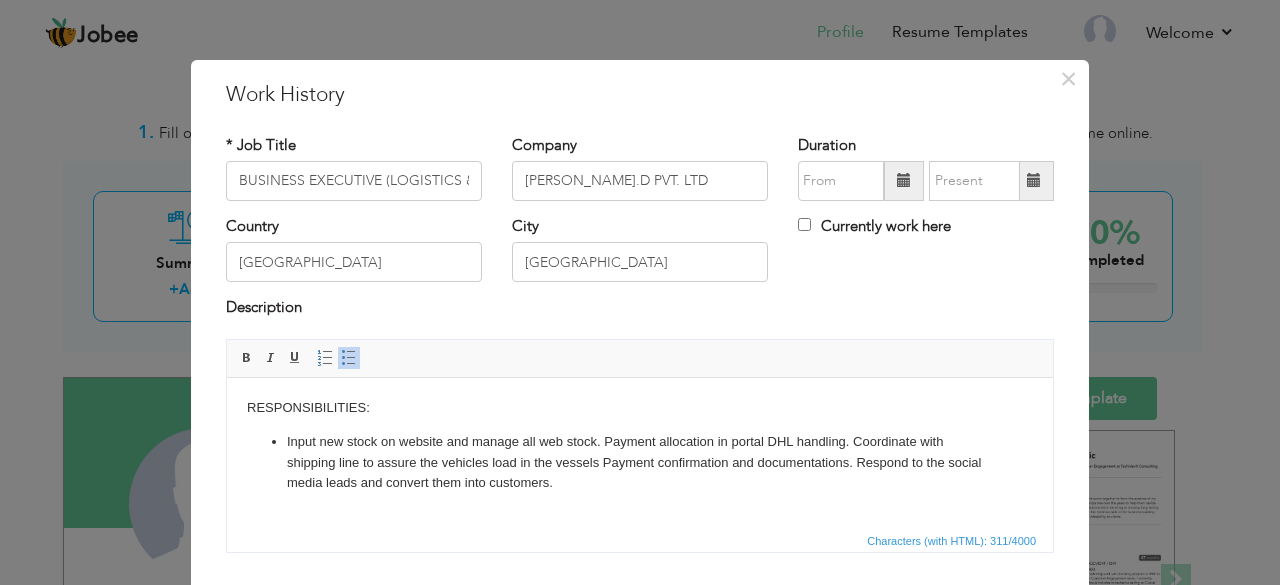 click on "Input new stock on website and manage all web stock. Payment allocation in portal DHL handling. Coordinate with shipping line to assure the vehicles load in the vessels Payment confirmation and documentations. Respond to the social media leads and convert them into customers." at bounding box center (640, 462) 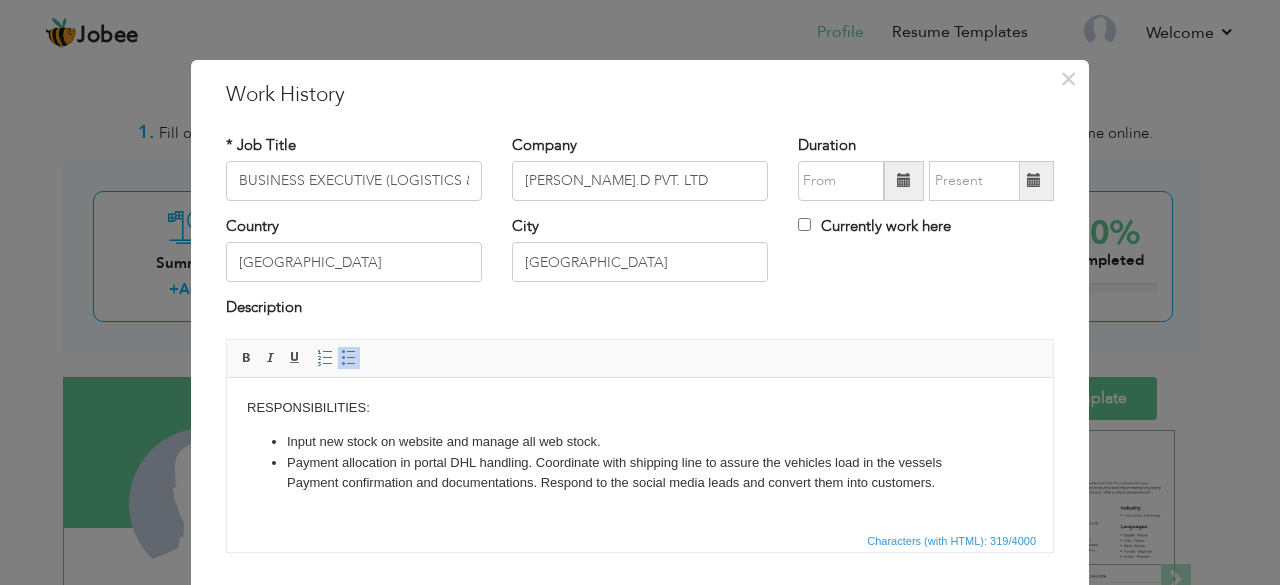 click on "Payment allocation in portal DHL handling. Coordinate with shipping line to assure the vehicles load in the vessels Payment confirmation and documentations. Respond to the social media leads and convert them into customers." at bounding box center (640, 473) 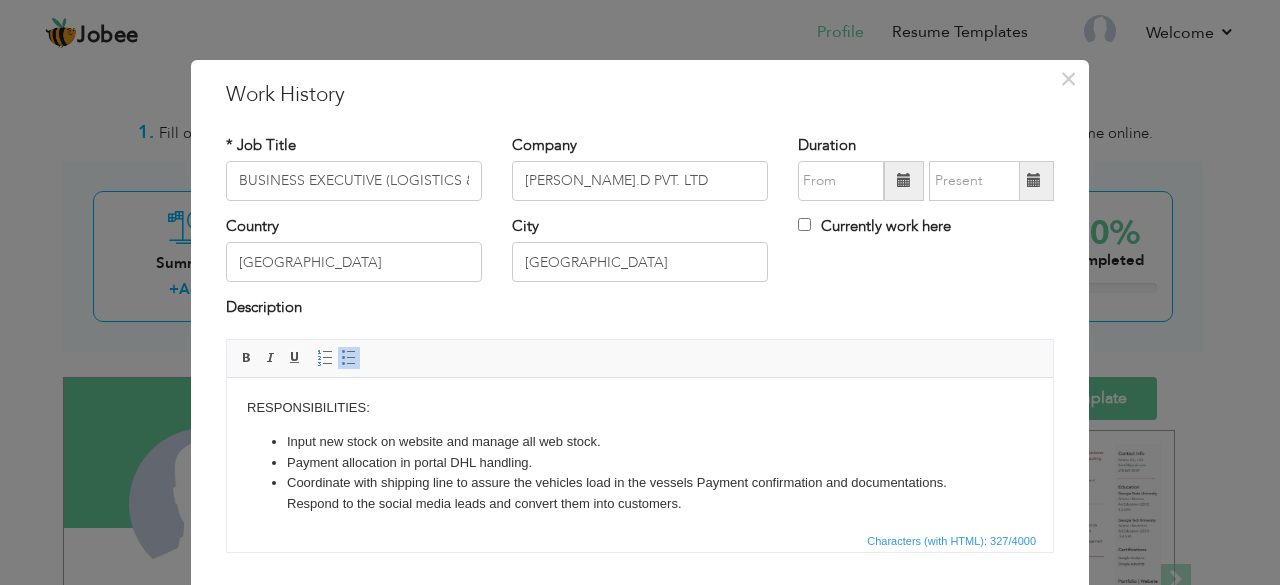 drag, startPoint x: 285, startPoint y: 507, endPoint x: 513, endPoint y: 903, distance: 456.94638 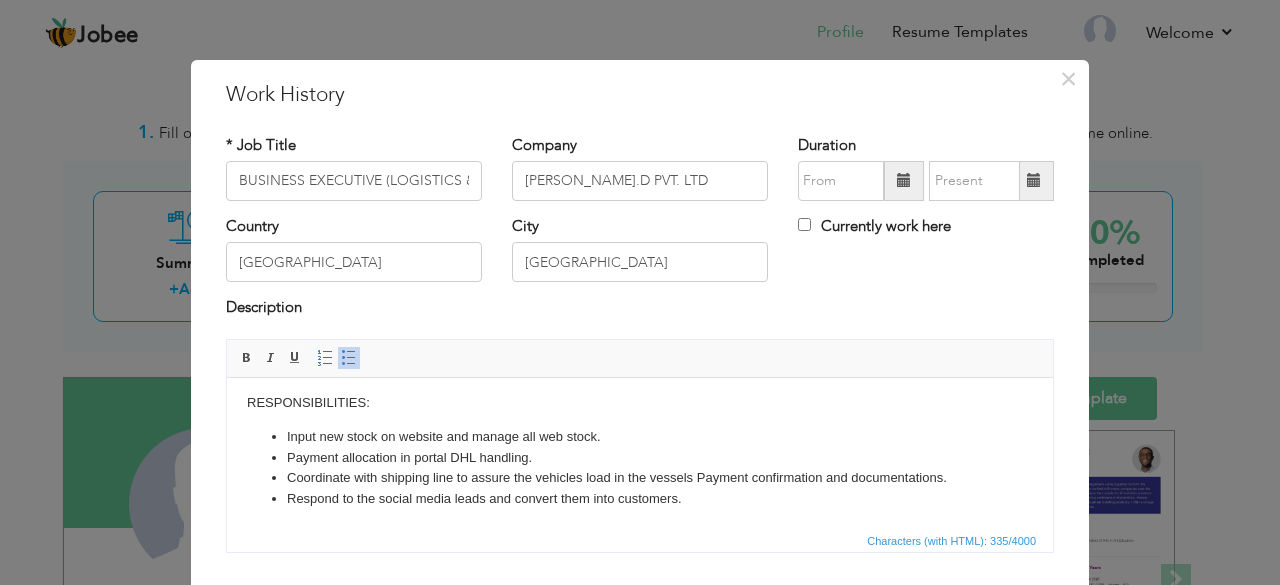 scroll, scrollTop: 6, scrollLeft: 0, axis: vertical 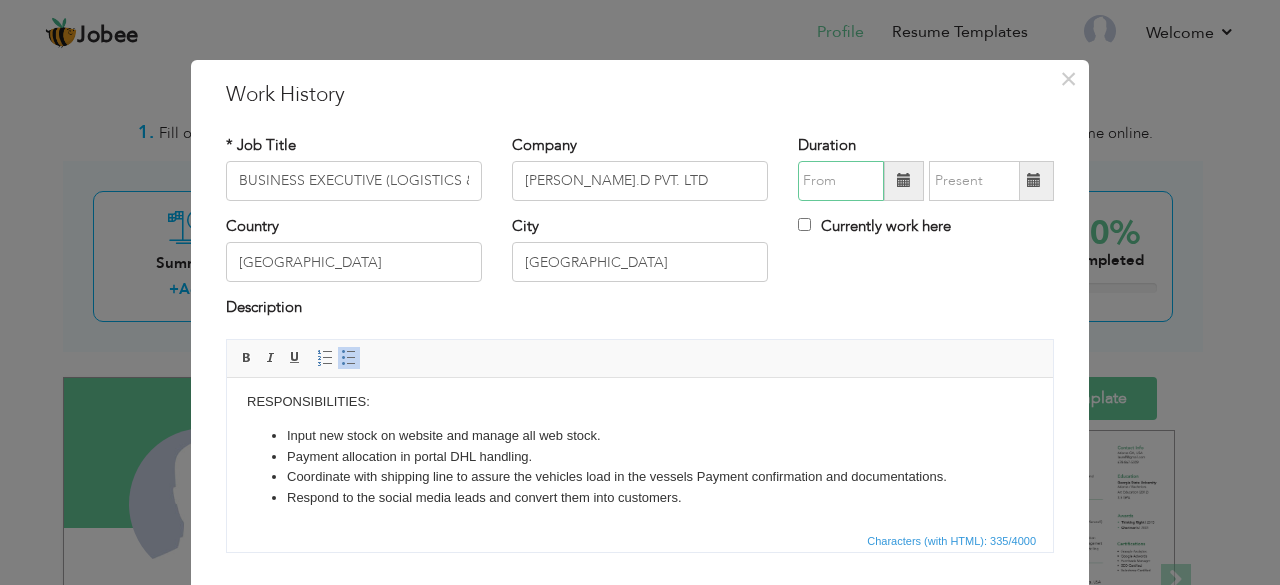 type on "07/2025" 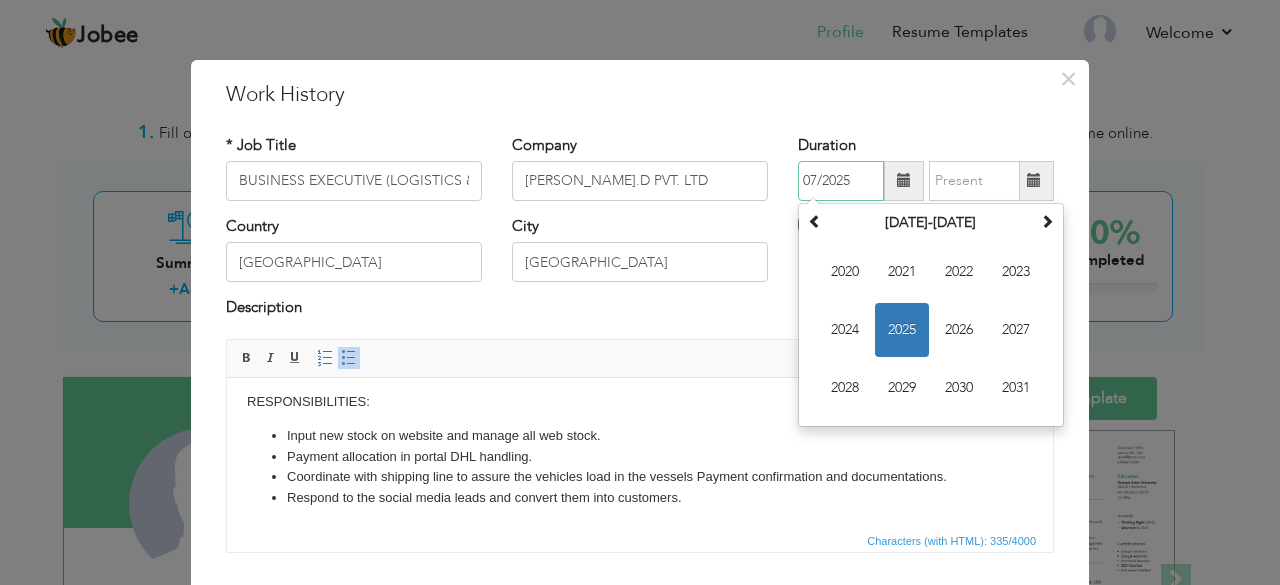 click on "07/2025" at bounding box center [841, 181] 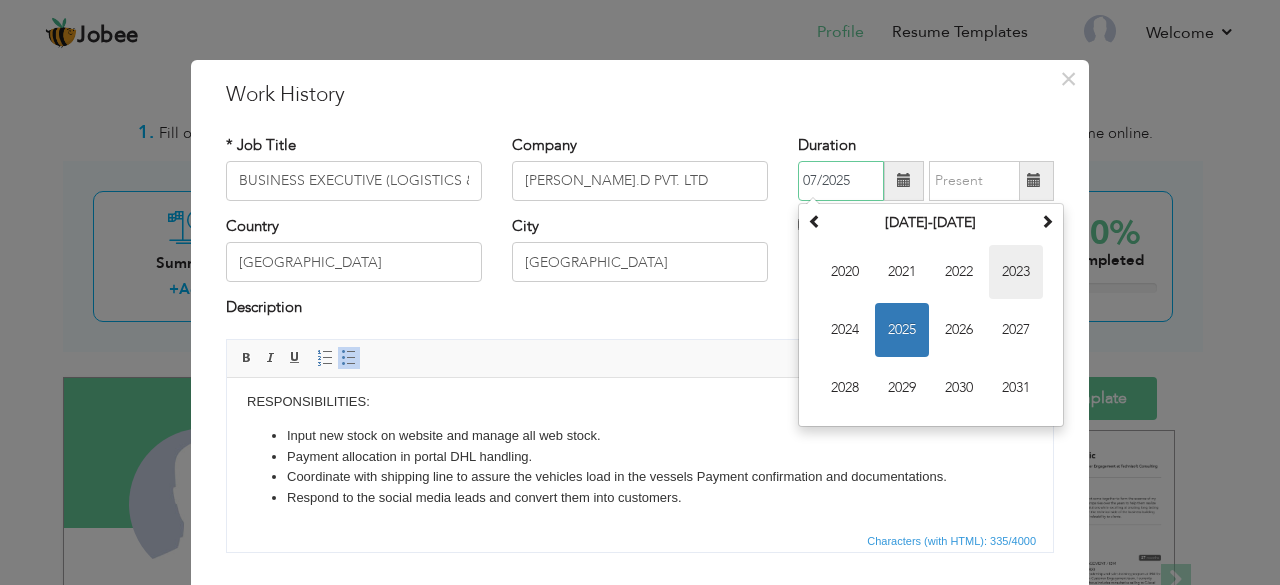 click on "2023" at bounding box center [1016, 272] 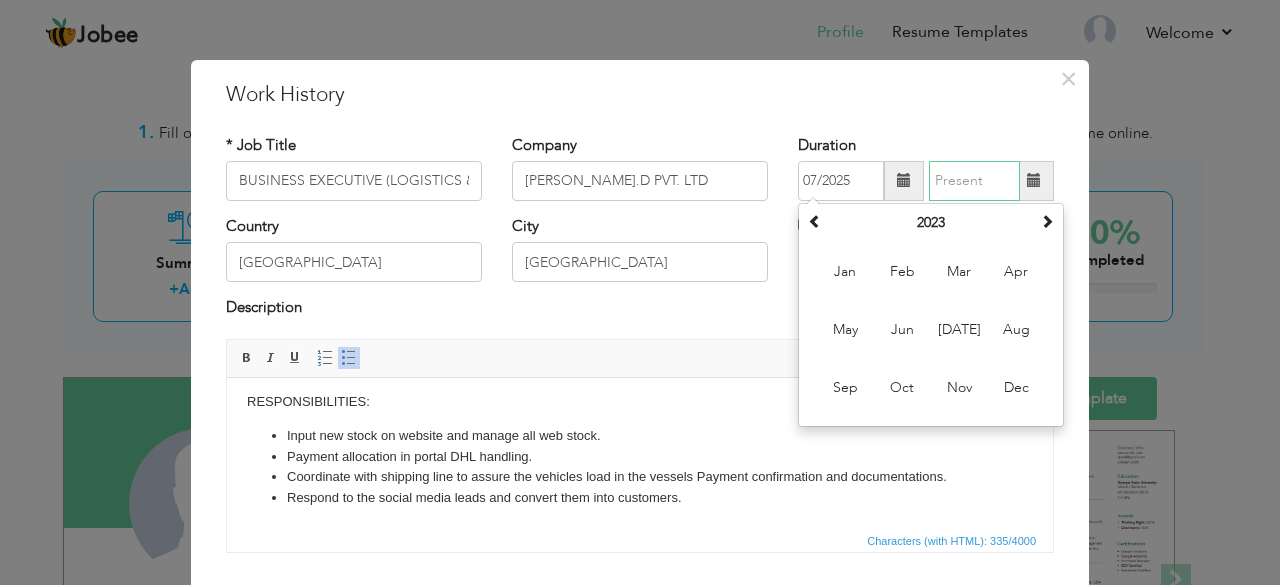type on "07/2025" 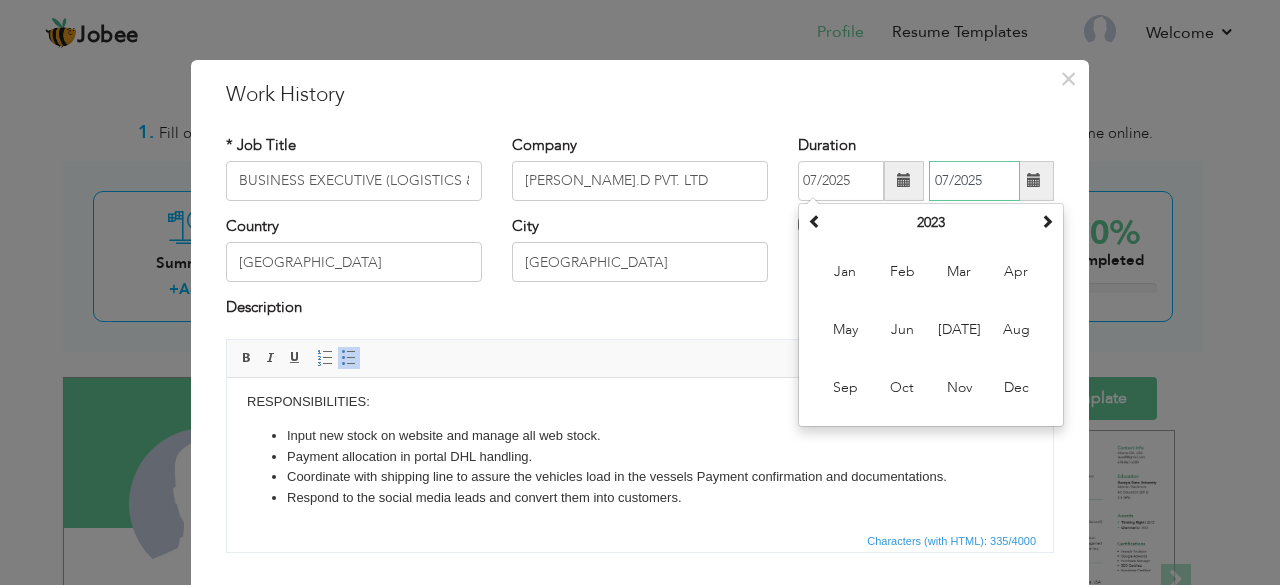 click on "07/2025" at bounding box center [974, 181] 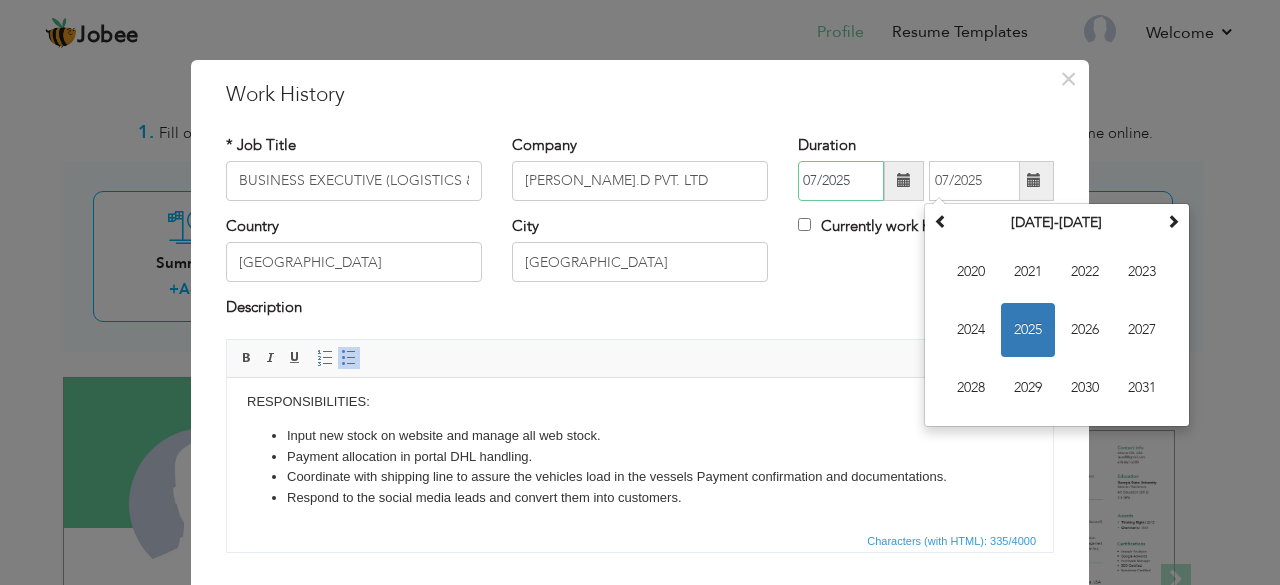 click on "07/2025" at bounding box center [841, 181] 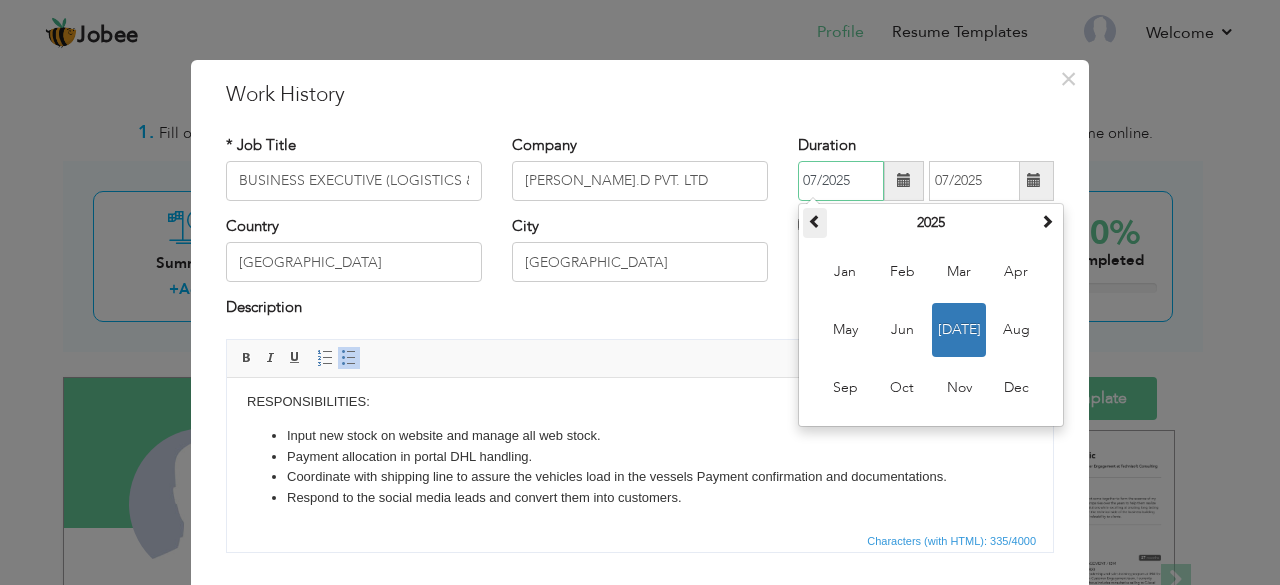 click at bounding box center (815, 223) 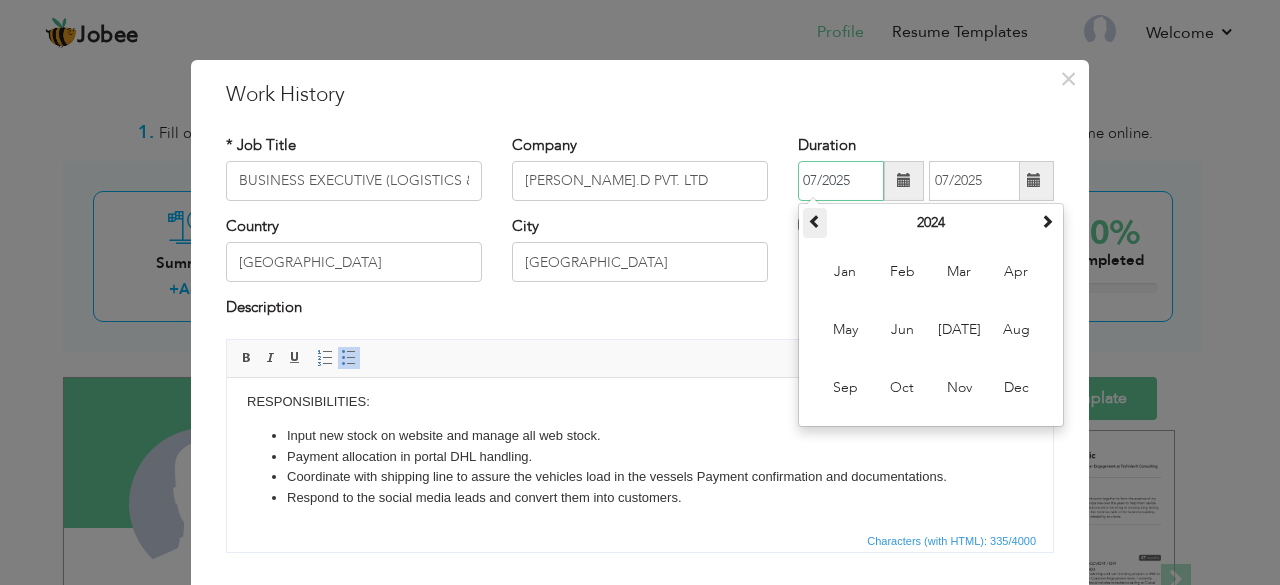 click at bounding box center (815, 223) 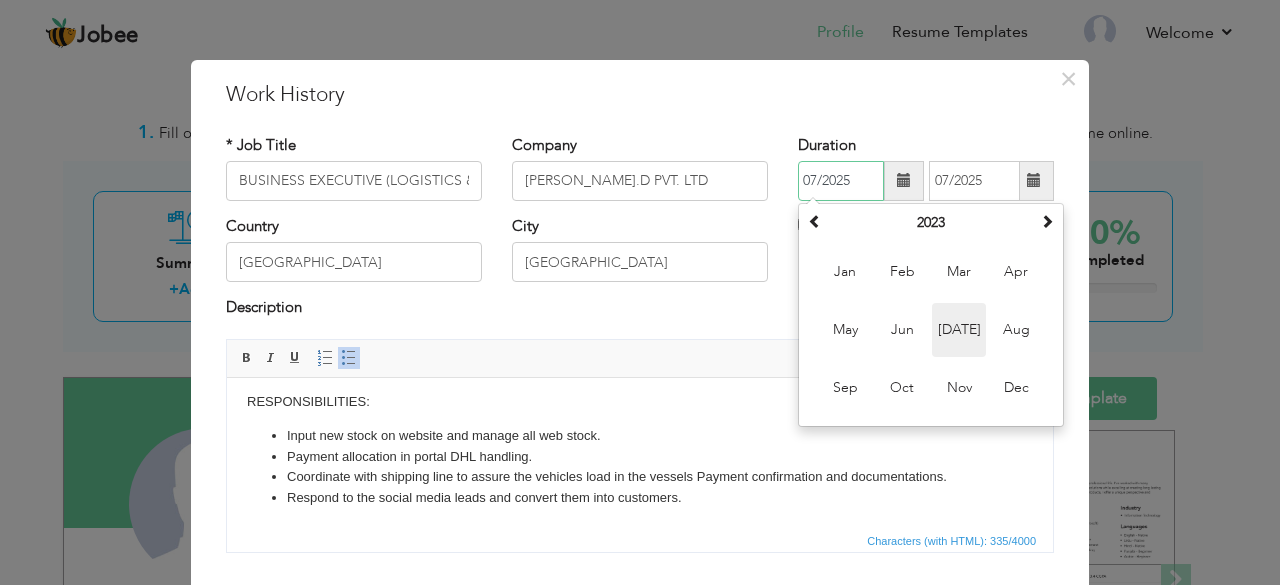 click on "[DATE]" at bounding box center (959, 330) 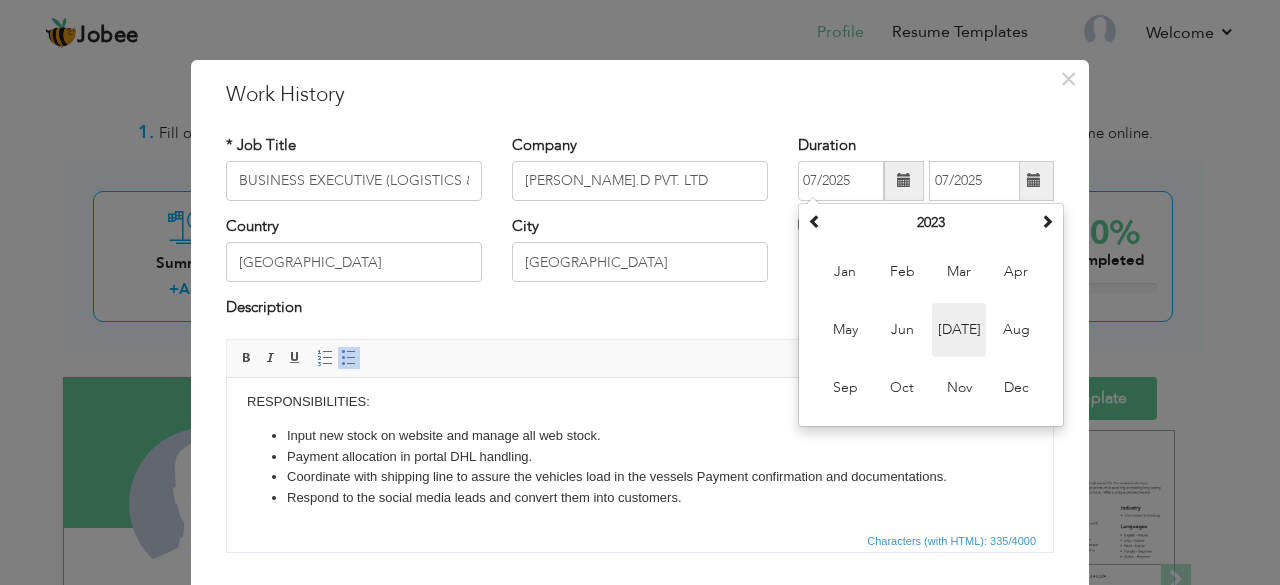 type on "07/2023" 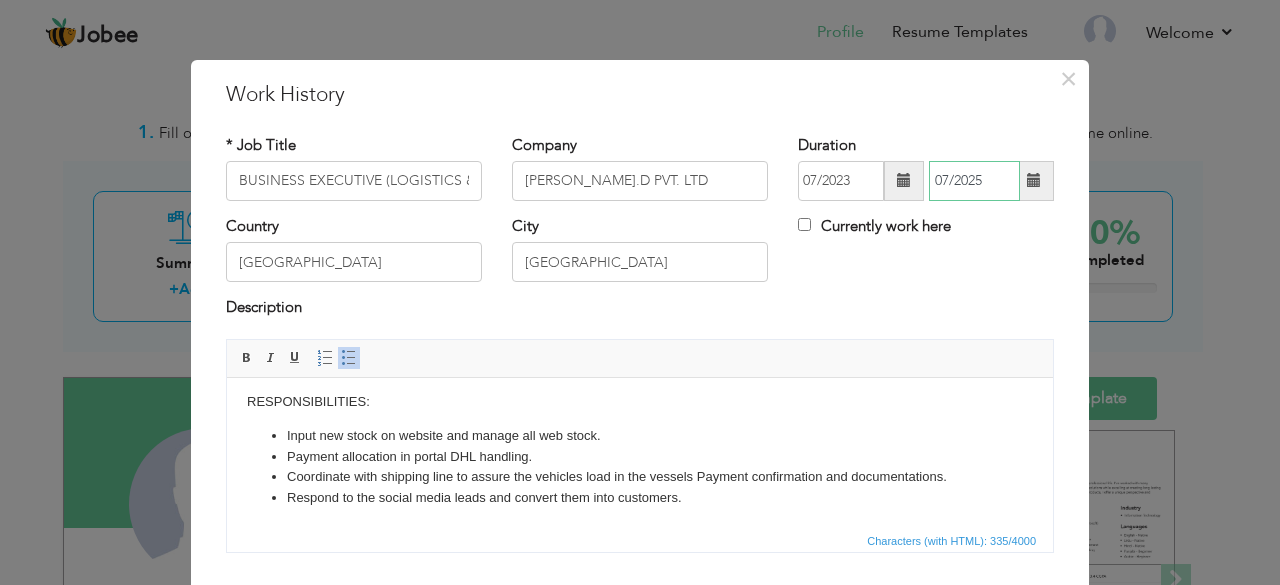 click on "07/2025" at bounding box center (974, 181) 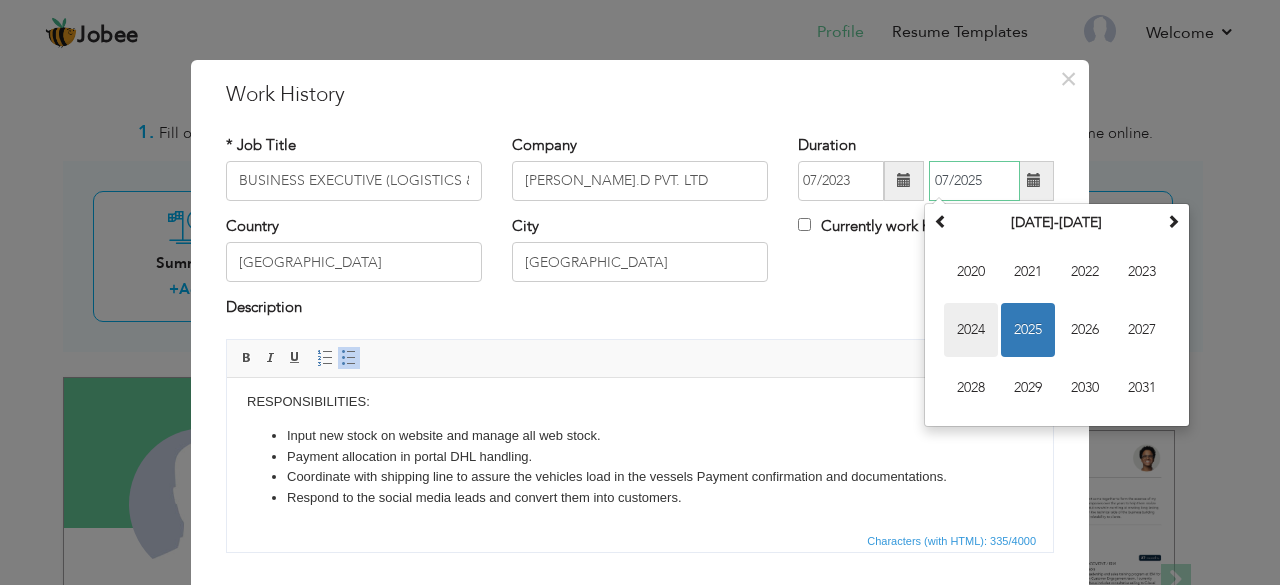 click on "2024" at bounding box center (971, 330) 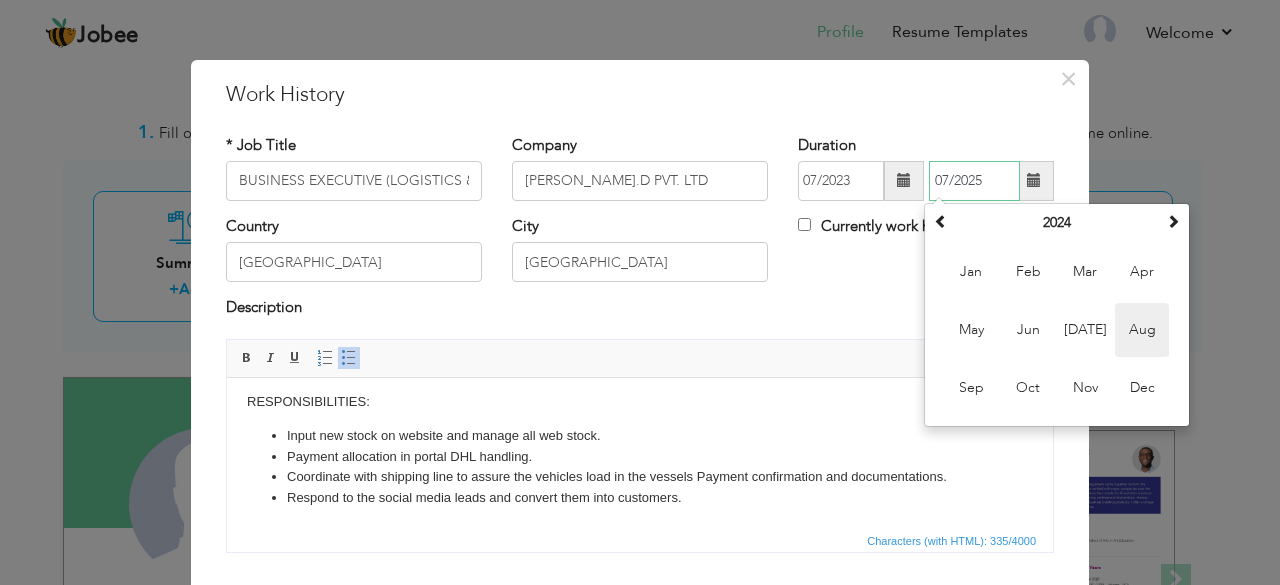 click on "Aug" at bounding box center [1142, 330] 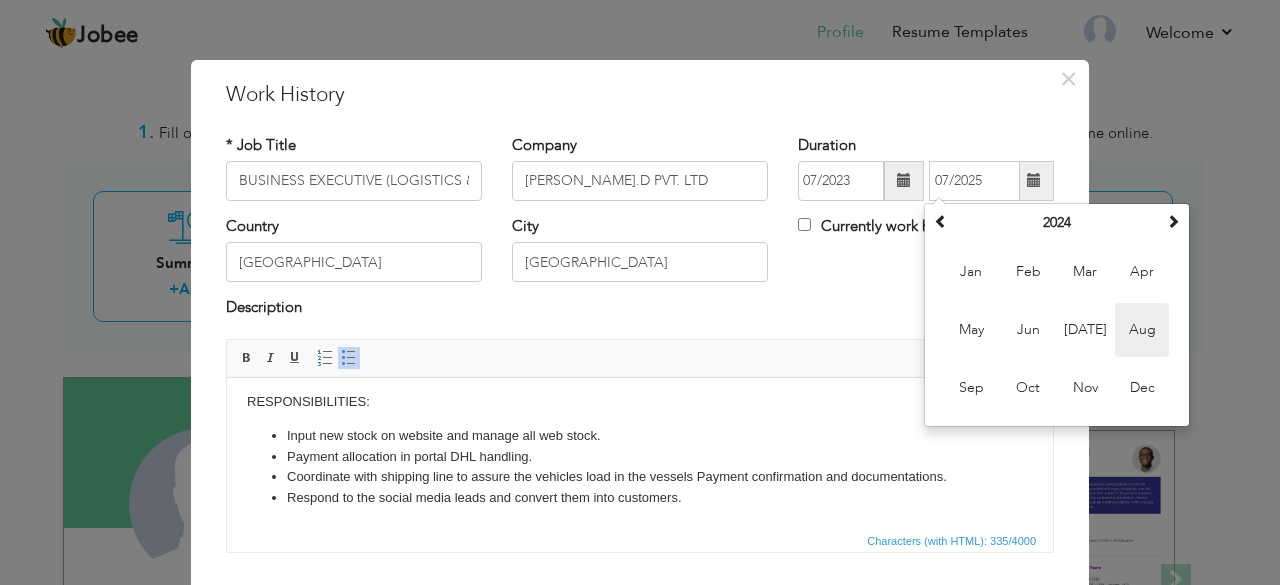 type on "08/2024" 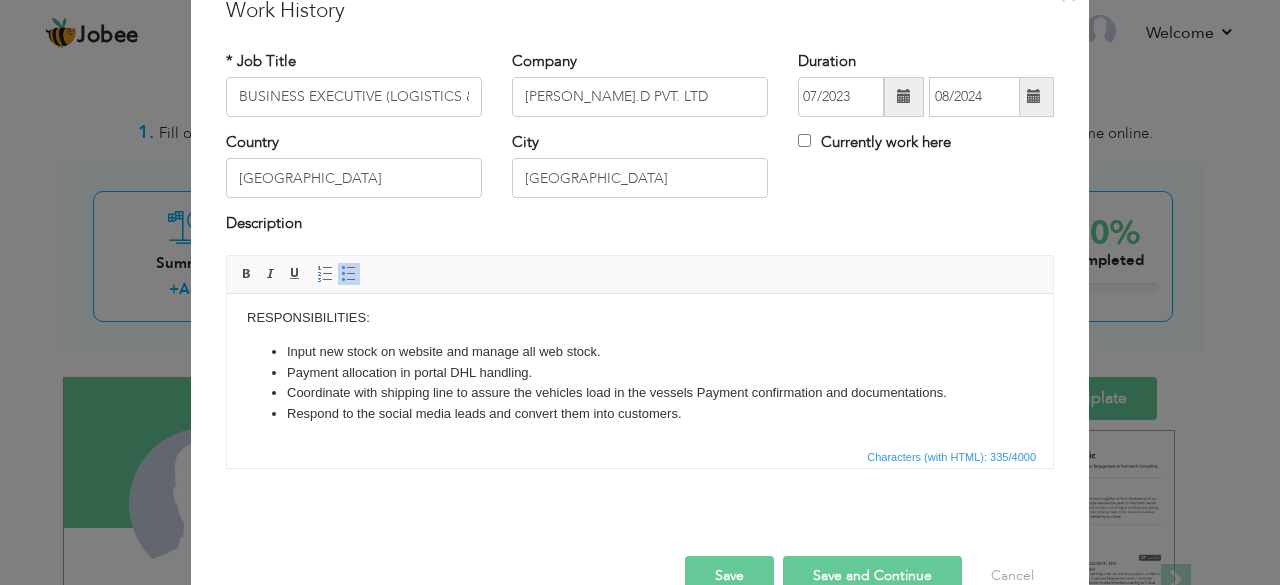 scroll, scrollTop: 128, scrollLeft: 0, axis: vertical 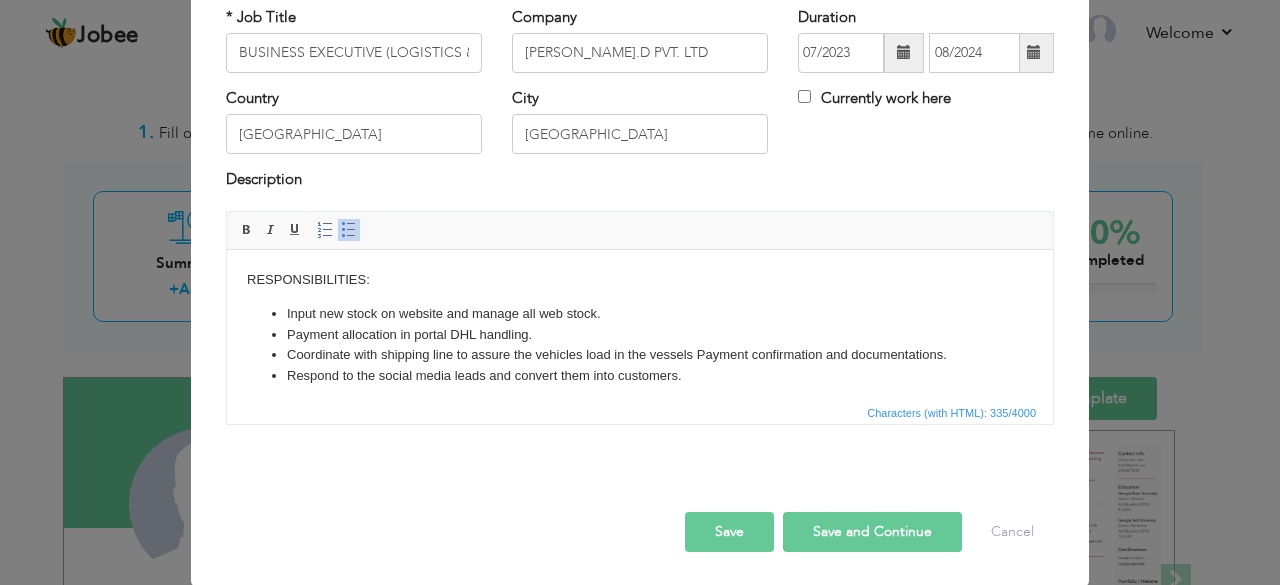click on "Description" at bounding box center (640, 182) 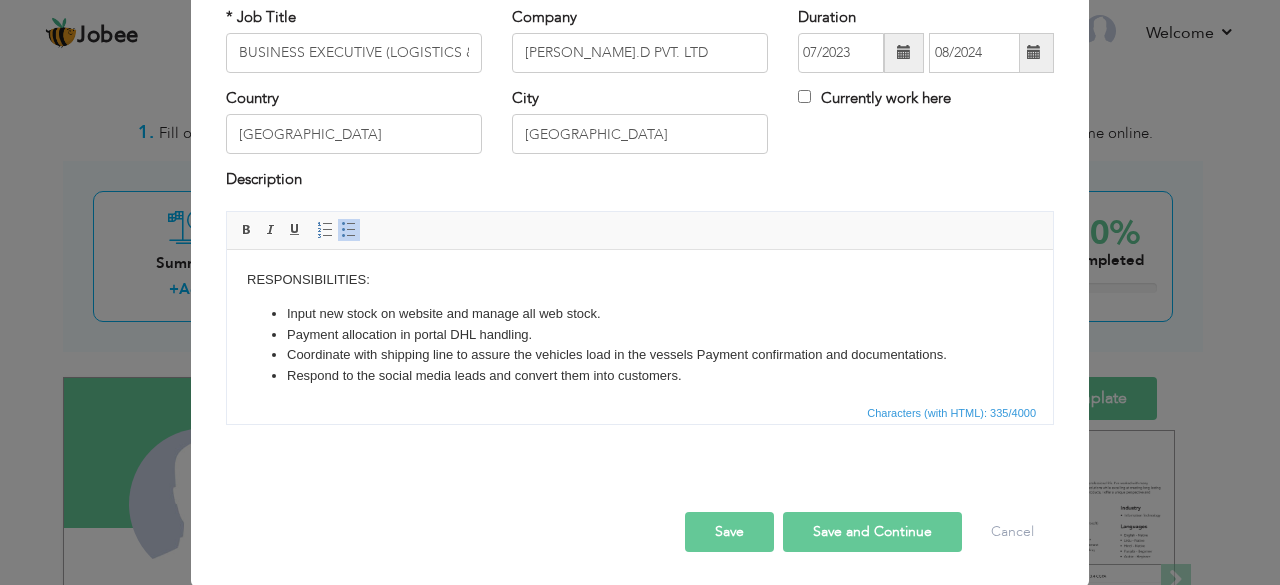 drag, startPoint x: 816, startPoint y: 535, endPoint x: 937, endPoint y: 477, distance: 134.18271 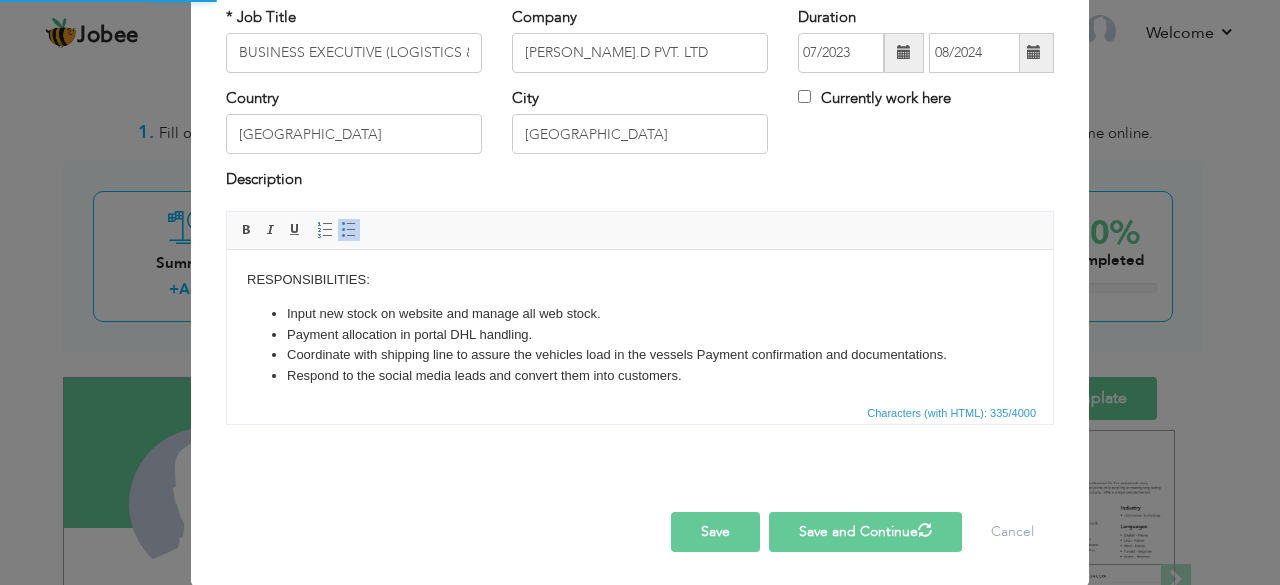 type 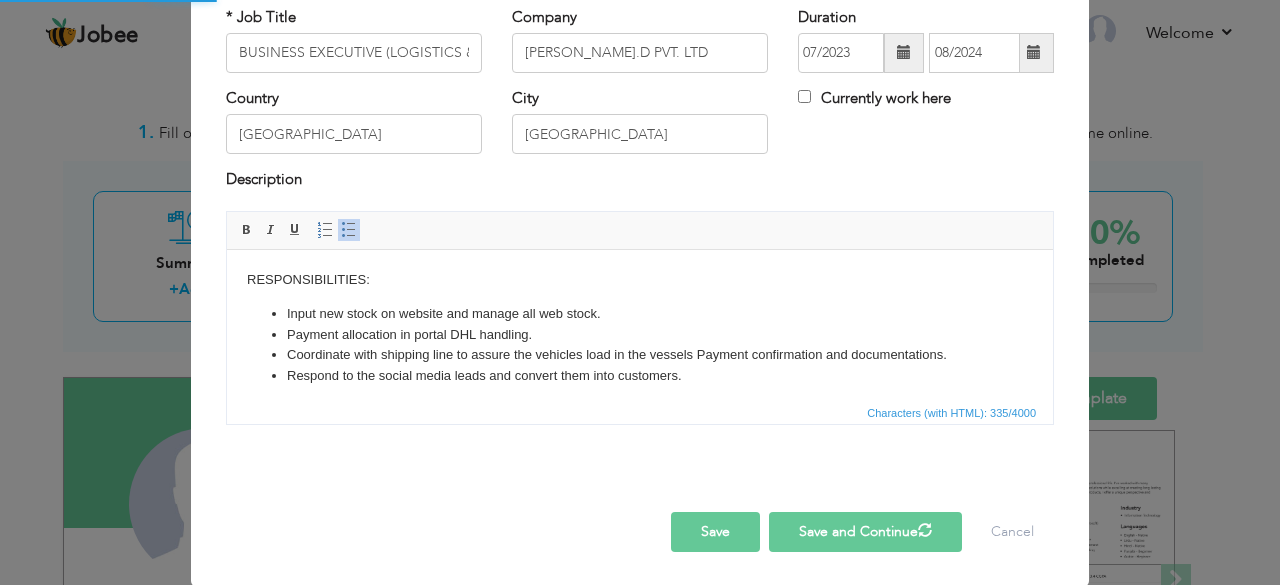 type 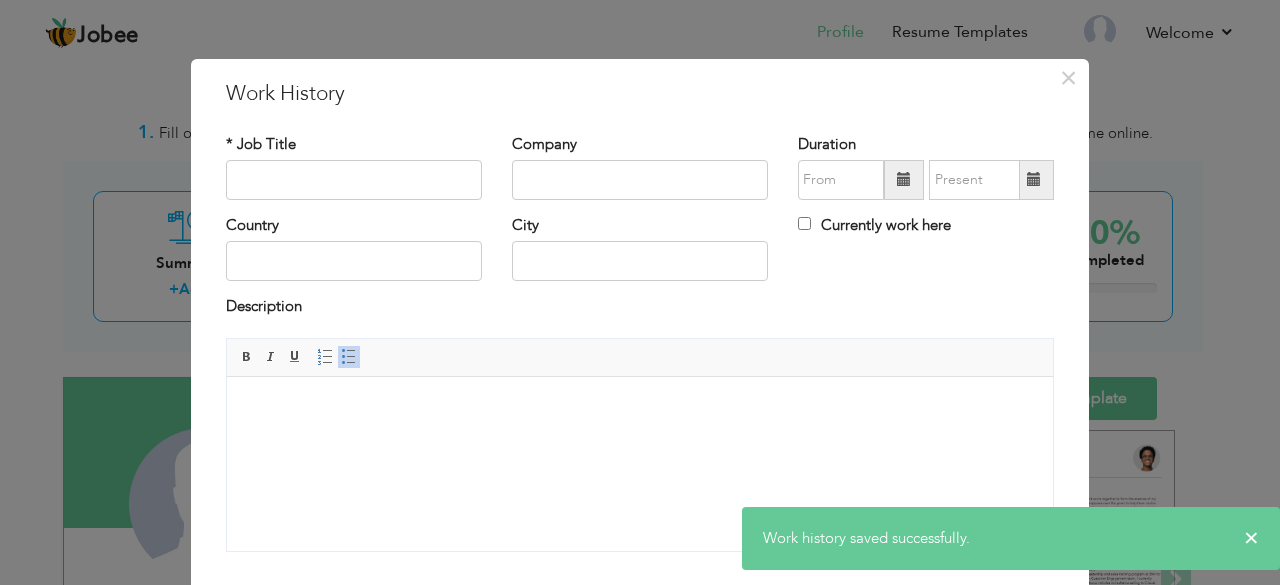 scroll, scrollTop: 0, scrollLeft: 0, axis: both 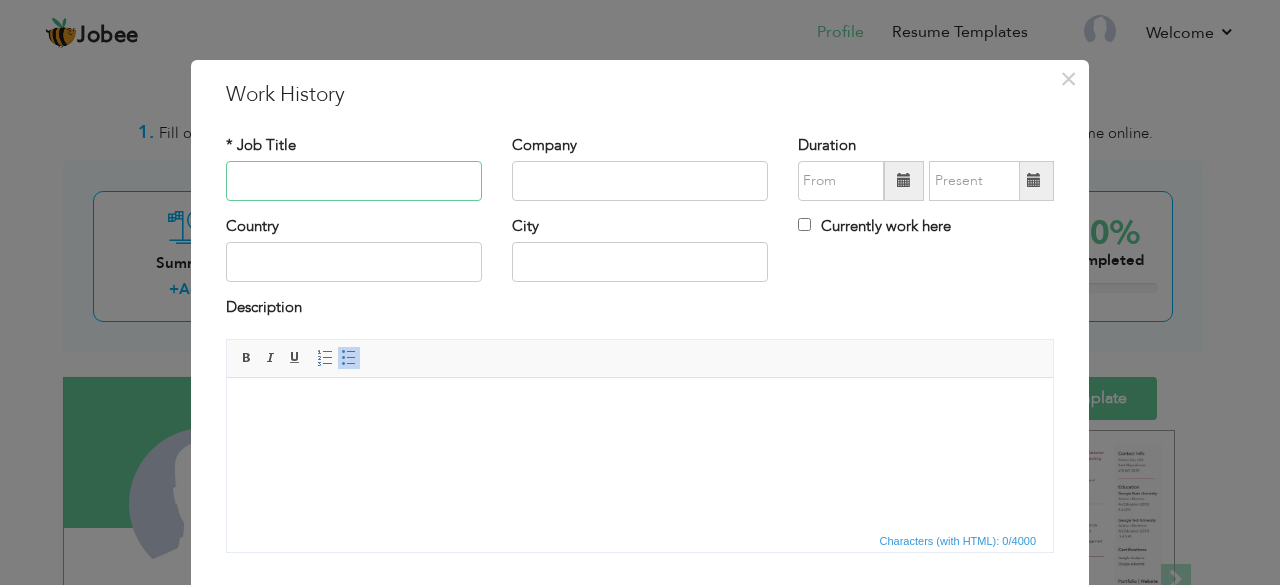 click at bounding box center (354, 181) 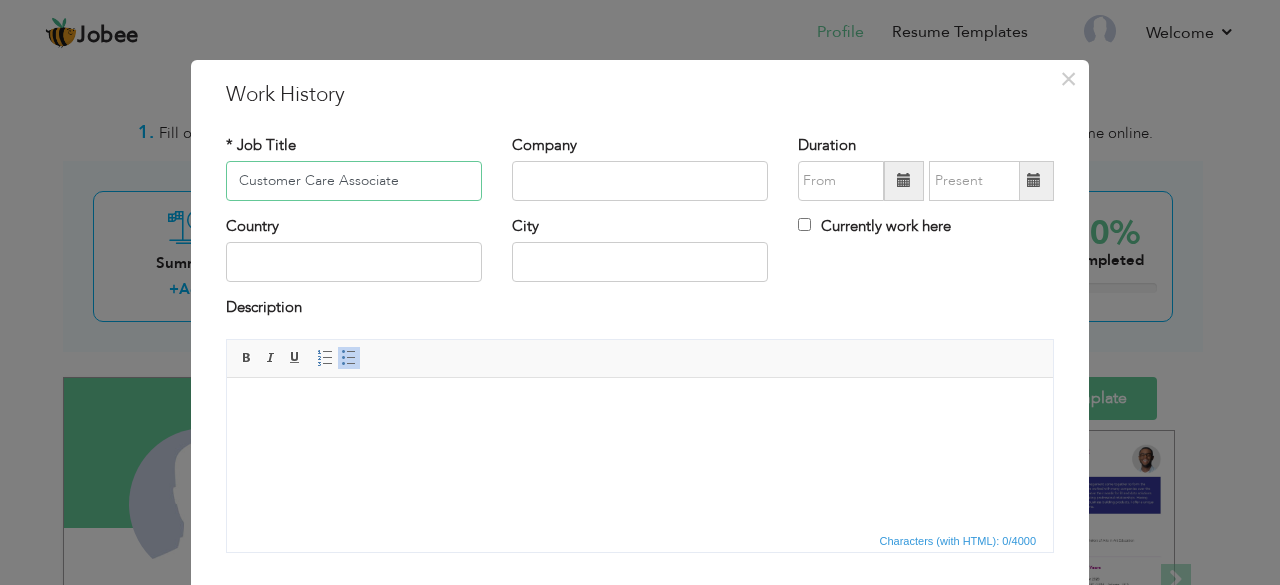 drag, startPoint x: 289, startPoint y: 183, endPoint x: 212, endPoint y: 183, distance: 77 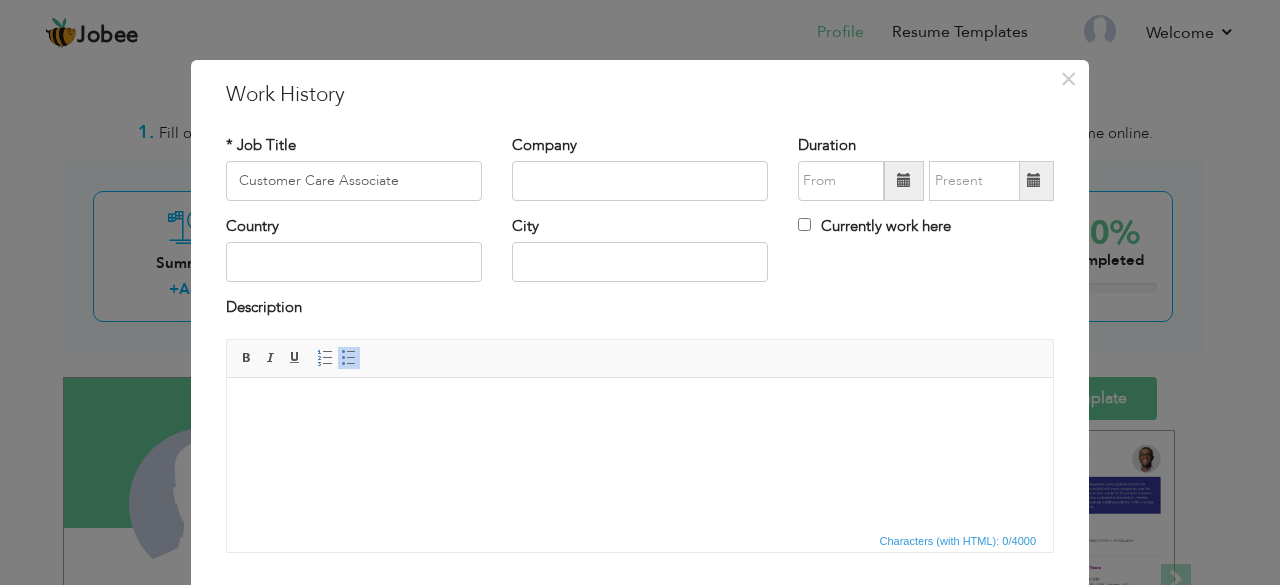 click on "Country" at bounding box center (354, 249) 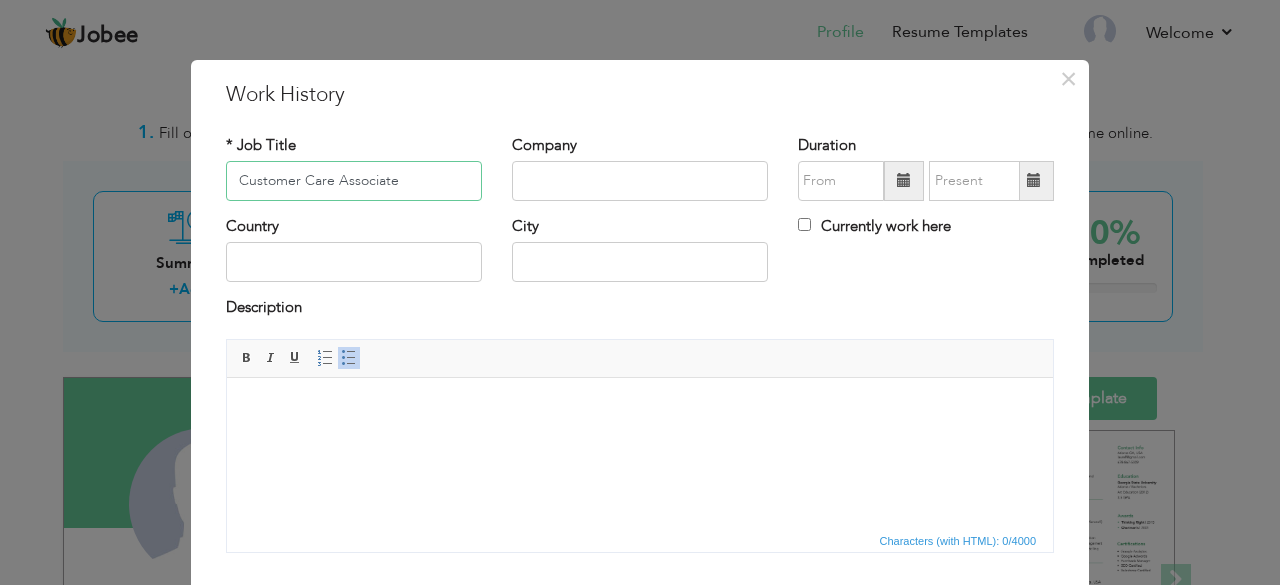 click on "Customer Care Associate" at bounding box center [354, 181] 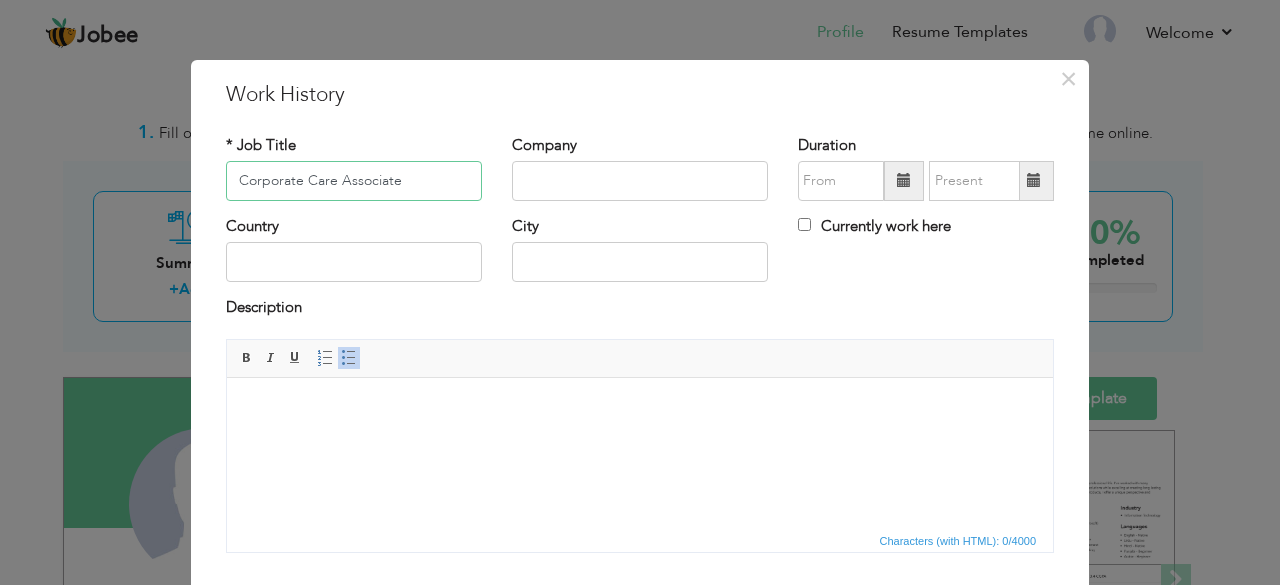 type on "Corporate Care Associate" 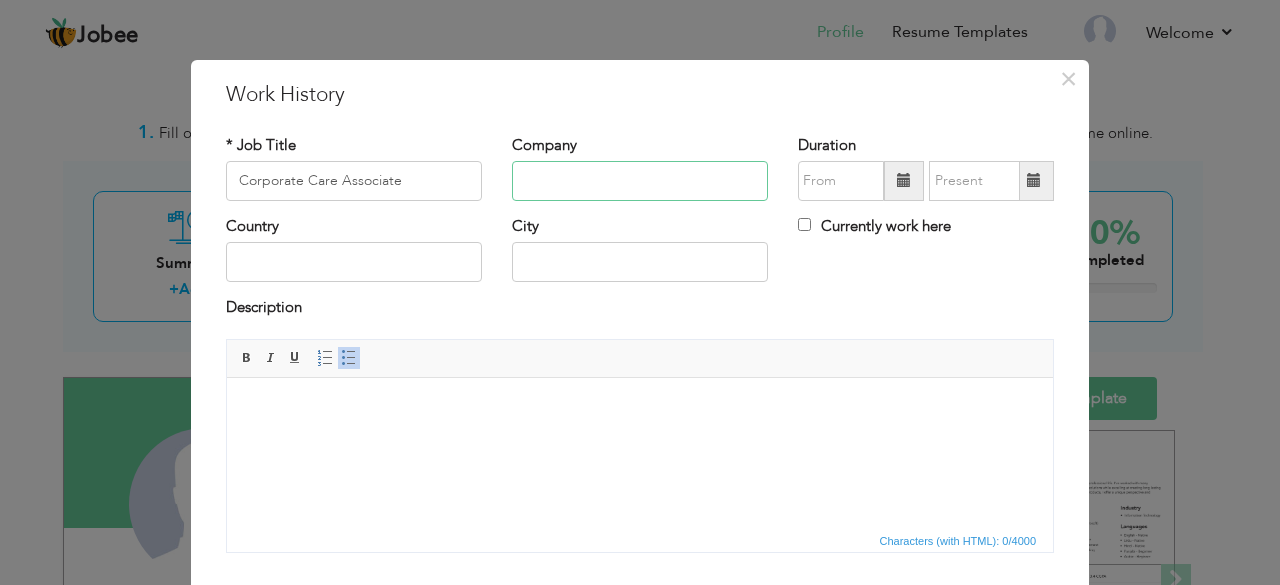 click at bounding box center [640, 181] 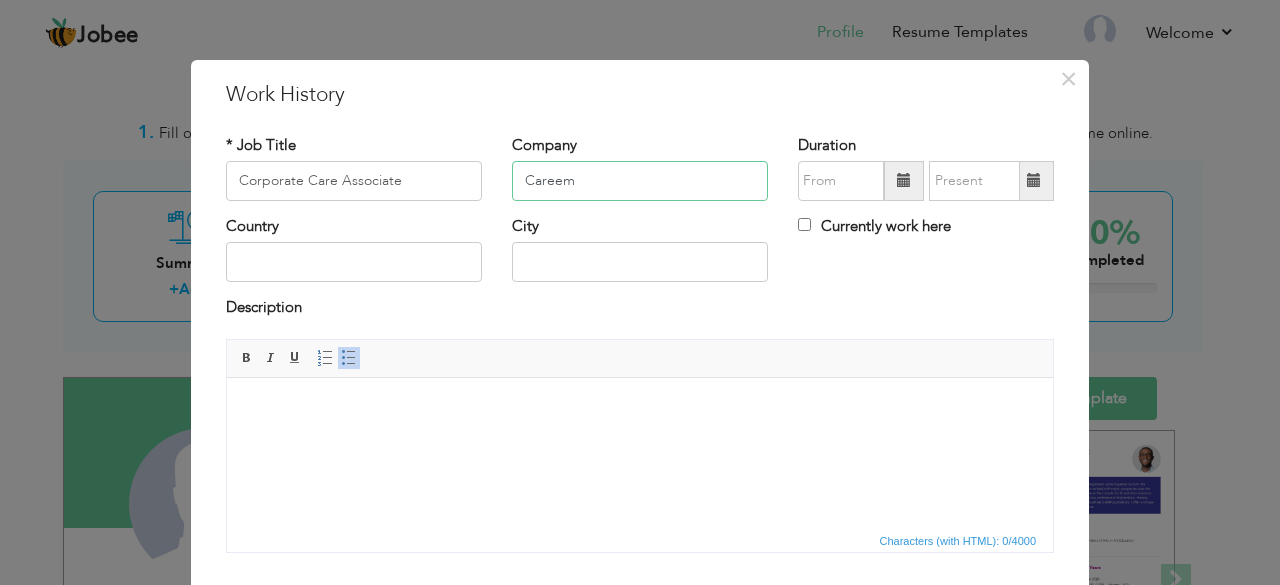 type on "Careem" 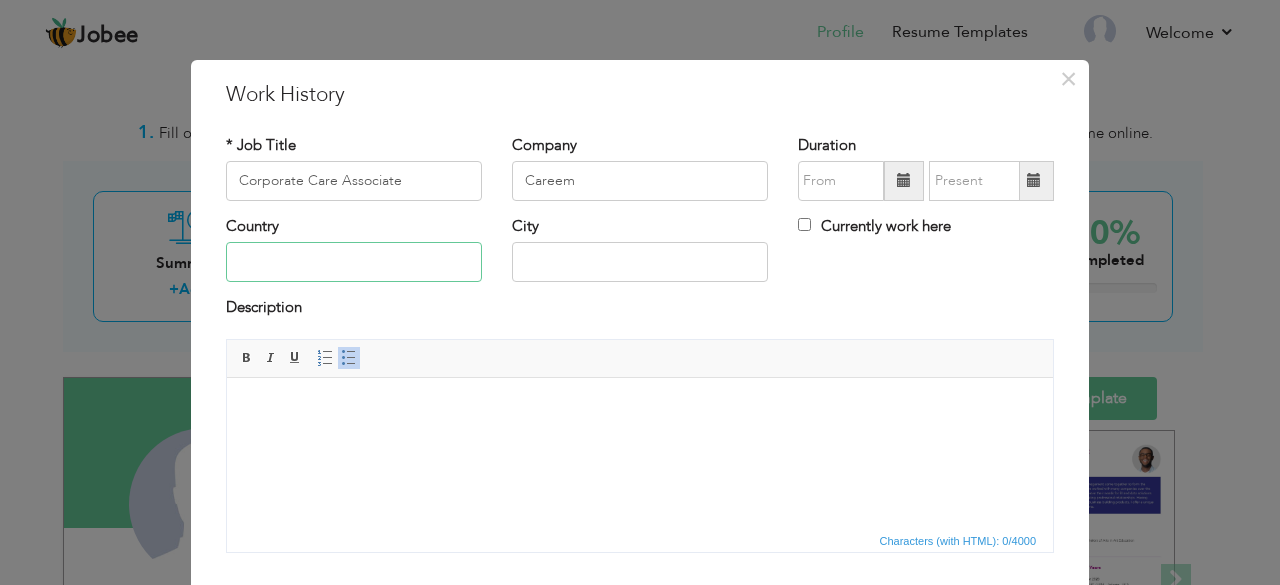 click at bounding box center [354, 262] 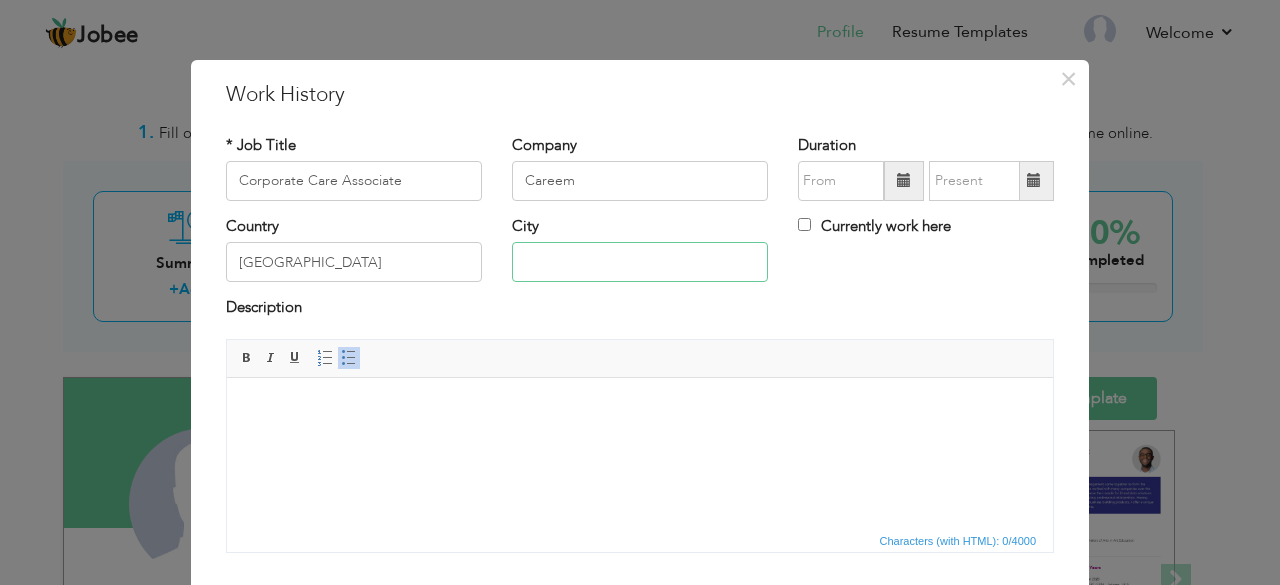 type on "[GEOGRAPHIC_DATA]" 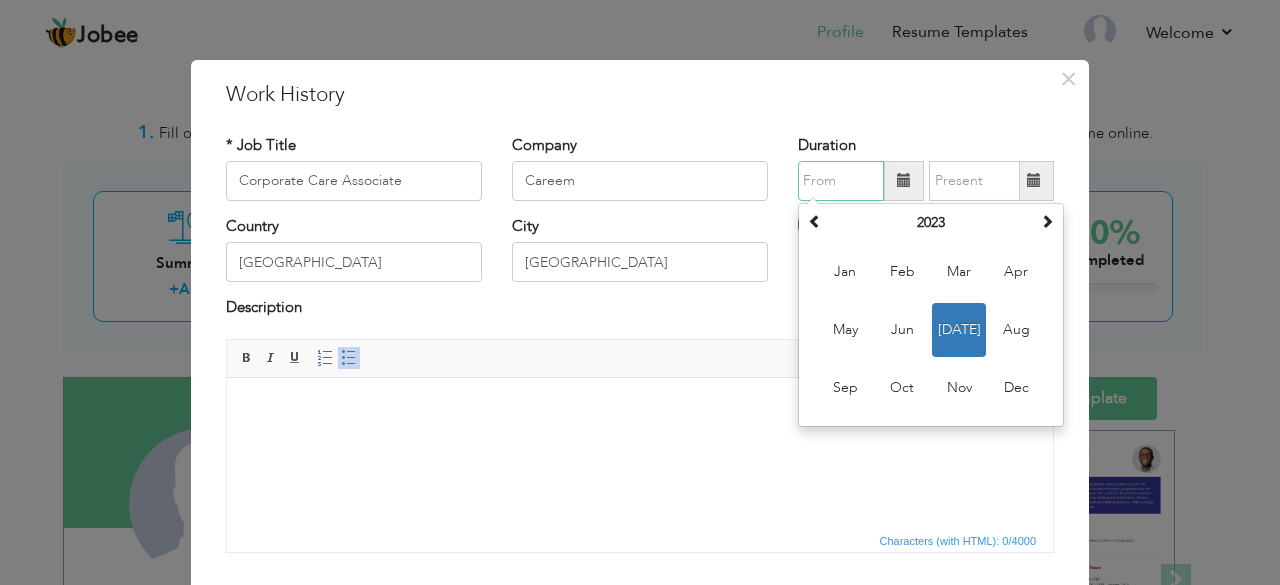 click at bounding box center (841, 181) 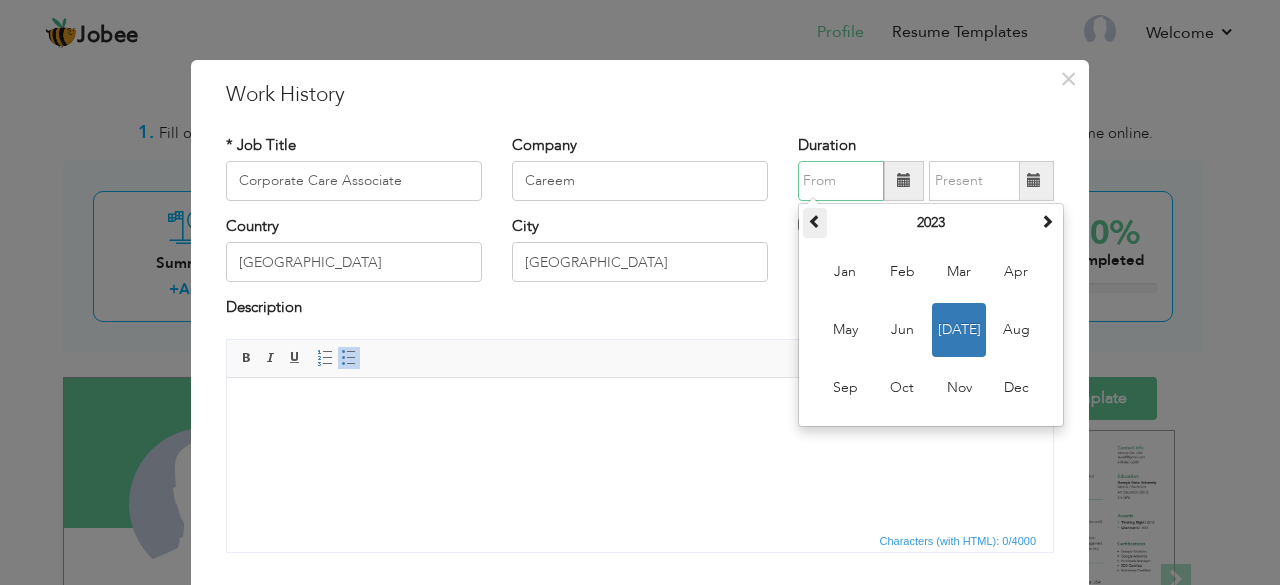 click at bounding box center [815, 221] 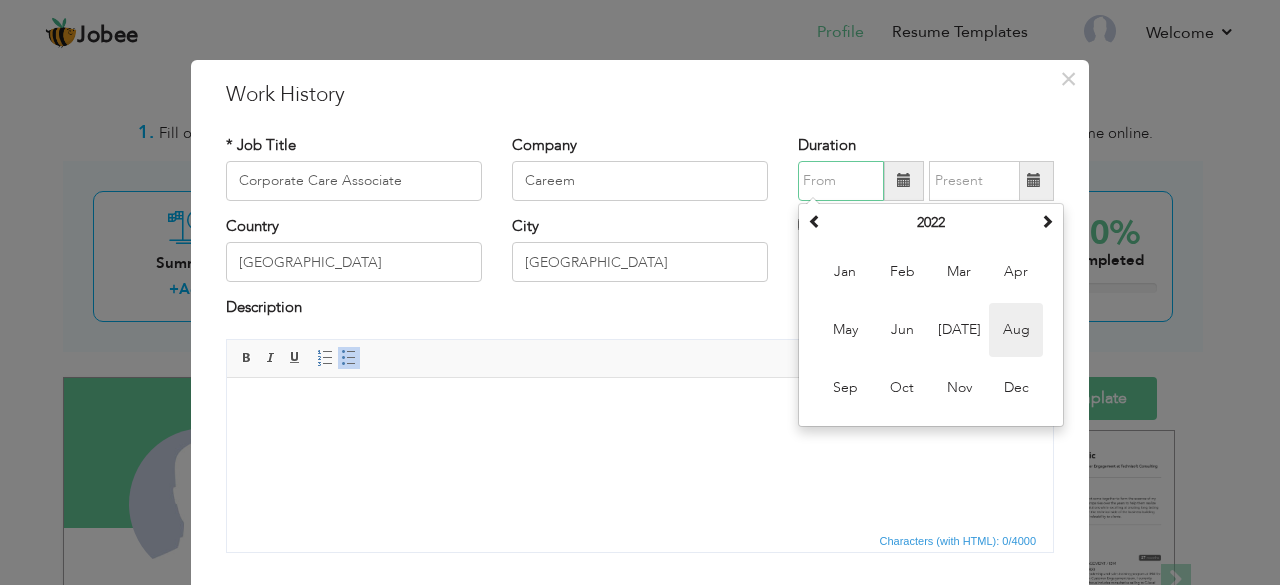 click on "Aug" at bounding box center (1016, 330) 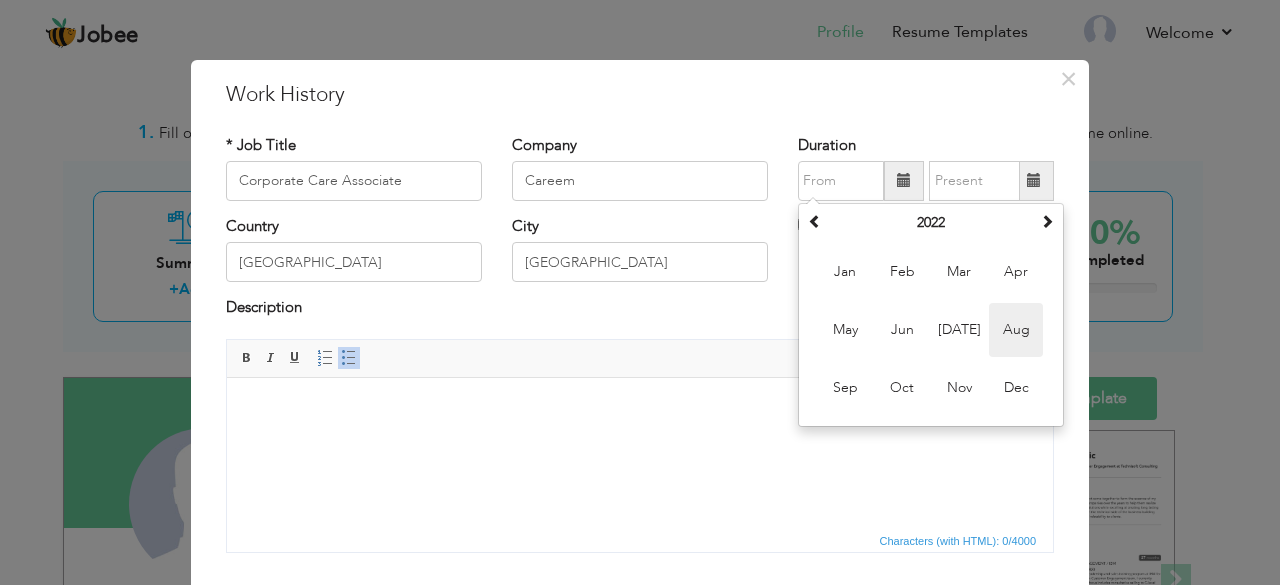 type on "08/2022" 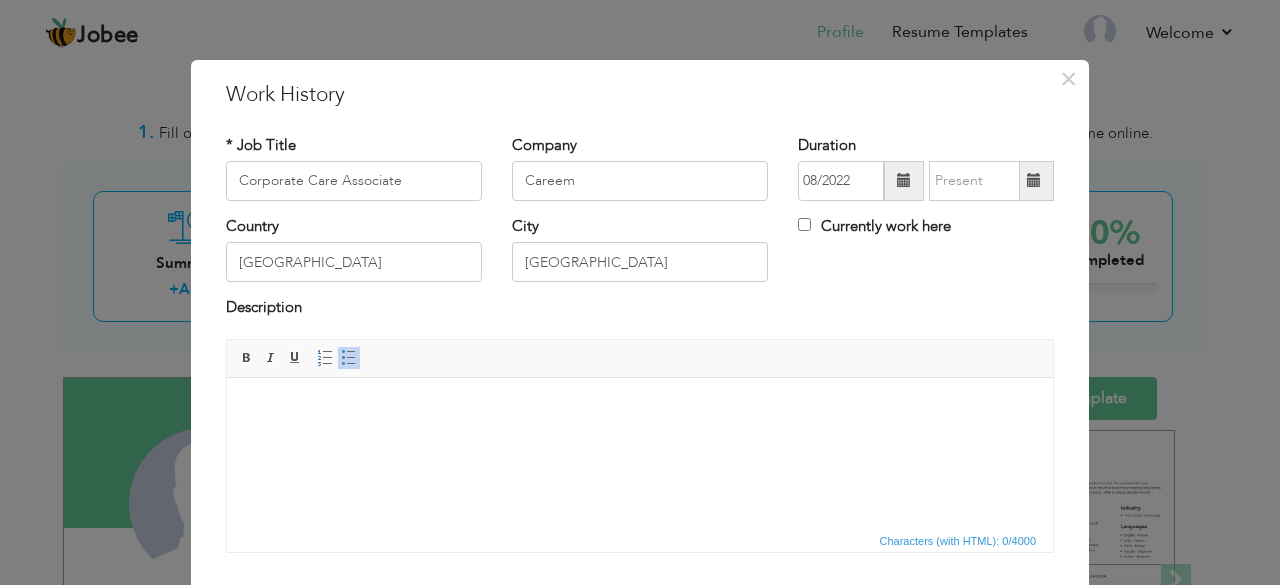 click at bounding box center [1034, 180] 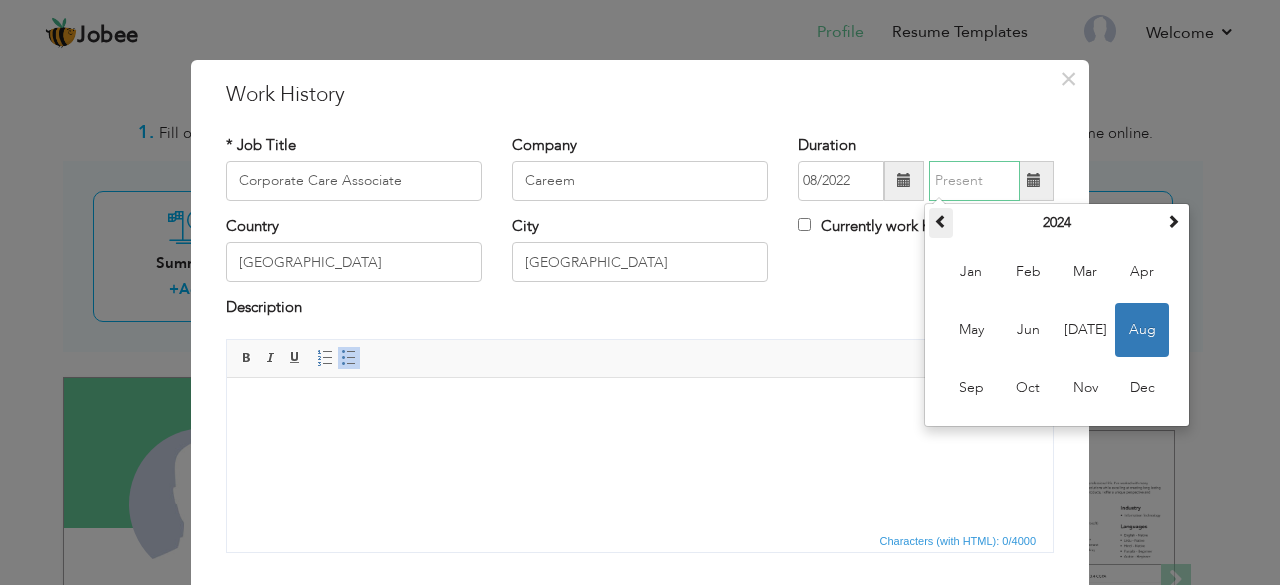click at bounding box center (941, 221) 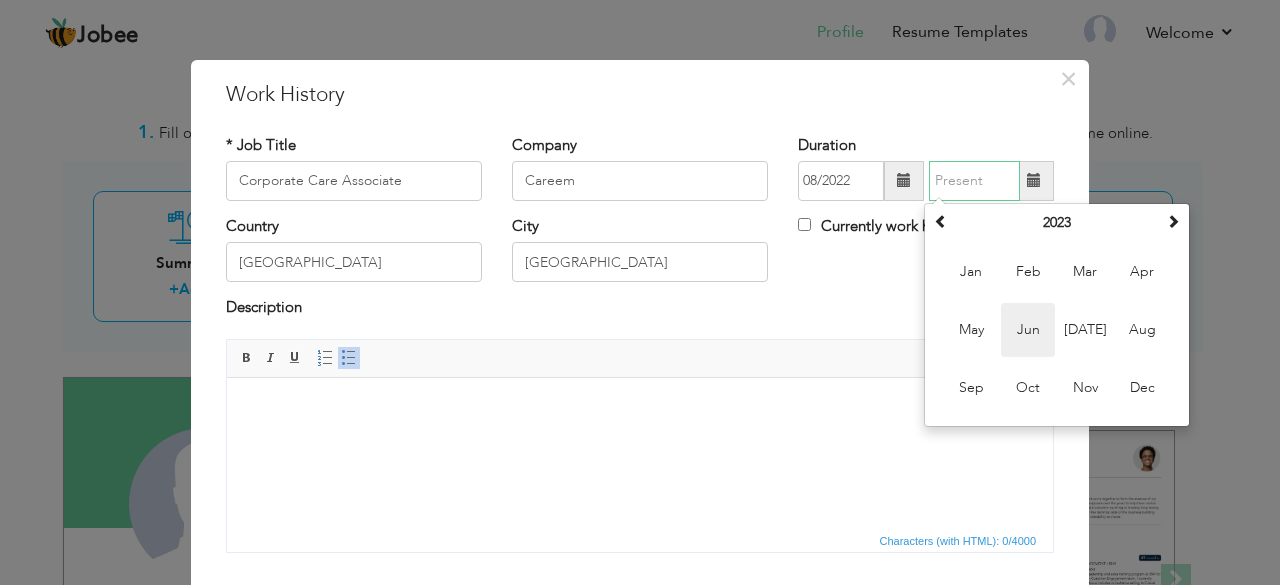 click on "Jun" at bounding box center (1028, 330) 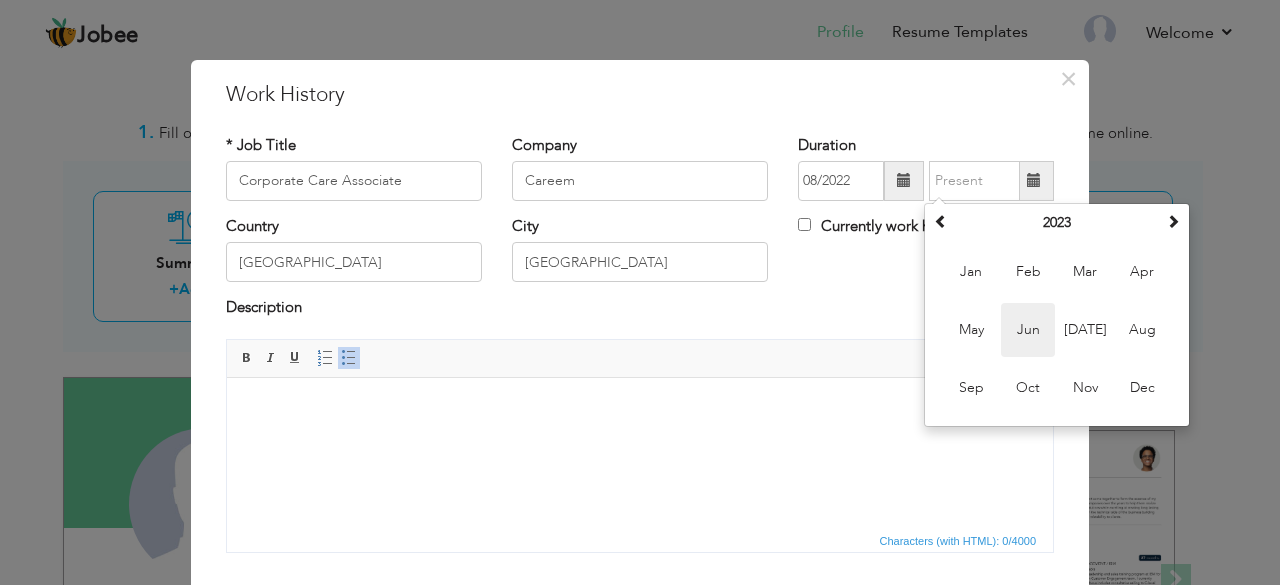type on "06/2023" 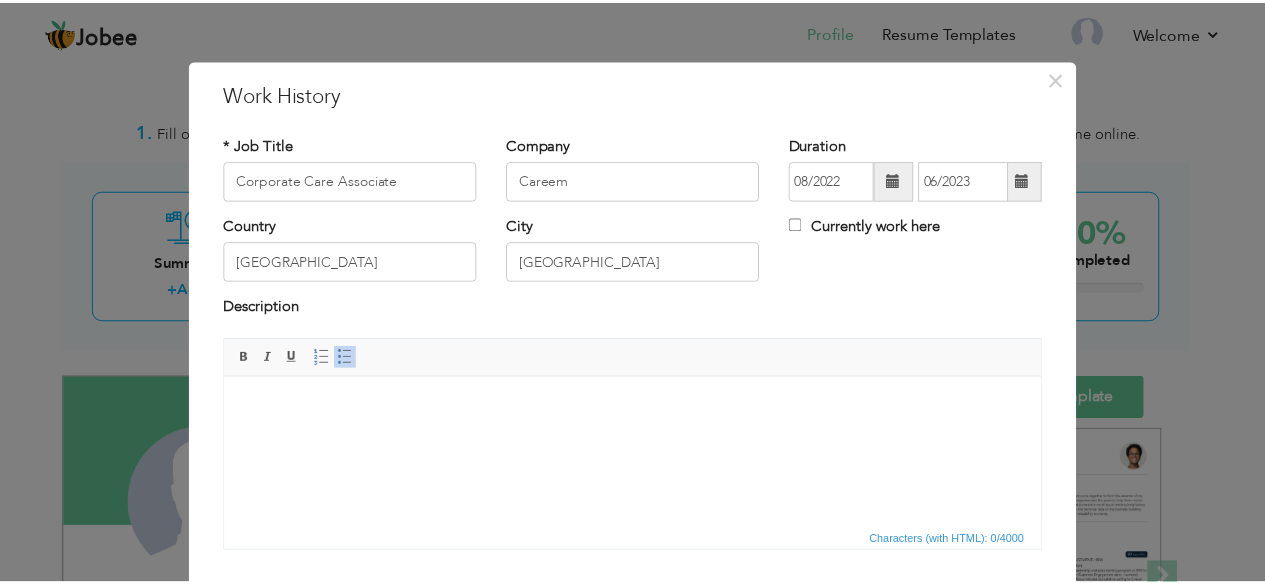 scroll, scrollTop: 100, scrollLeft: 0, axis: vertical 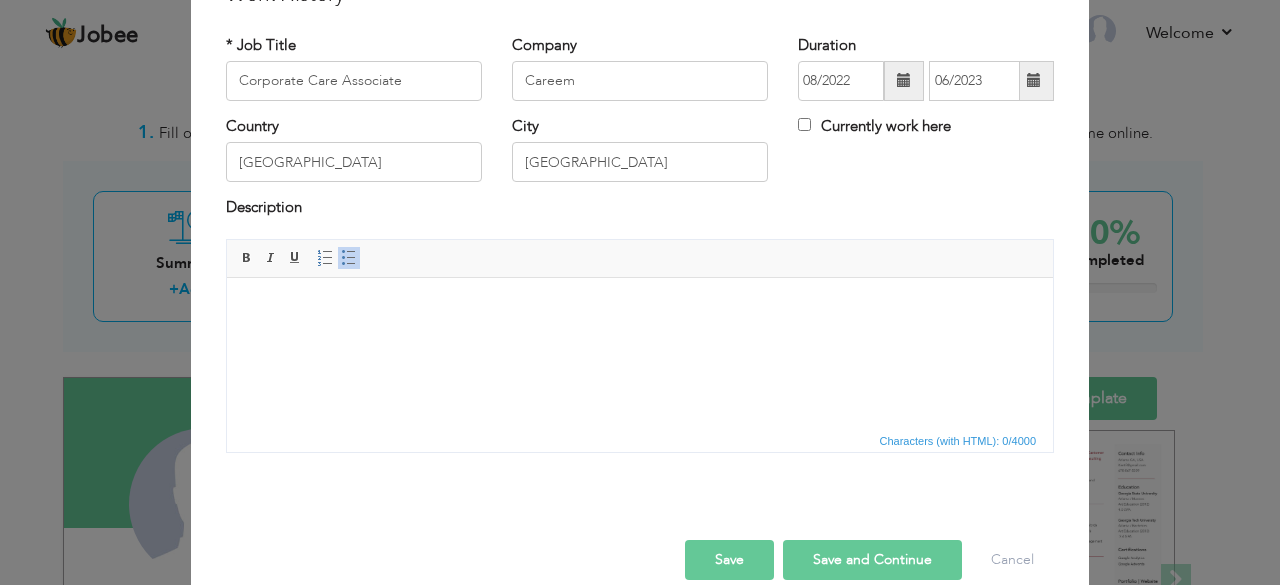 click at bounding box center [640, 307] 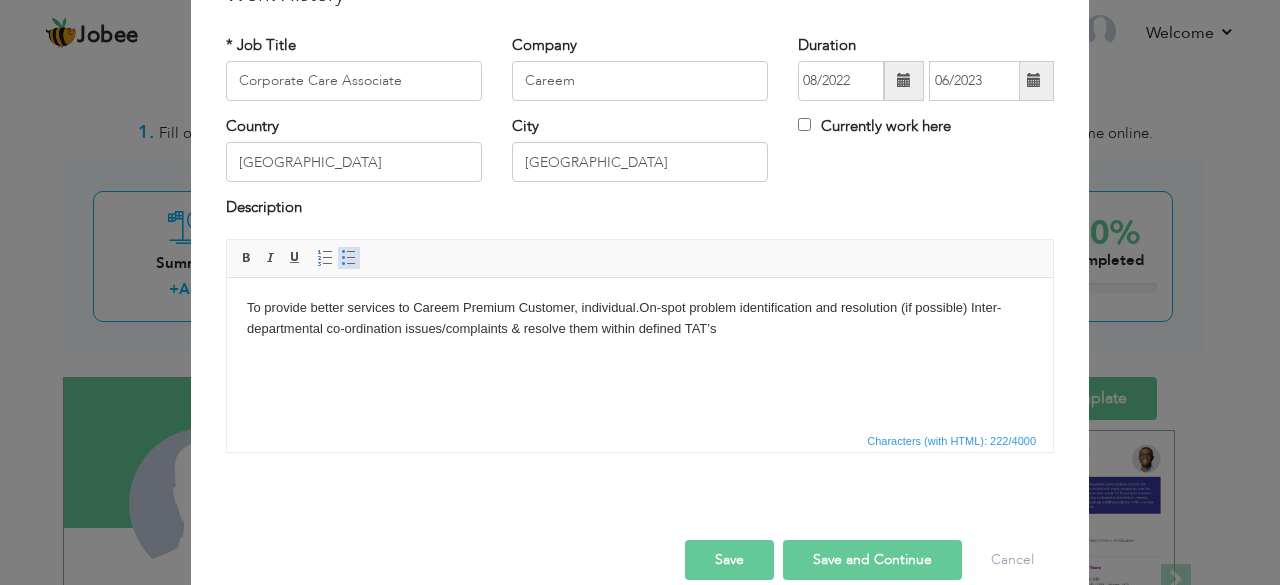 click at bounding box center [349, 258] 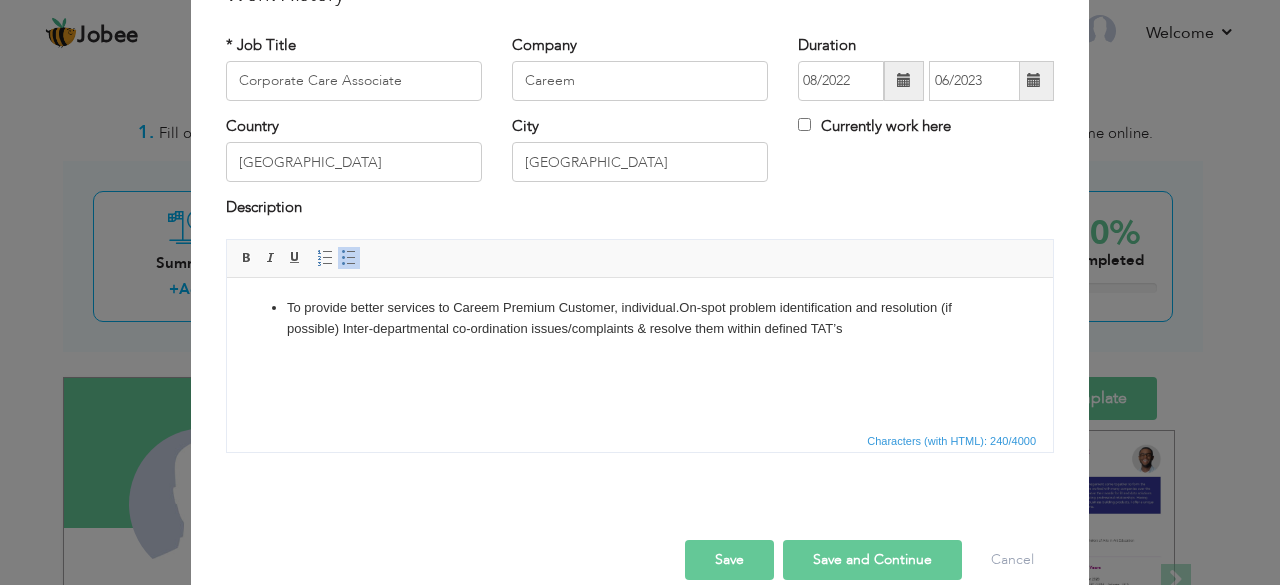 click on "To provide better services to Careem Premium Customer, individual.On-spot problem identification and resolution (if possible) Inter-departmental co-ordination issues/complaints & resolve them within defined TAT’s" at bounding box center (640, 318) 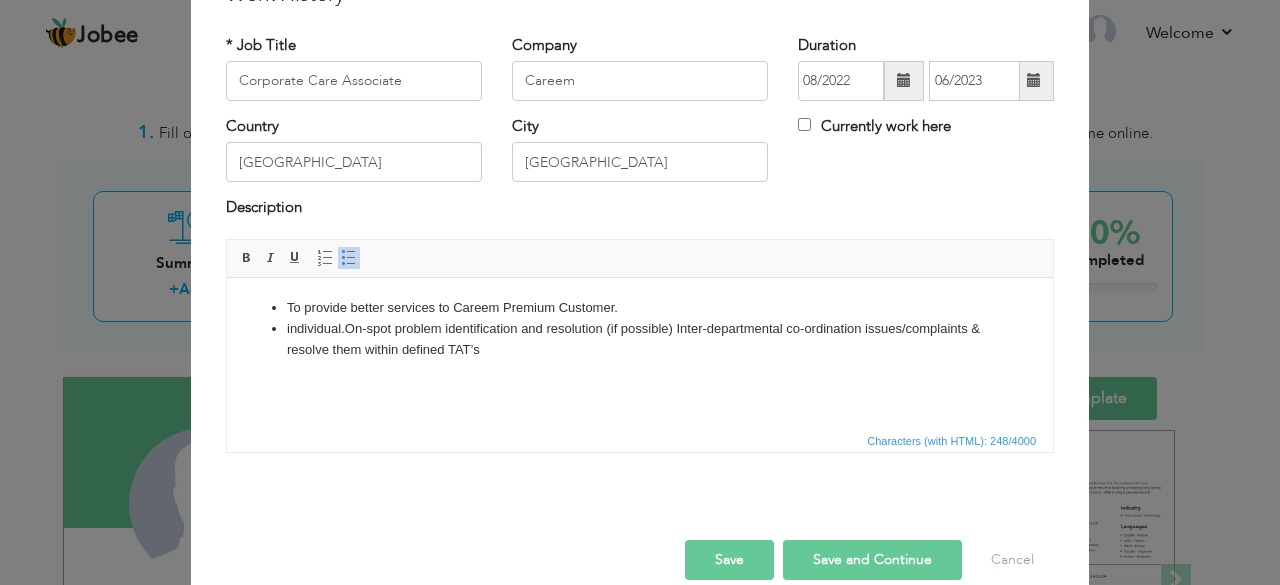 click on "individual.On-spot problem identification and resolution (if possible) Inter-departmental co-ordination issues/complaints & resolve them within defined TAT’s" at bounding box center (640, 339) 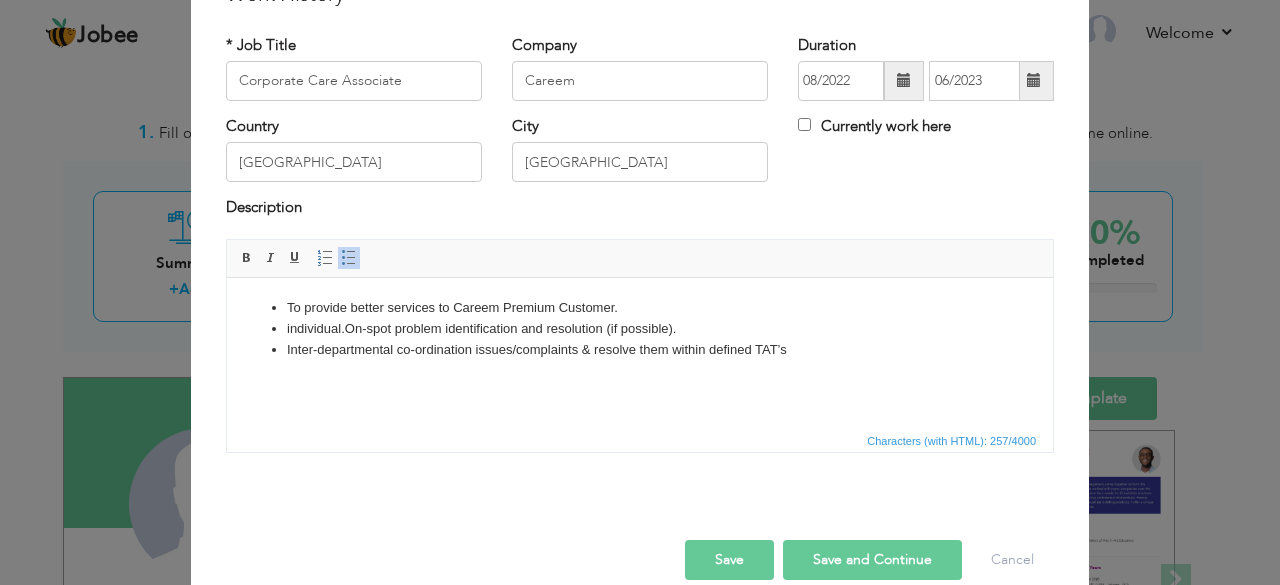 click on "Inter-departmental co-ordination issues/complaints & resolve them within defined TAT’s" at bounding box center [640, 349] 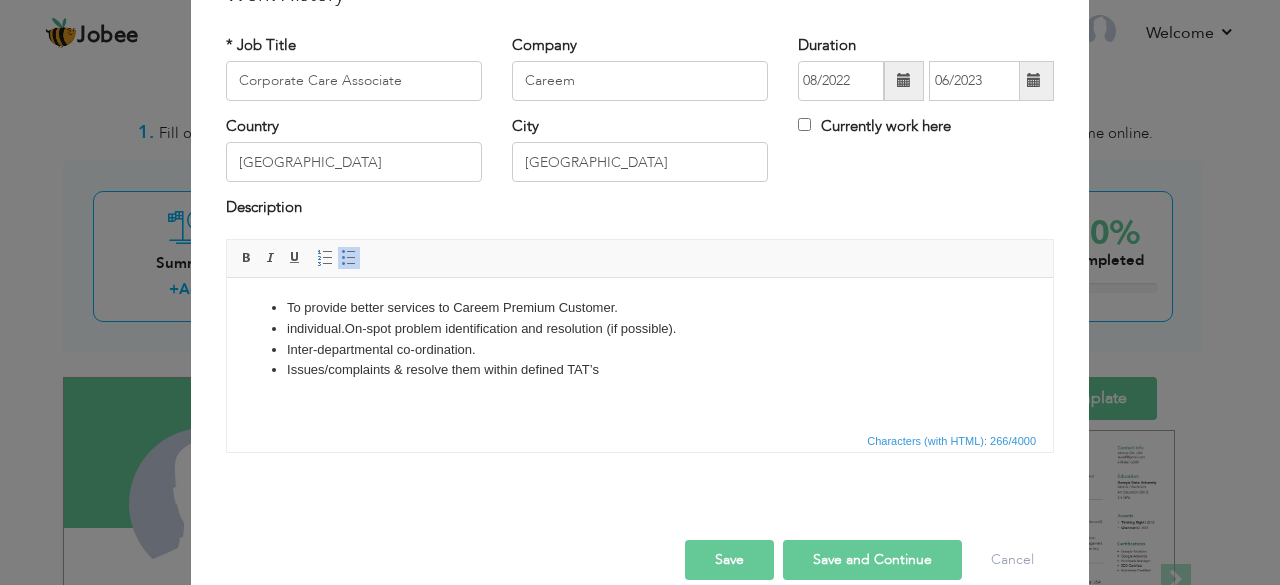 click on "Inter-departmental co-ordination." at bounding box center [640, 349] 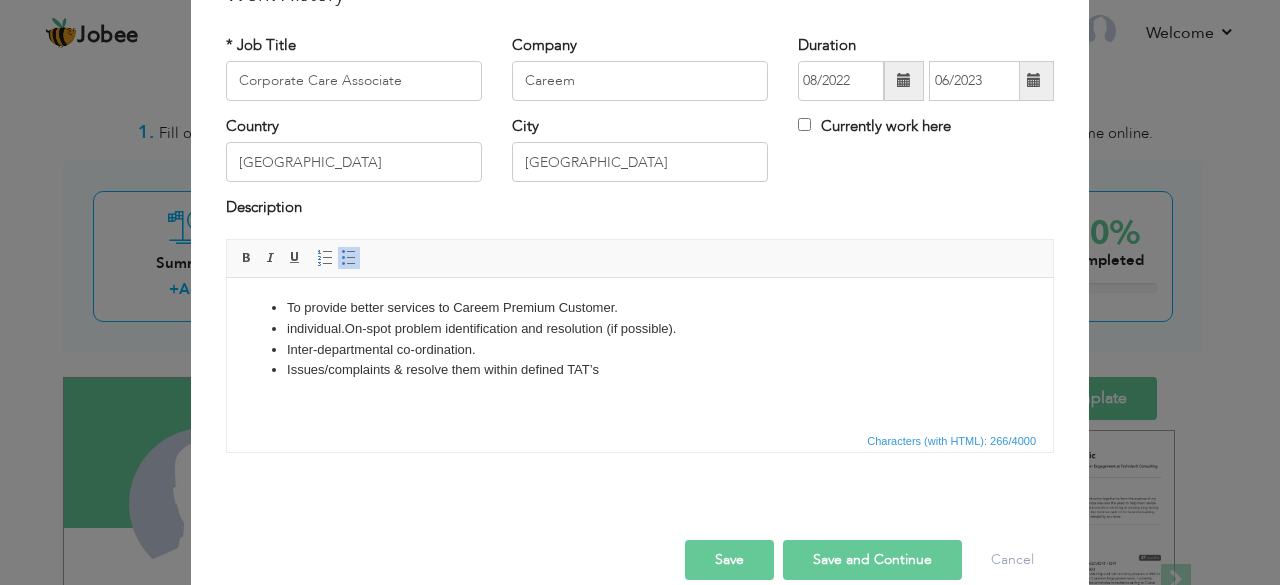 click on "Save" at bounding box center [729, 560] 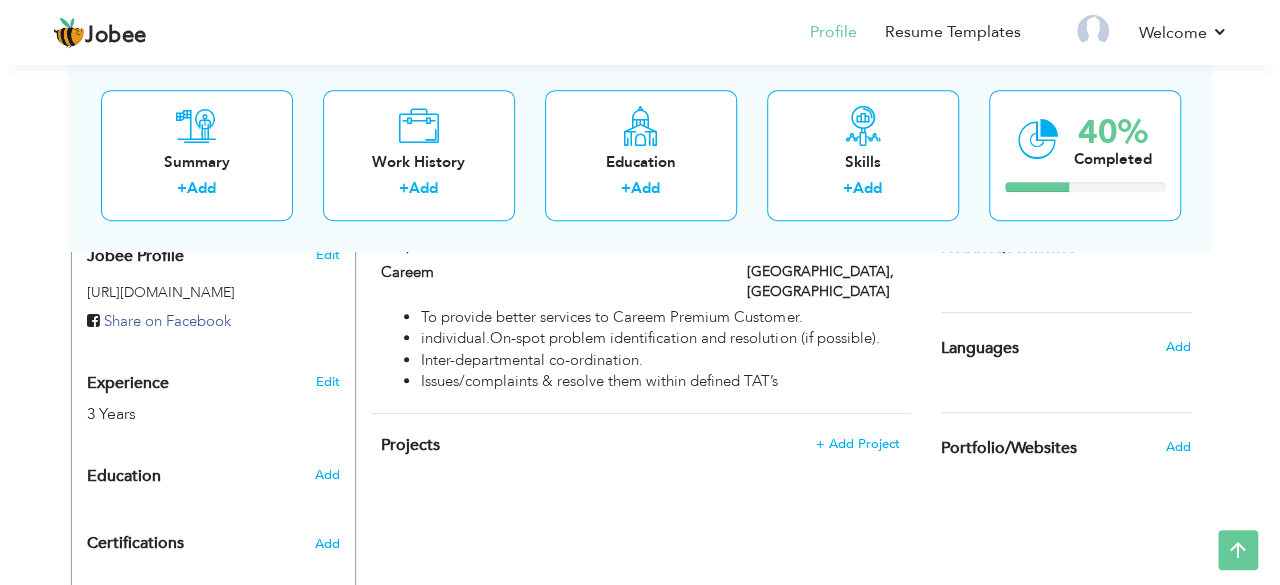 scroll, scrollTop: 580, scrollLeft: 0, axis: vertical 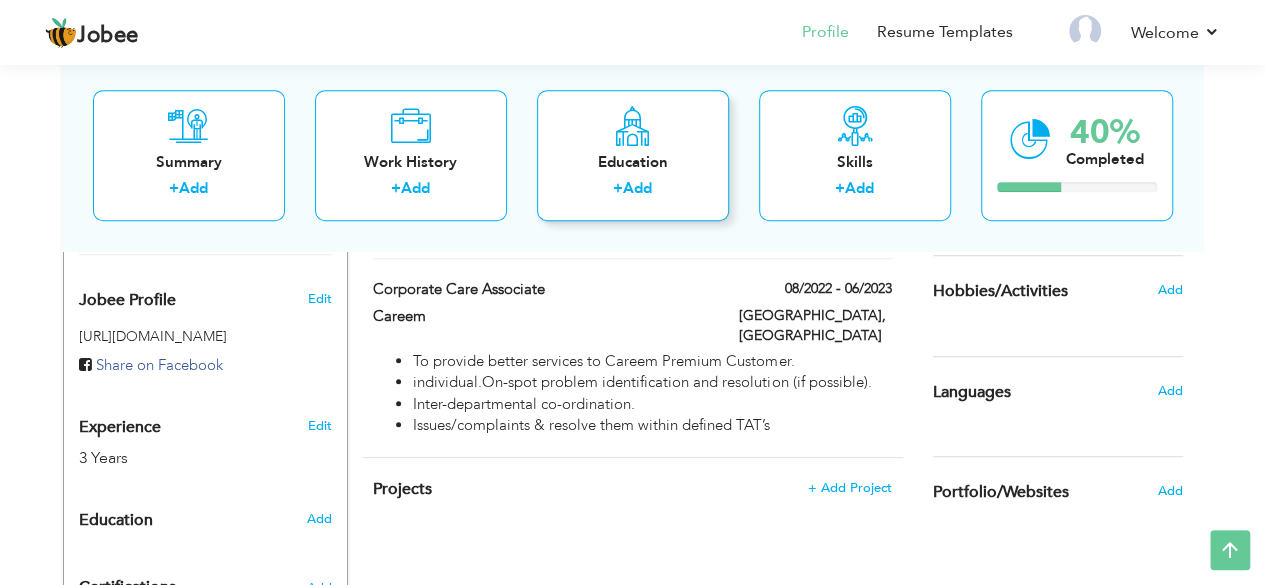 click at bounding box center (632, 126) 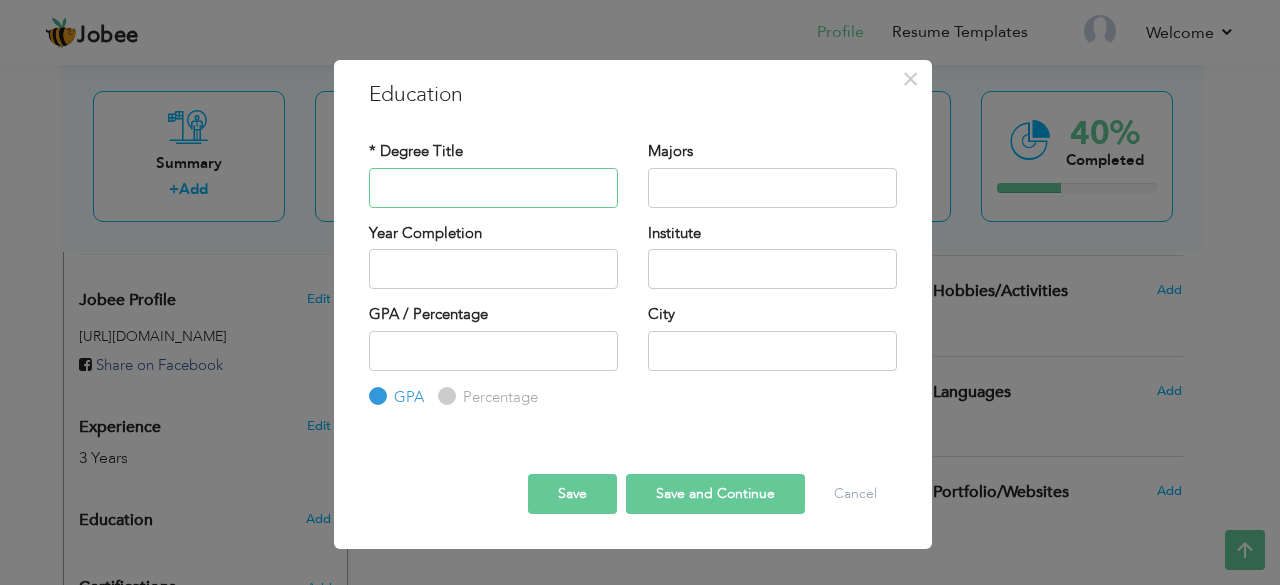 click at bounding box center [493, 188] 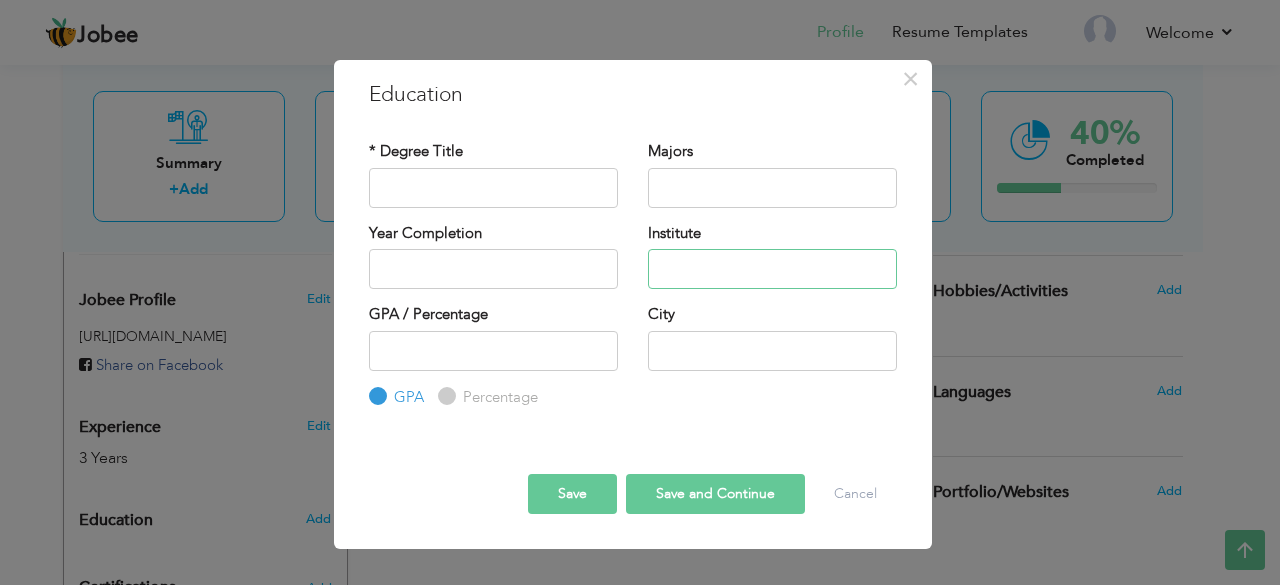click at bounding box center [772, 269] 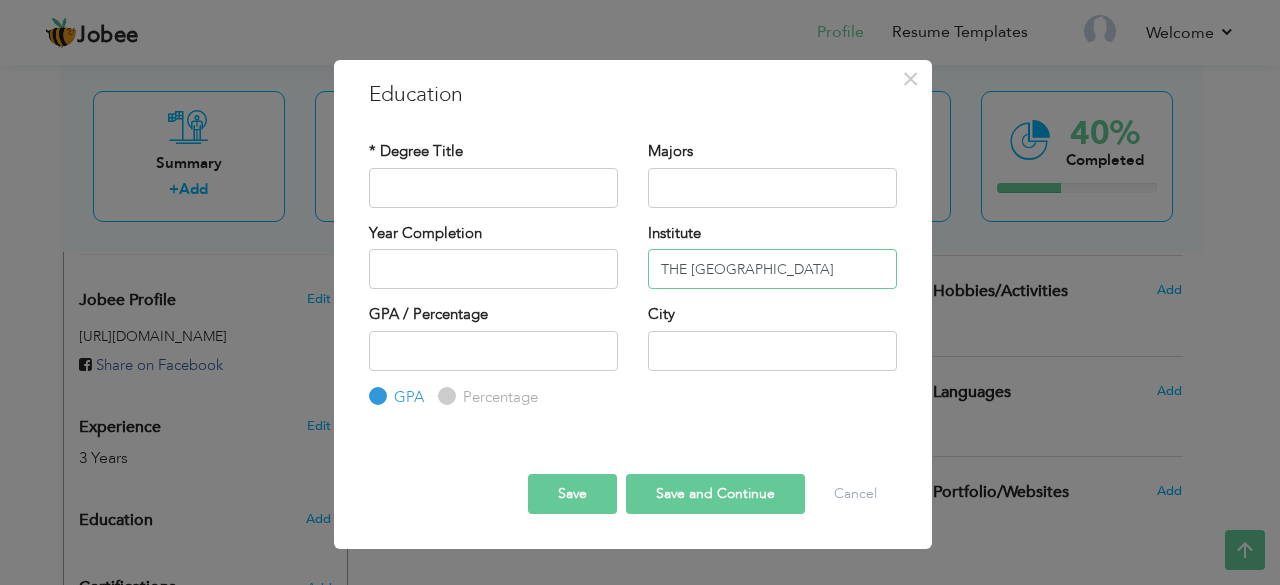scroll, scrollTop: 0, scrollLeft: 50, axis: horizontal 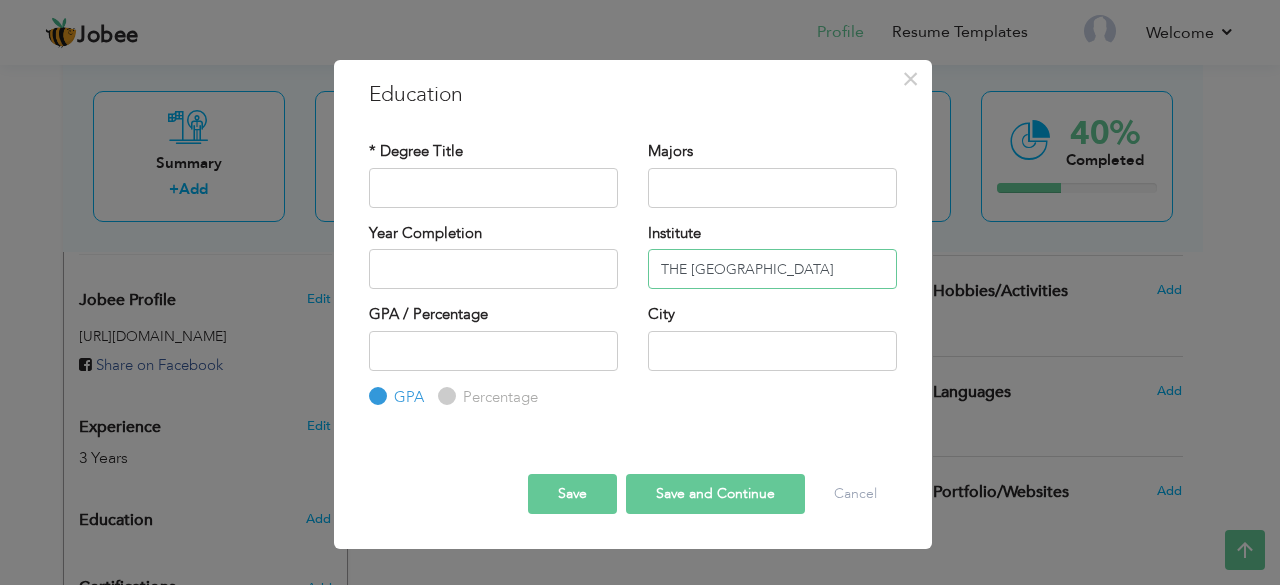 type on "THE FALCON HOUSE GRAMMAR SCHOOL" 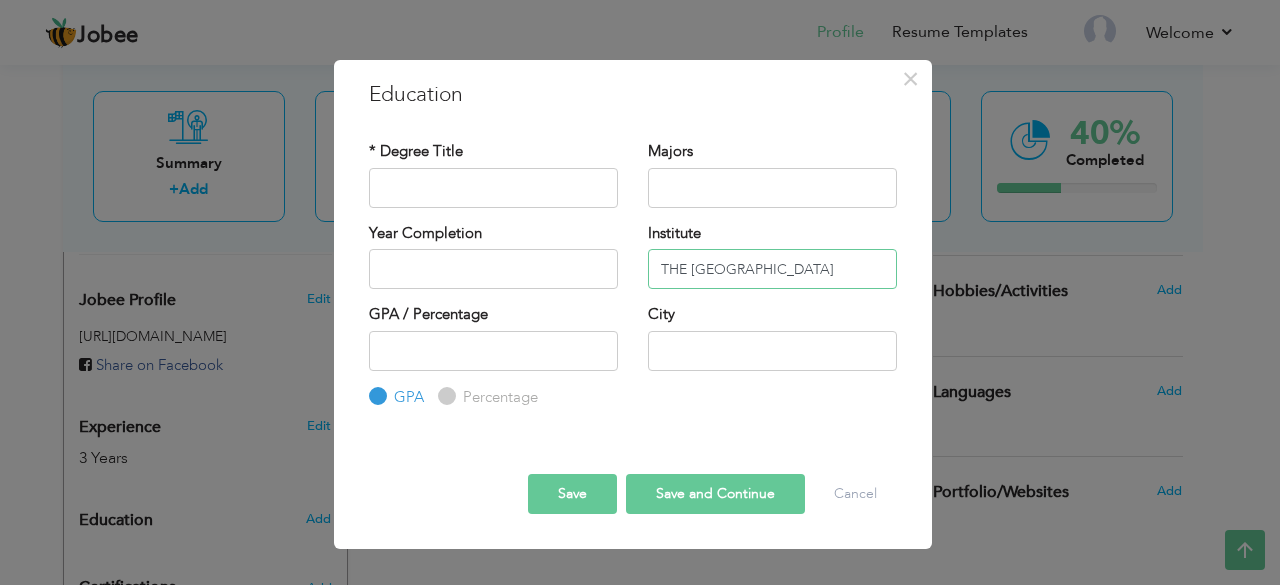 scroll, scrollTop: 0, scrollLeft: 0, axis: both 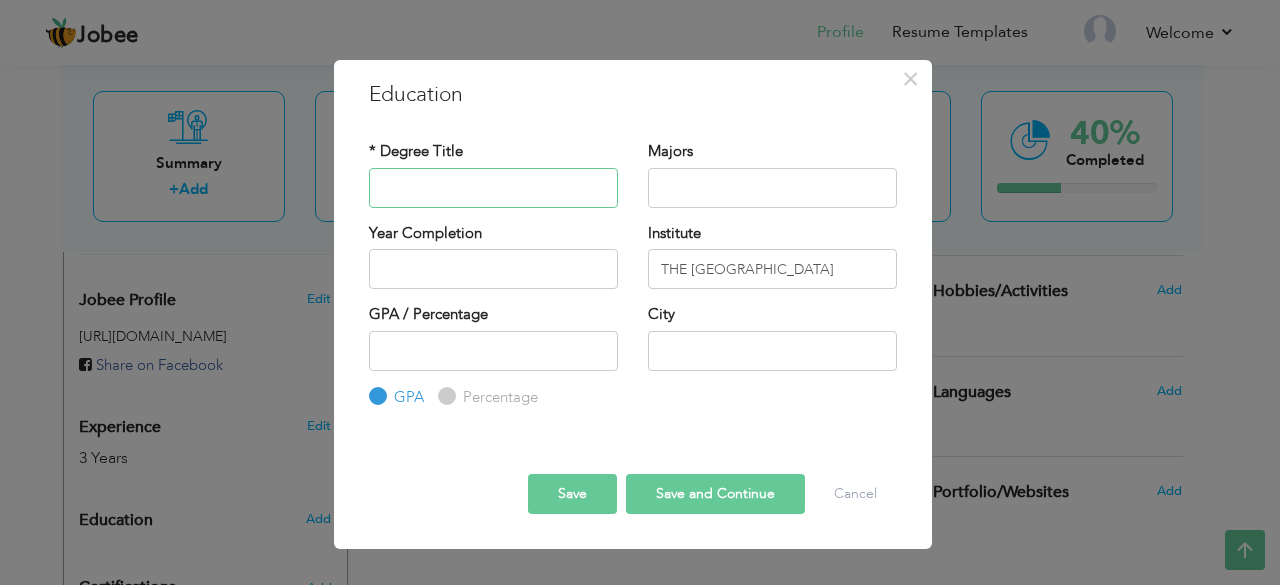 click at bounding box center (493, 188) 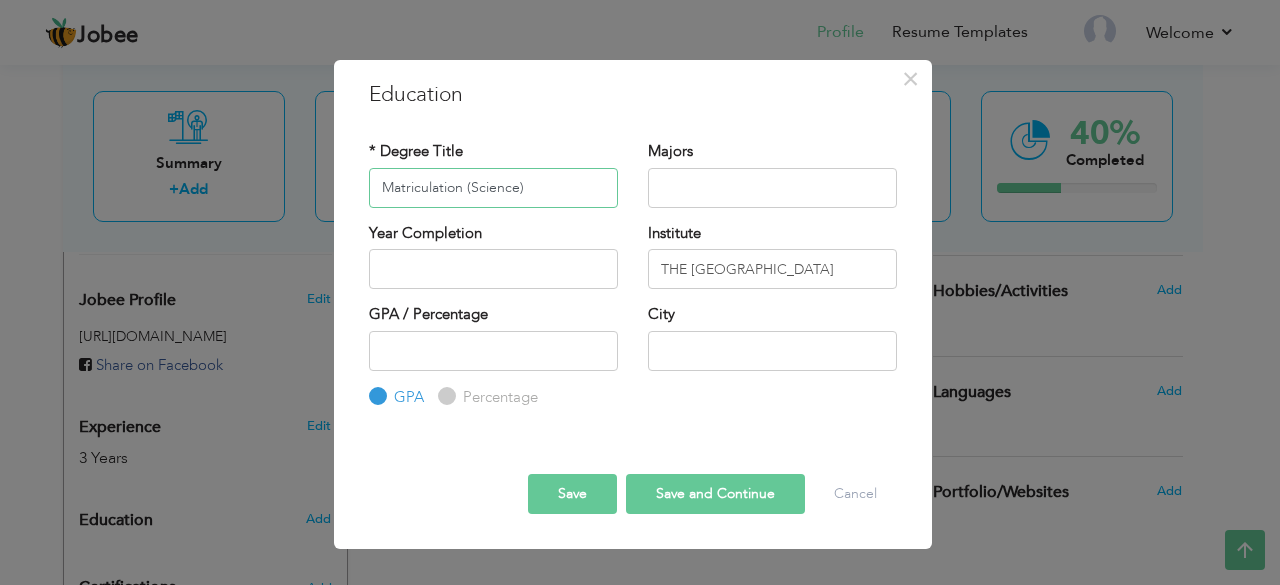 type on "Matriculation (Science)" 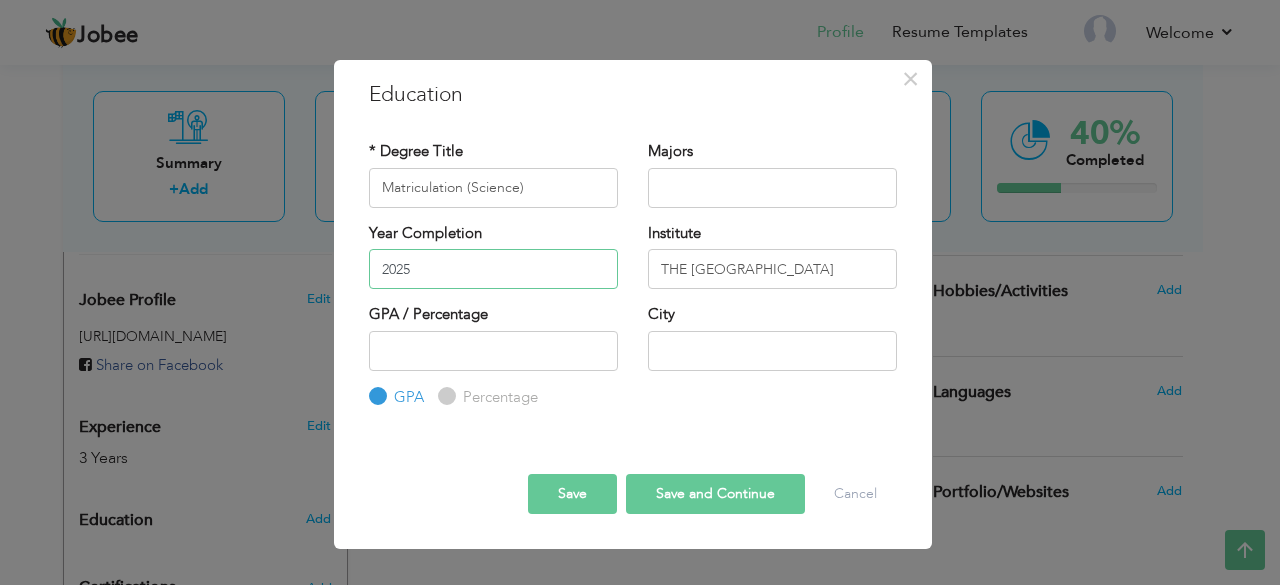 click on "2025" at bounding box center (493, 269) 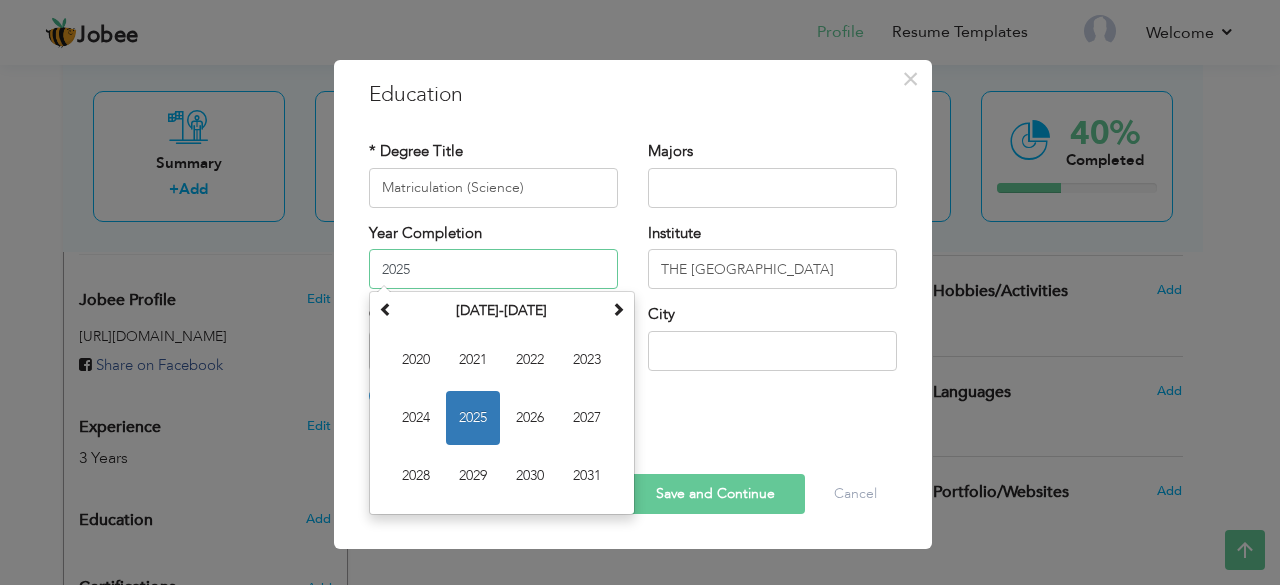paste on "2013" 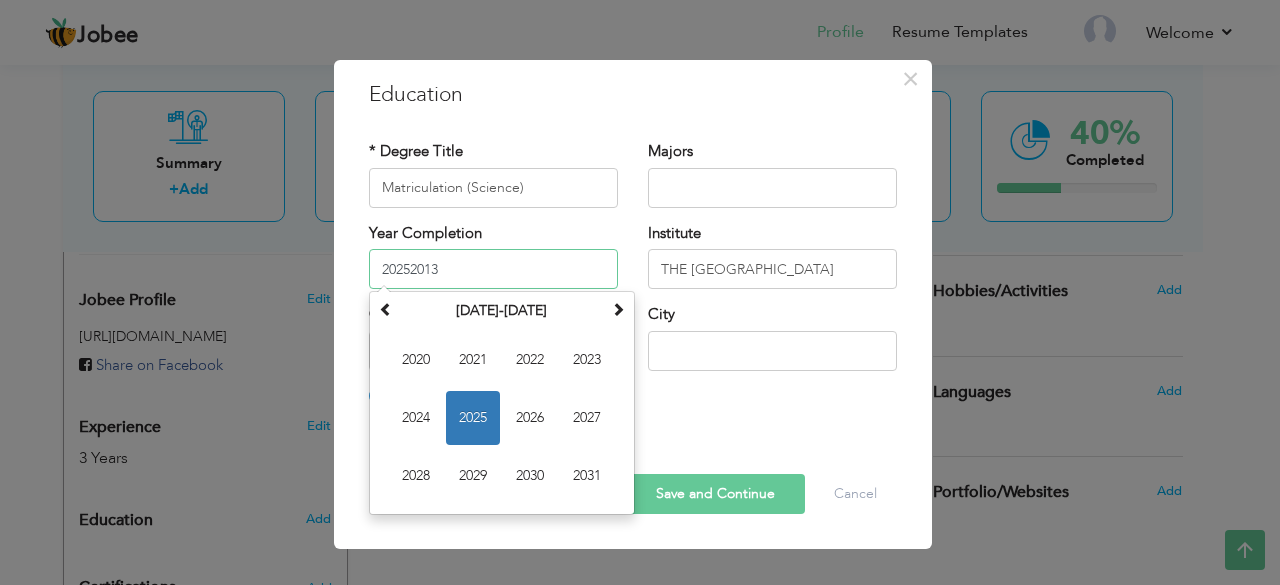 click on "20252013" at bounding box center [493, 269] 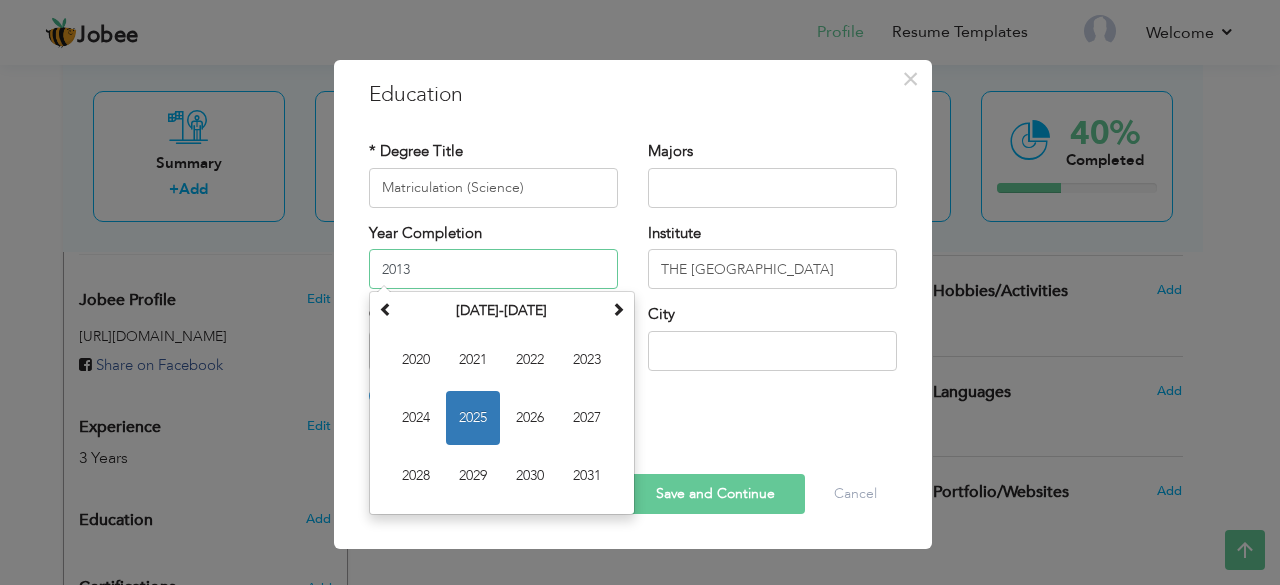 type on "2013" 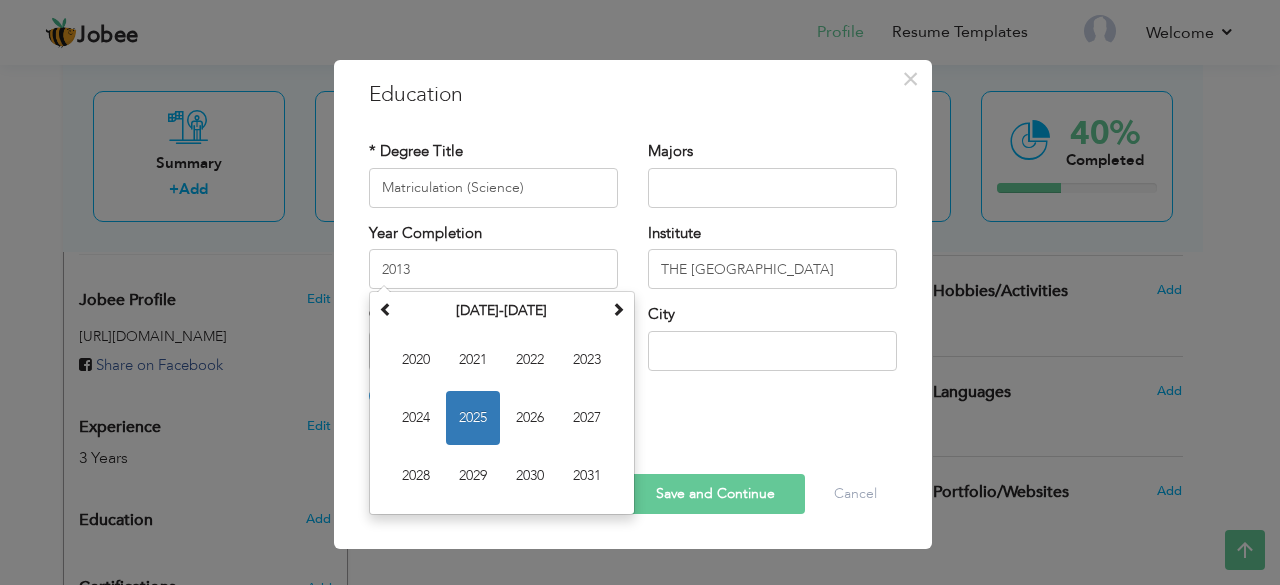 click on "GPA / Percentage
GPA
Percentage
City" at bounding box center (633, 356) 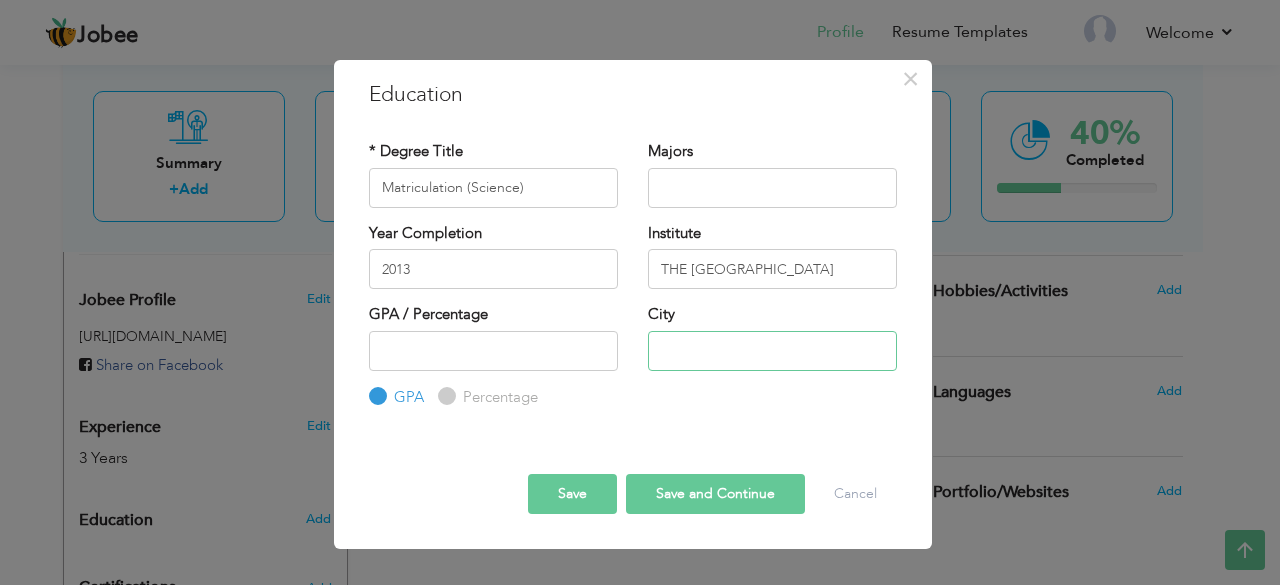 click at bounding box center [772, 351] 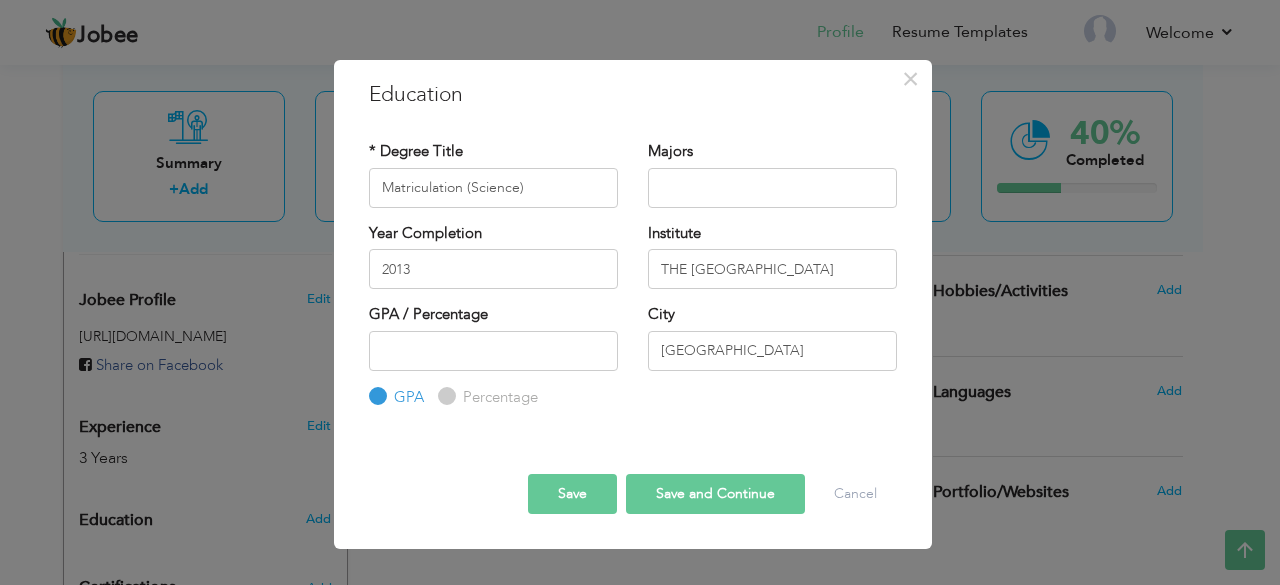 click on "Save and Continue" at bounding box center [715, 494] 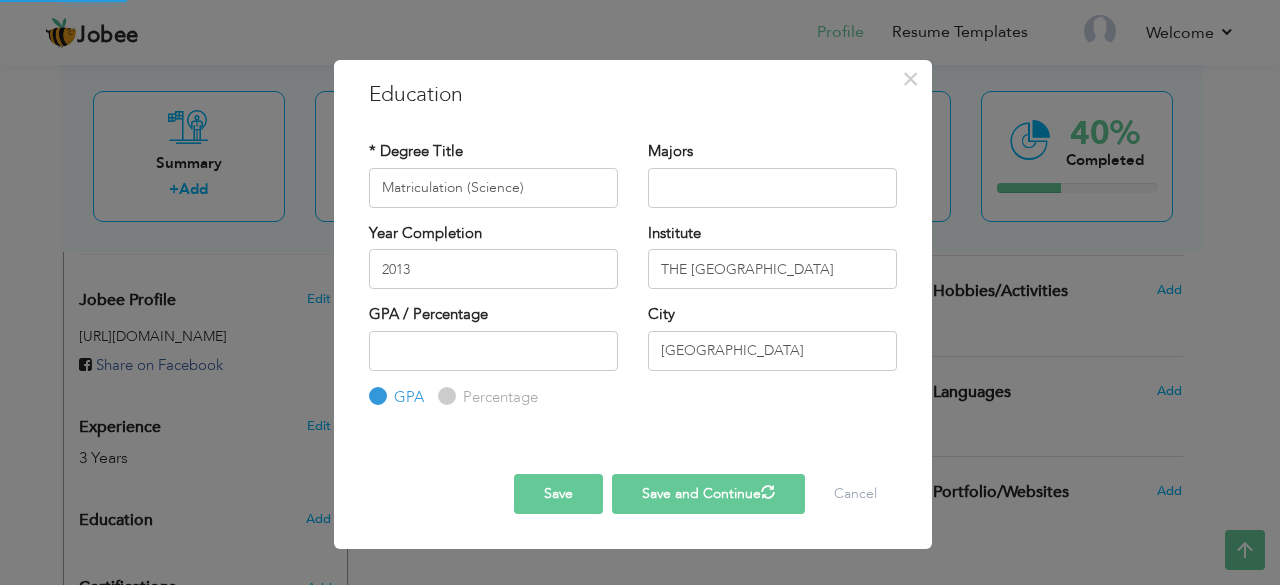 type 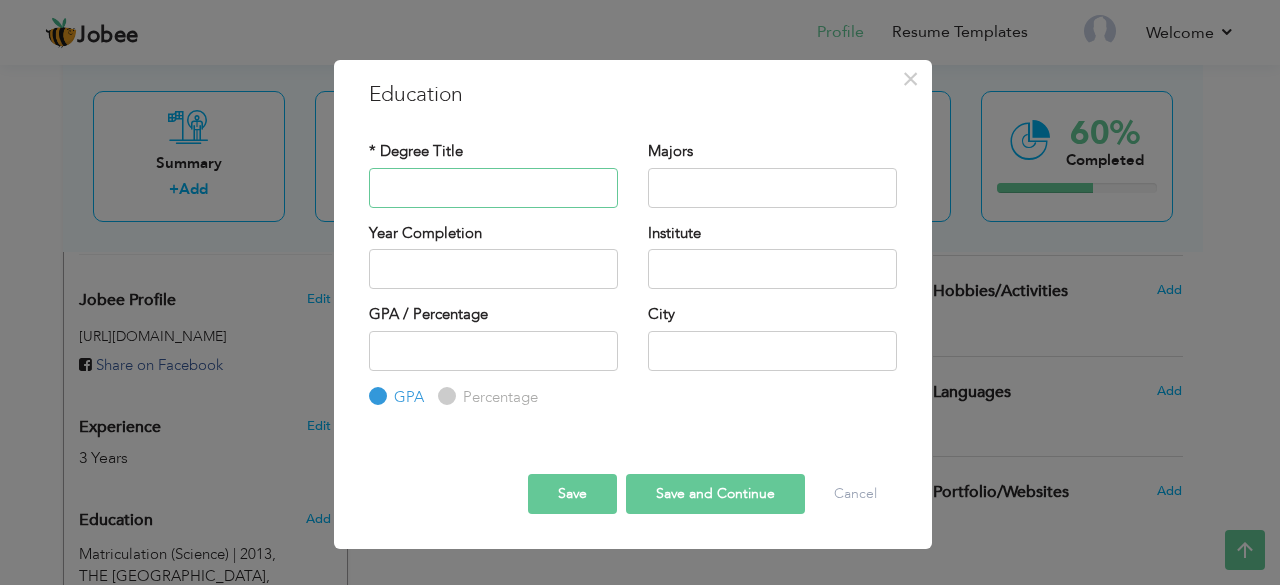 click at bounding box center (493, 188) 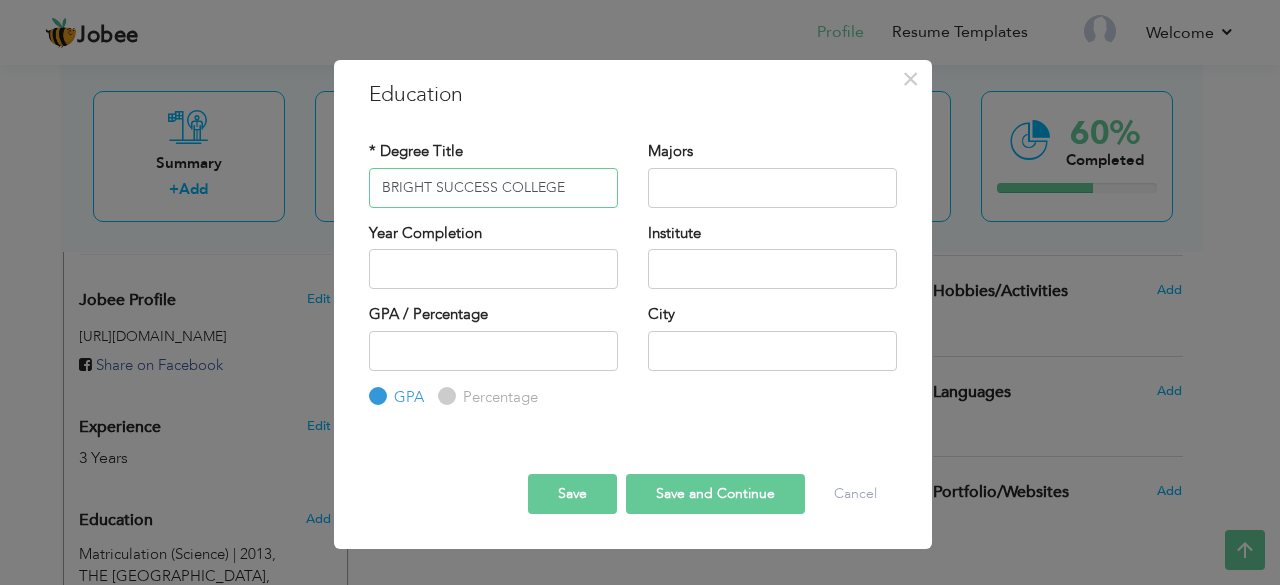 click on "BRIGHT SUCCESS COLLEGE" at bounding box center [493, 188] 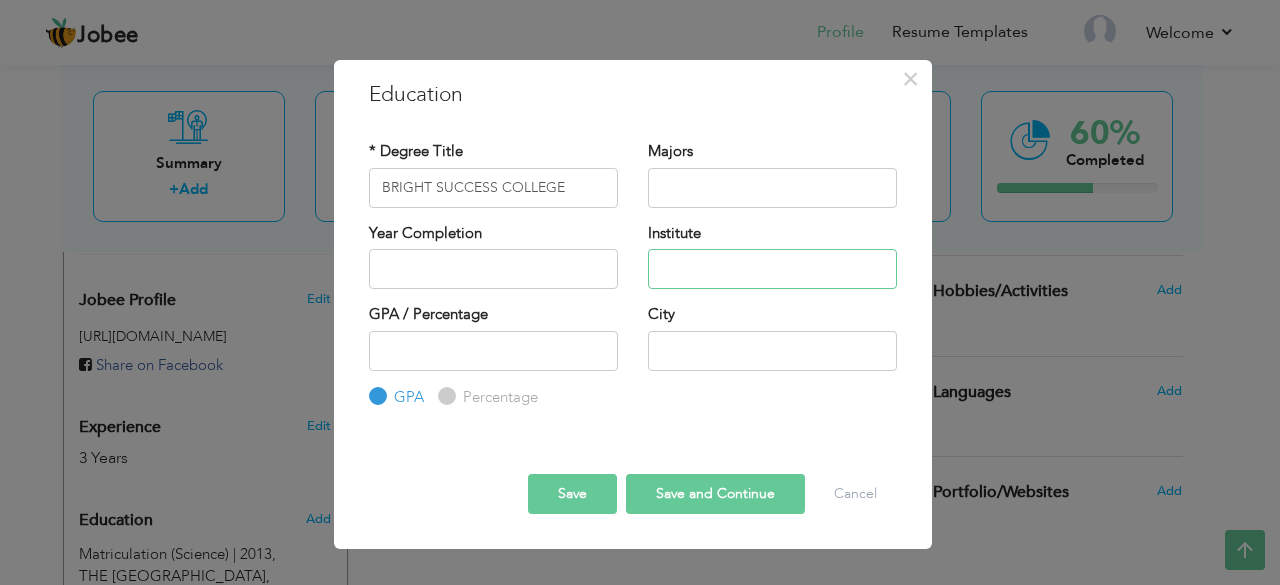 click at bounding box center (772, 269) 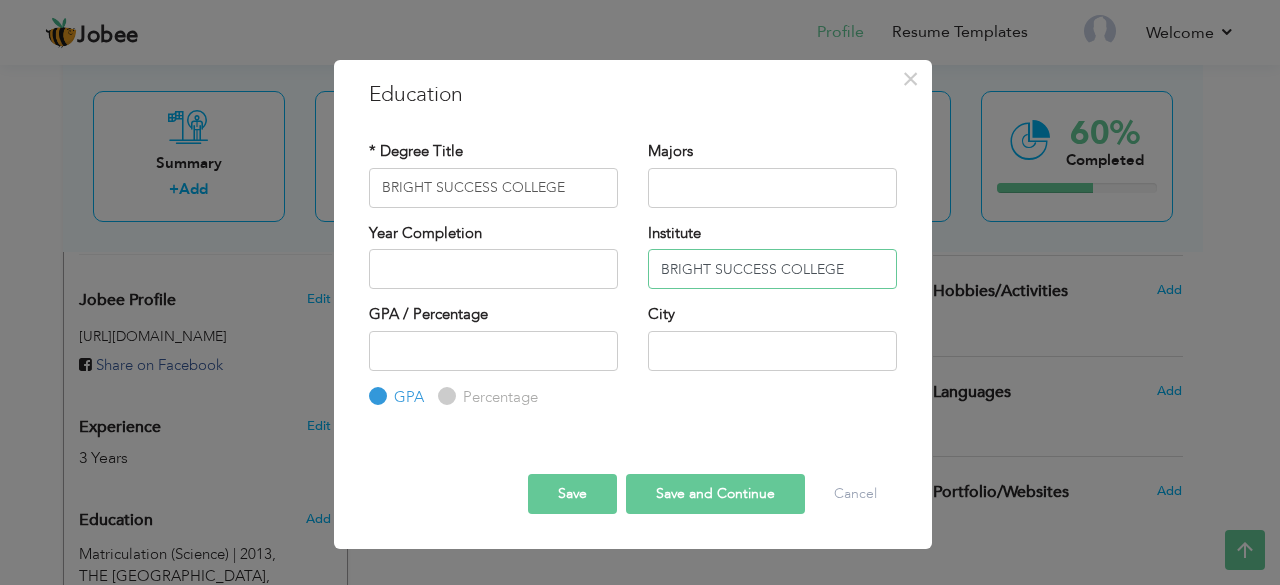 type on "BRIGHT SUCCESS COLLEGE" 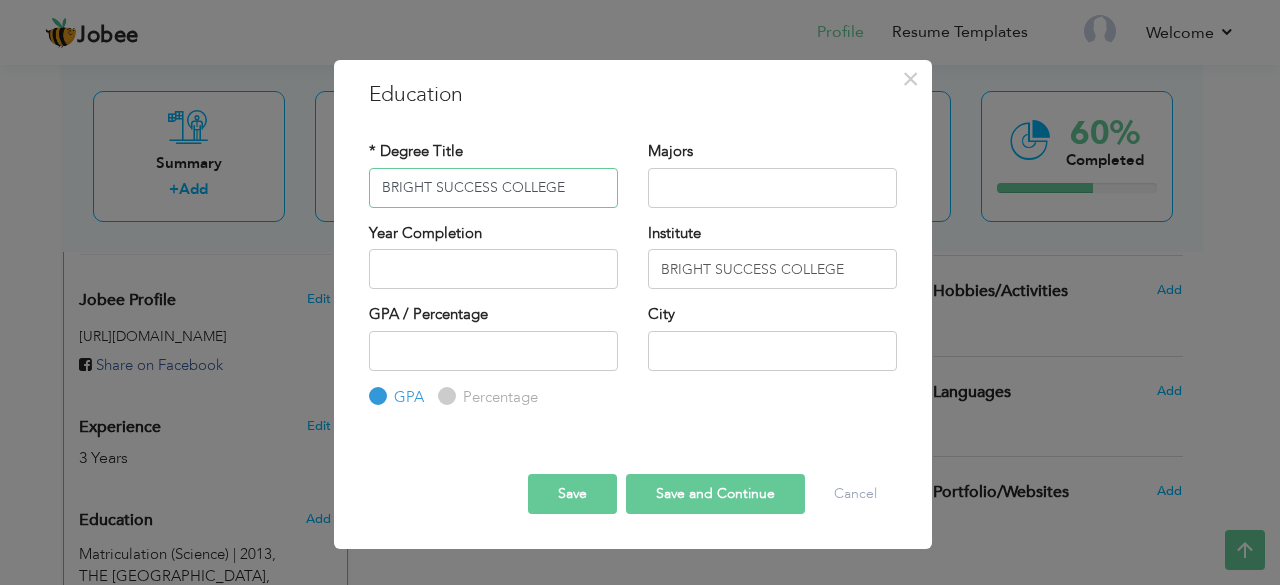 click on "BRIGHT SUCCESS COLLEGE" at bounding box center (493, 188) 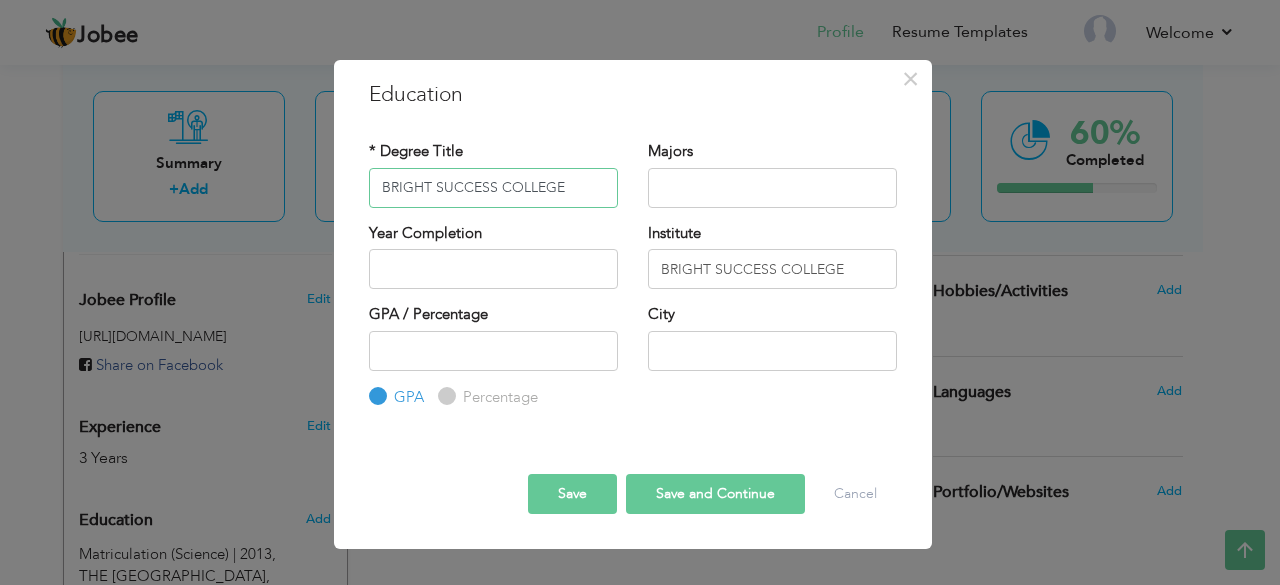 paste on "Intermediate (Commerce)" 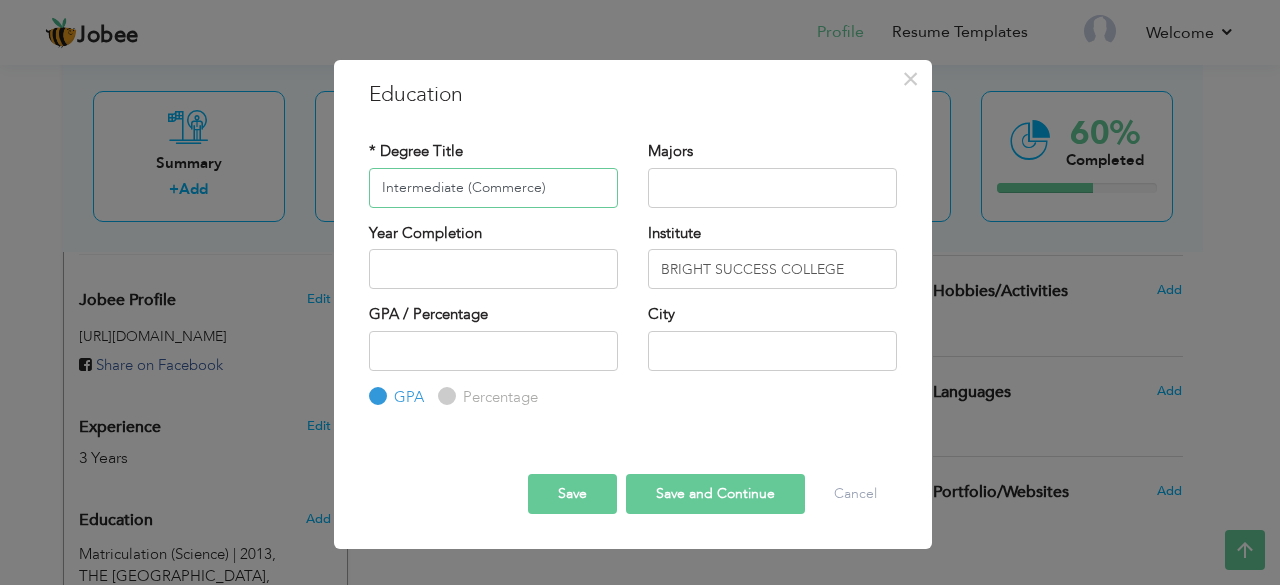 type on "Intermediate (Commerce)" 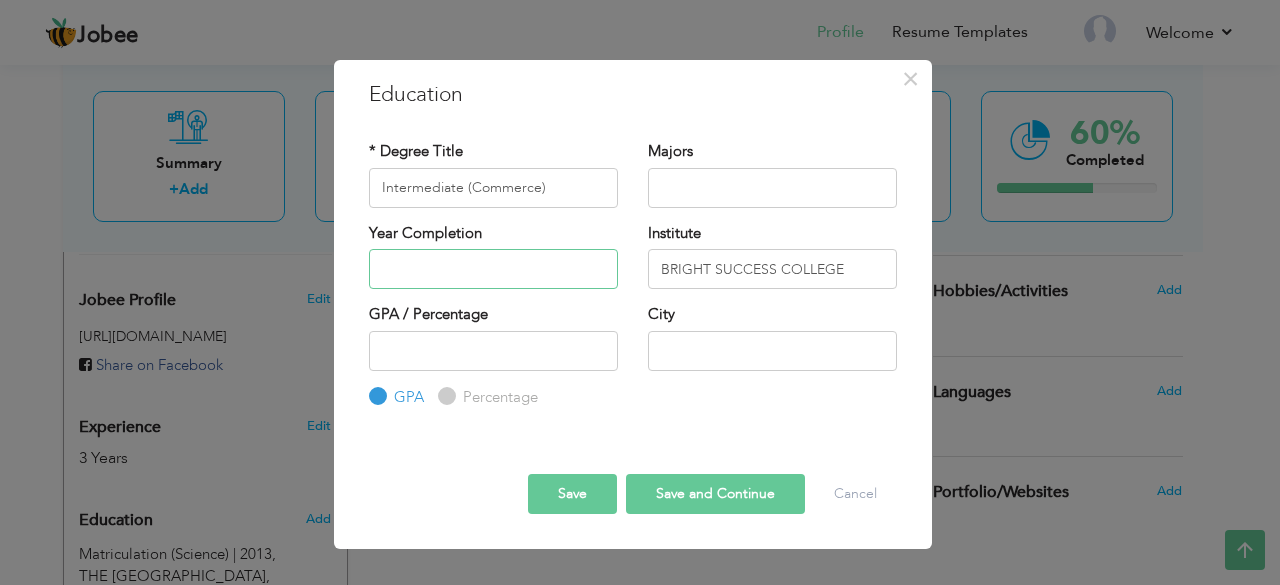 click at bounding box center (493, 269) 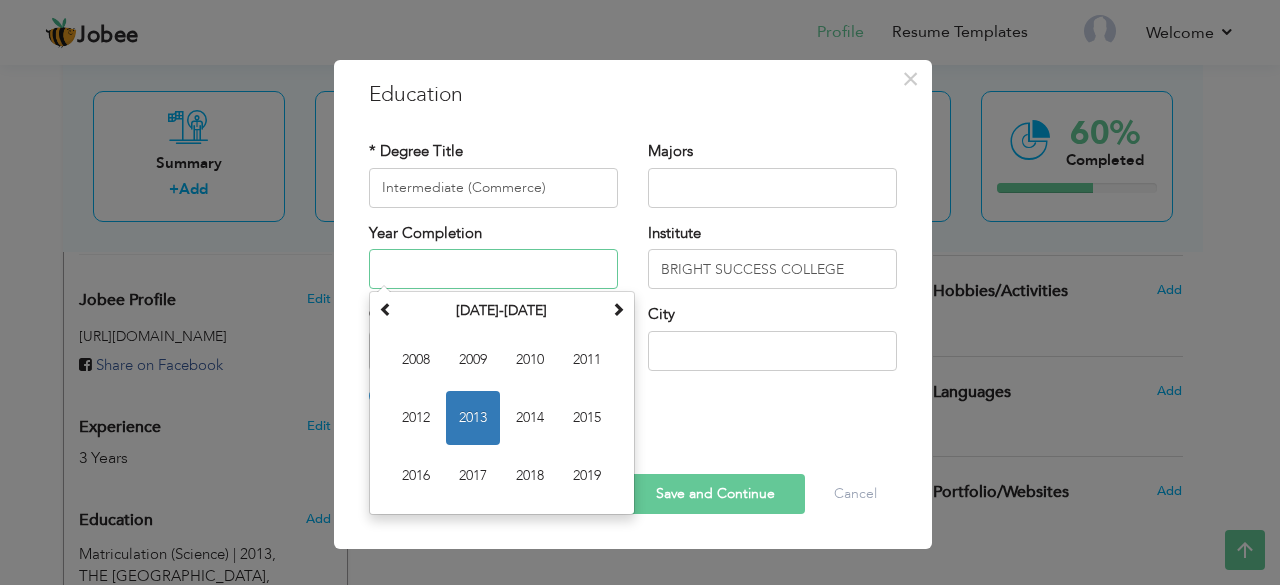 paste on "2015" 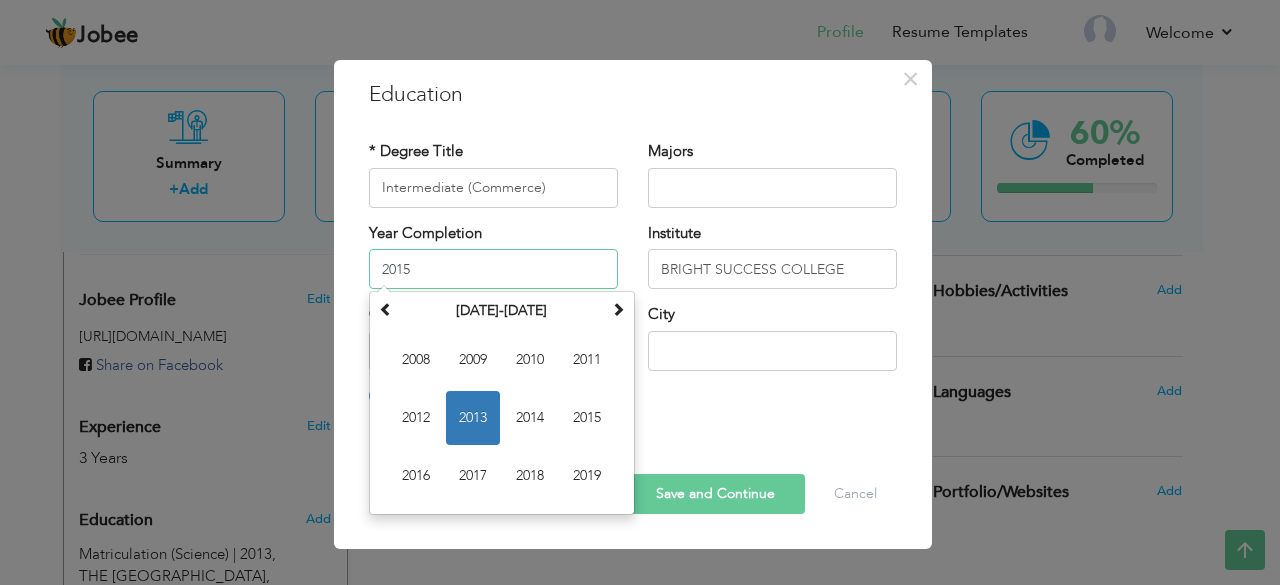 type on "2015" 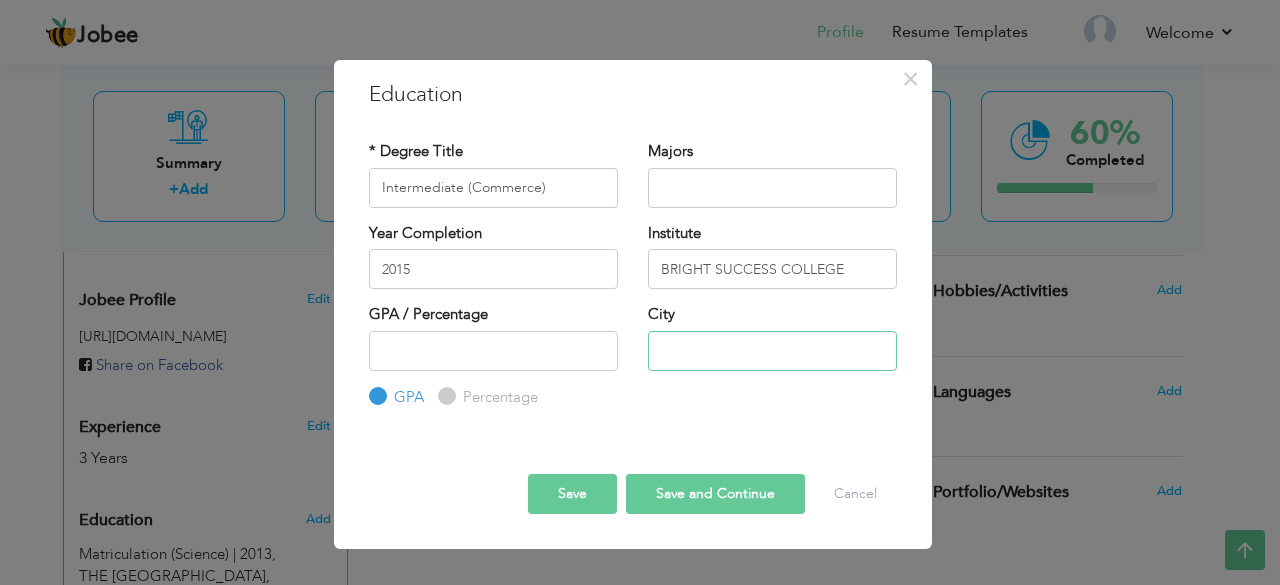 drag, startPoint x: 702, startPoint y: 343, endPoint x: 721, endPoint y: 388, distance: 48.8467 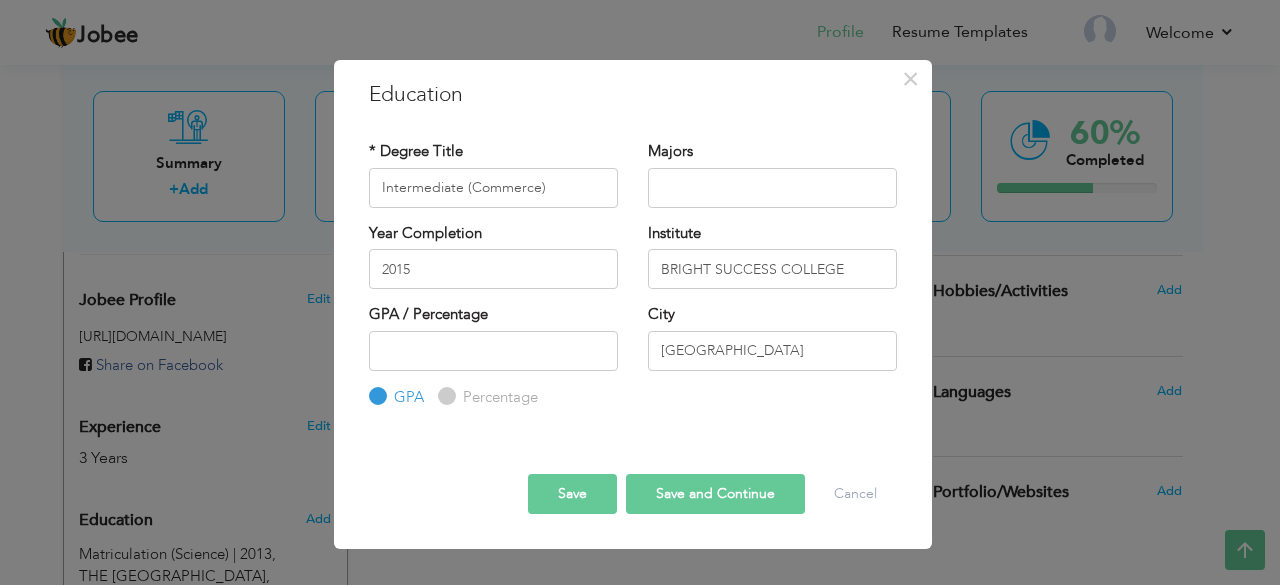 click on "Save and Continue" at bounding box center [715, 494] 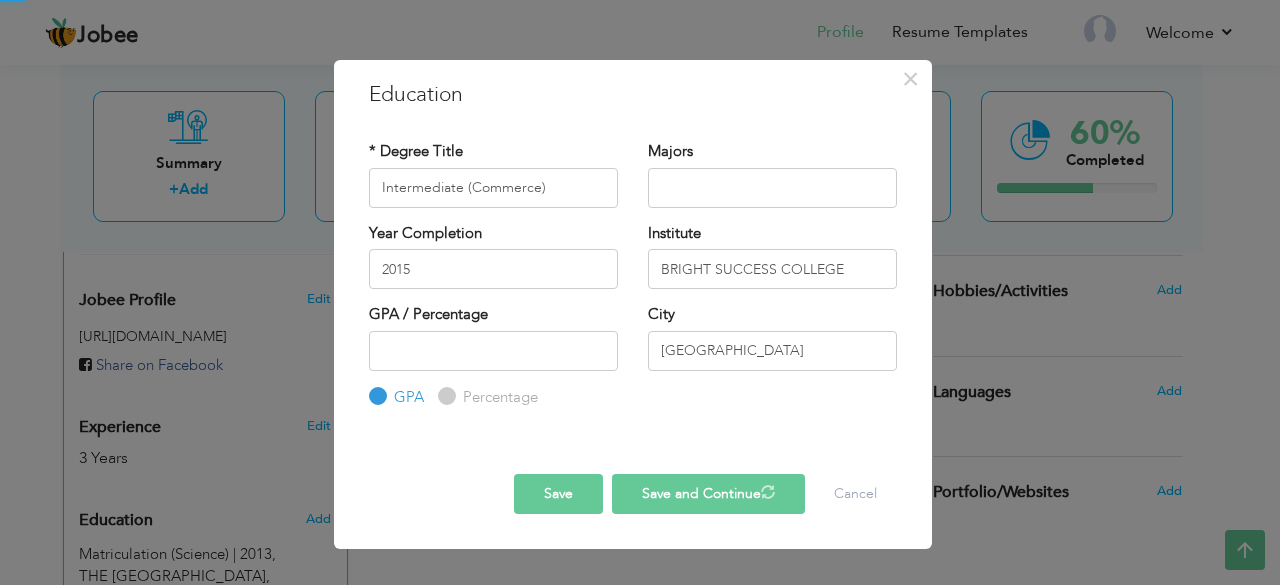 type 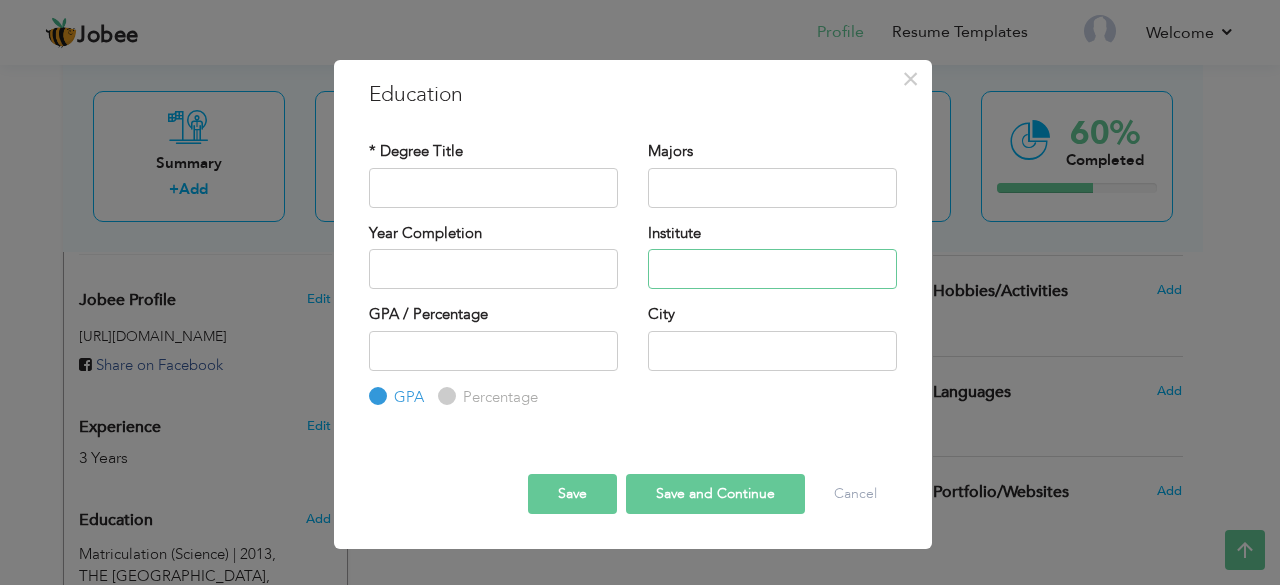 click at bounding box center [772, 269] 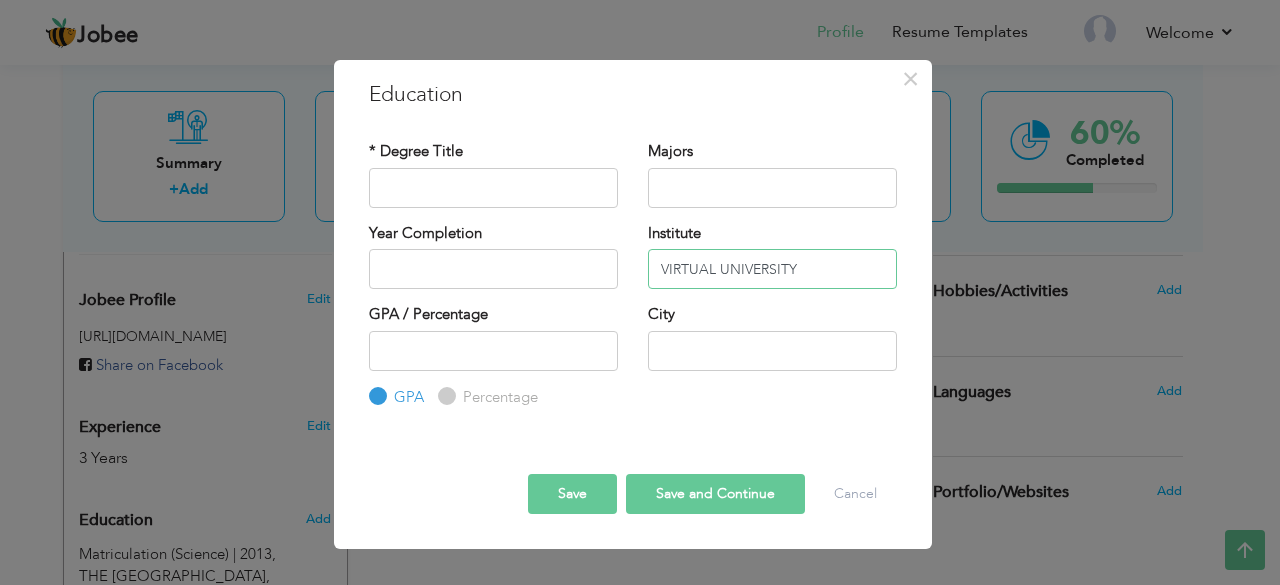 type on "VIRTUAL UNIVERSITY" 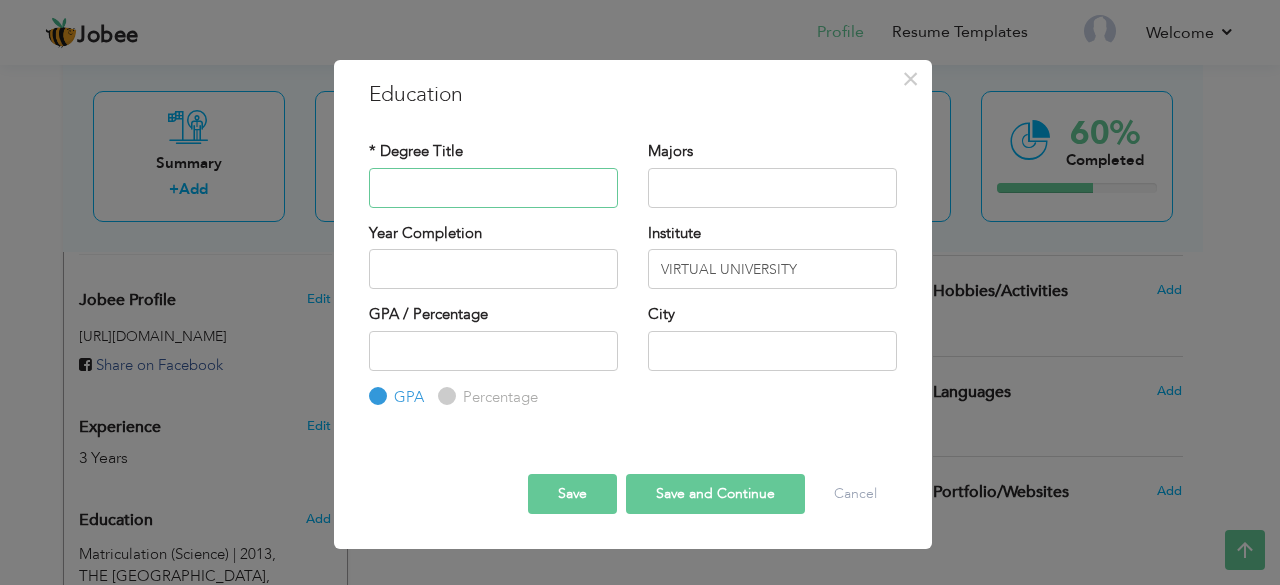 click at bounding box center [493, 188] 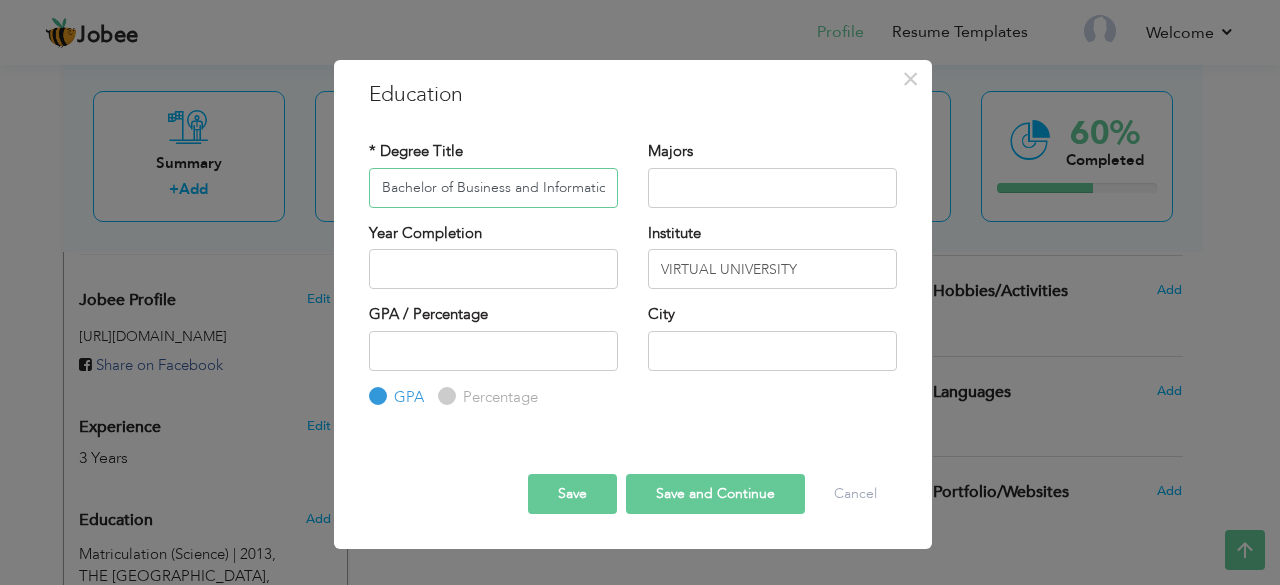 scroll, scrollTop: 0, scrollLeft: 82, axis: horizontal 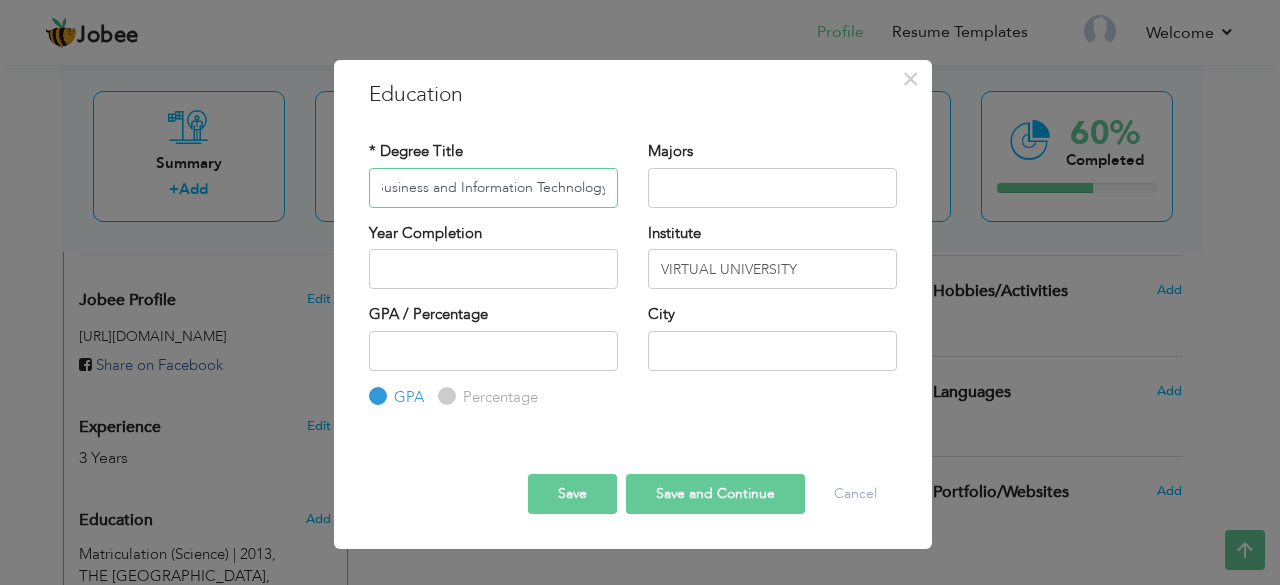 type on "Bachelor of Business and Information Technology" 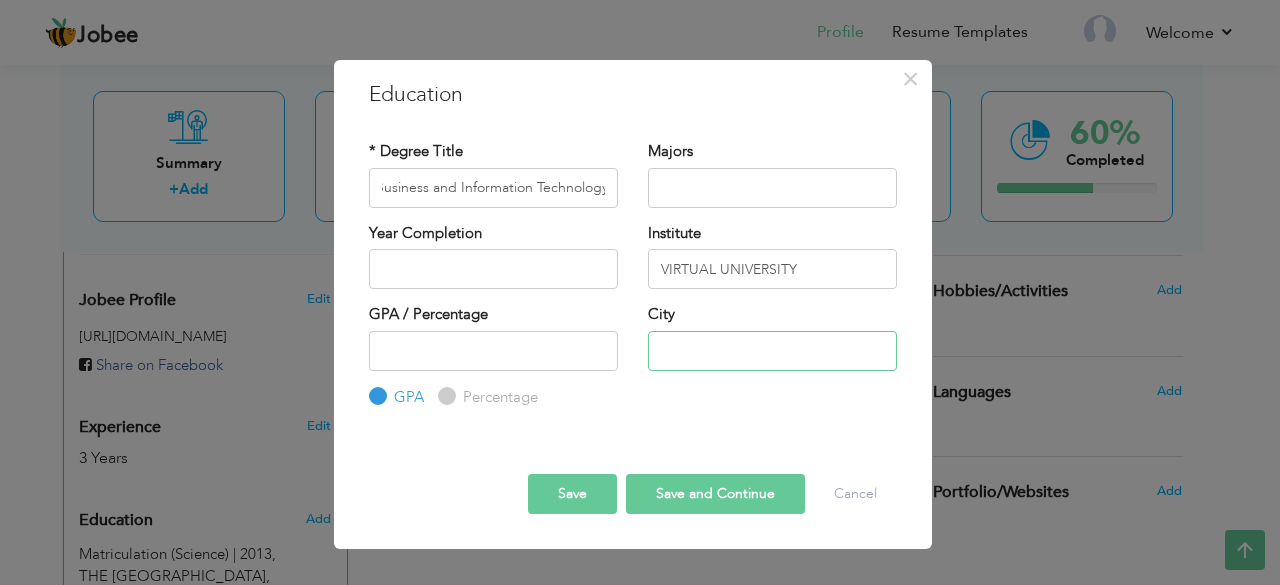 click at bounding box center (772, 351) 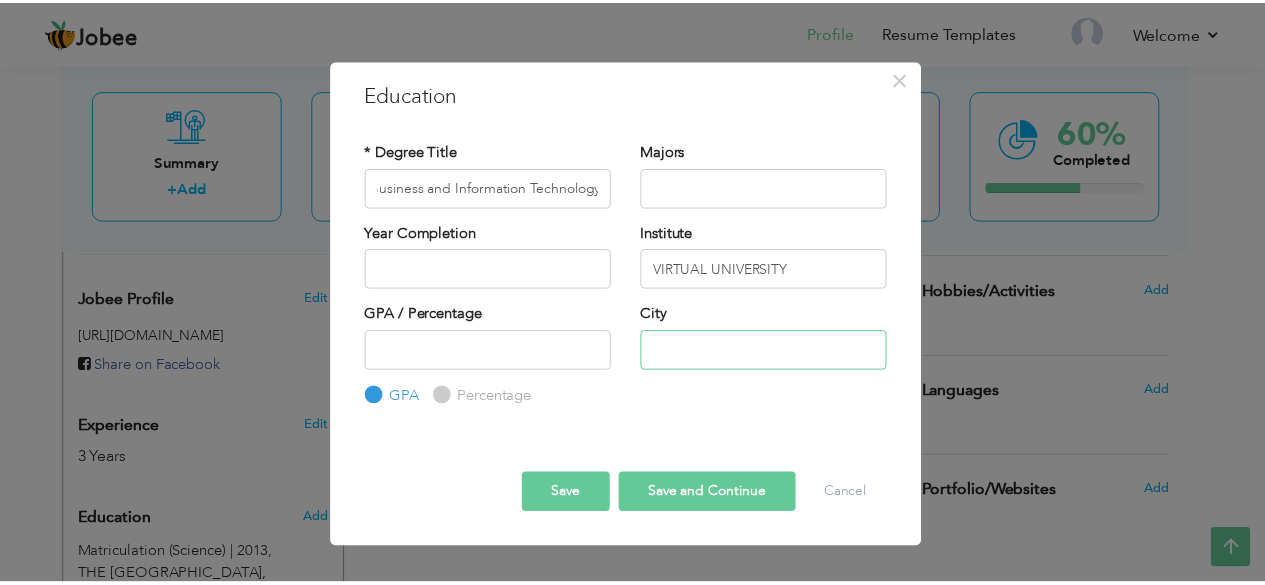 scroll, scrollTop: 0, scrollLeft: 0, axis: both 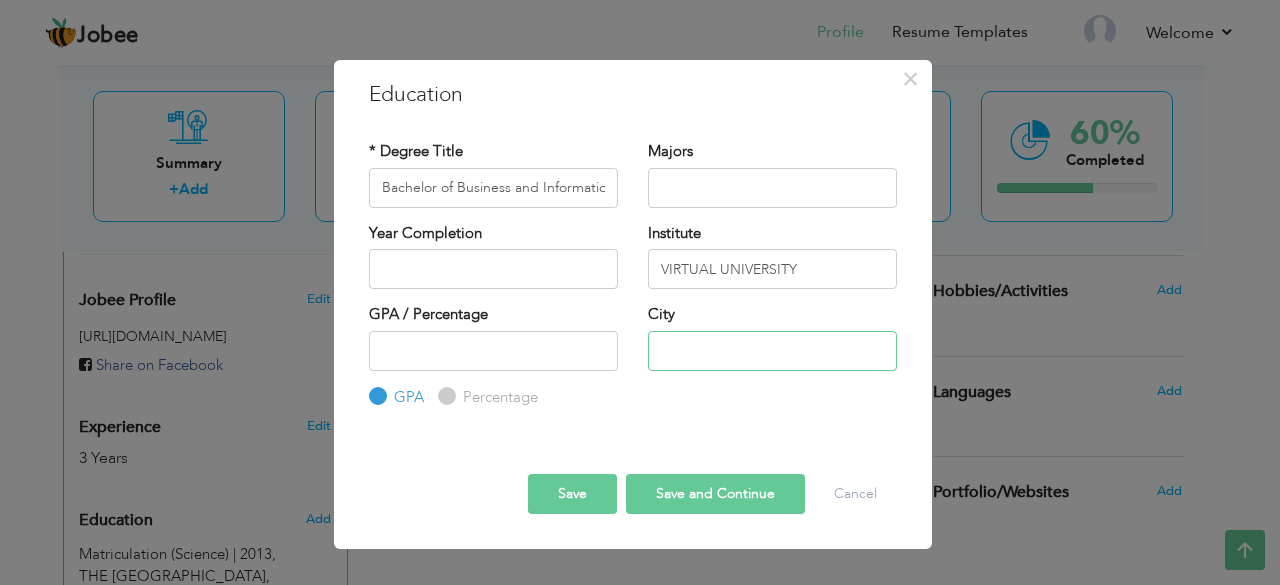 type on "Karachi" 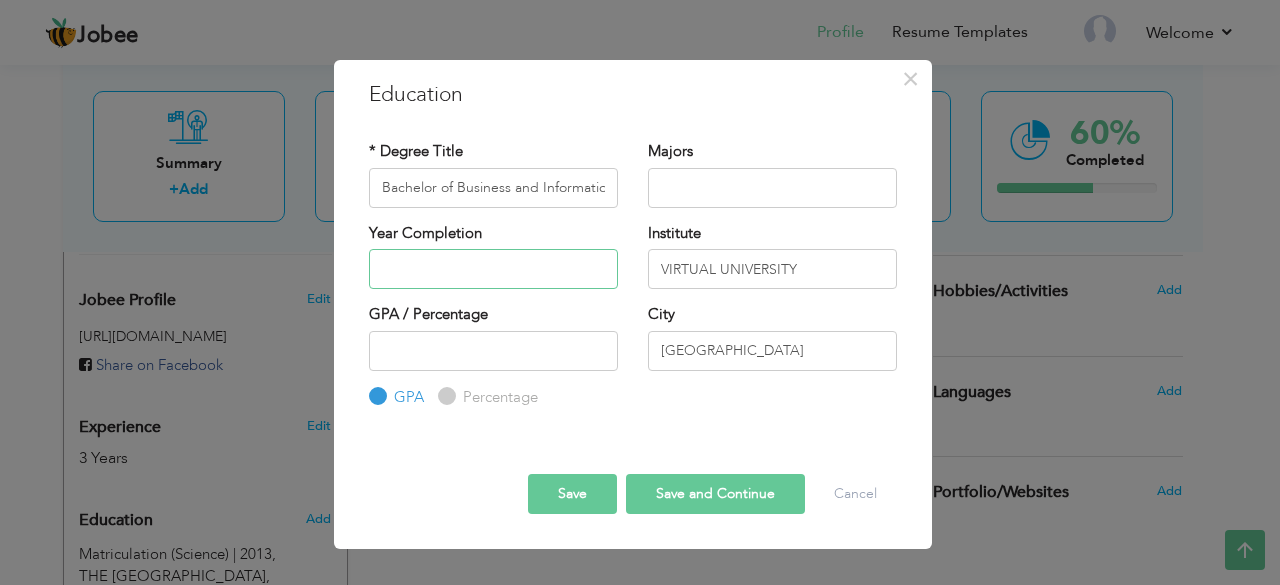 click at bounding box center [493, 269] 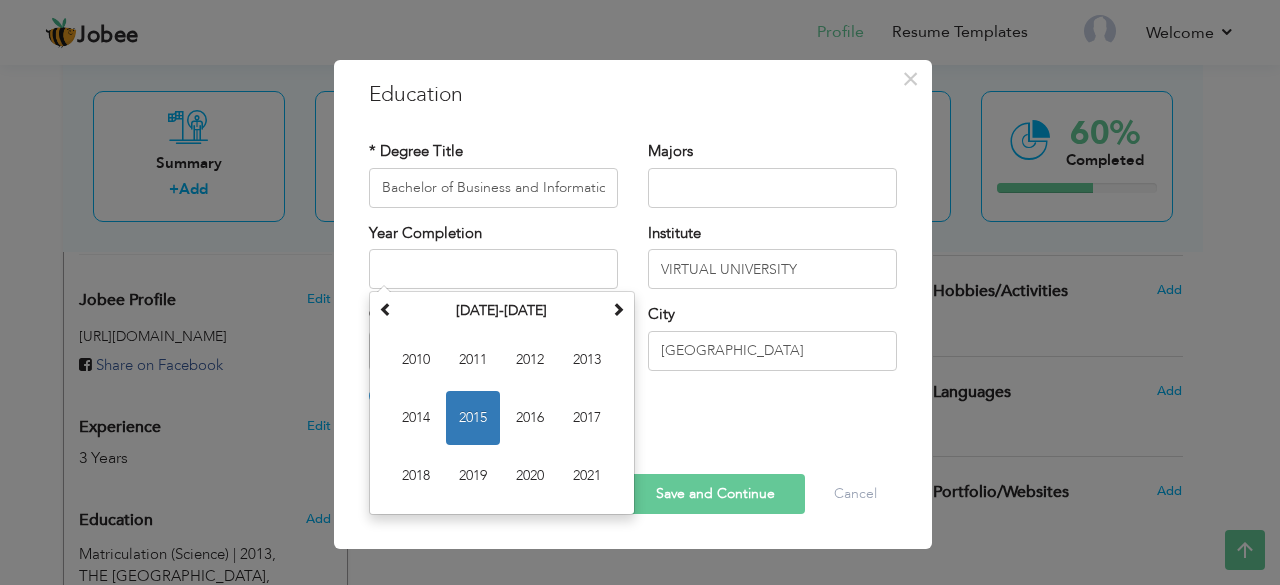 click on "GPA / Percentage
GPA
Percentage
City" at bounding box center [633, 356] 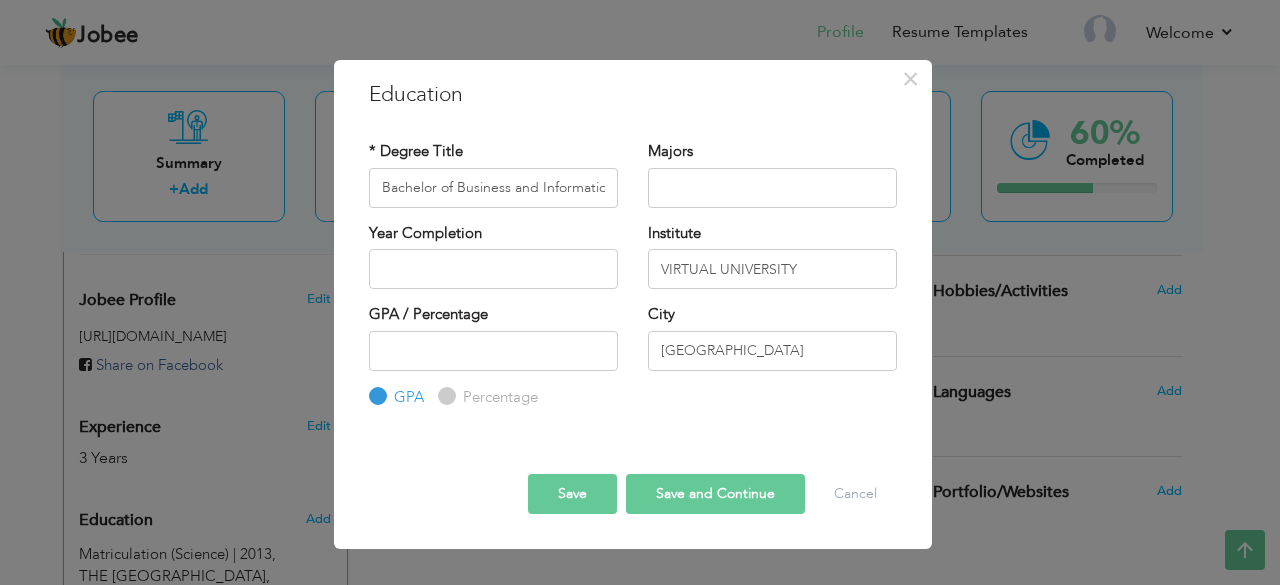 click on "Save and Continue" at bounding box center (715, 494) 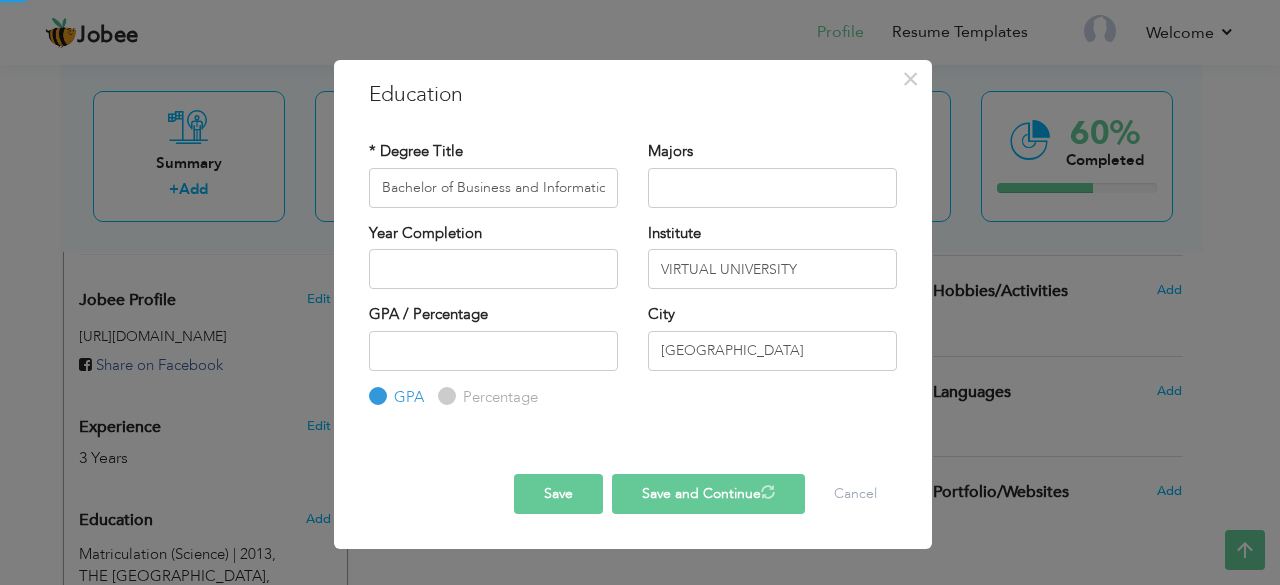 type 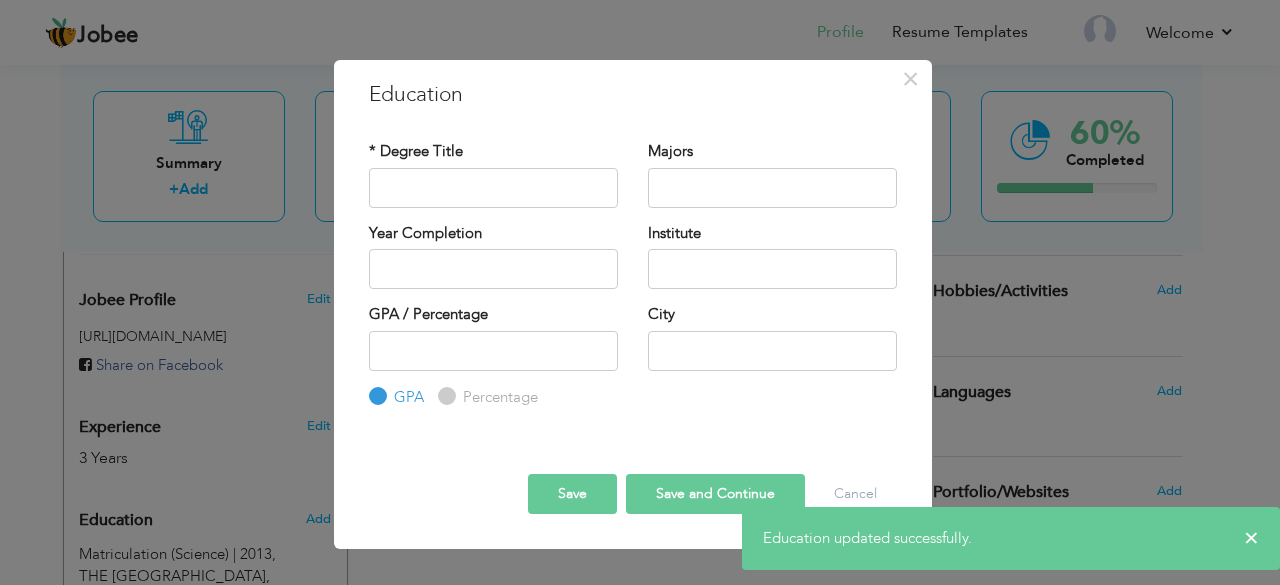 drag, startPoint x: 654, startPoint y: 432, endPoint x: 684, endPoint y: 321, distance: 114.982605 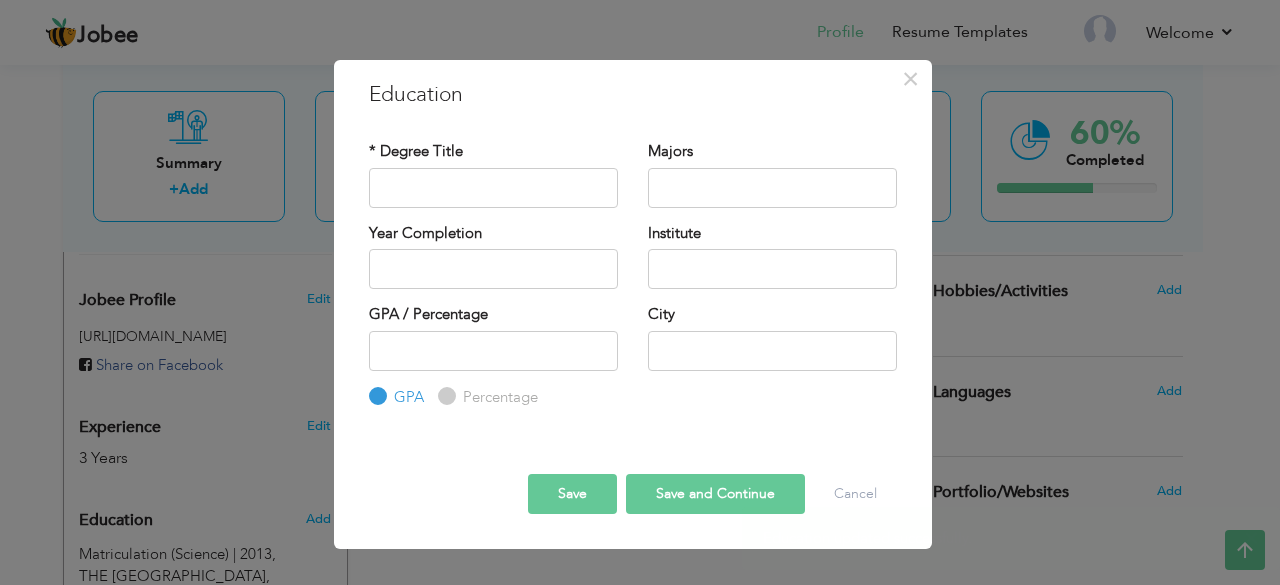 click on "×
Education
* Degree Title
Majors
Year Completion Institute GPA" at bounding box center (640, 292) 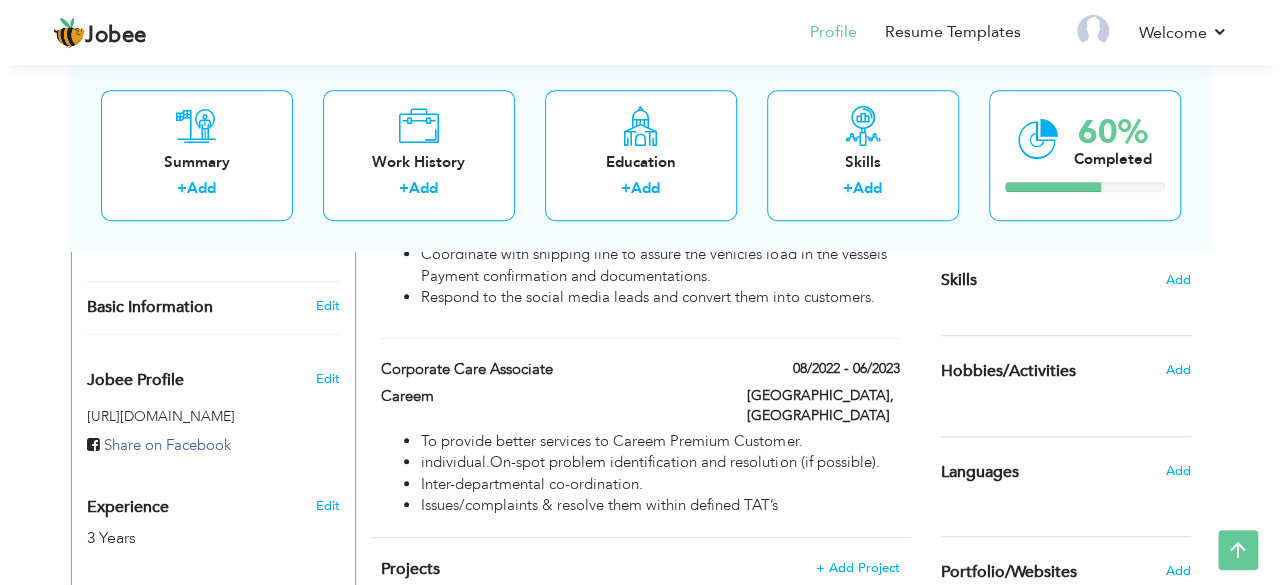 scroll, scrollTop: 400, scrollLeft: 0, axis: vertical 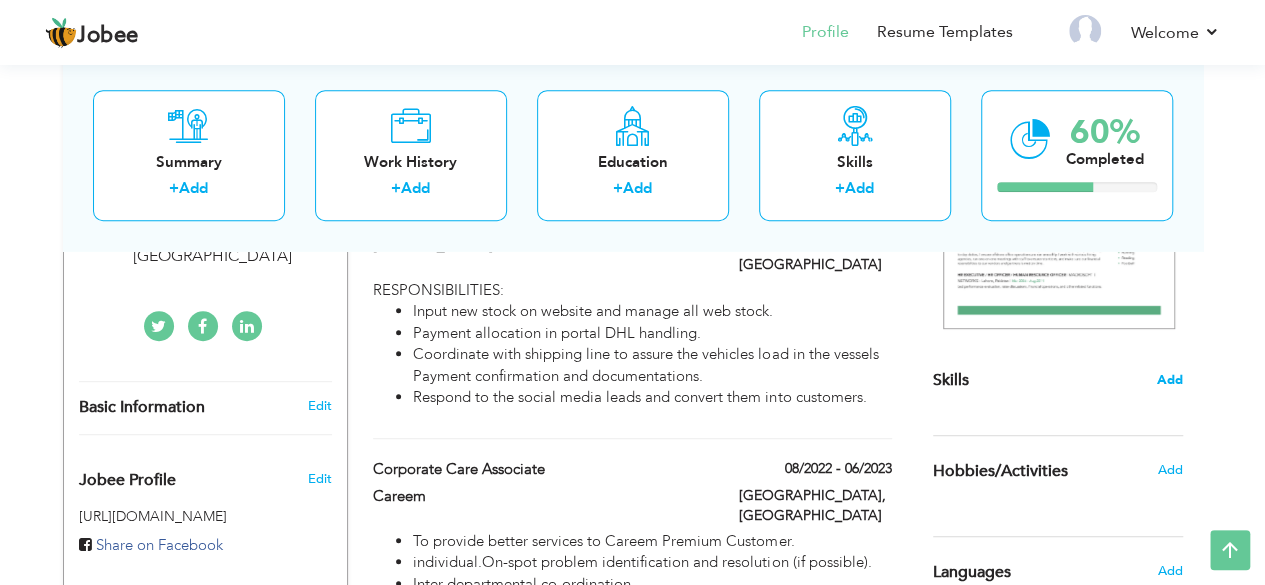 click on "Add" at bounding box center [1170, 380] 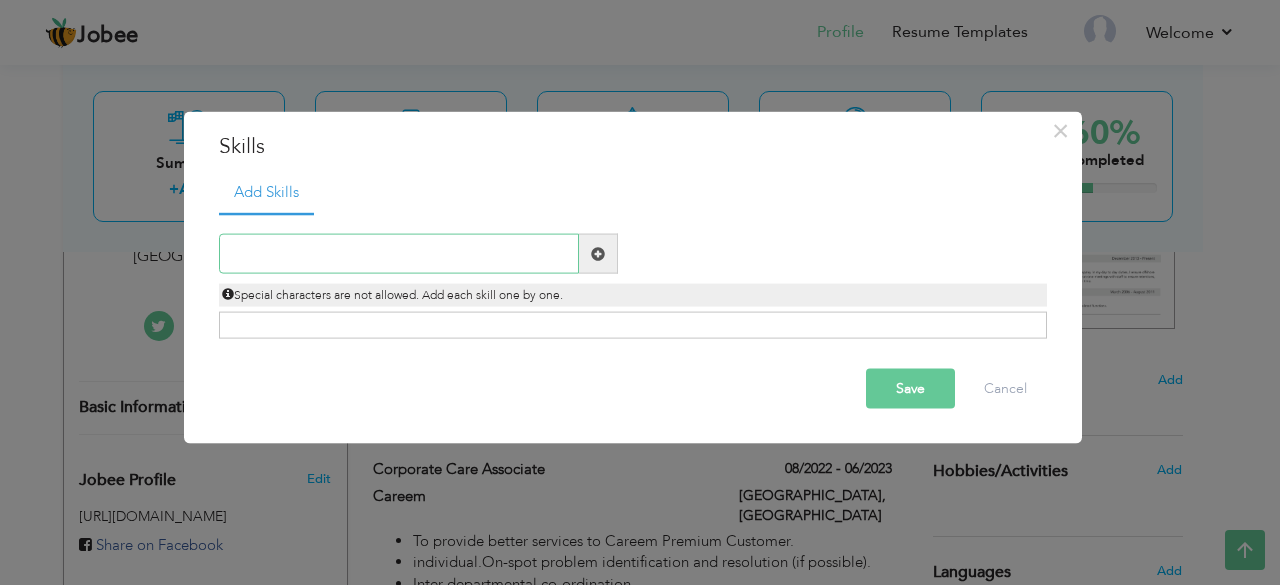 click at bounding box center (399, 254) 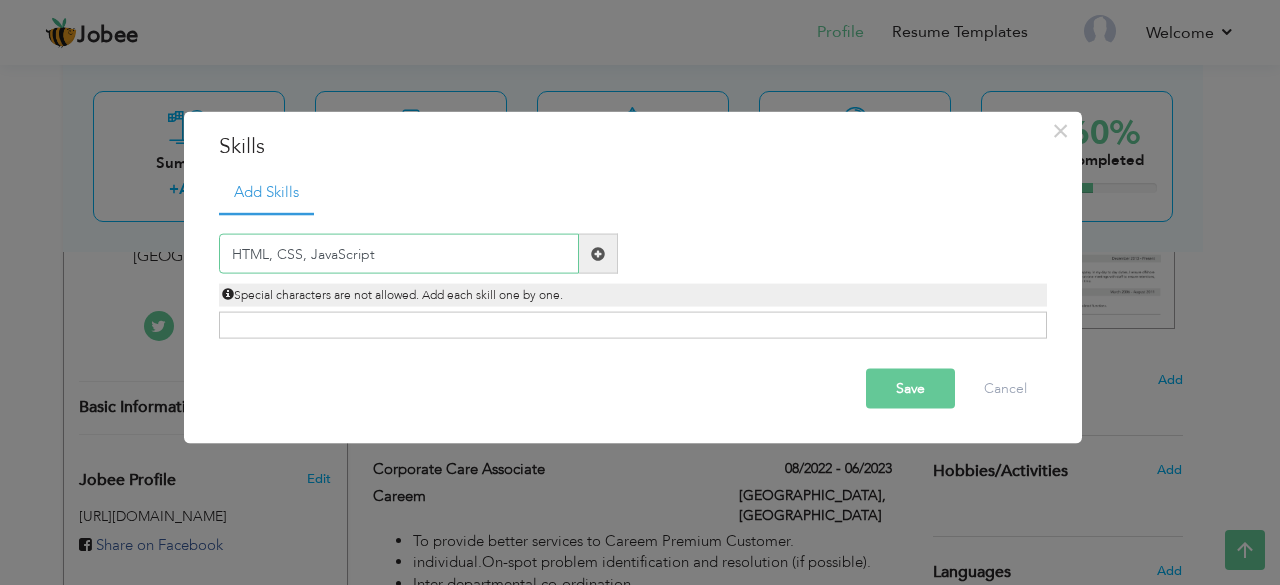 type on "HTML, CSS, JavaScript" 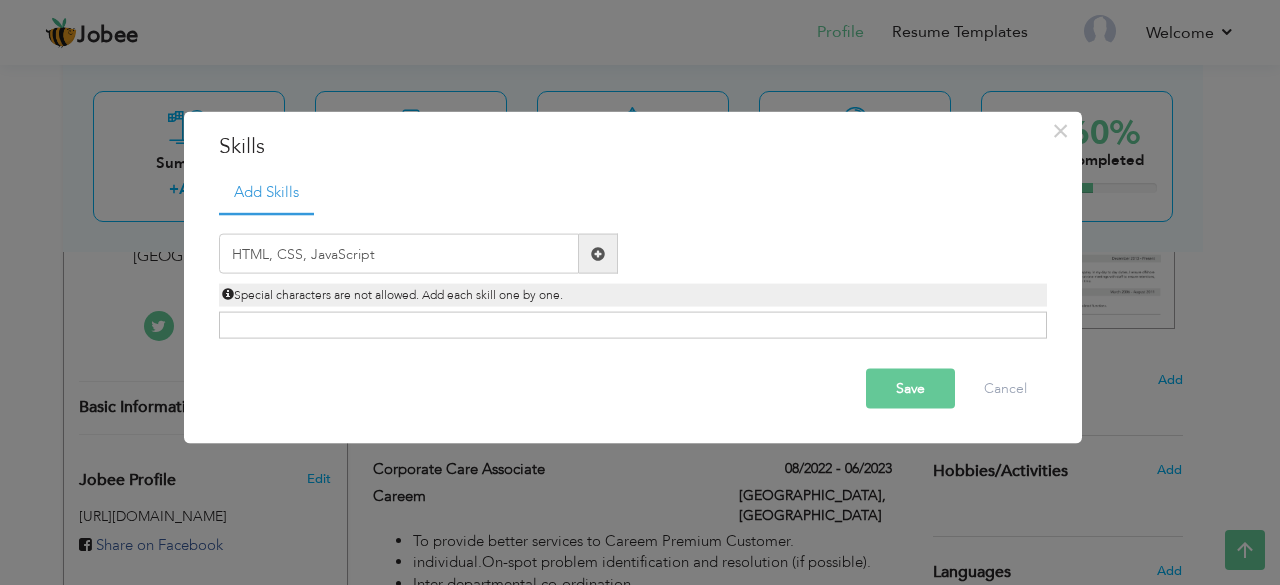 click at bounding box center (598, 253) 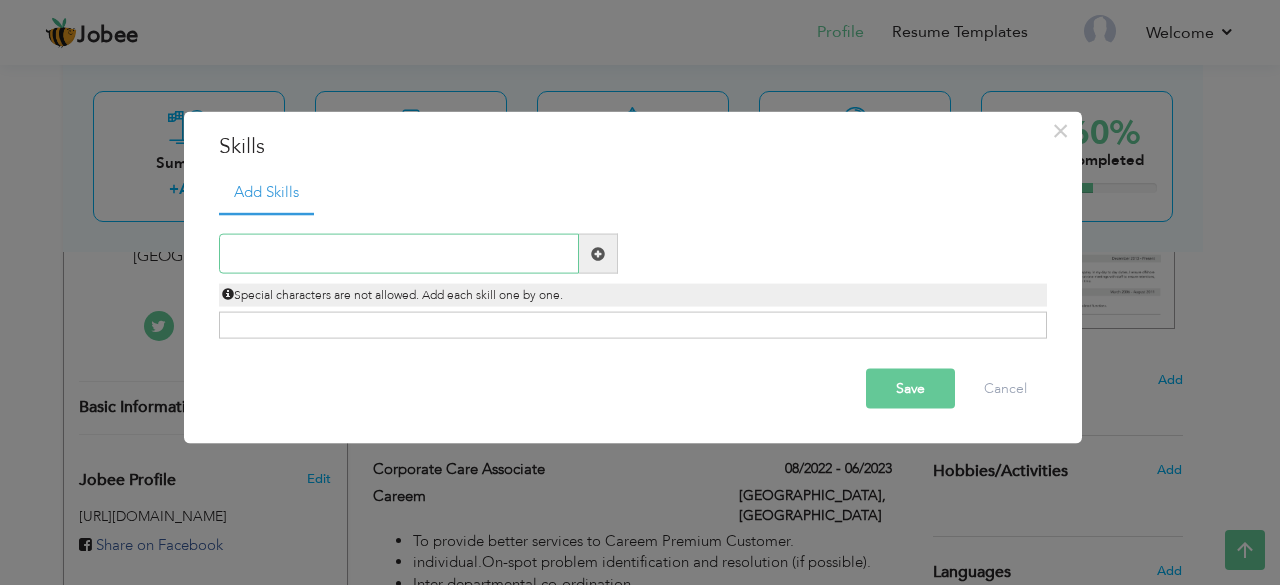 click at bounding box center [399, 254] 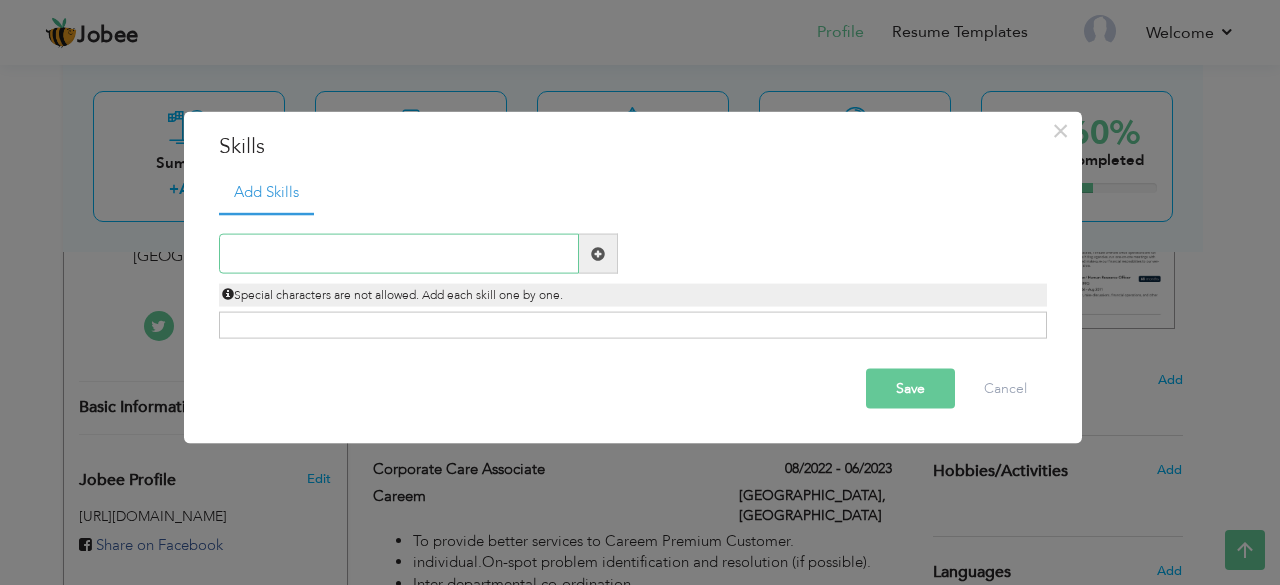 paste on "HTML, CSS, JavaScript" 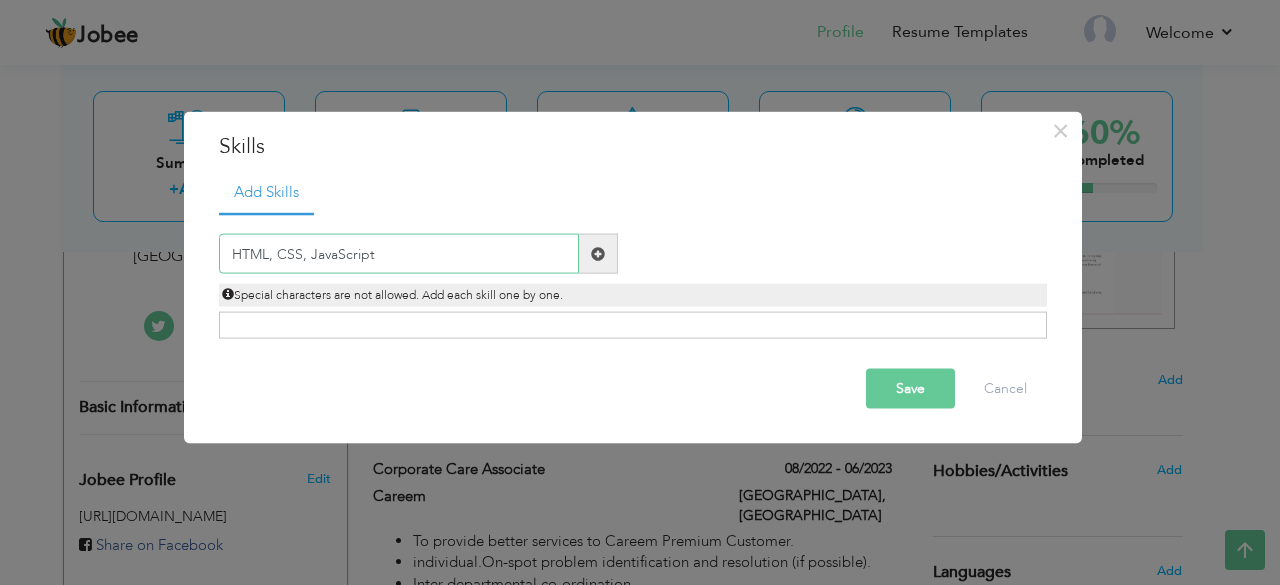 drag, startPoint x: 268, startPoint y: 259, endPoint x: 384, endPoint y: 256, distance: 116.03879 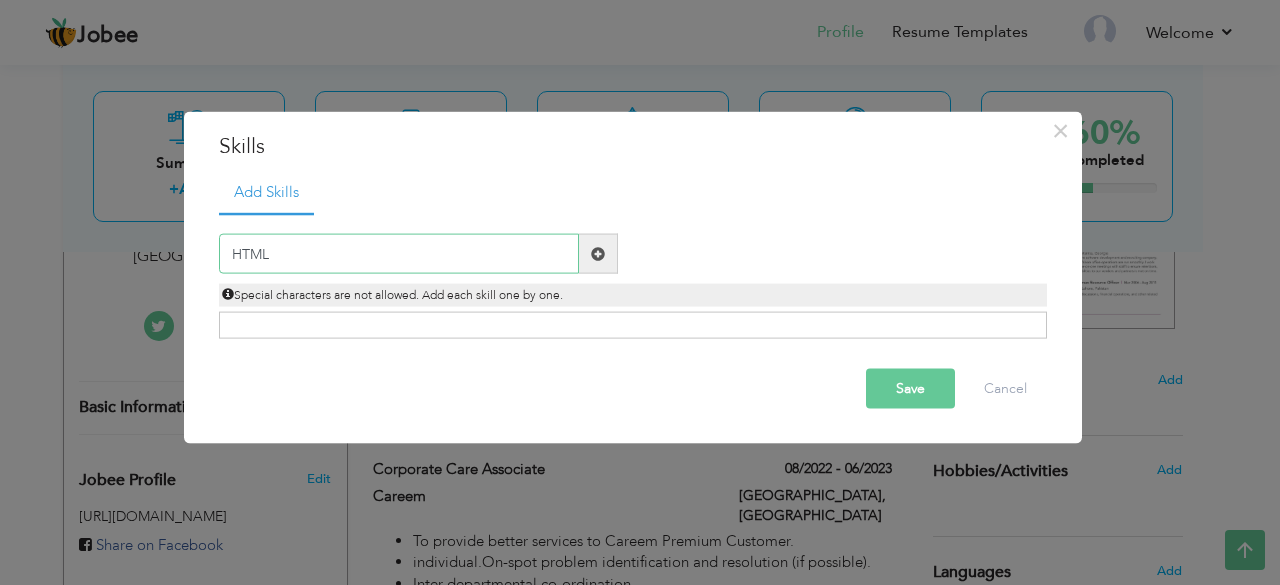 click on "HTML" at bounding box center [399, 254] 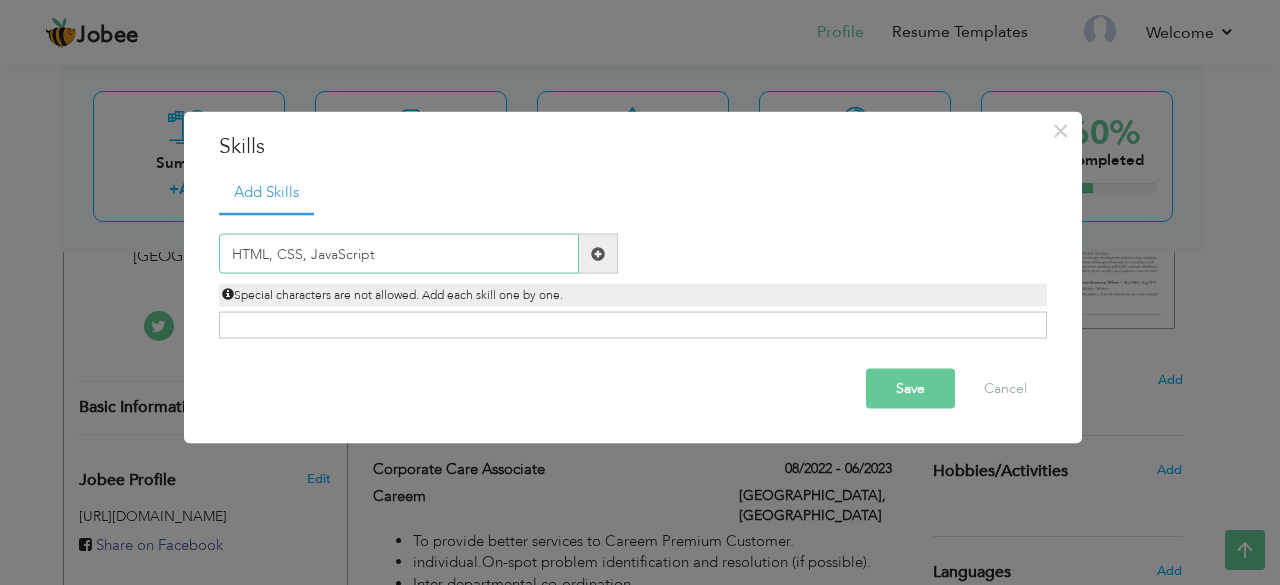 type on "HTML, CSS, JavaScript" 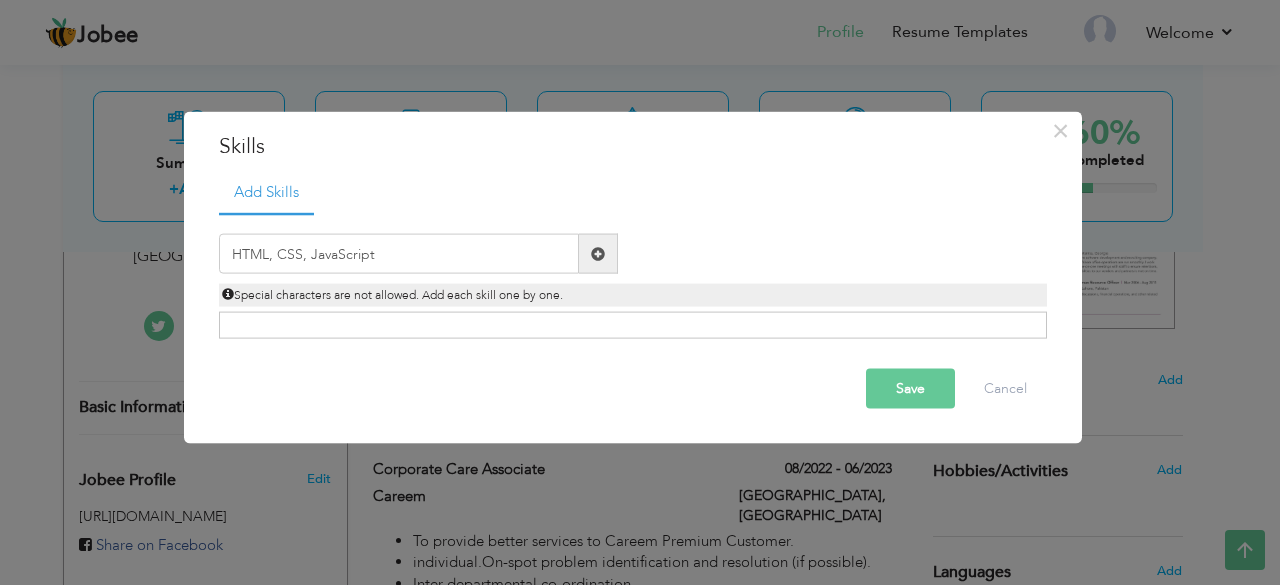 click at bounding box center (598, 253) 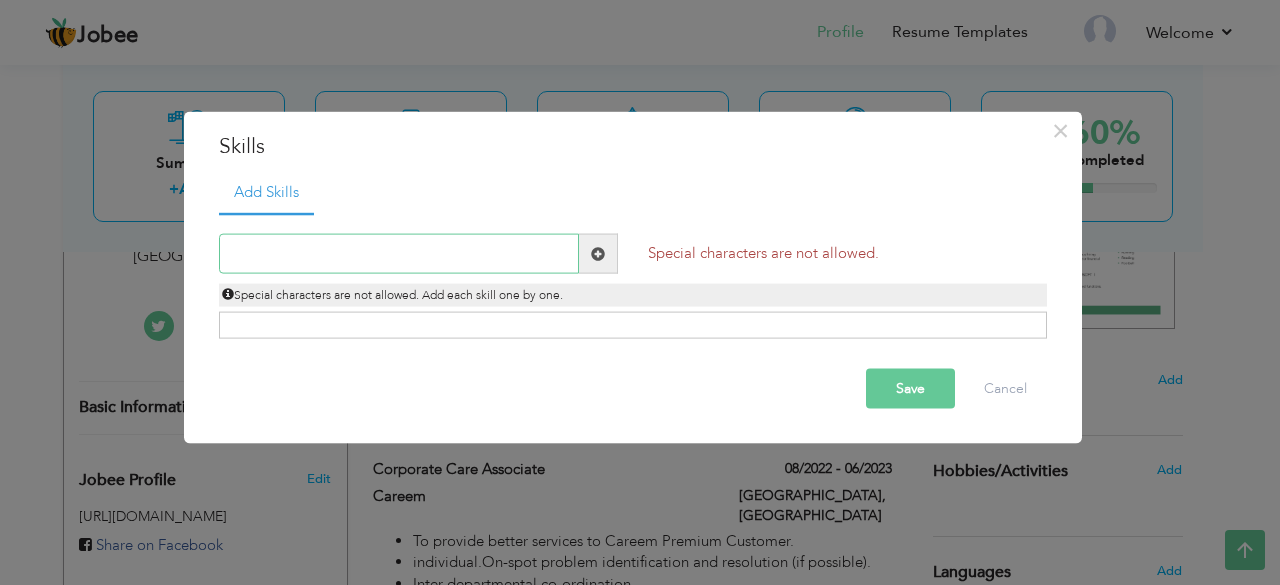 click at bounding box center [399, 254] 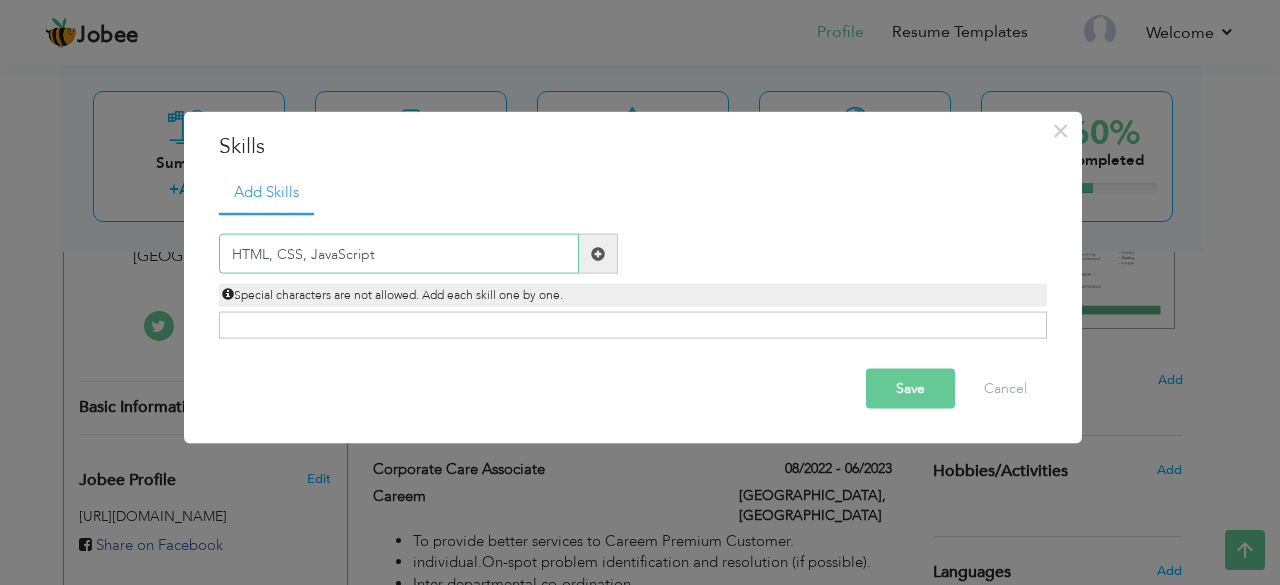 click on "HTML, CSS, JavaScript" at bounding box center (399, 254) 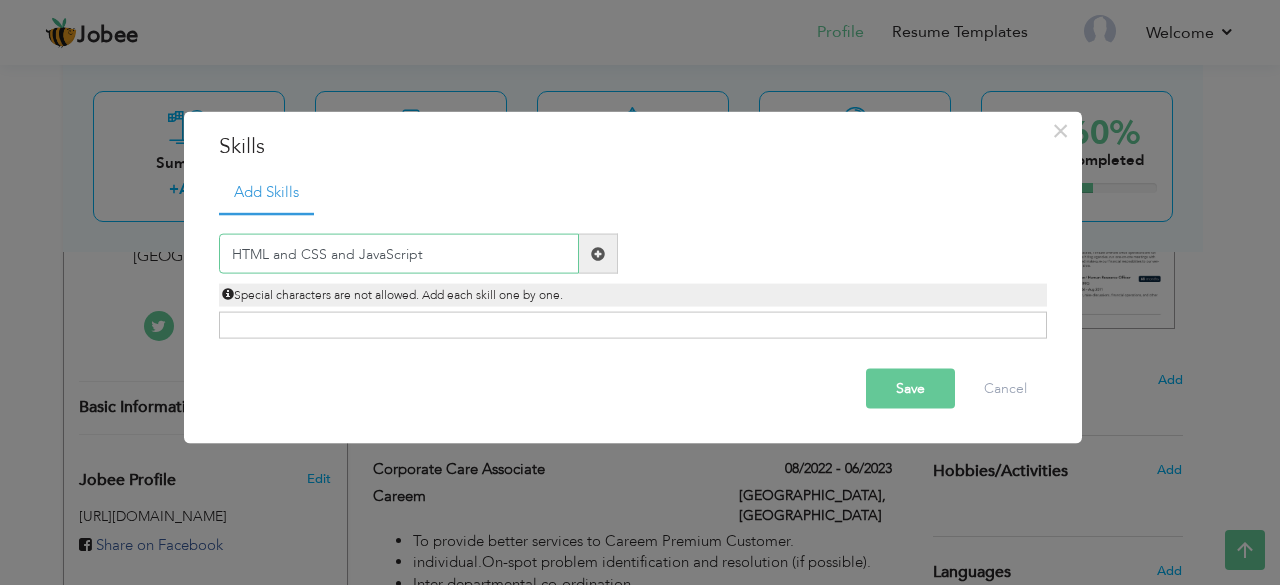 type on "HTML and CSS and JavaScript" 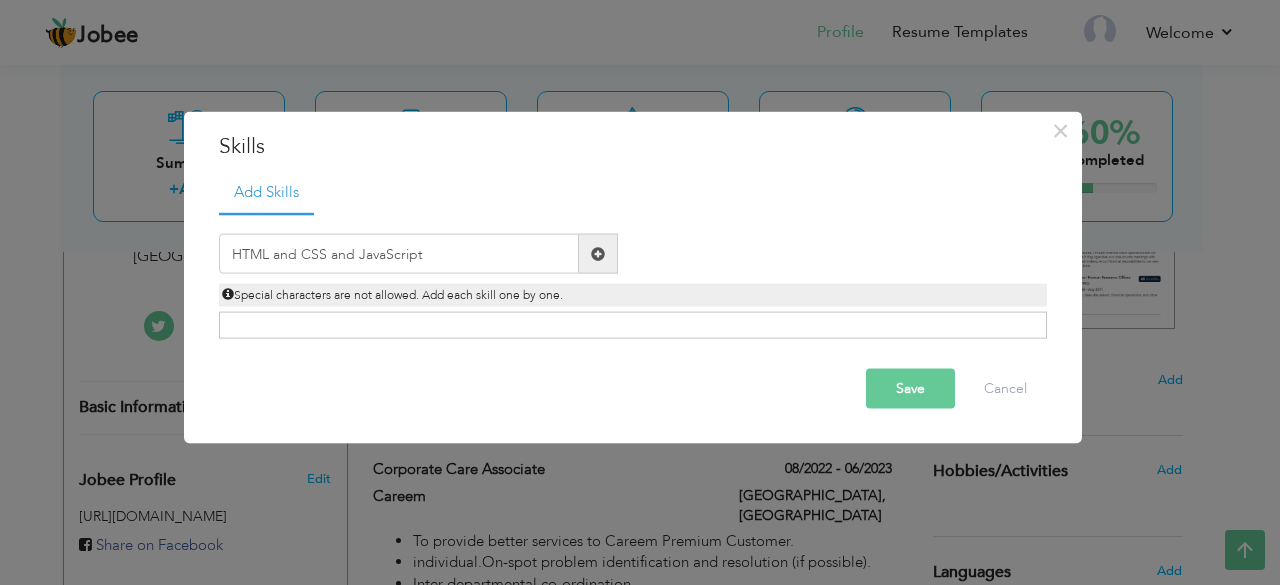 click at bounding box center (598, 253) 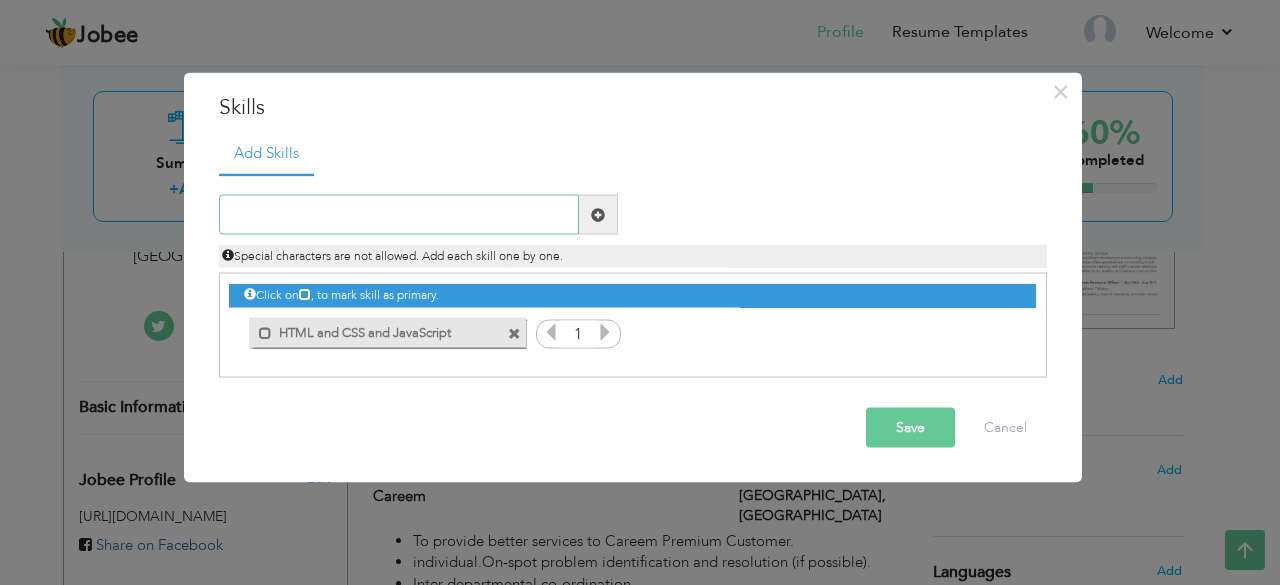 click at bounding box center (399, 215) 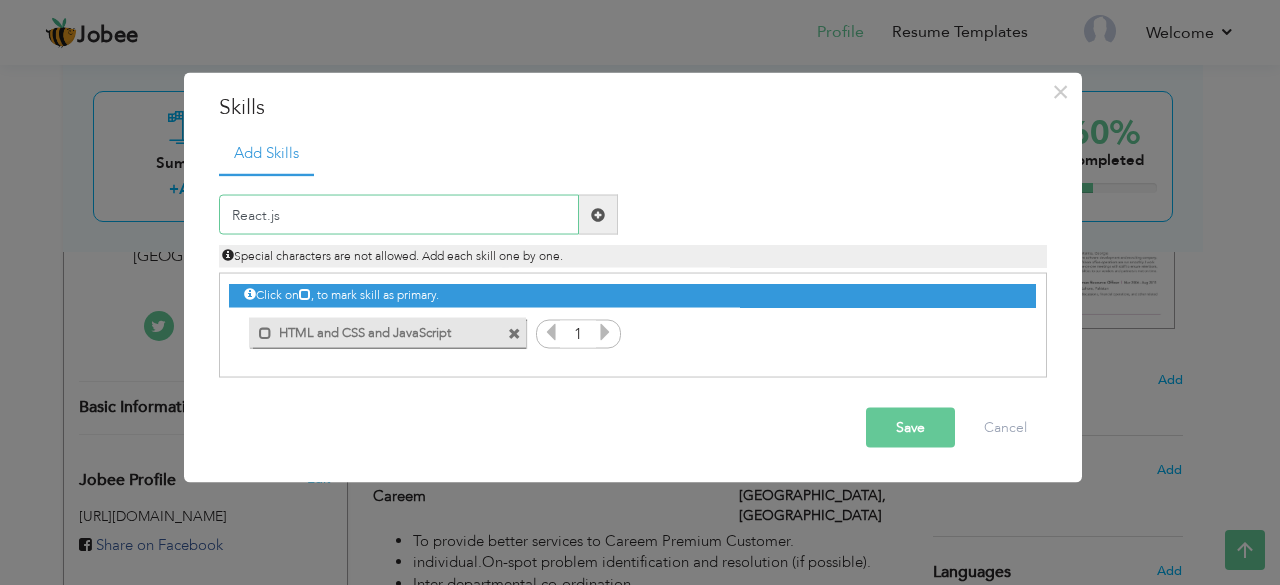 type on "React.js" 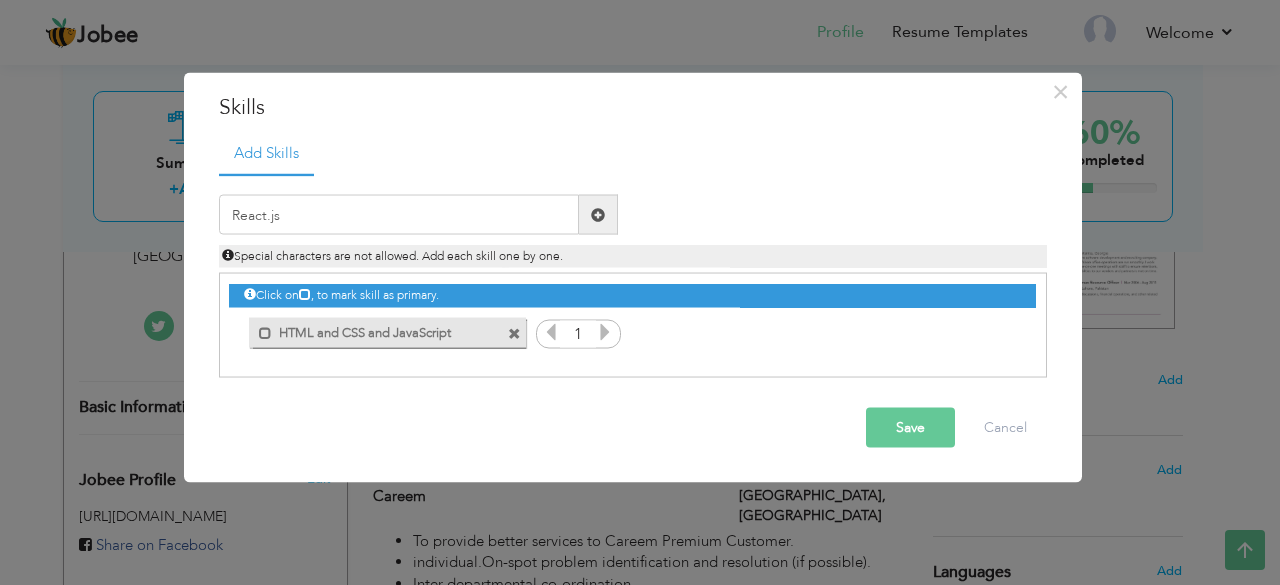 click at bounding box center (598, 215) 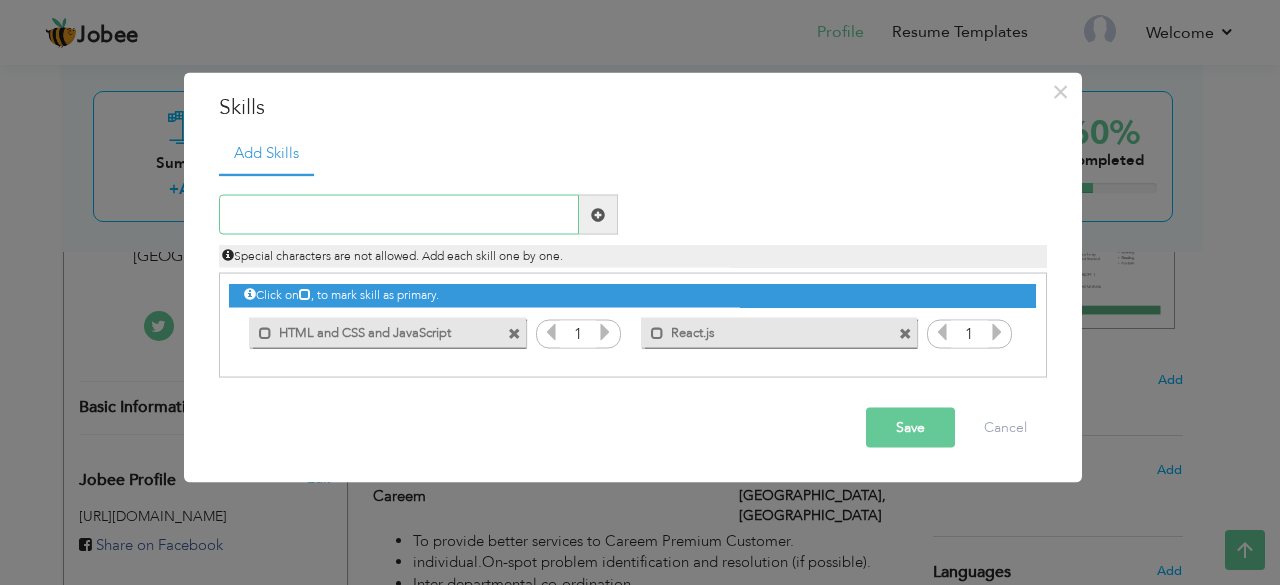 click at bounding box center [399, 215] 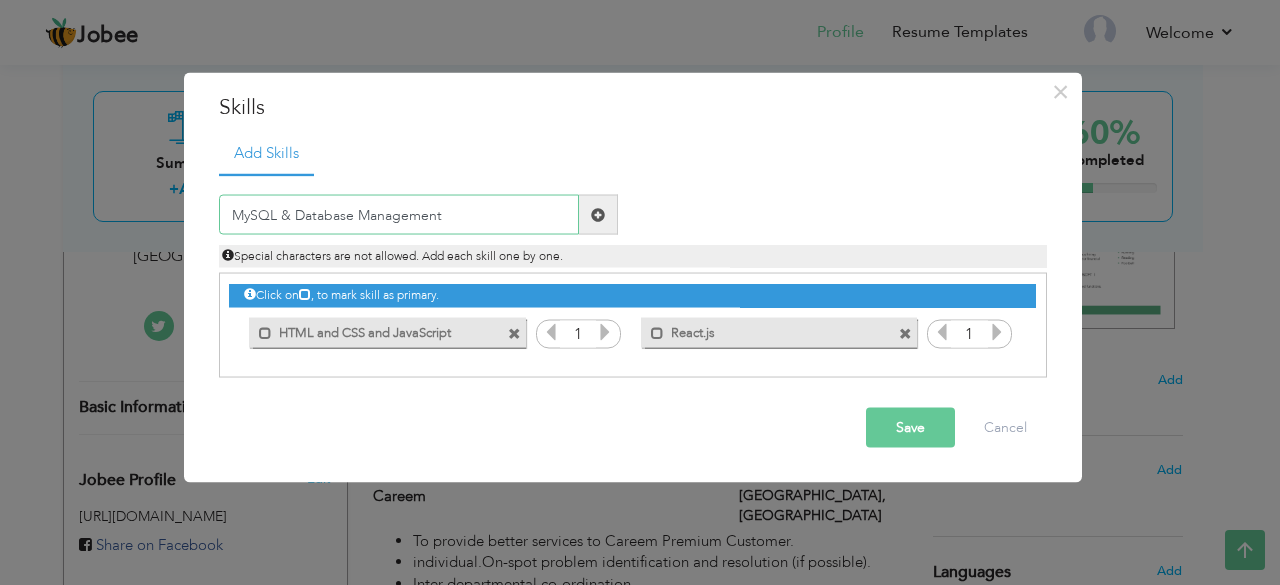 type on "MySQL & Database Management" 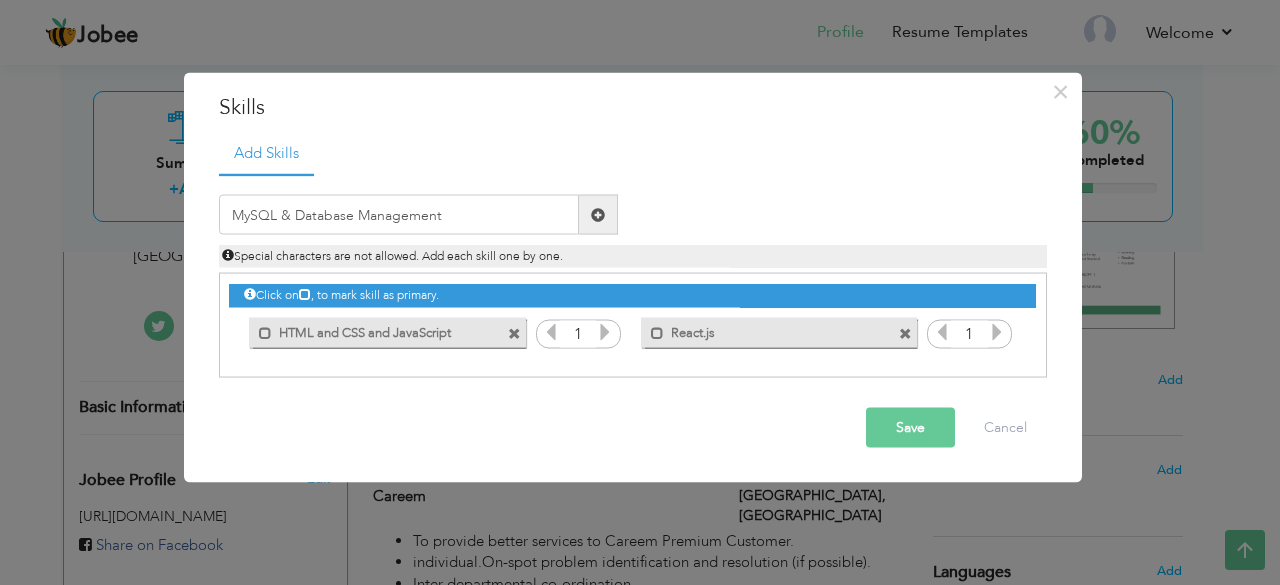 click at bounding box center [598, 214] 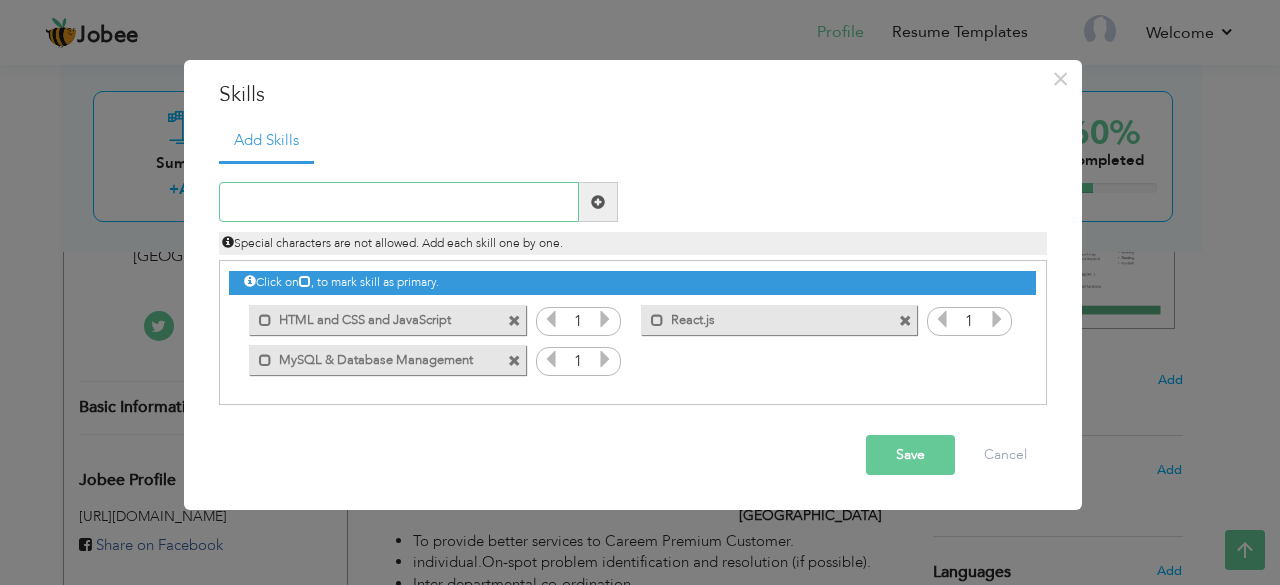 click at bounding box center (399, 202) 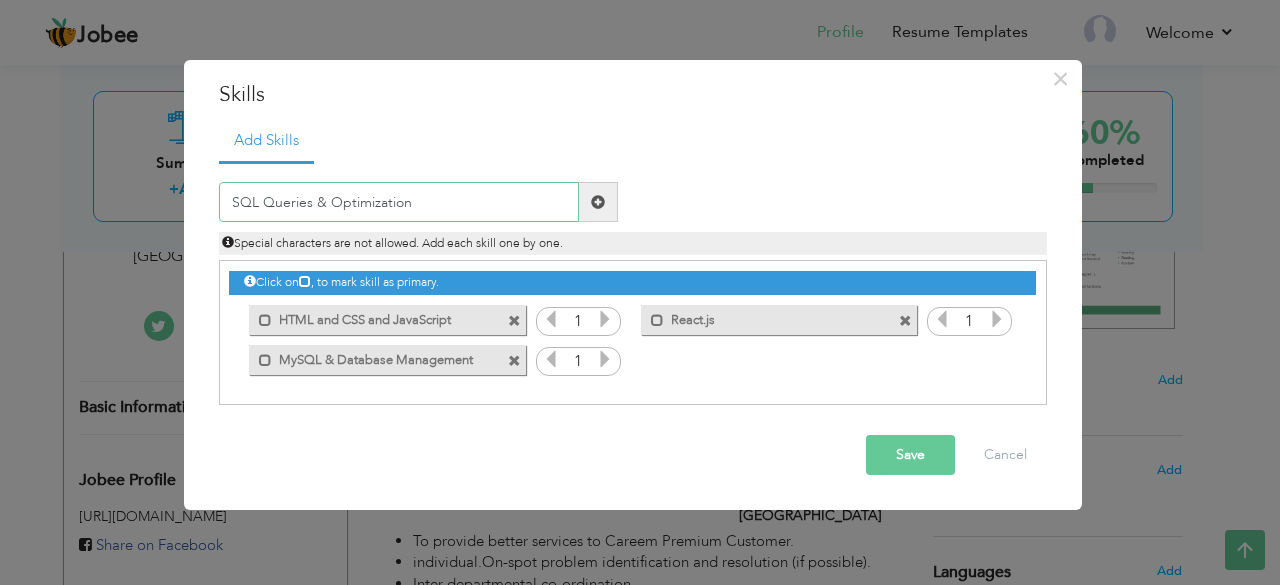 type on "SQL Queries & Optimization" 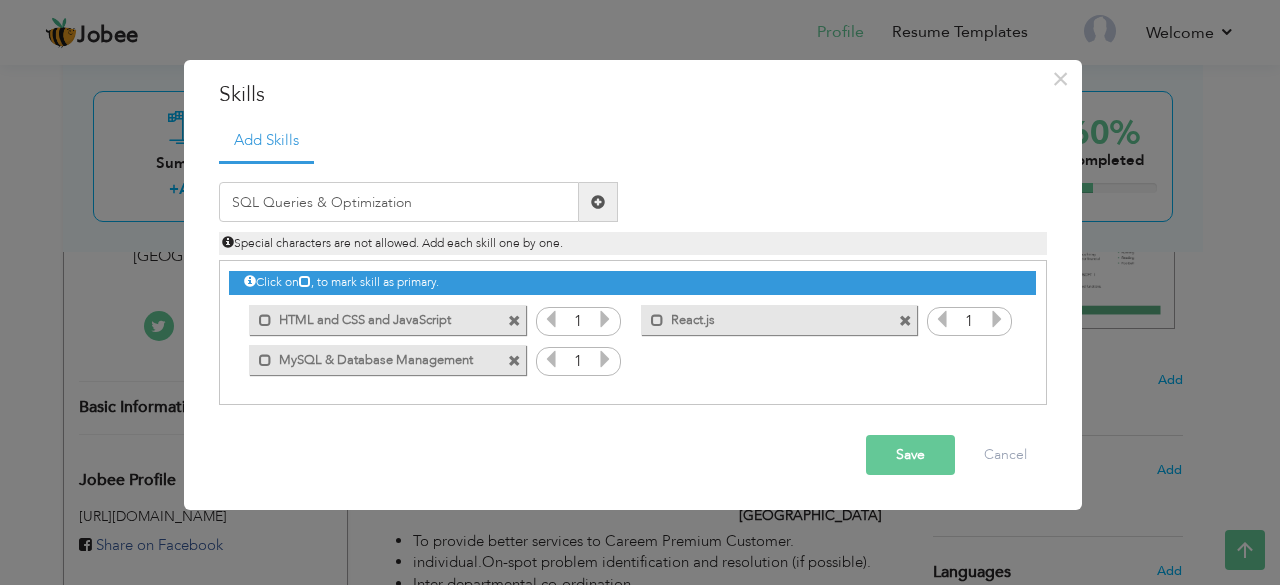 click at bounding box center [598, 202] 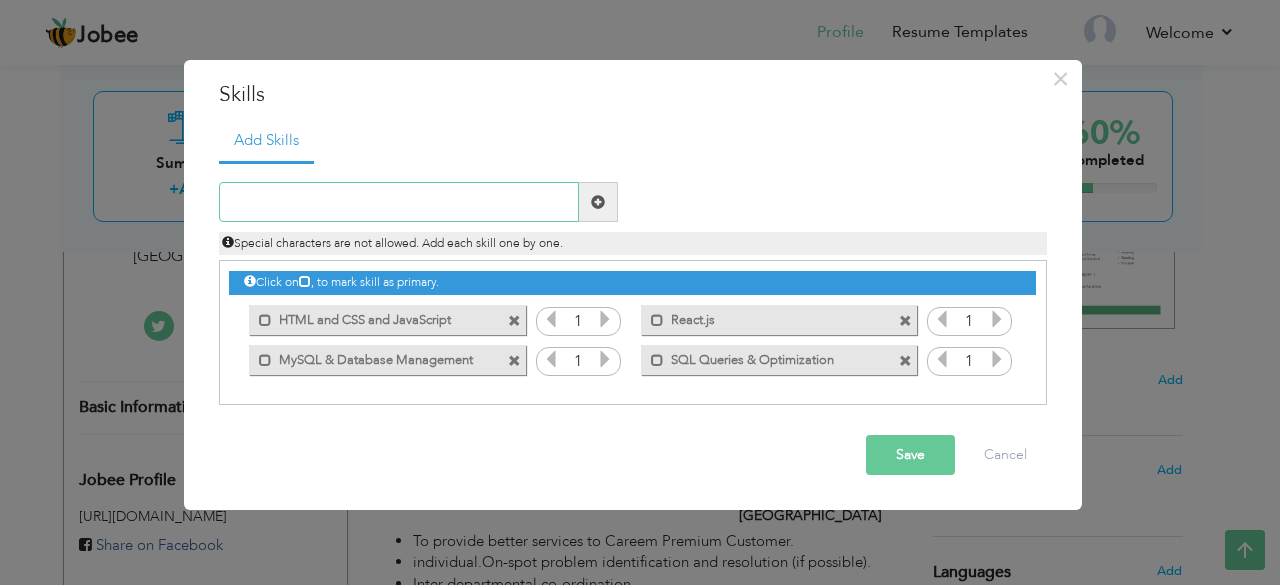 click at bounding box center (399, 202) 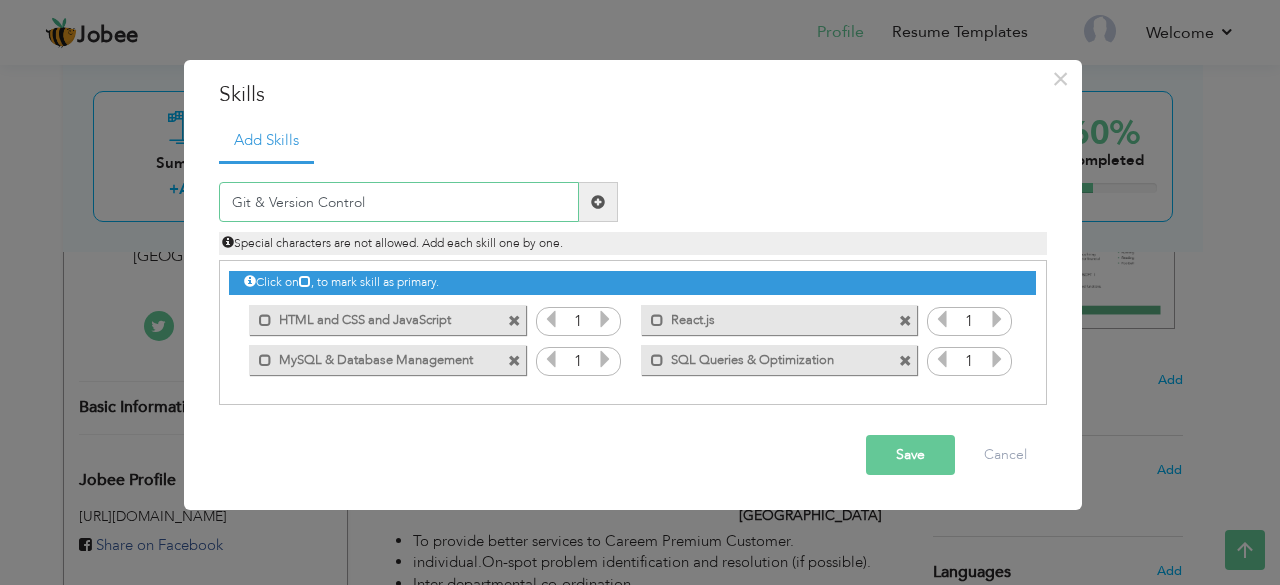 type on "Git & Version Control" 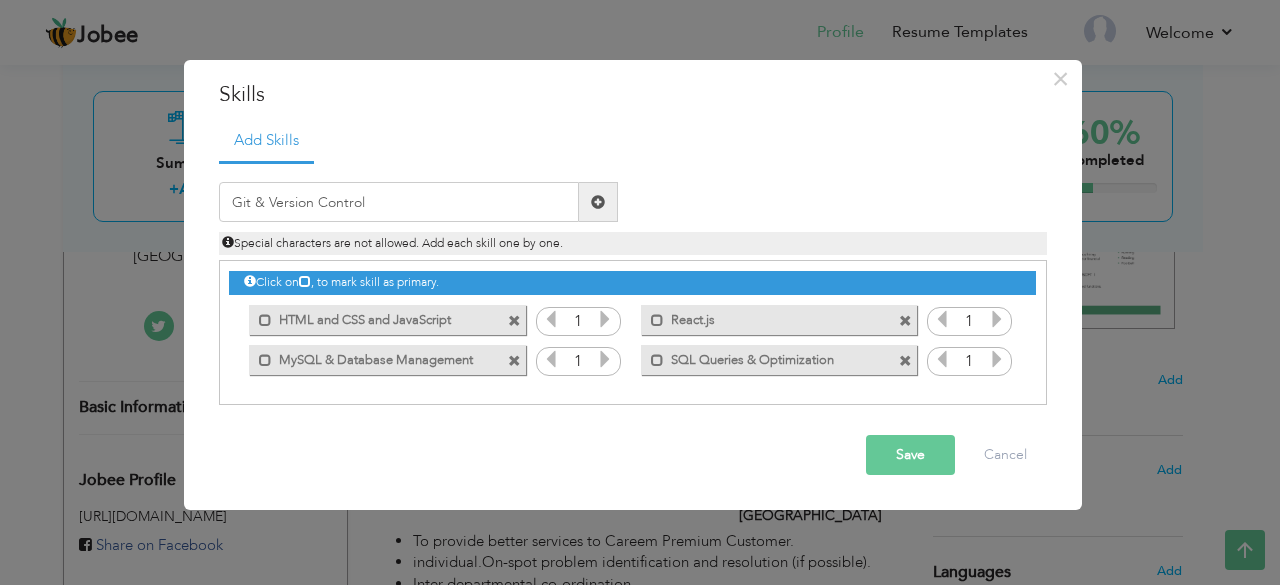 click at bounding box center (598, 202) 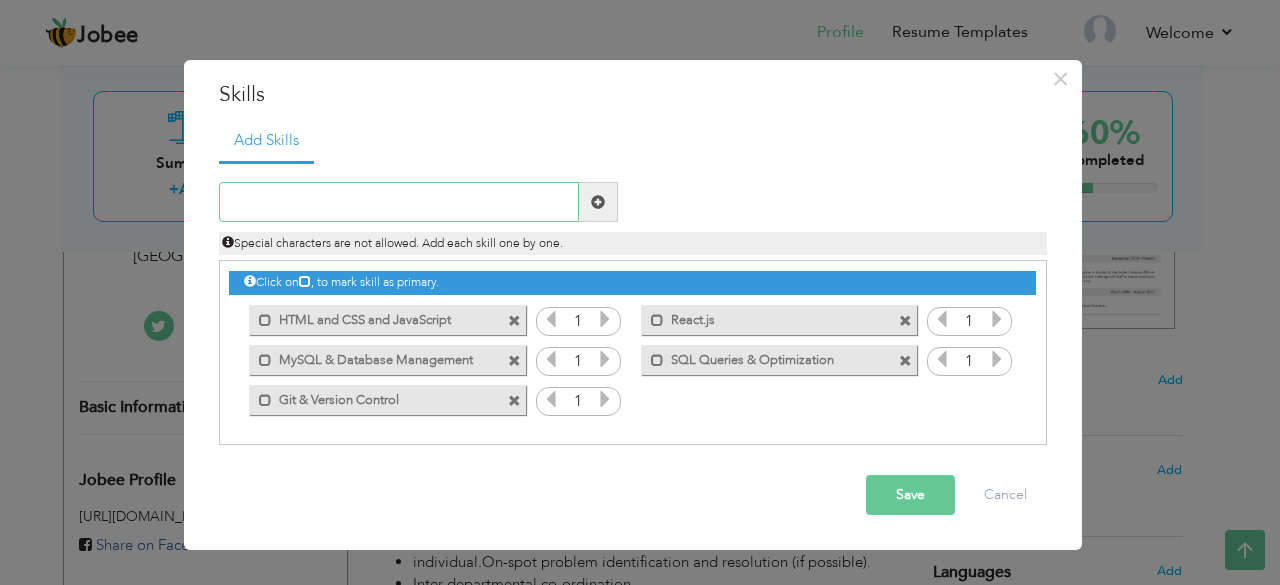 click at bounding box center (399, 202) 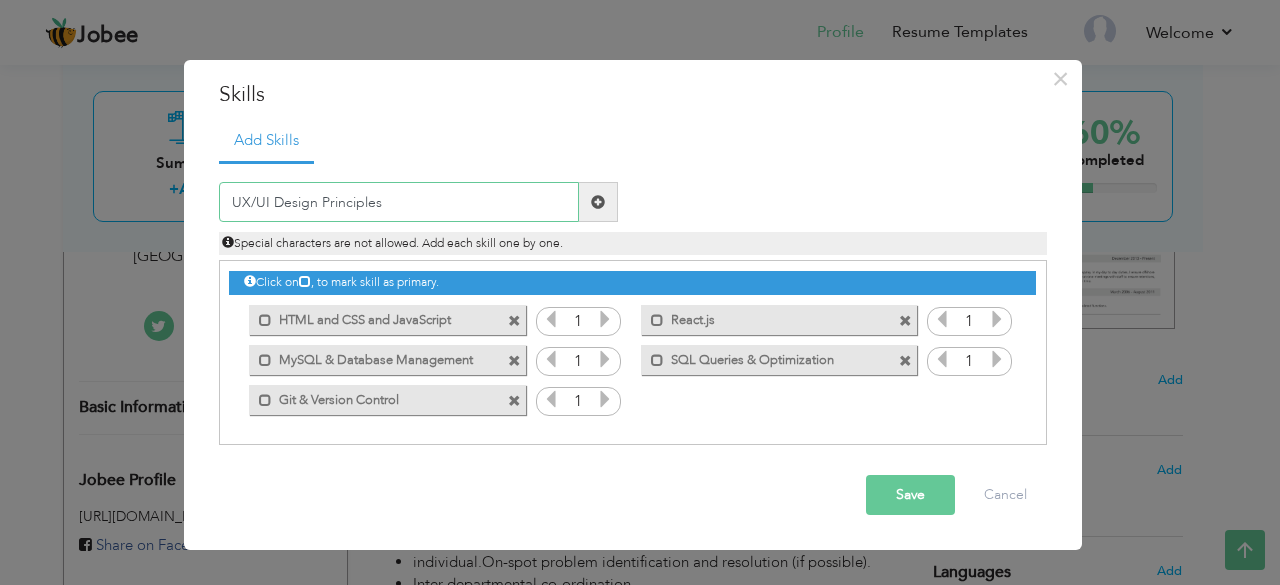 type on "UX/UI Design Principles" 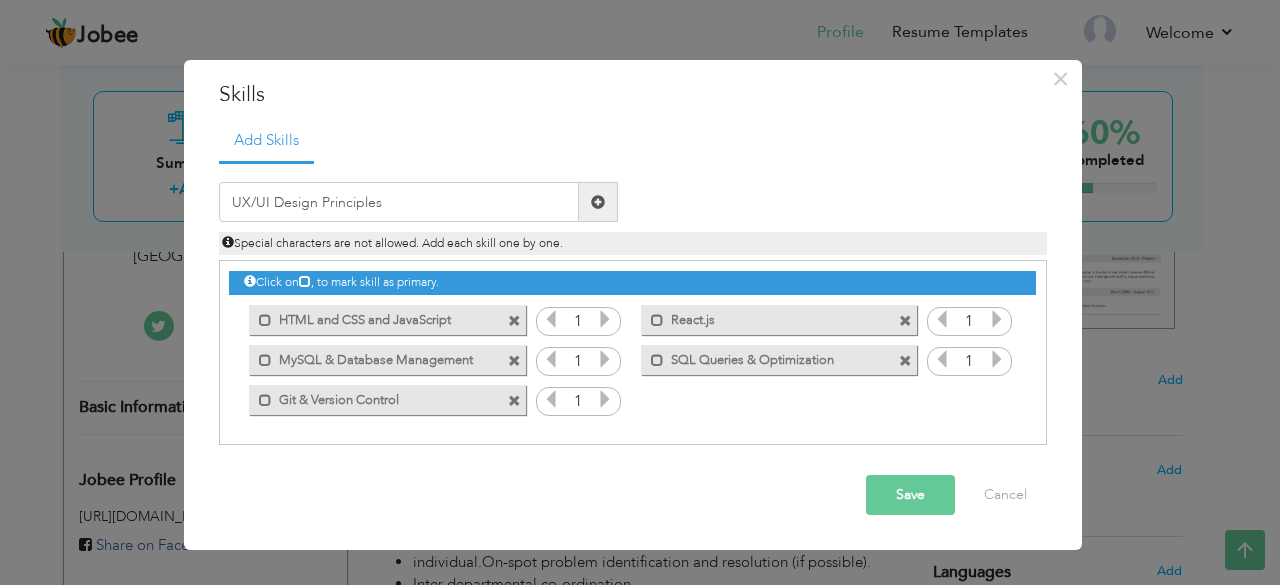 click at bounding box center (598, 202) 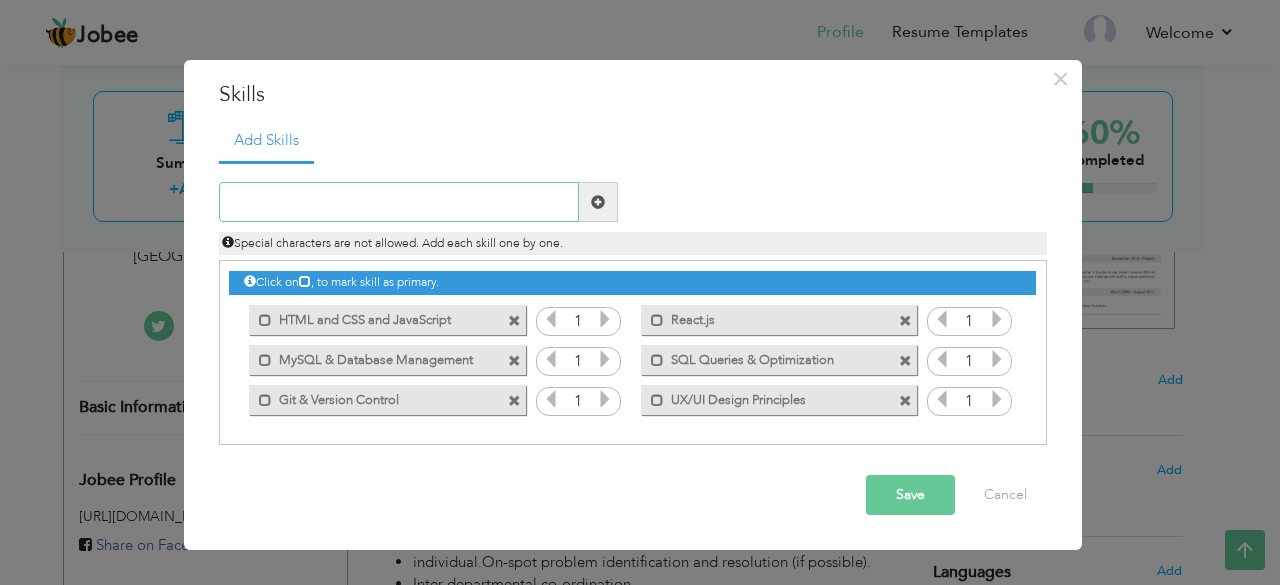 click at bounding box center (399, 202) 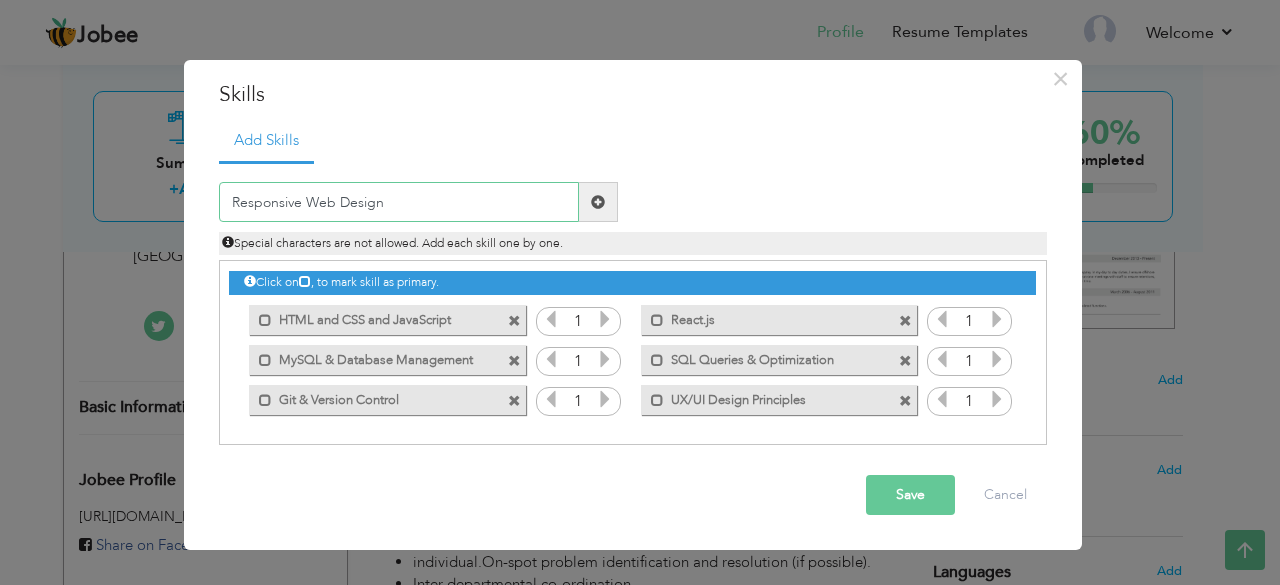 type on "Responsive Web Design" 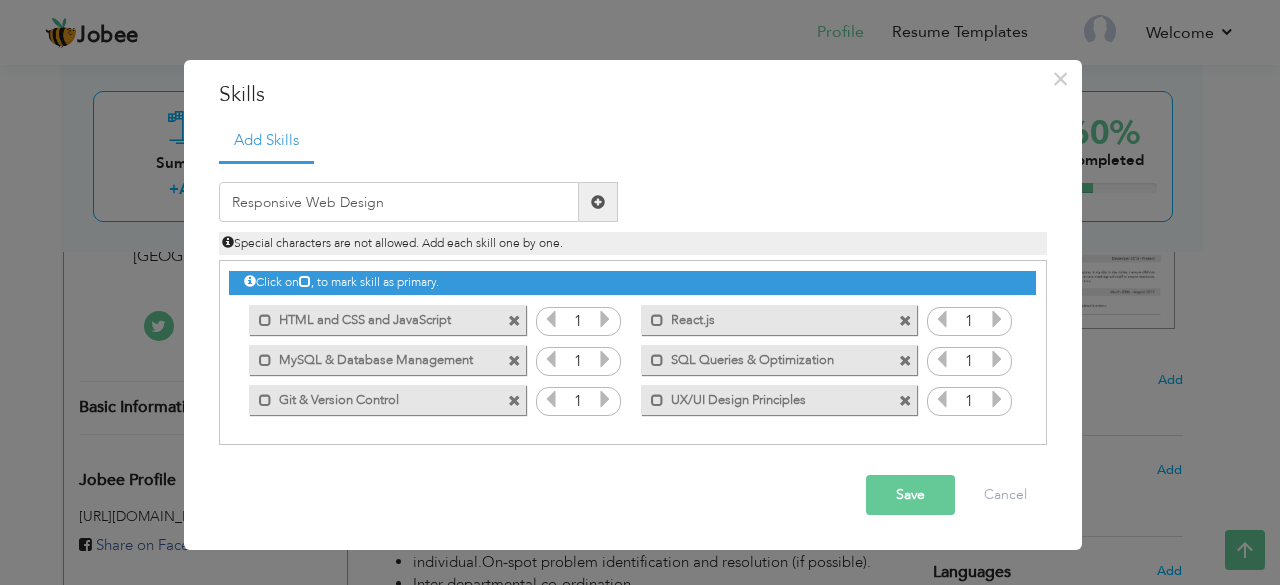 click at bounding box center [598, 202] 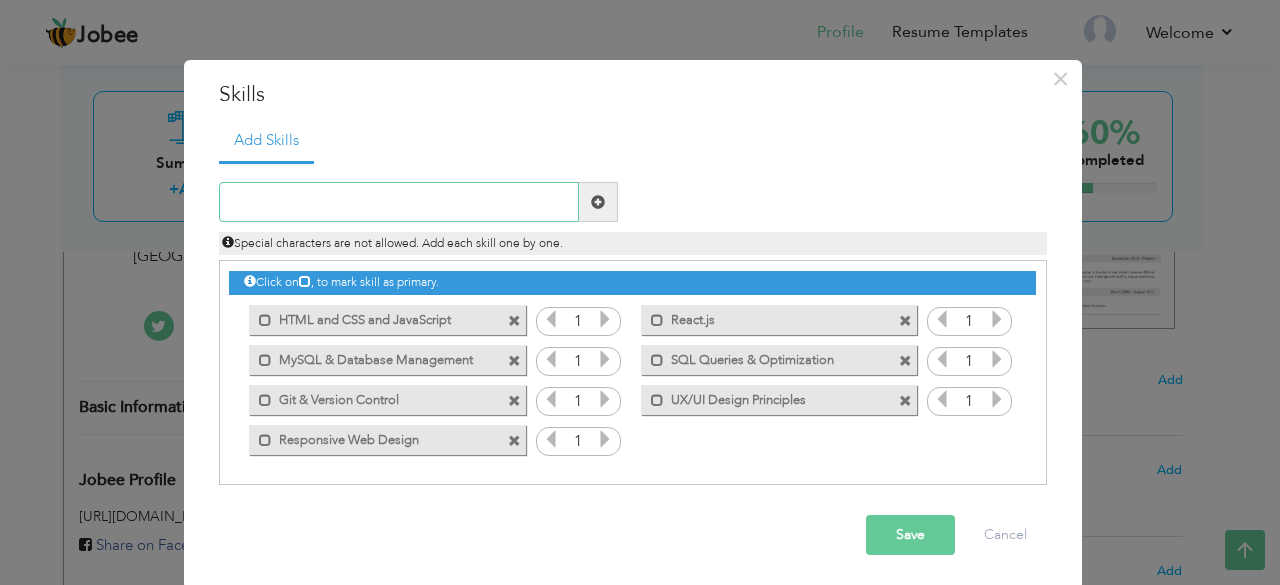 click at bounding box center [399, 202] 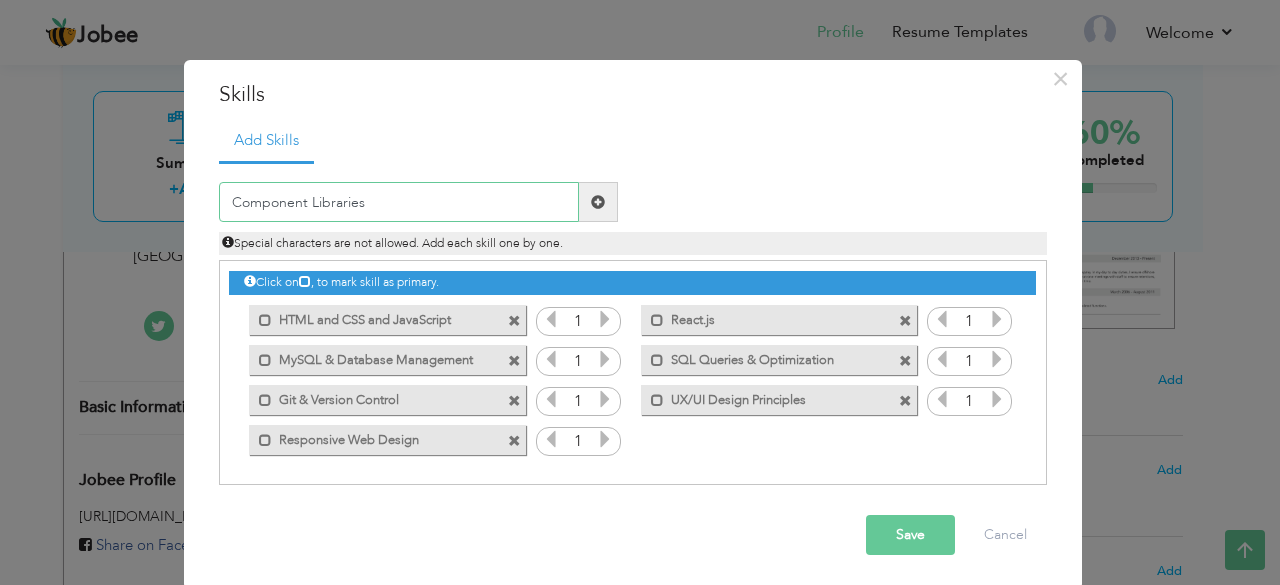 type on "Component Libraries" 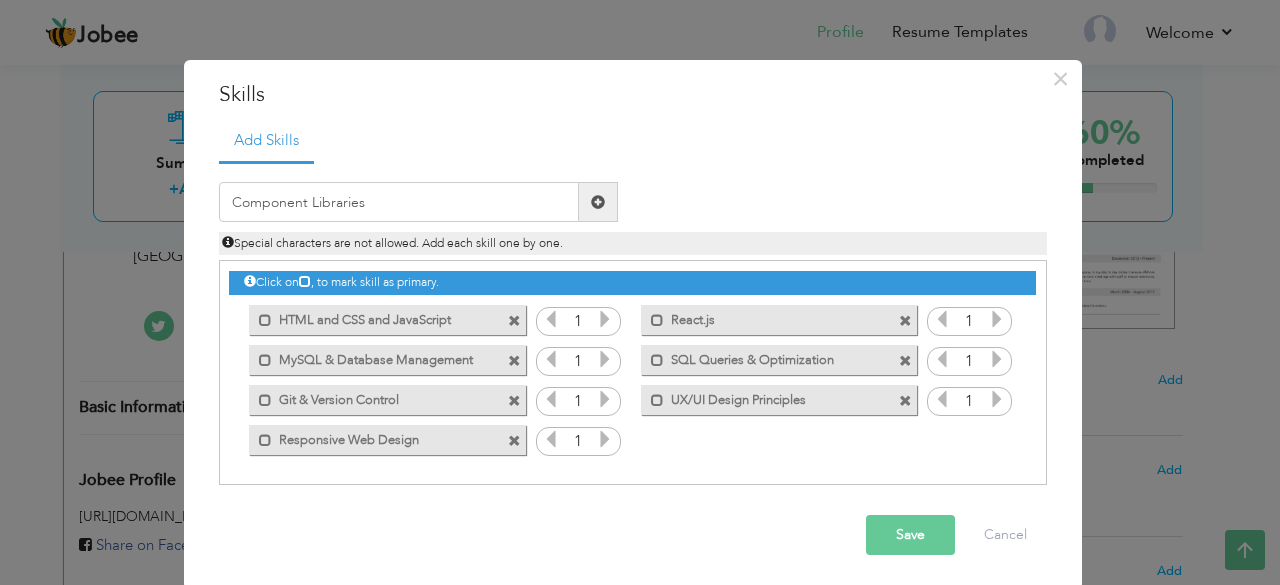 click at bounding box center [598, 202] 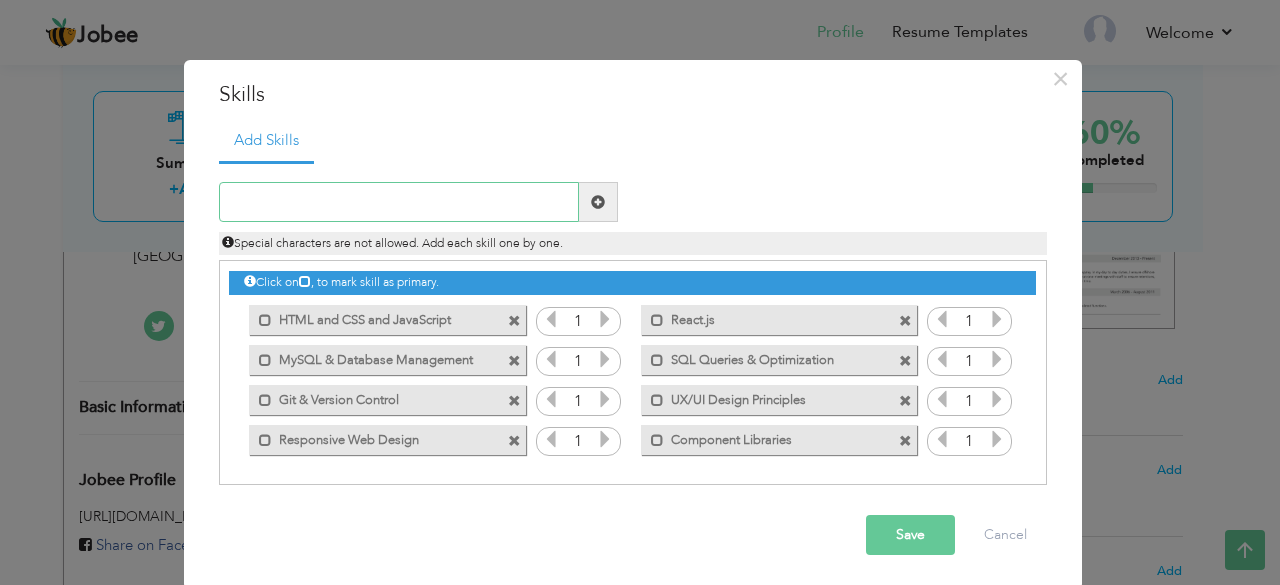 click at bounding box center [399, 202] 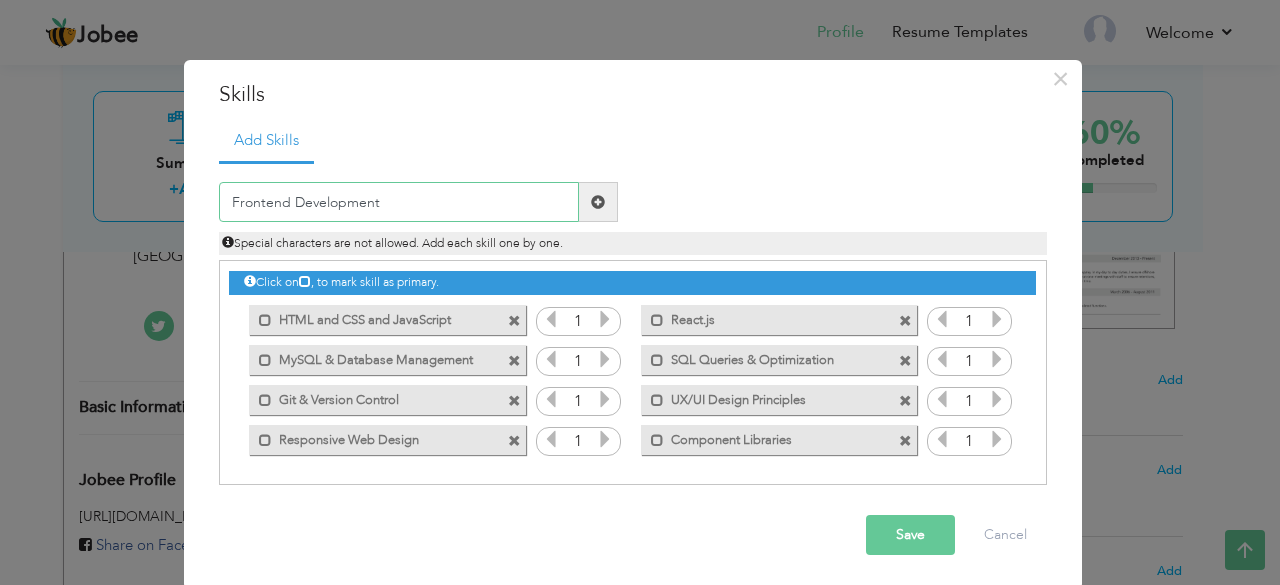 type on "Frontend Development" 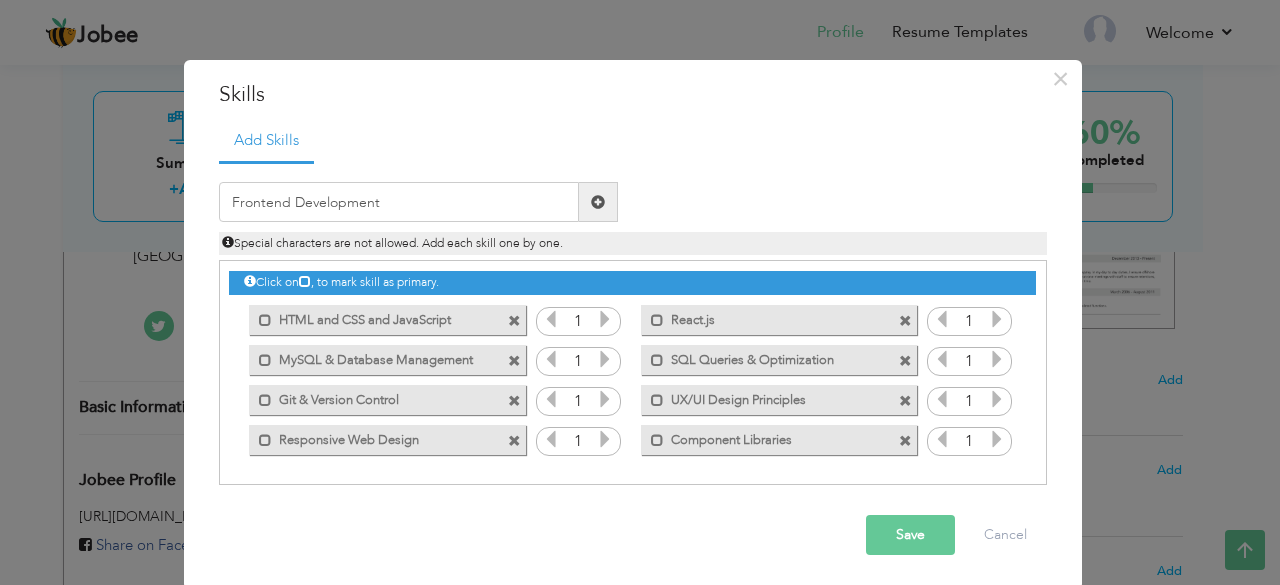 click at bounding box center [598, 202] 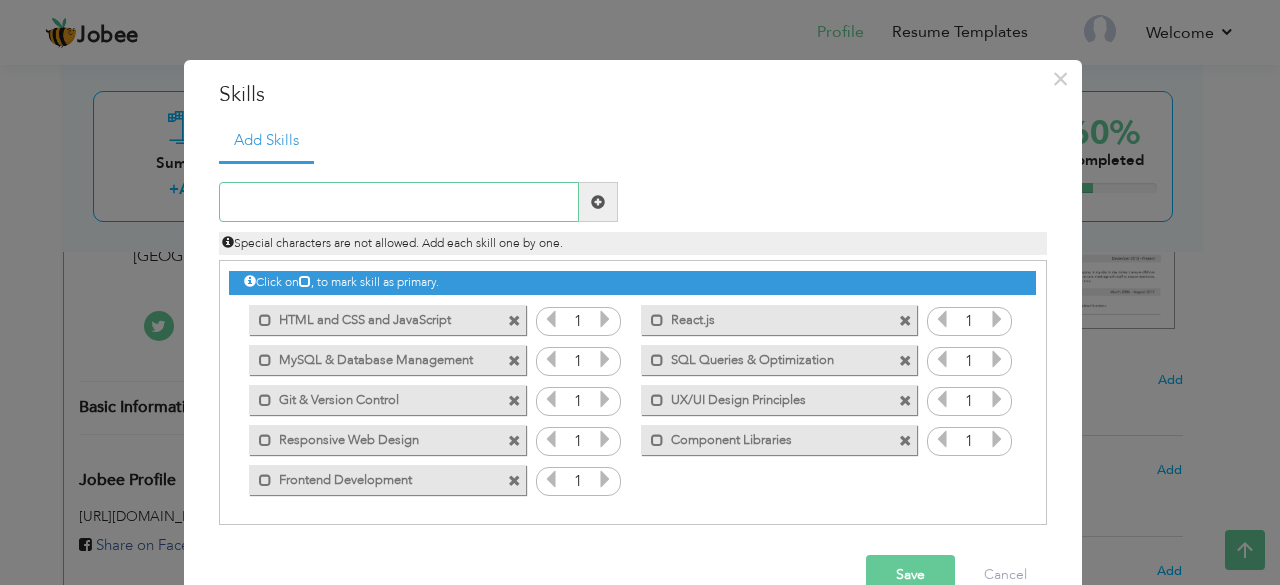 click at bounding box center [399, 202] 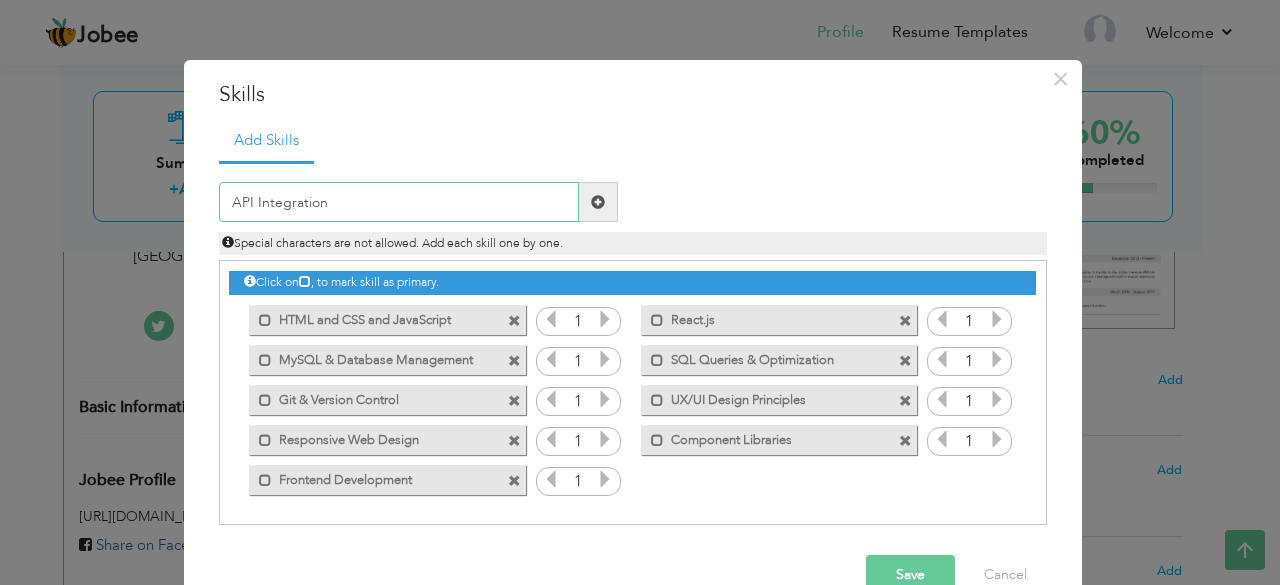 type on "API Integration" 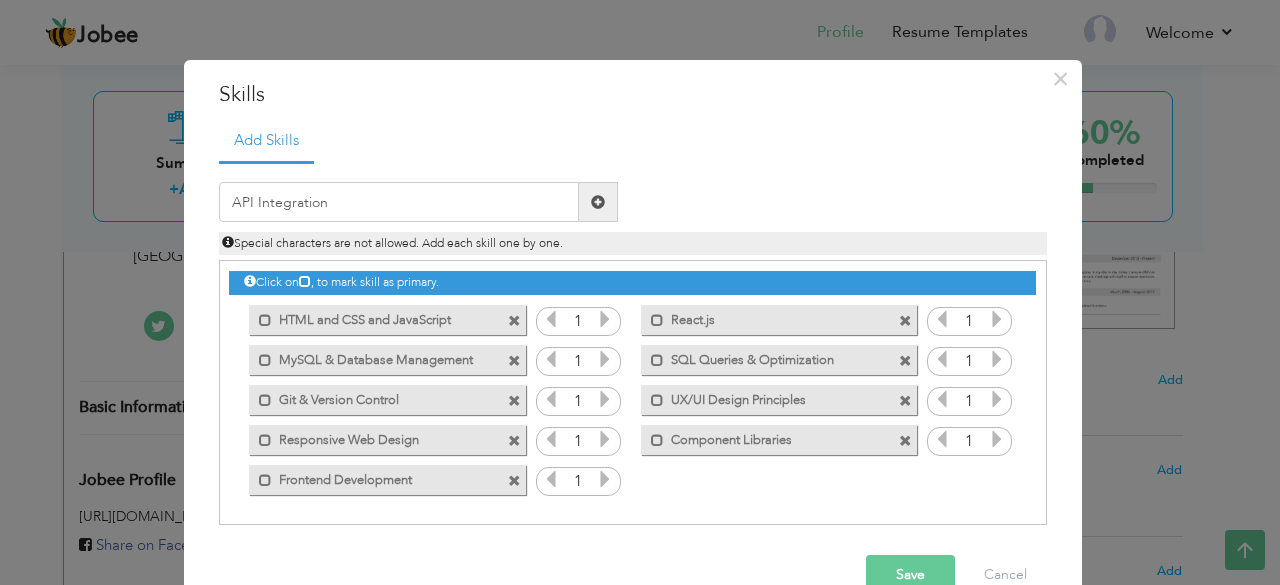 click at bounding box center [598, 202] 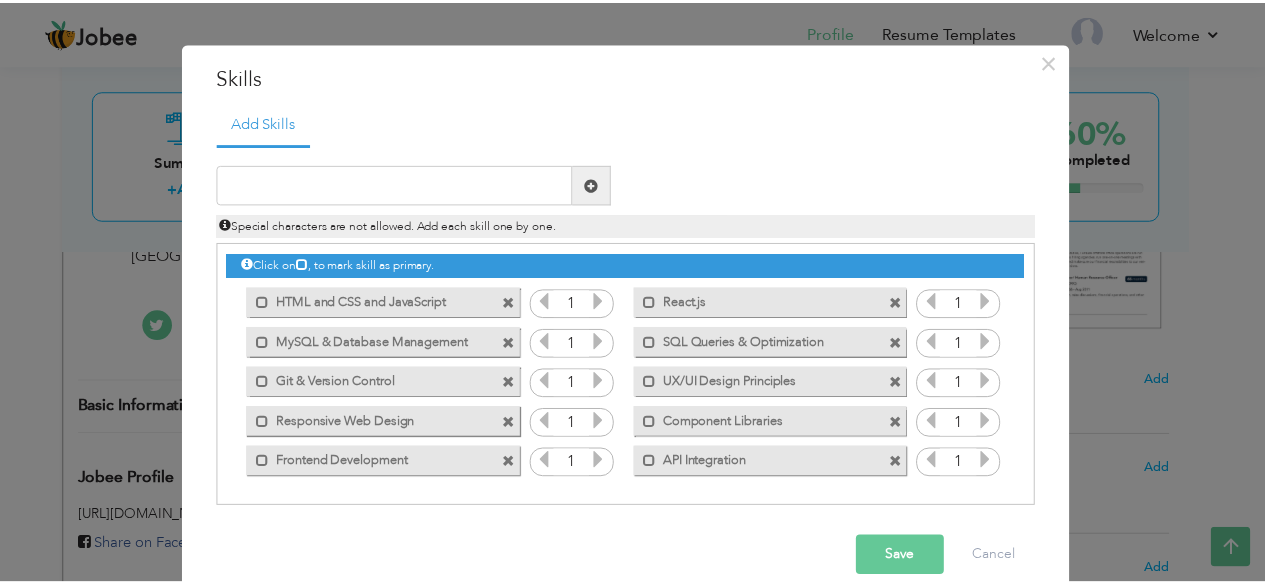 scroll, scrollTop: 44, scrollLeft: 0, axis: vertical 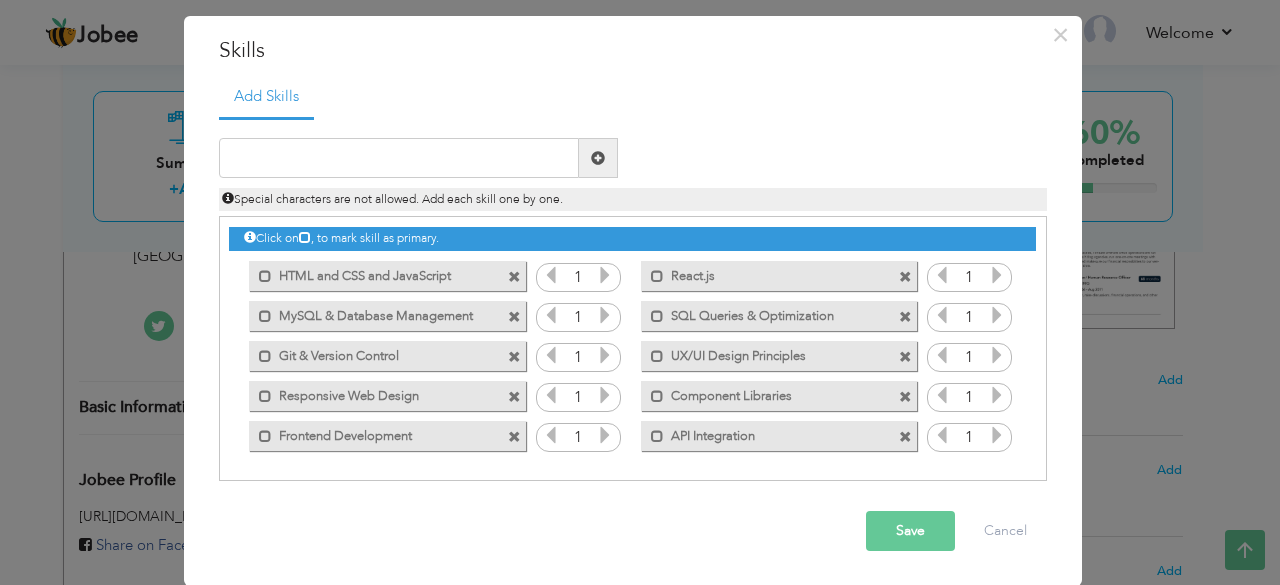 click on "Save" at bounding box center [910, 531] 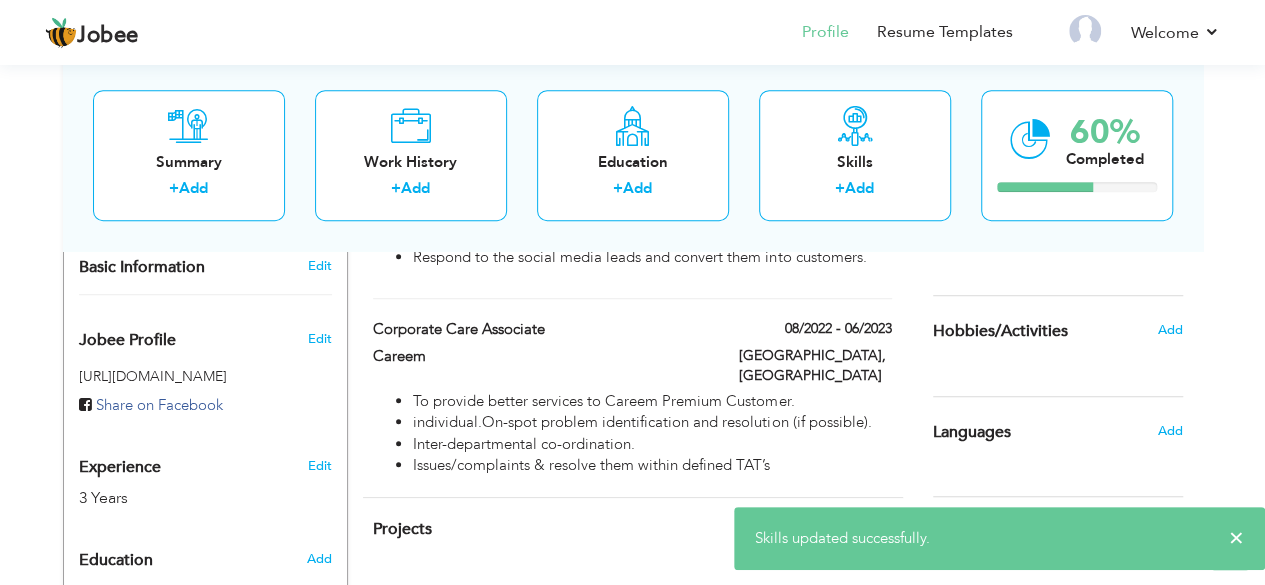 scroll, scrollTop: 500, scrollLeft: 0, axis: vertical 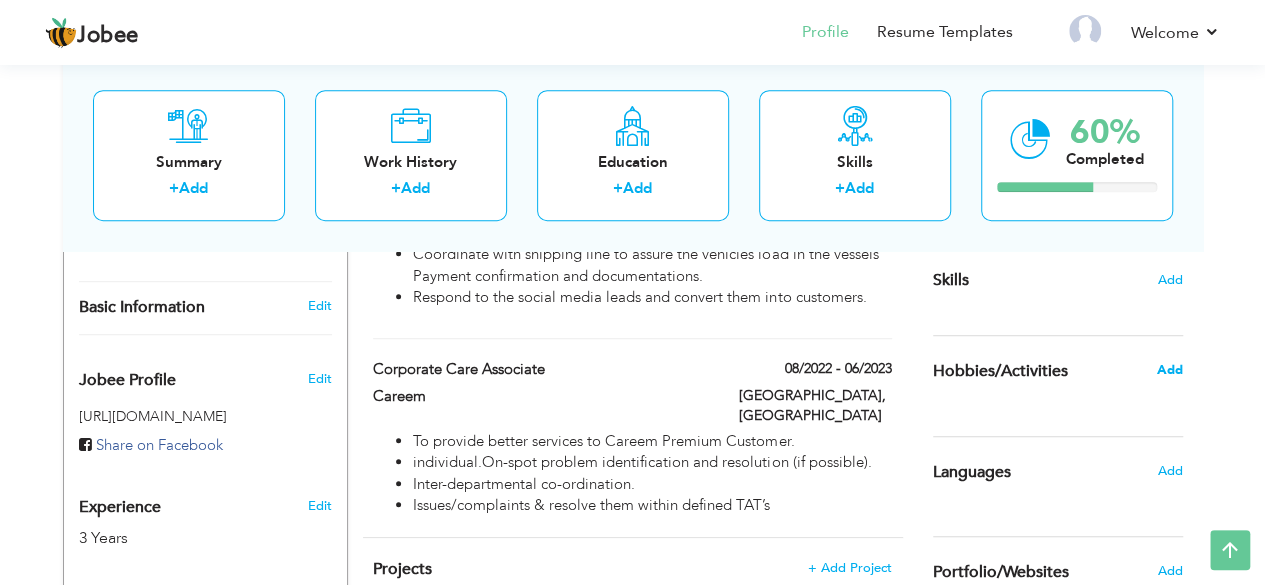 click on "Add" at bounding box center (1169, 370) 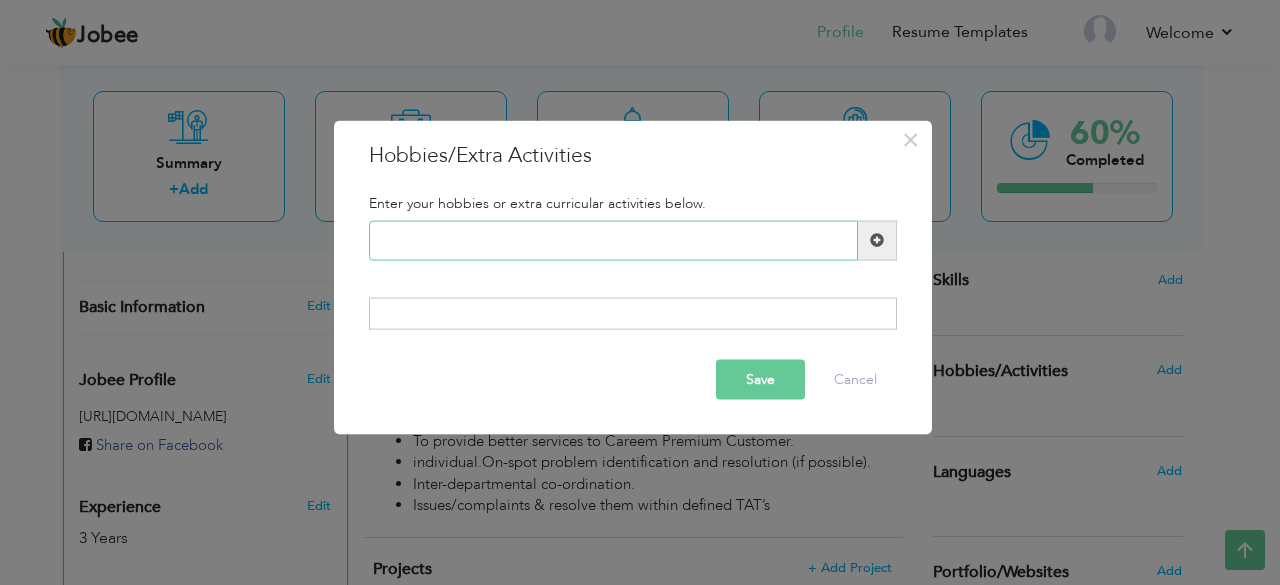 click at bounding box center [613, 240] 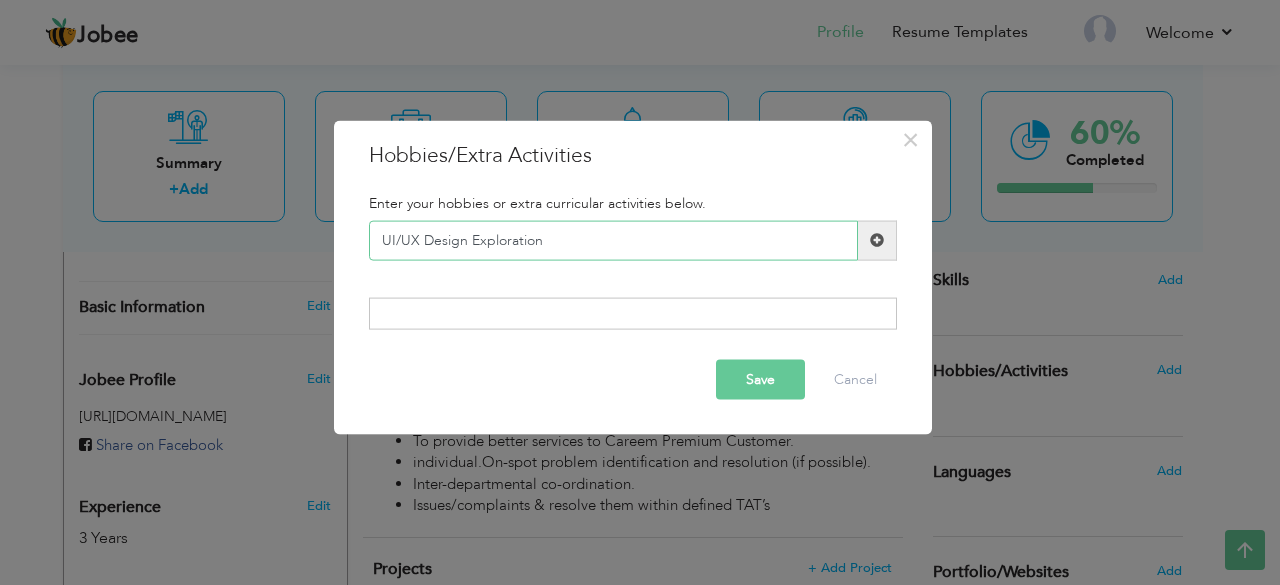 type on "UI/UX Design Exploration" 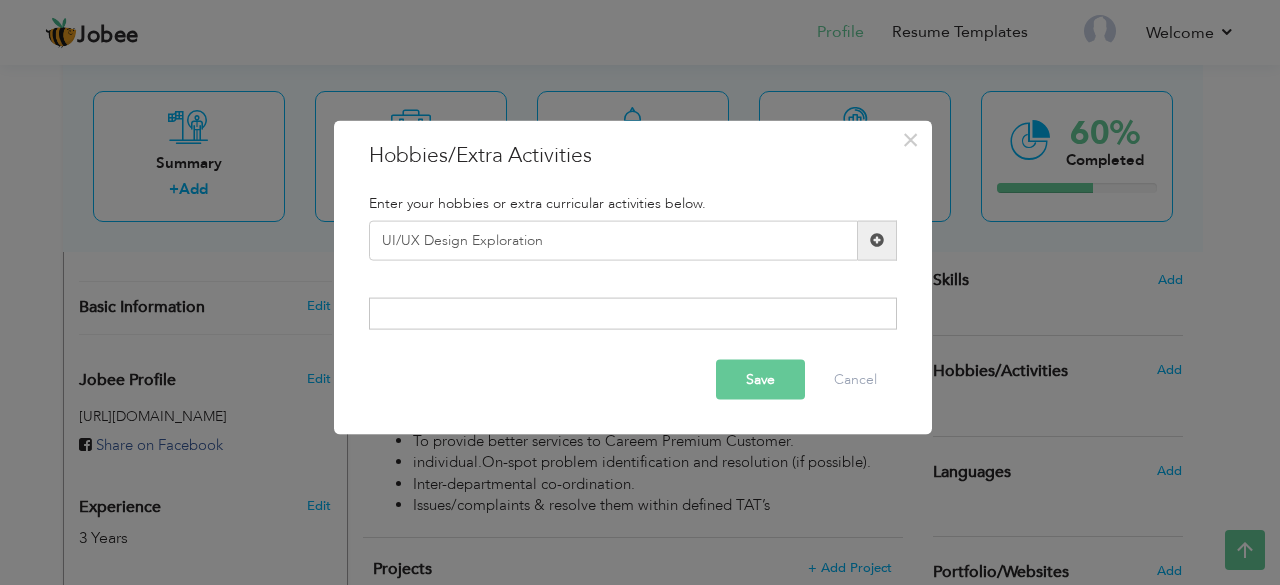 click at bounding box center [877, 240] 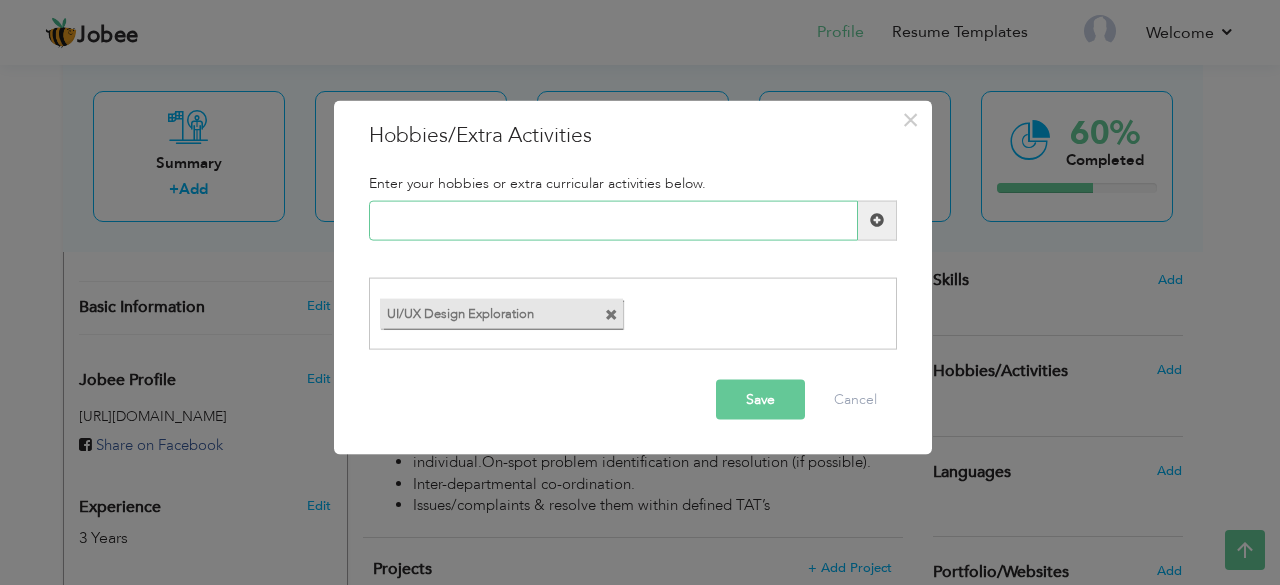 click at bounding box center (613, 220) 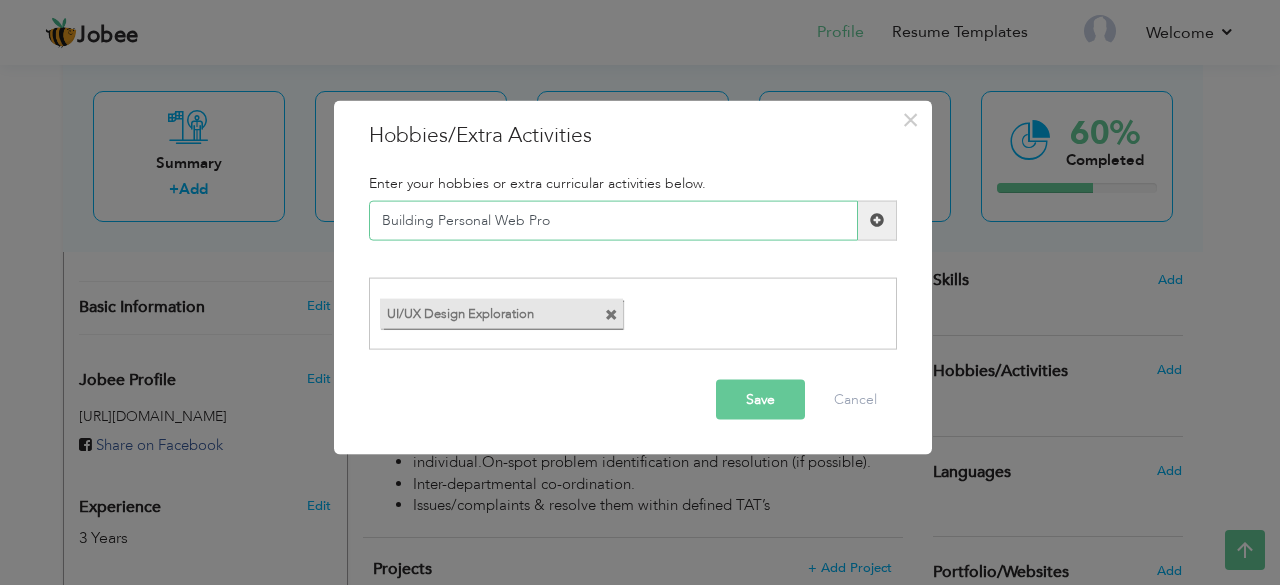 type on "Building Personal Web Pro" 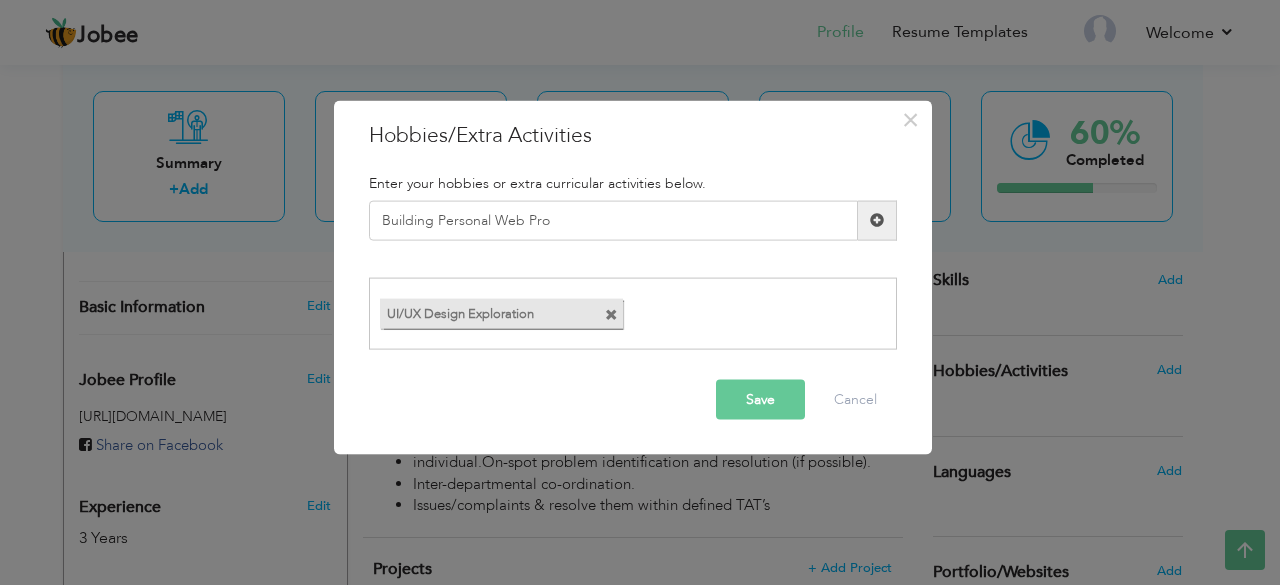 click at bounding box center [877, 220] 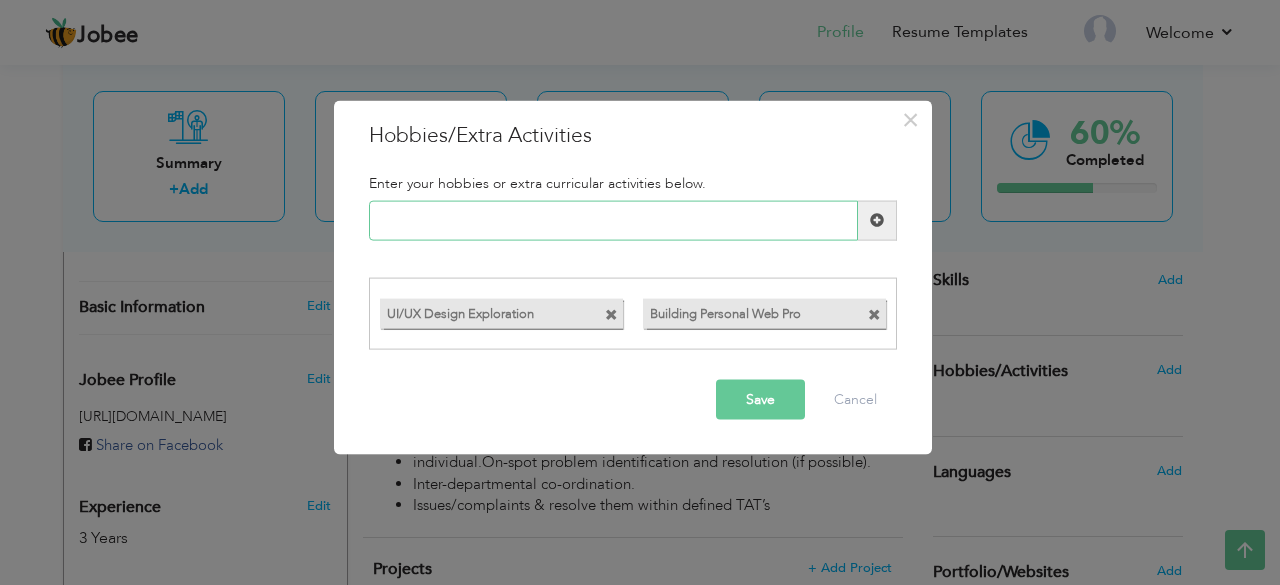click at bounding box center (613, 220) 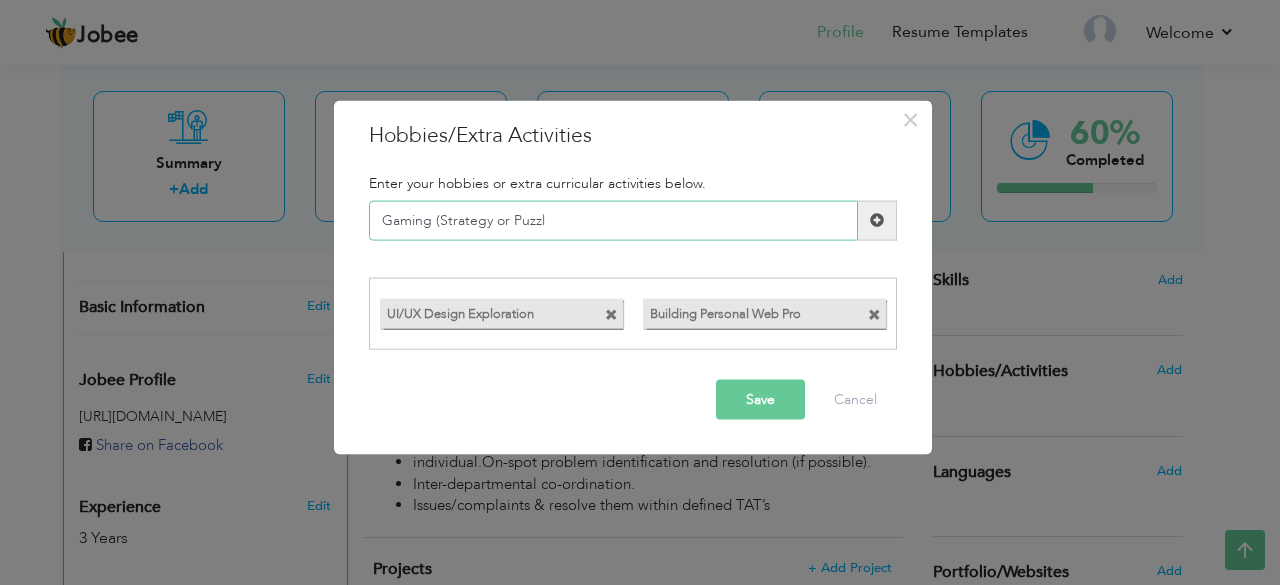 click on "Gaming (Strategy or Puzzl" at bounding box center (613, 220) 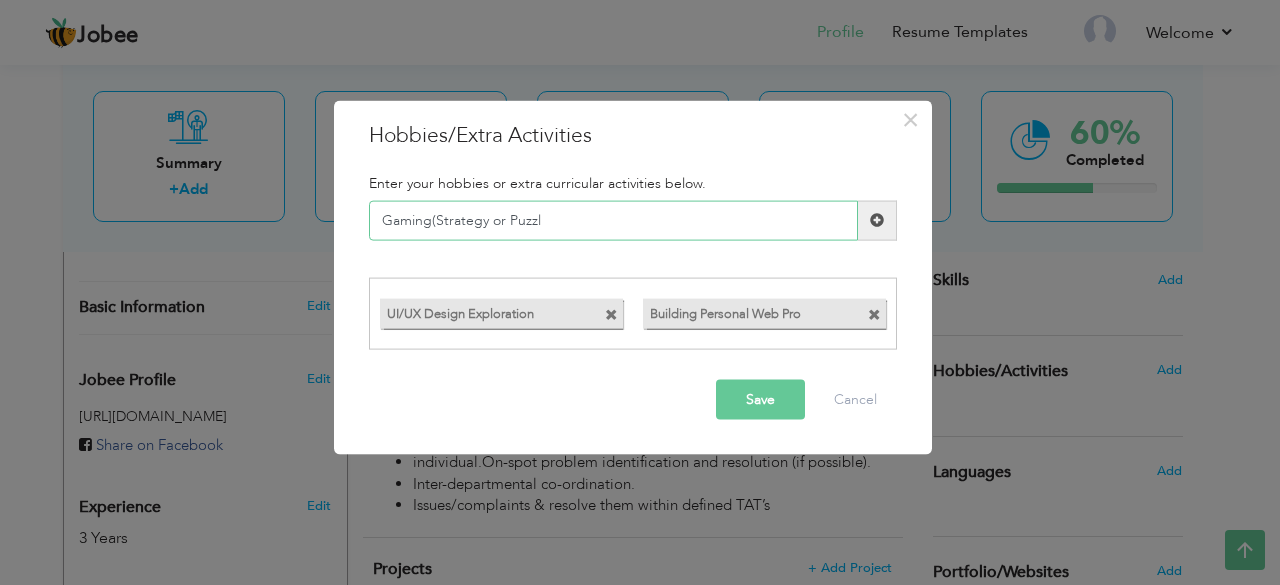 click on "Gaming(Strategy or Puzzl" at bounding box center [613, 220] 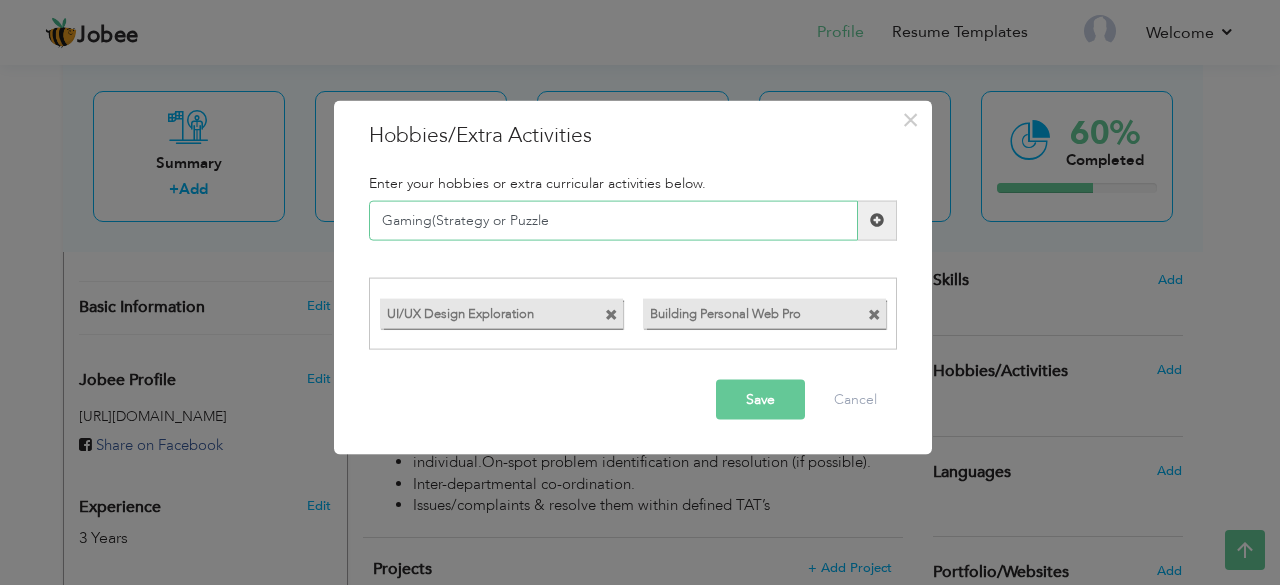click on "Gaming(Strategy or Puzzle" at bounding box center [613, 220] 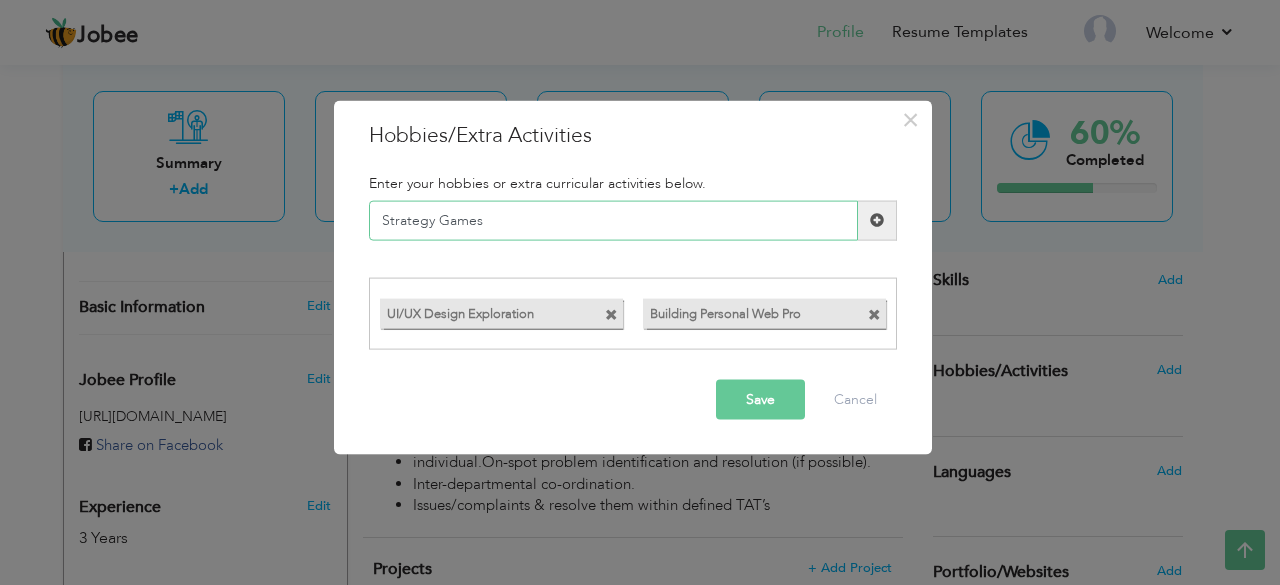 type on "Strategy Games" 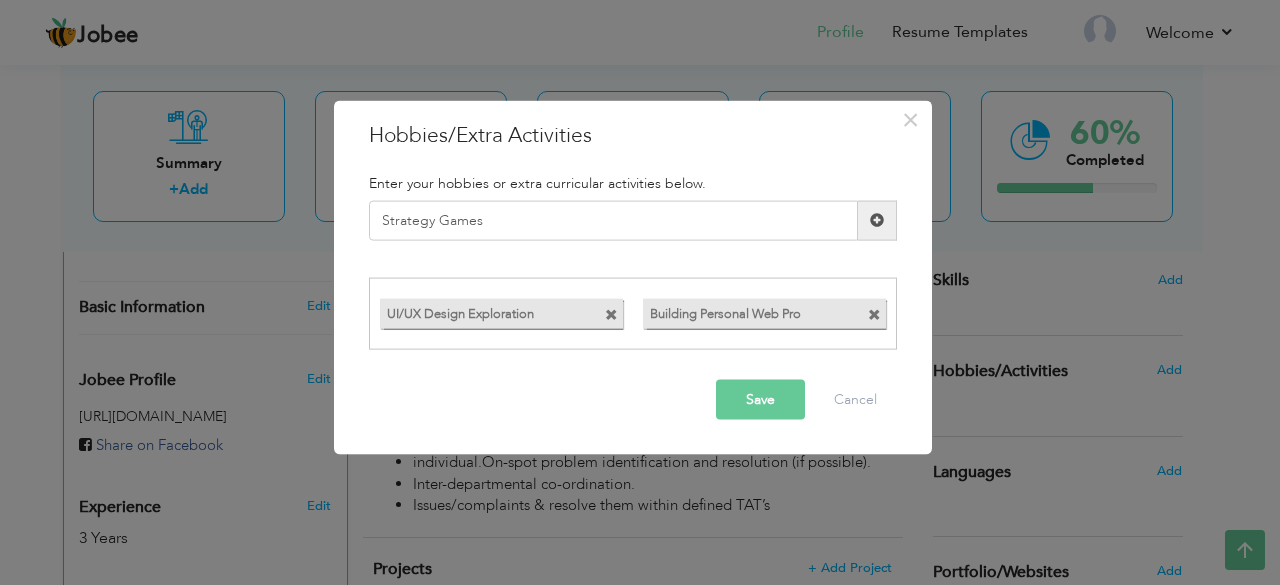 click at bounding box center [877, 220] 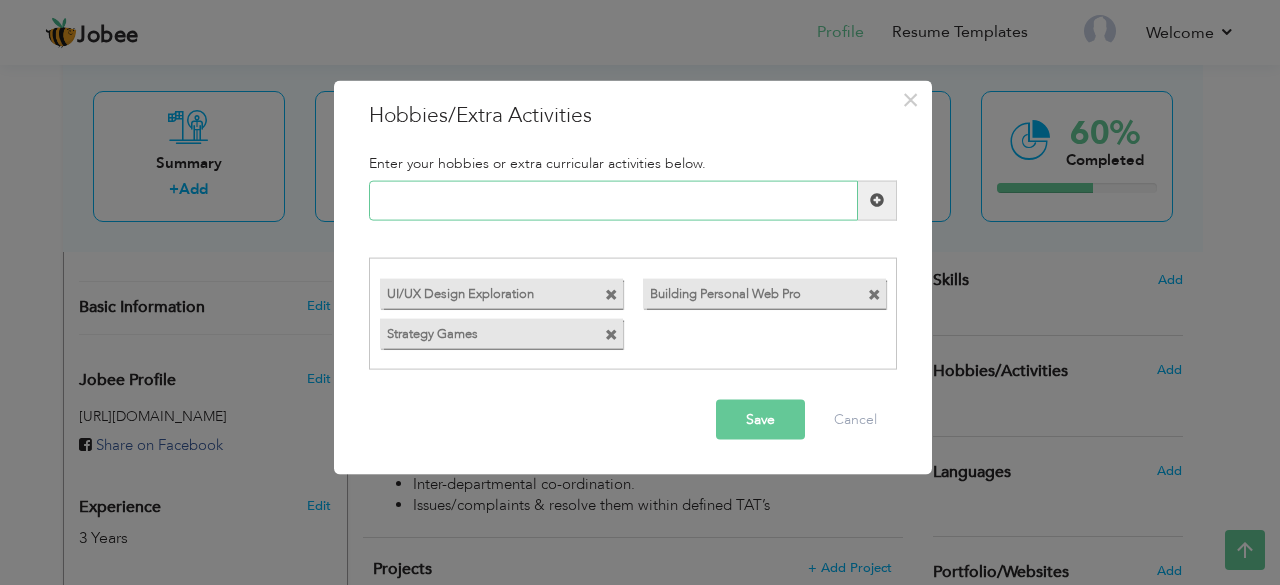 click at bounding box center [613, 200] 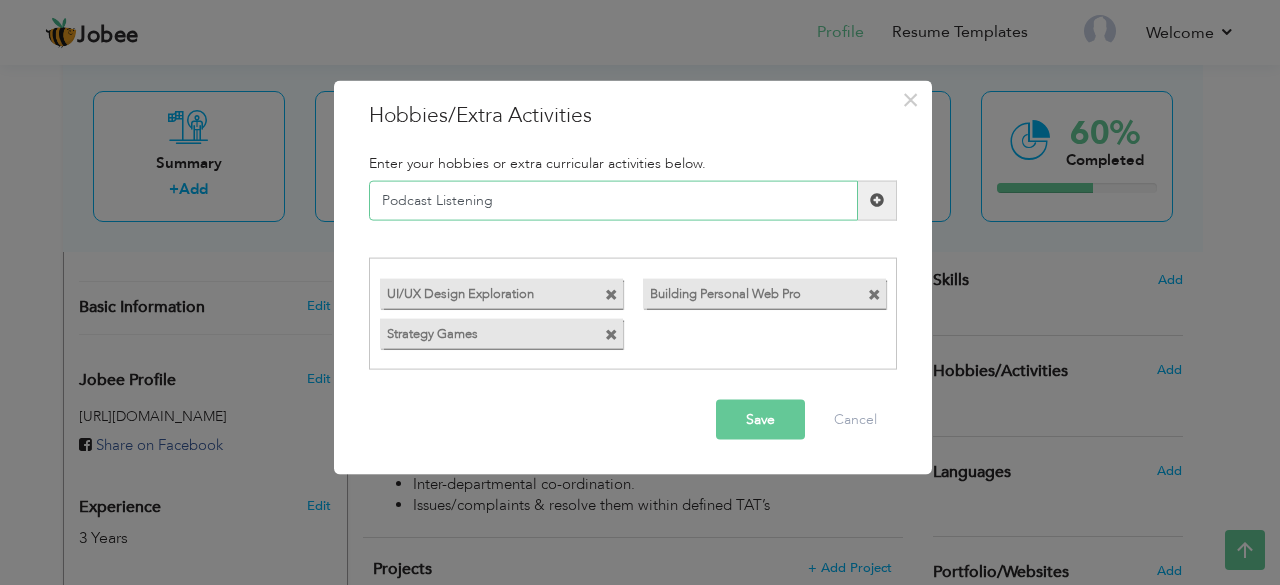 type on "Podcast Listening" 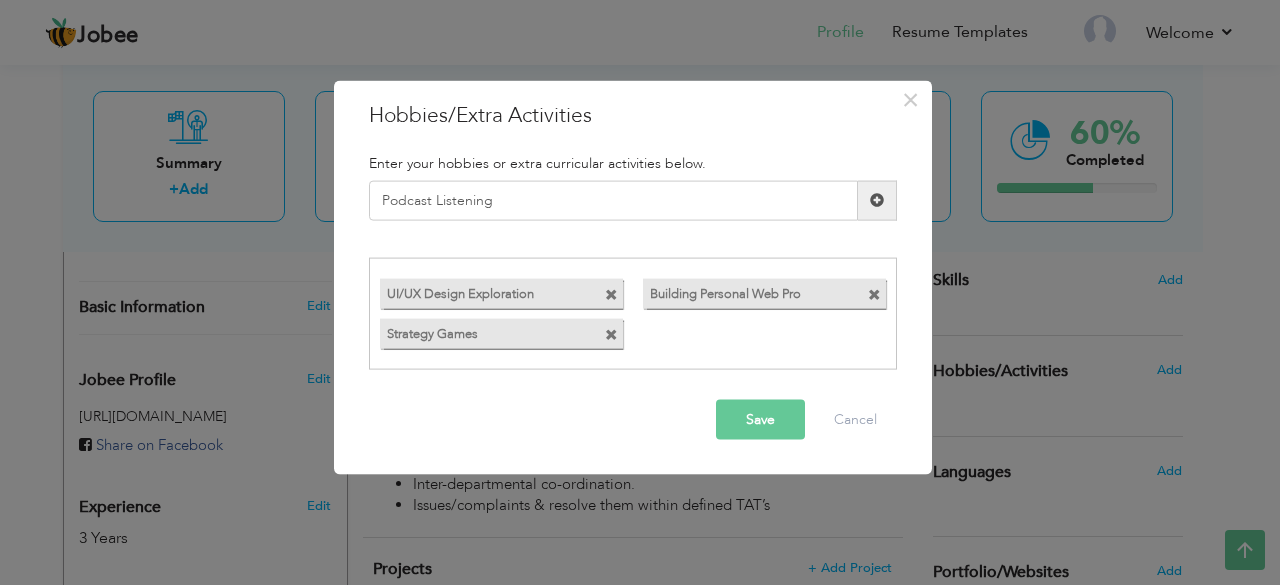 click at bounding box center [877, 200] 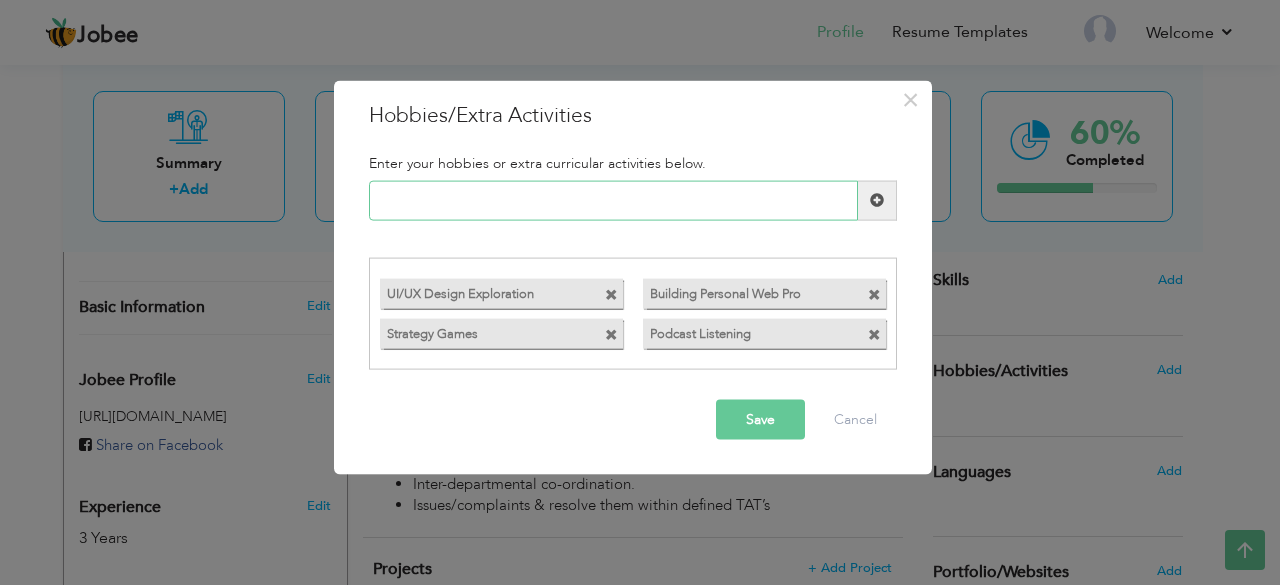 click at bounding box center [613, 200] 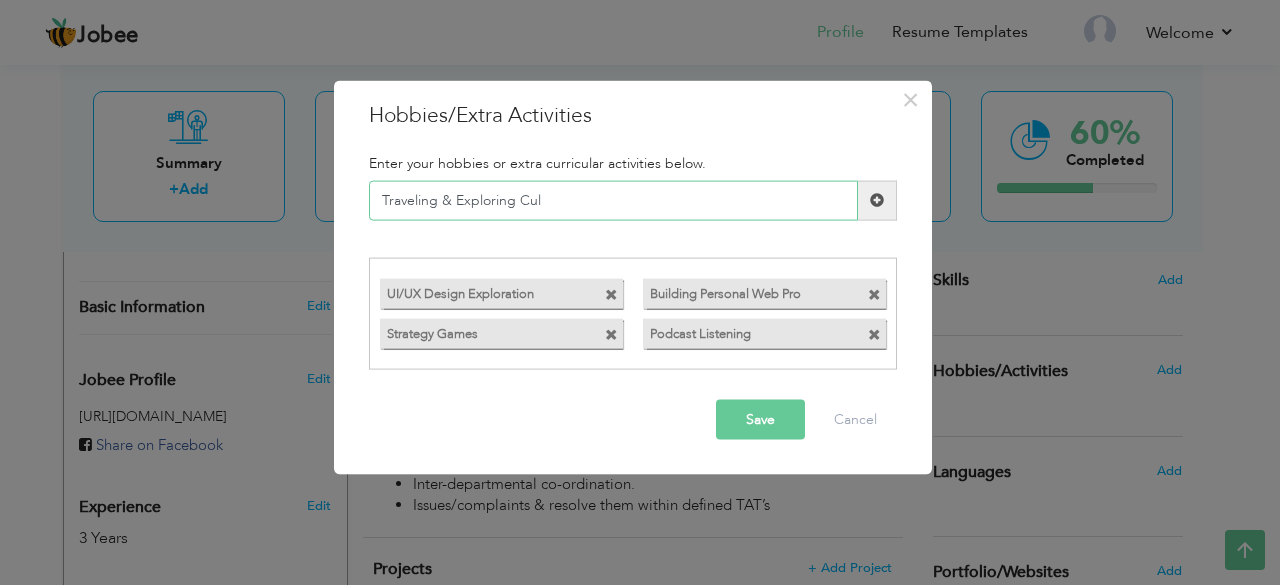 type on "Traveling & Exploring Cul" 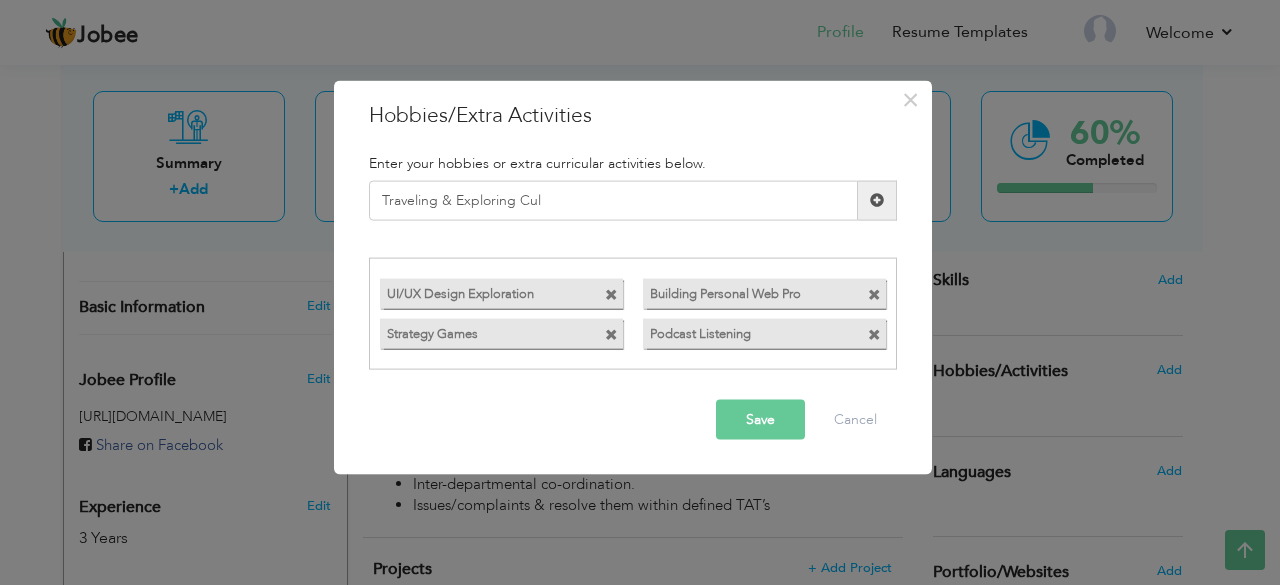 click at bounding box center (877, 200) 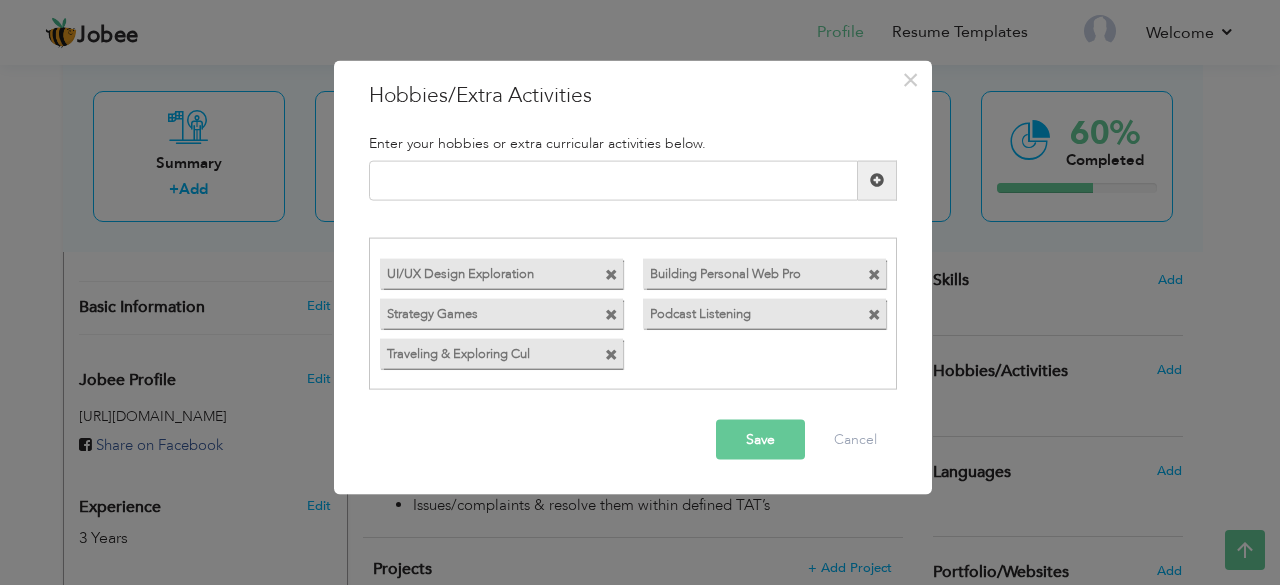 click at bounding box center [611, 355] 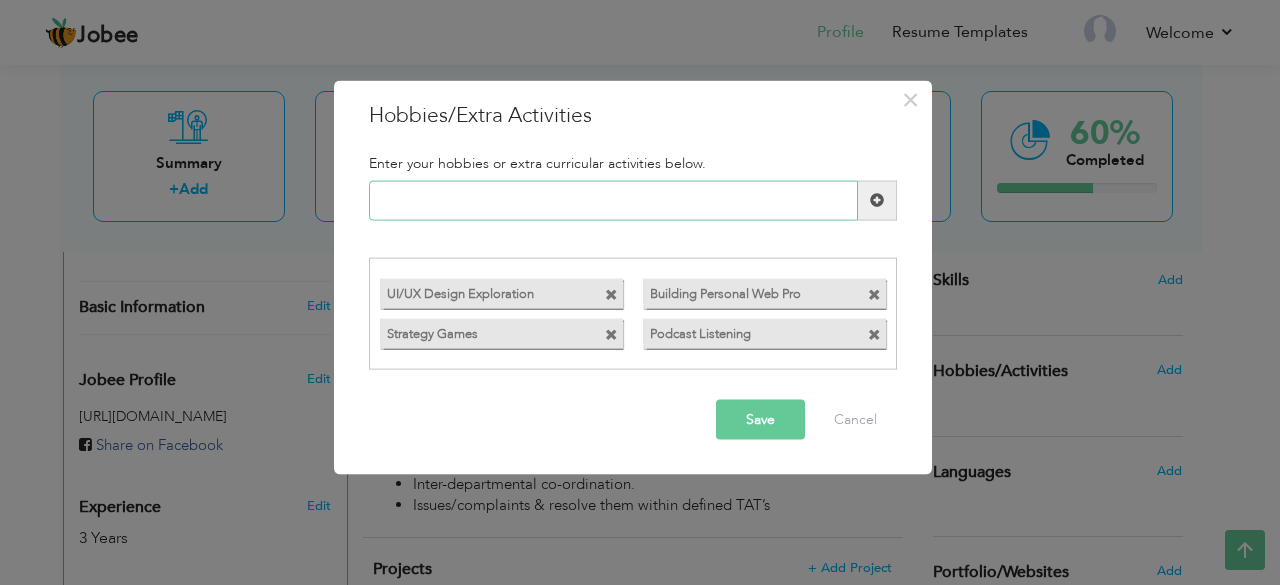 click at bounding box center (613, 200) 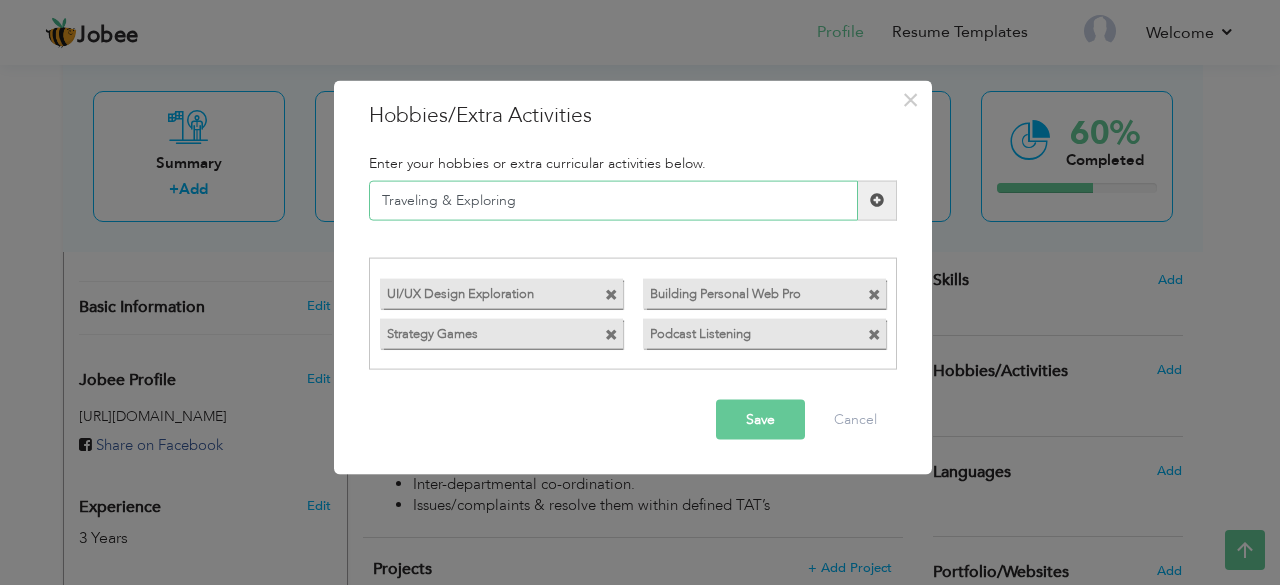 type on "Traveling & Exploring" 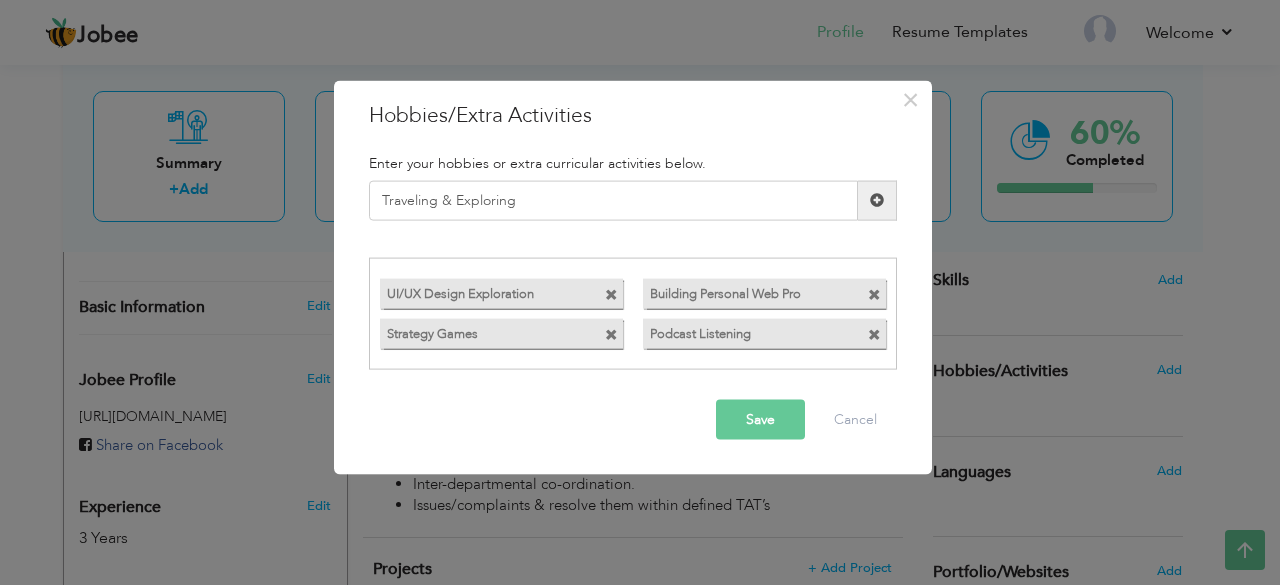 drag, startPoint x: 773, startPoint y: 414, endPoint x: 734, endPoint y: 295, distance: 125.22779 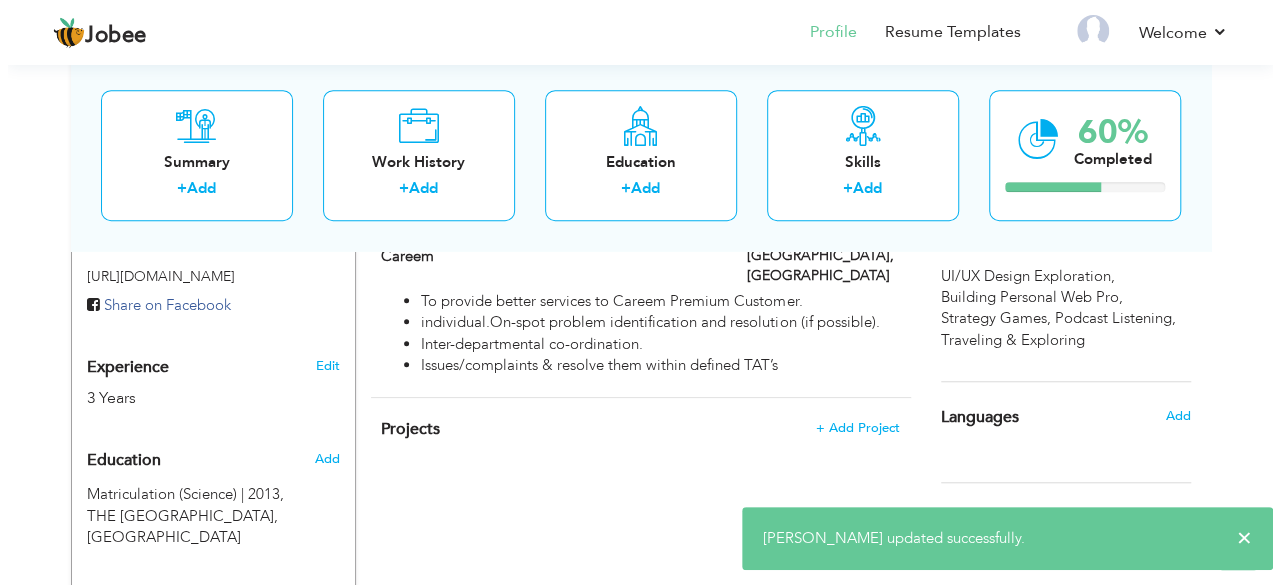 scroll, scrollTop: 500, scrollLeft: 0, axis: vertical 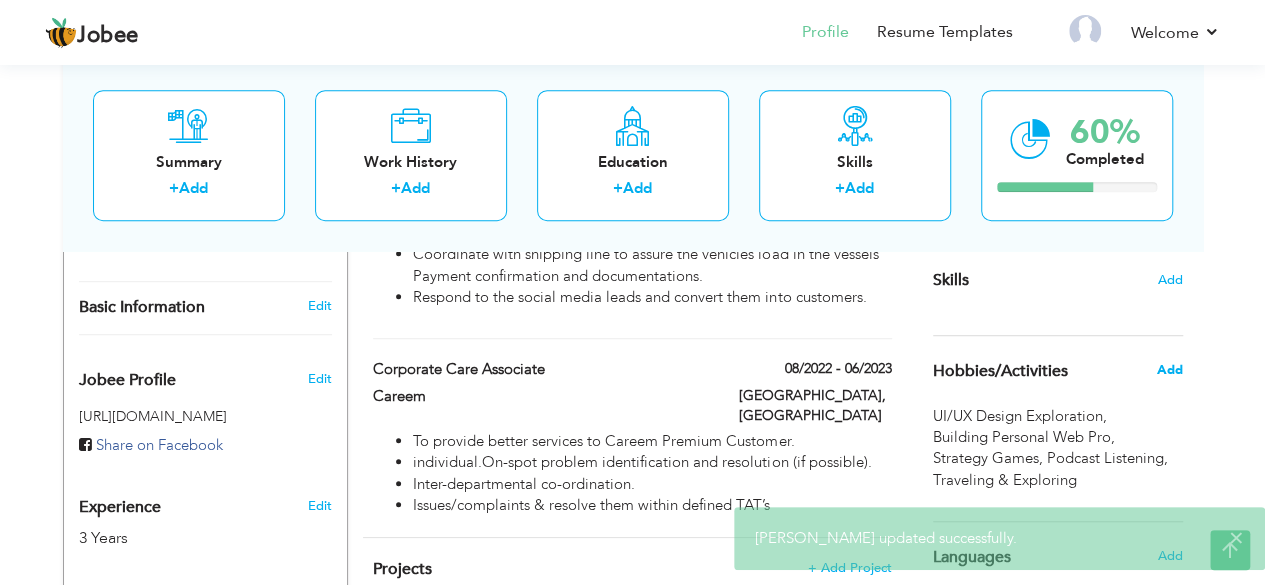 click on "Add" at bounding box center [1169, 370] 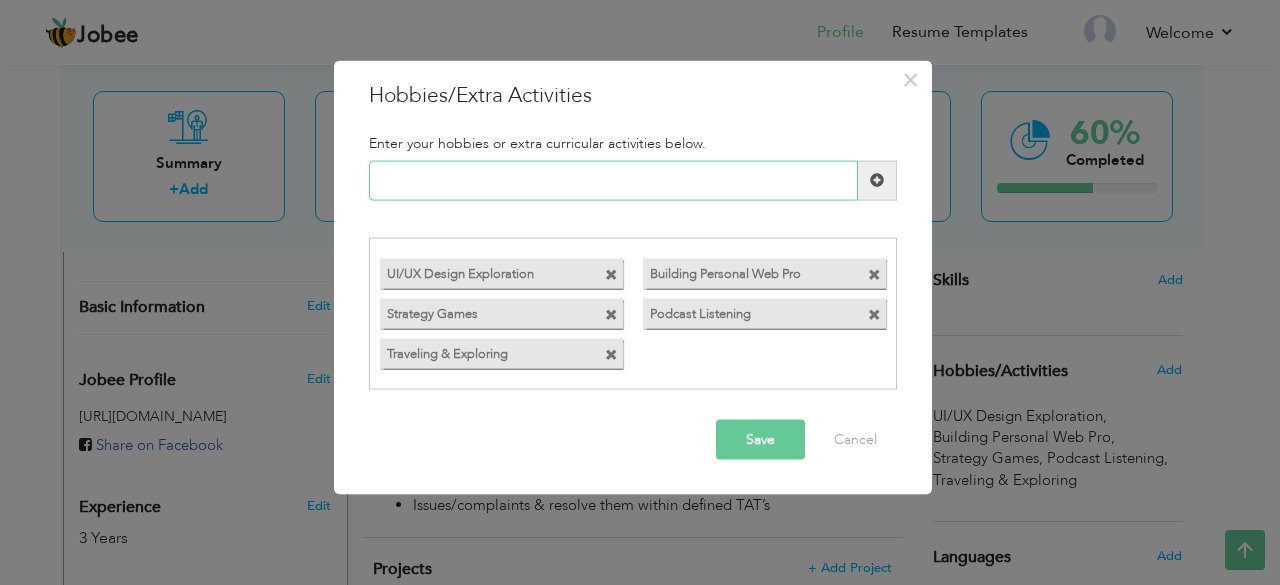 paste on "Open Source Contributions" 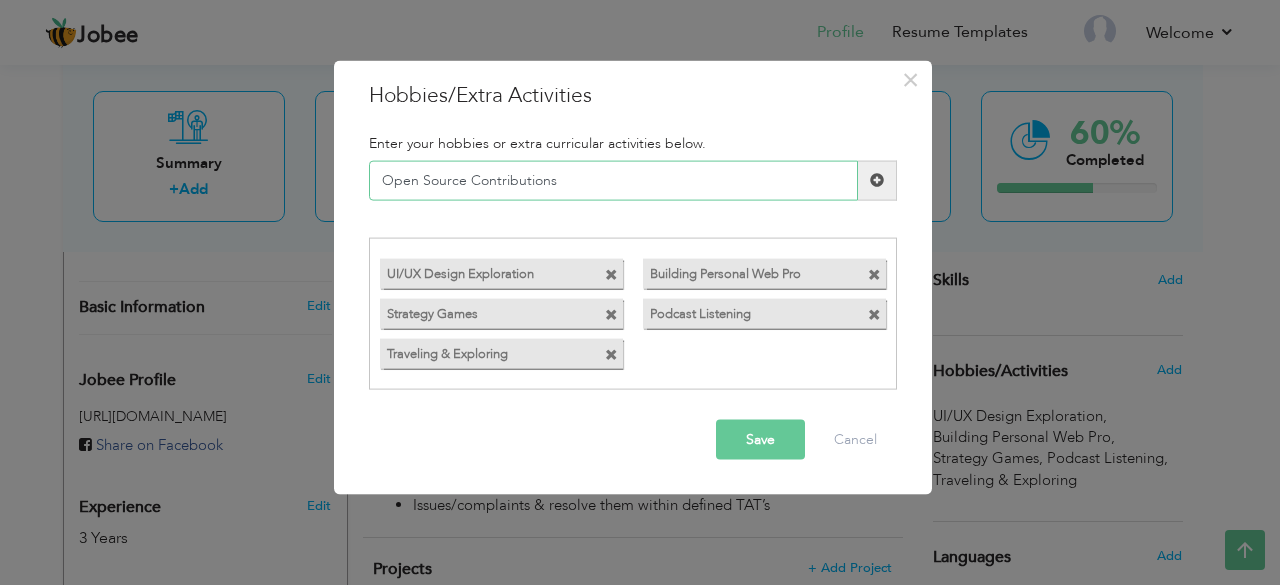 type on "Open Source Contributions" 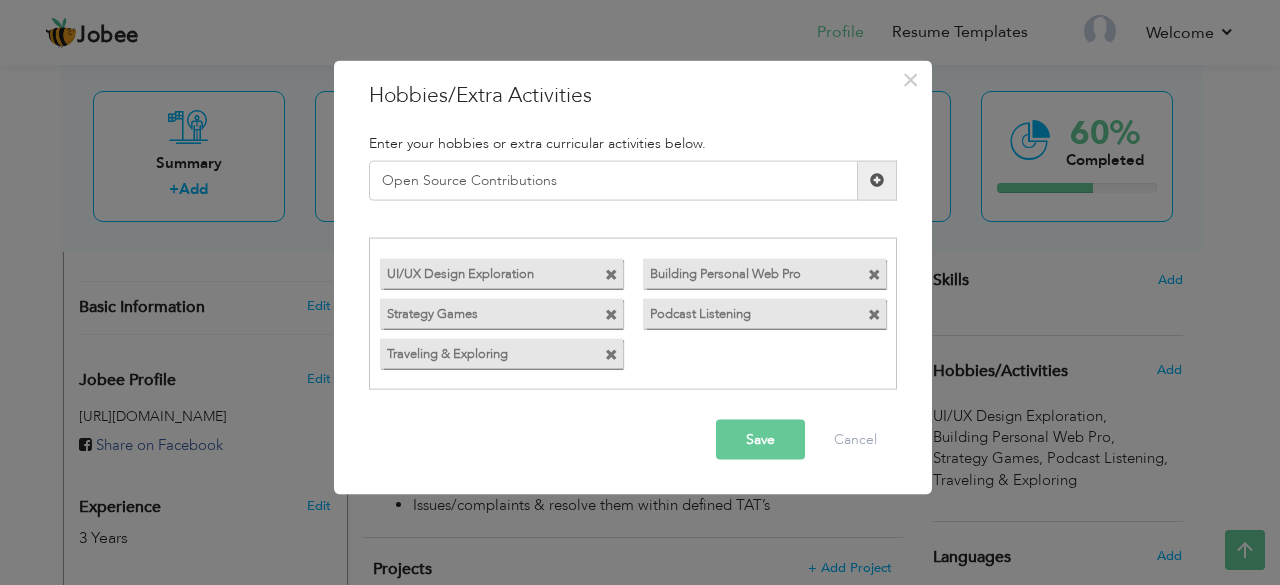 click at bounding box center [877, 180] 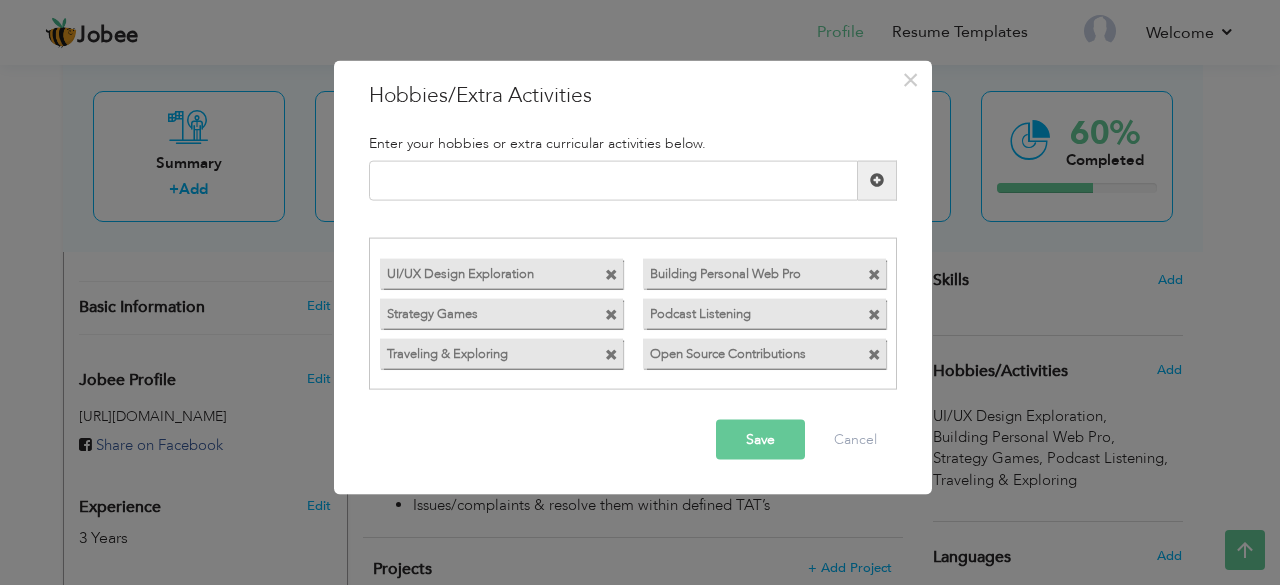 click on "Save" at bounding box center (760, 440) 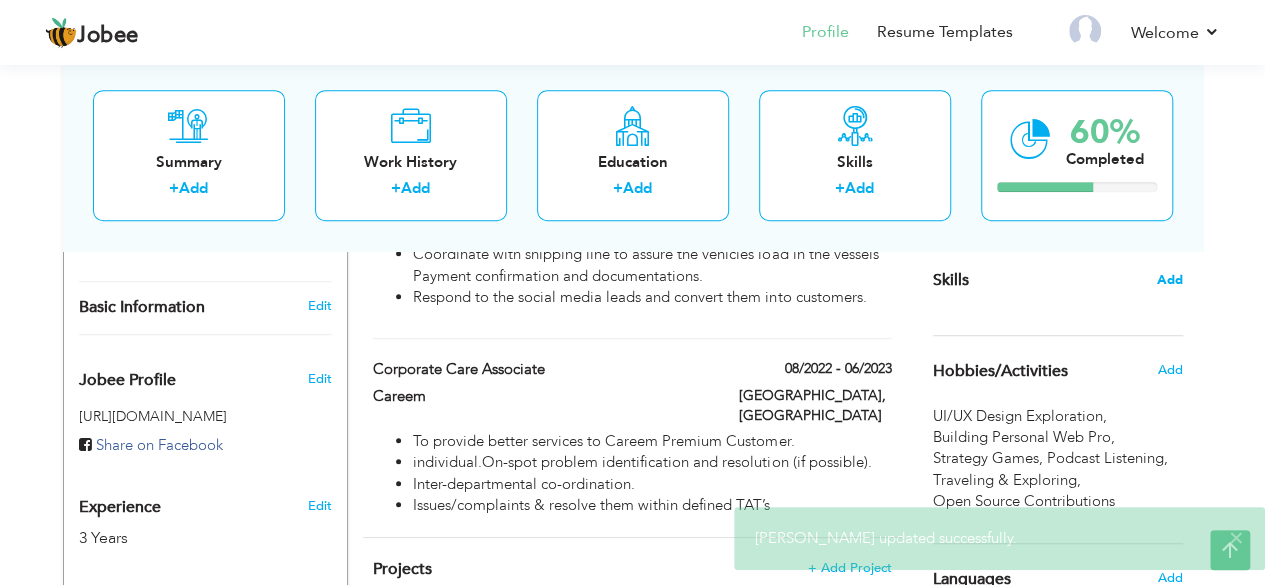 click on "Add" at bounding box center [1170, 280] 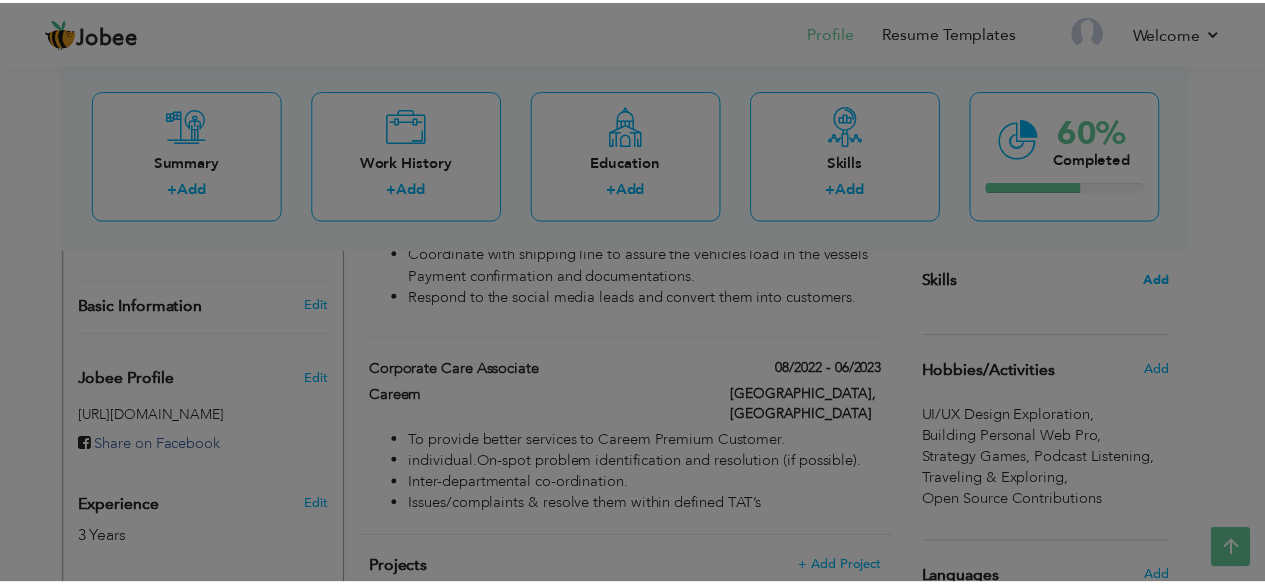 scroll, scrollTop: 0, scrollLeft: 0, axis: both 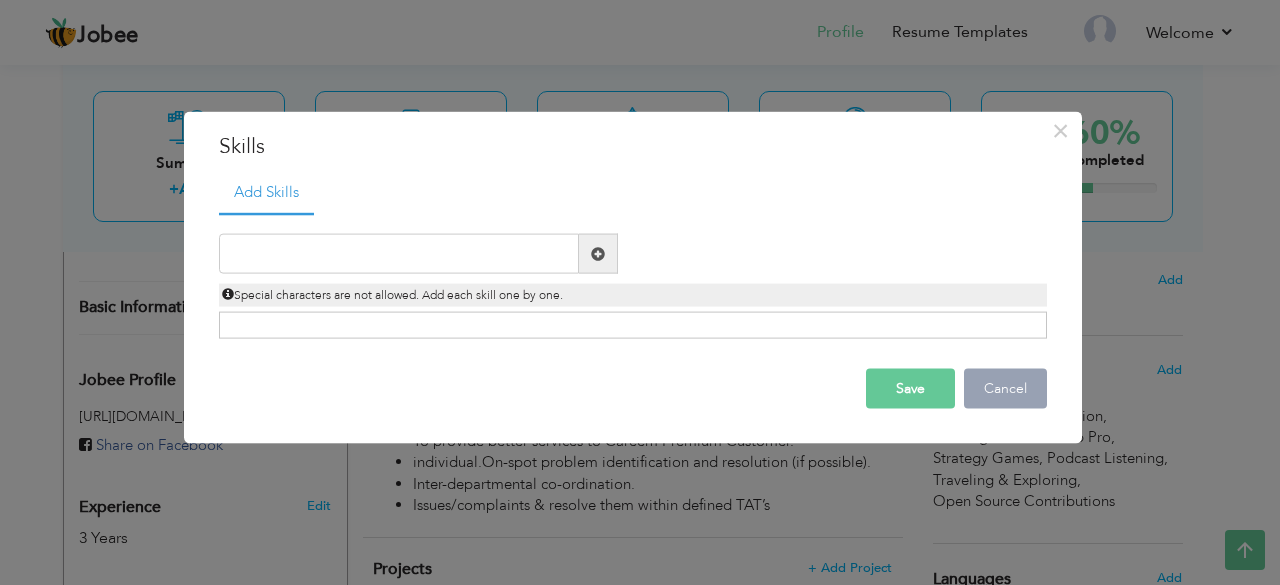 click on "Cancel" at bounding box center [1005, 389] 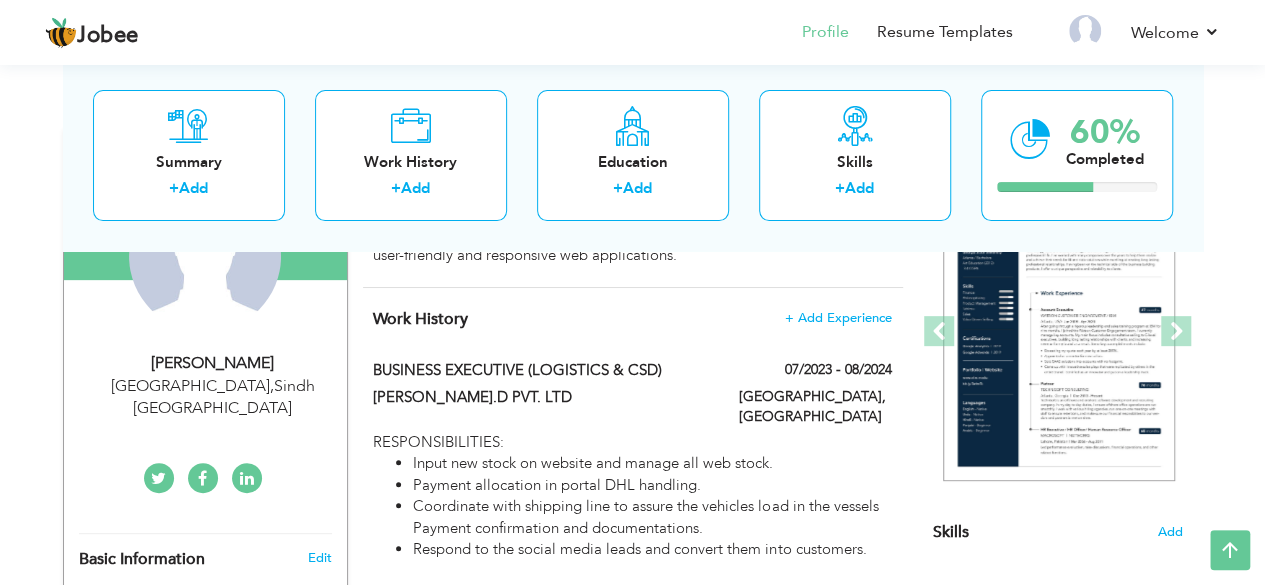 scroll, scrollTop: 448, scrollLeft: 0, axis: vertical 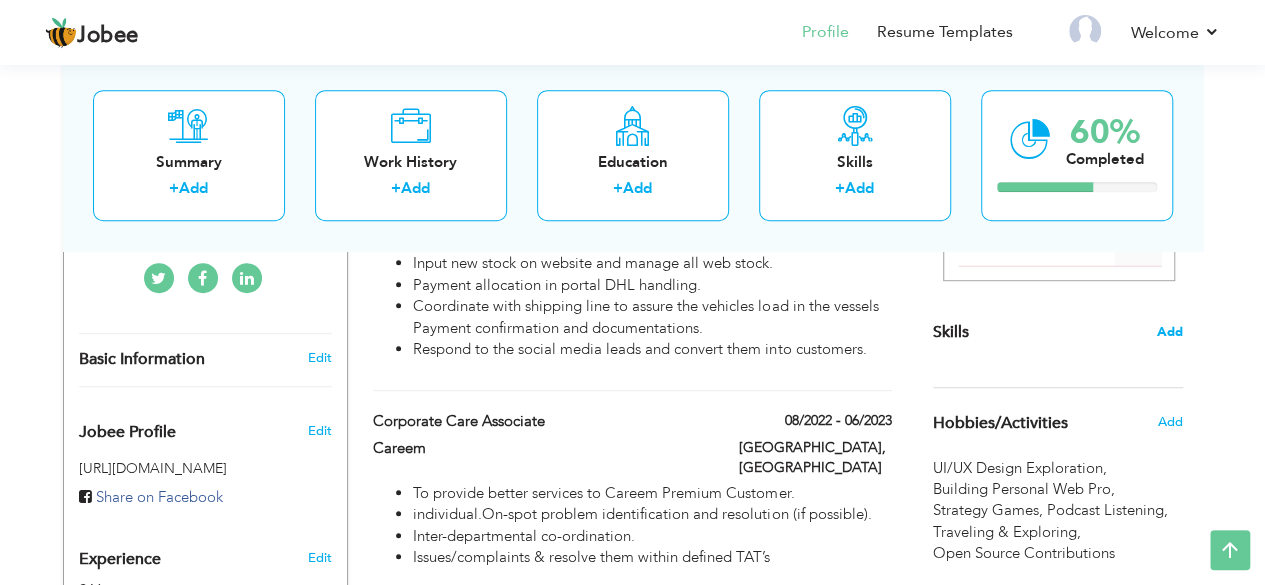click on "Add" at bounding box center (1170, 332) 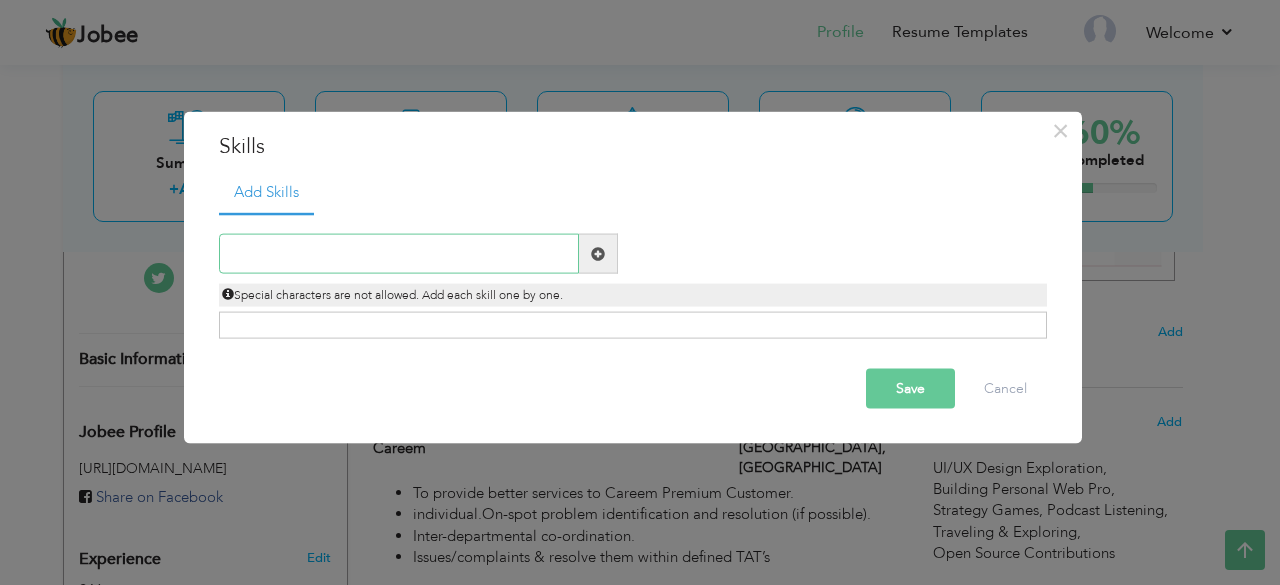 click at bounding box center [399, 254] 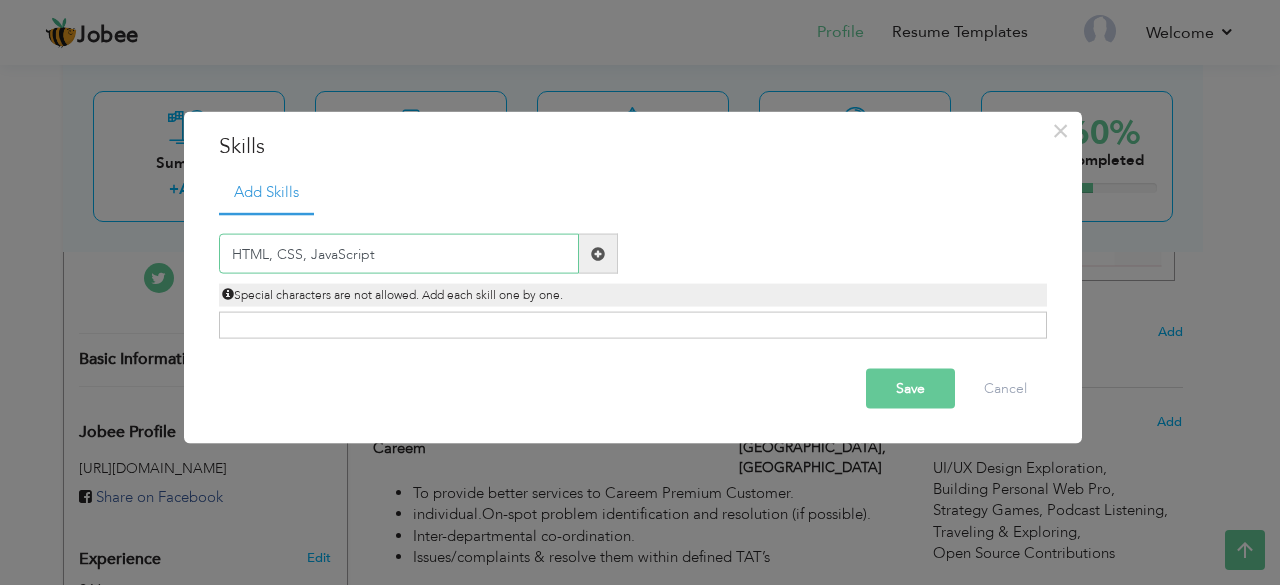click on "HTML, CSS, JavaScript" at bounding box center [399, 254] 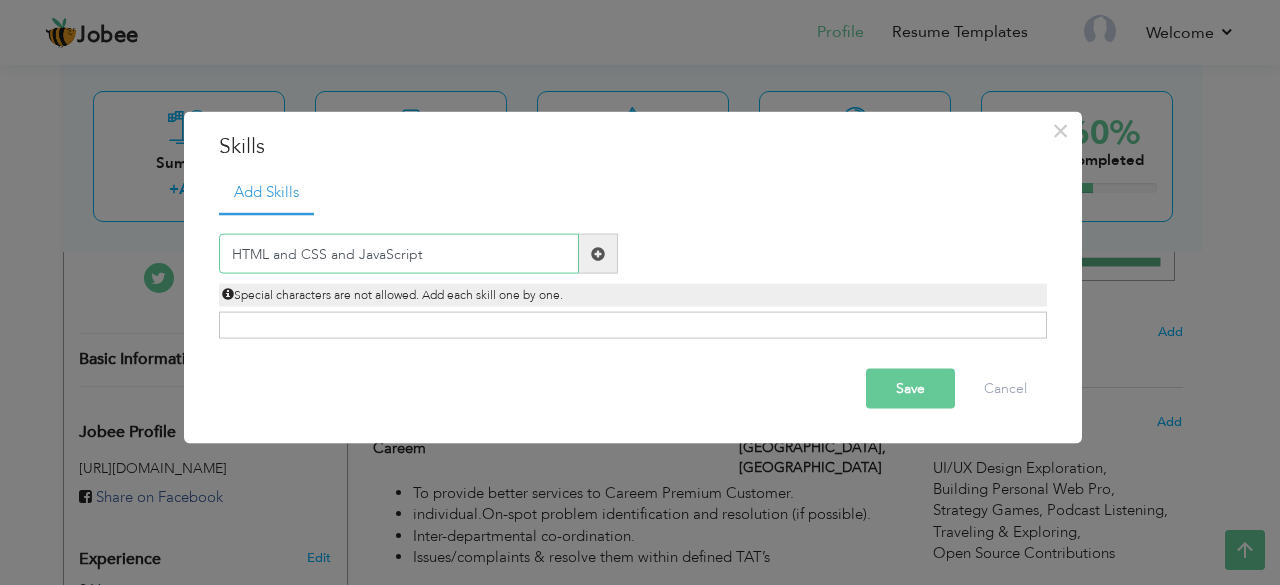 type on "HTML and CSS and JavaScript" 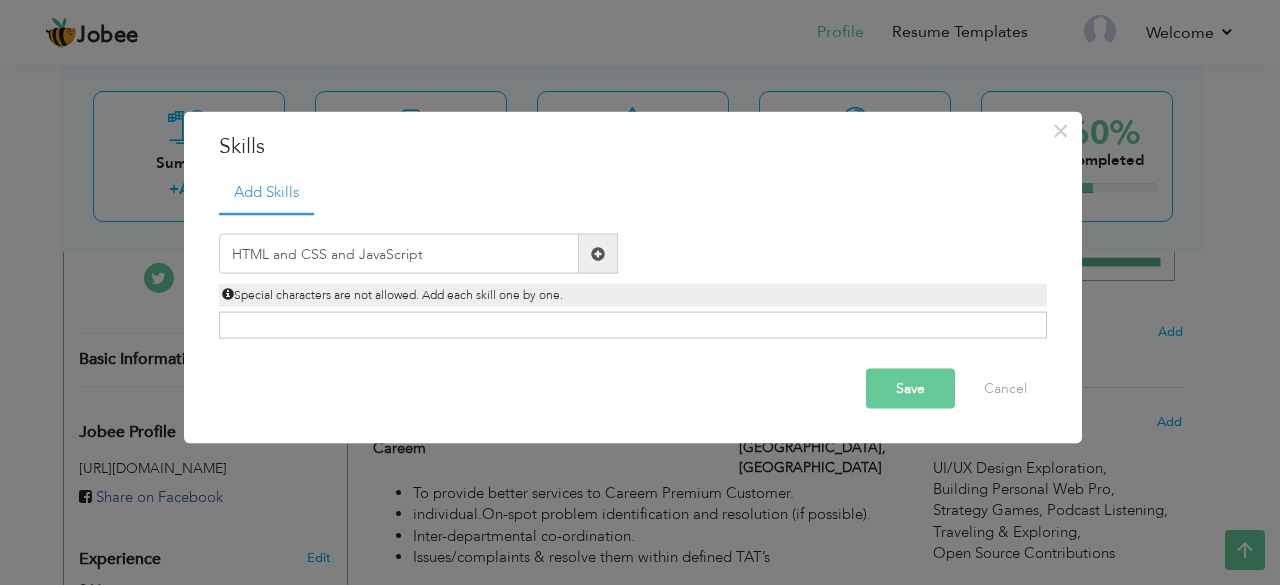 click on "Save" at bounding box center (910, 389) 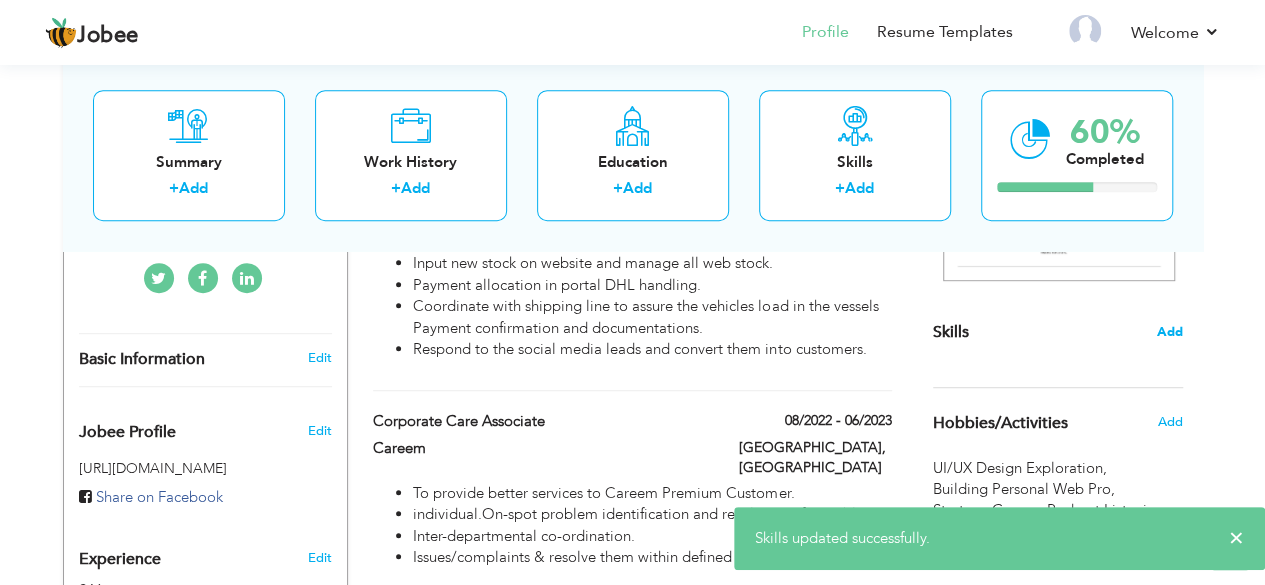 click on "Add" at bounding box center (1170, 332) 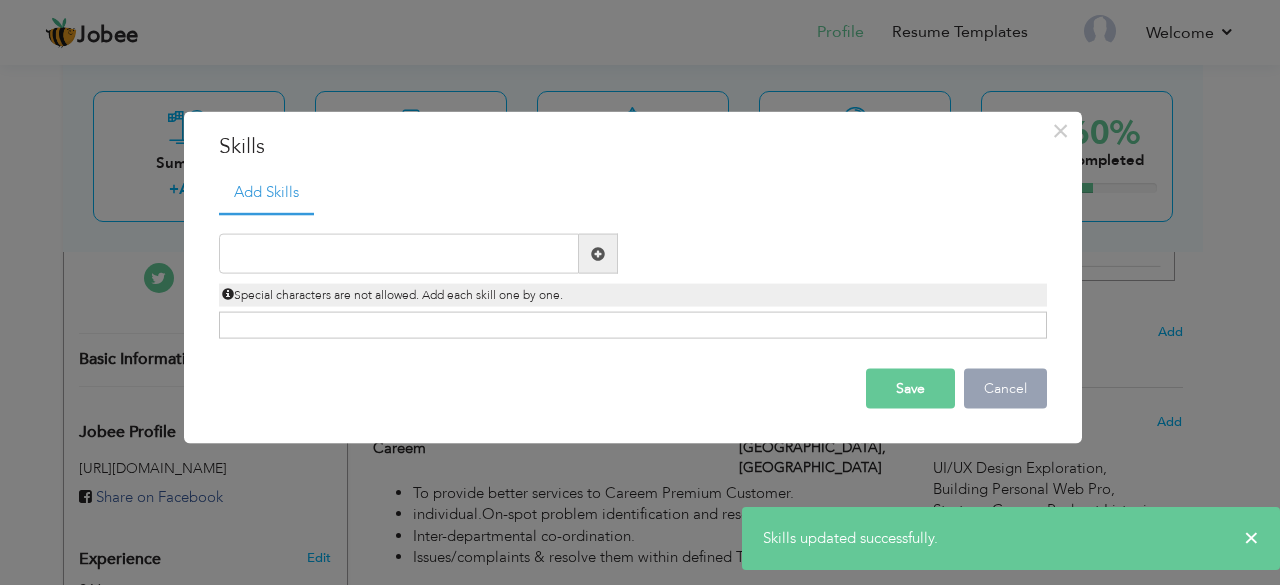 click on "Cancel" at bounding box center [1005, 389] 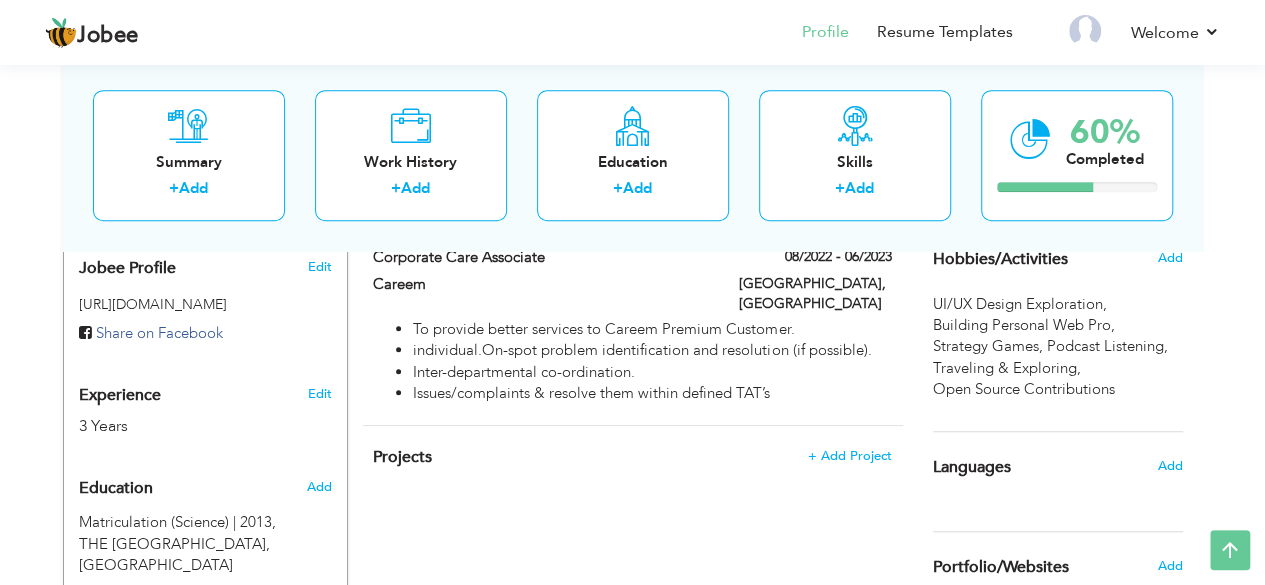 scroll, scrollTop: 648, scrollLeft: 0, axis: vertical 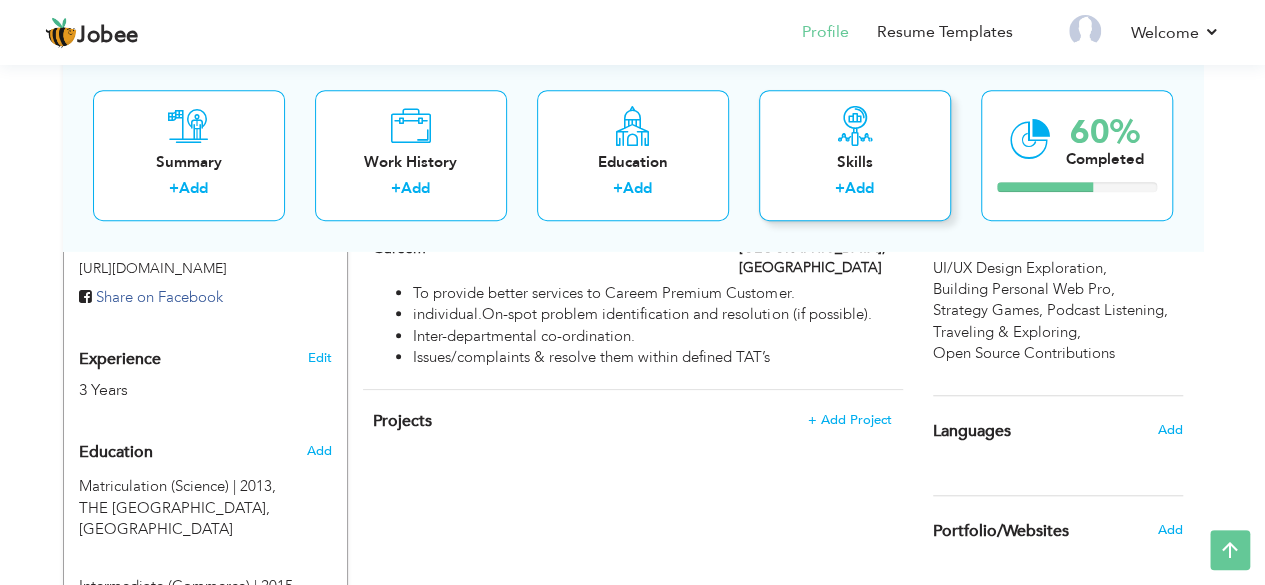 click on "Skills
+  Add" at bounding box center (855, 155) 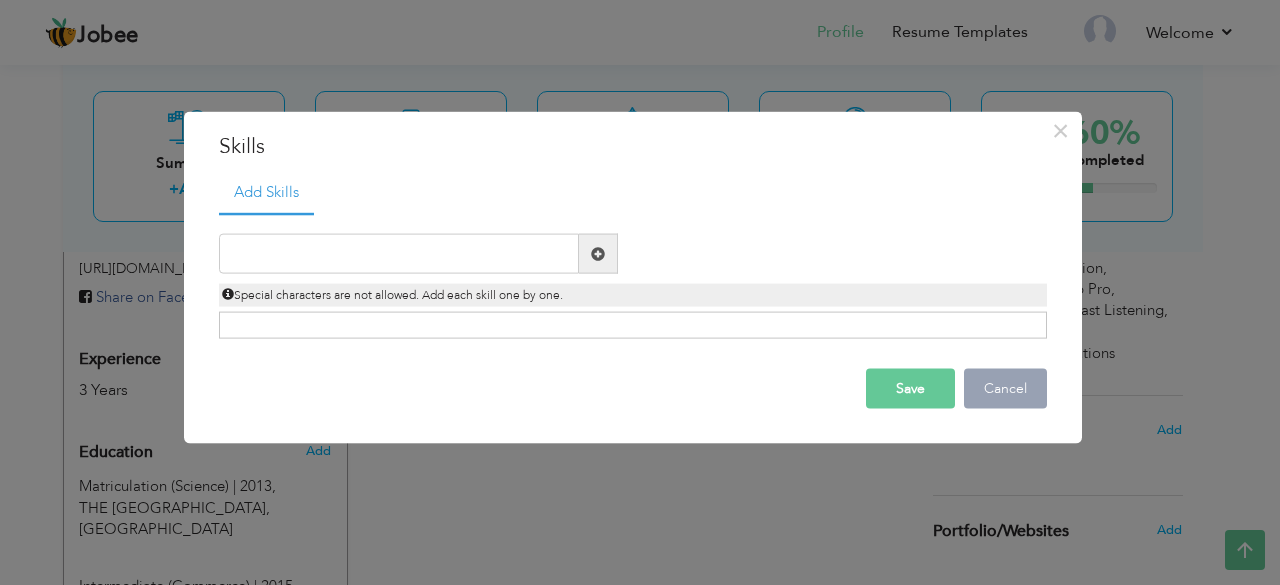 click on "Cancel" at bounding box center [1005, 389] 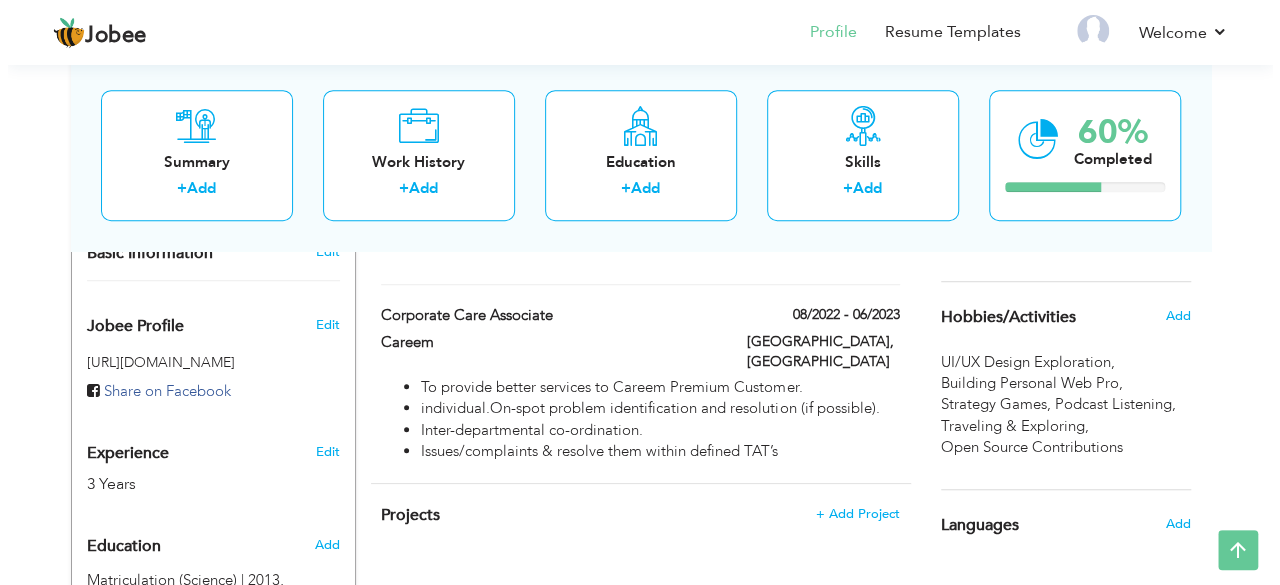 scroll, scrollTop: 548, scrollLeft: 0, axis: vertical 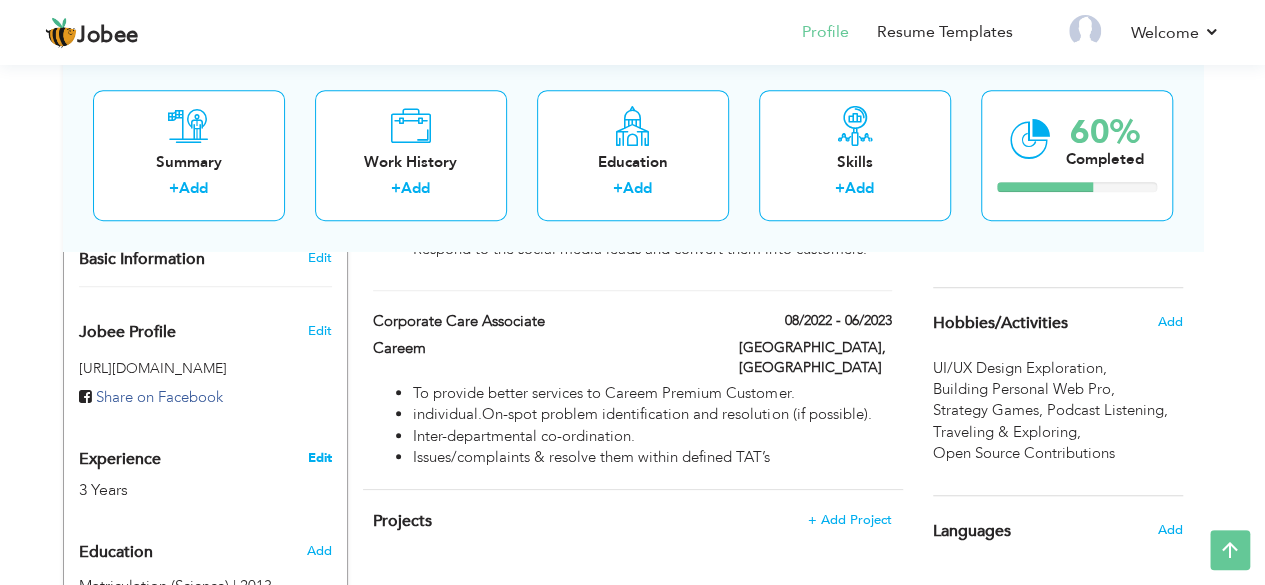 click on "Edit" at bounding box center (319, 458) 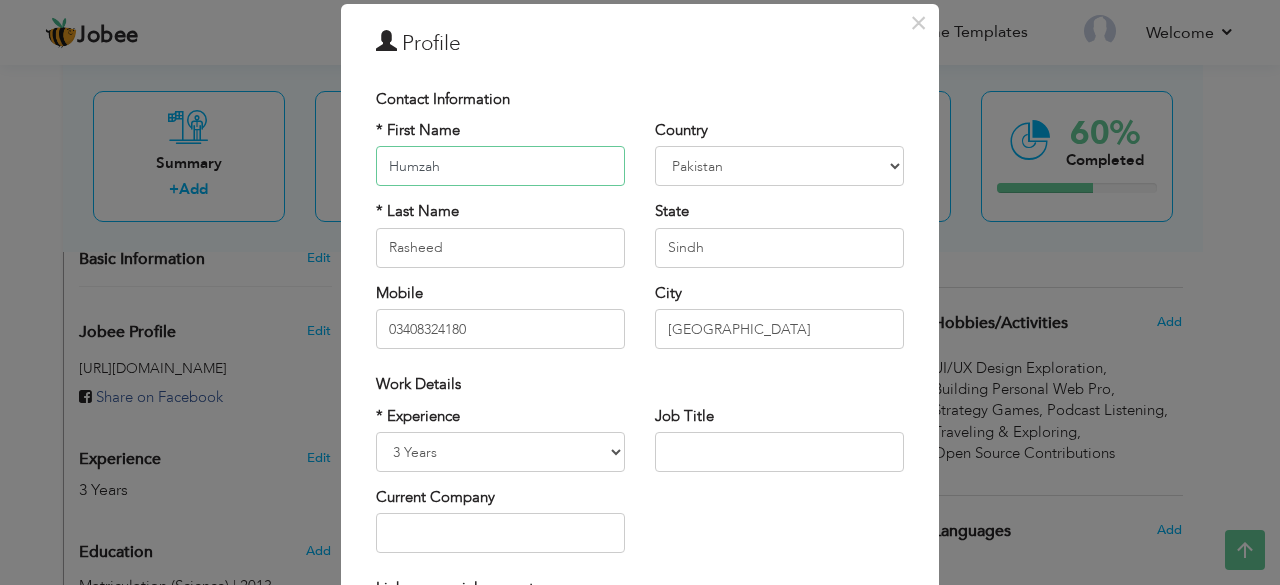 scroll, scrollTop: 100, scrollLeft: 0, axis: vertical 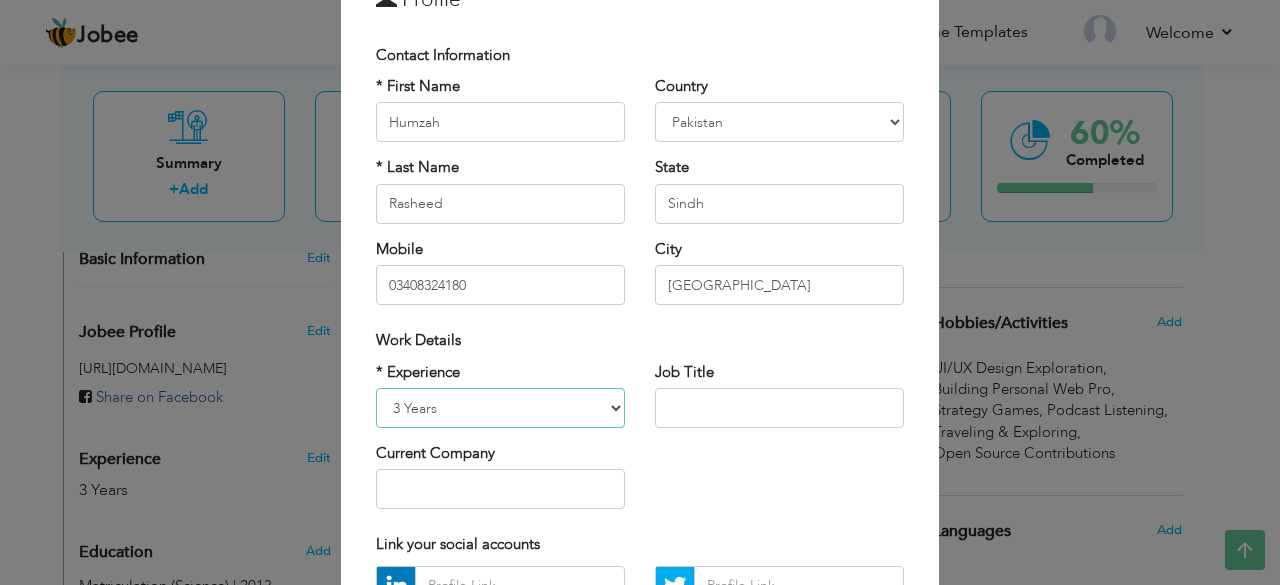 click on "Entry Level Less than 1 Year 1 Year 2 Years 3 Years 4 Years 5 Years 6 Years 7 Years 8 Years 9 Years 10 Years 11 Years 12 Years 13 Years 14 Years 15 Years 16 Years 17 Years 18 Years 19 Years 20 Years 21 Years 22 Years 23 Years 24 Years 25 Years 26 Years 27 Years 28 Years 29 Years 30 Years 31 Years 32 Years 33 Years 34 Years 35 Years More than 35 Years" at bounding box center (500, 408) 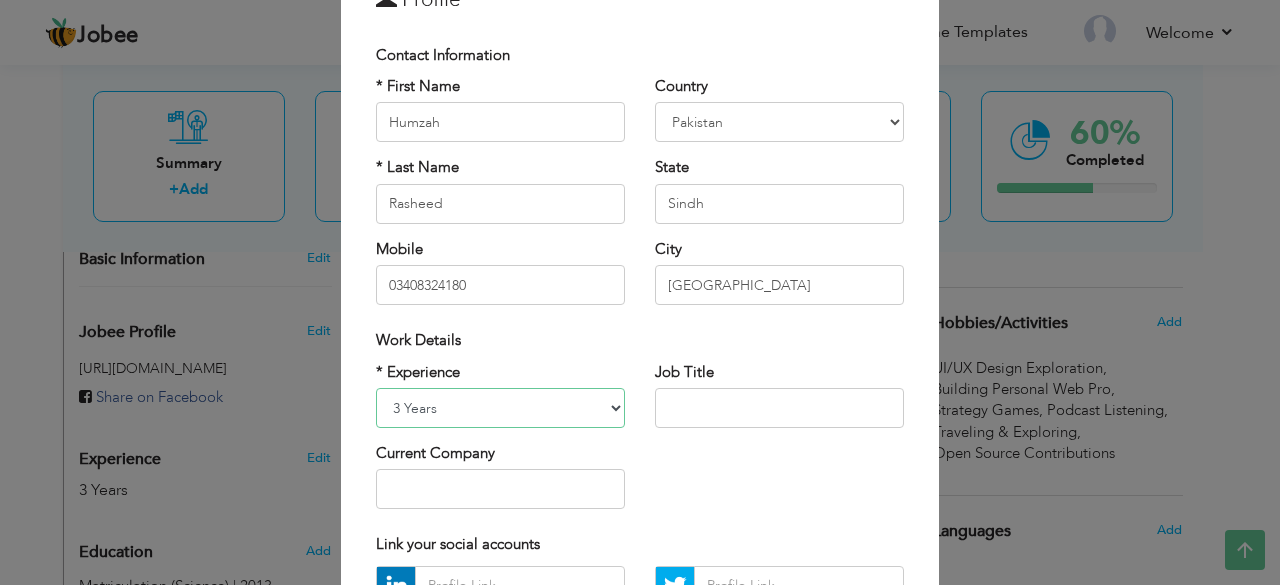 select on "number:6" 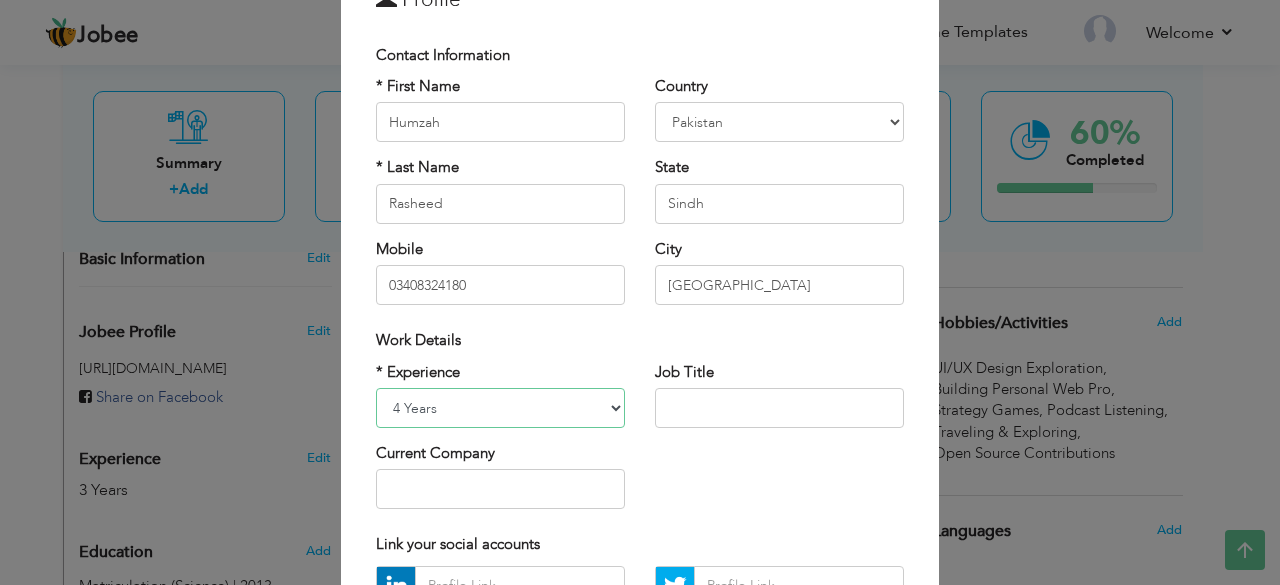 click on "Entry Level Less than 1 Year 1 Year 2 Years 3 Years 4 Years 5 Years 6 Years 7 Years 8 Years 9 Years 10 Years 11 Years 12 Years 13 Years 14 Years 15 Years 16 Years 17 Years 18 Years 19 Years 20 Years 21 Years 22 Years 23 Years 24 Years 25 Years 26 Years 27 Years 28 Years 29 Years 30 Years 31 Years 32 Years 33 Years 34 Years 35 Years More than 35 Years" at bounding box center (500, 408) 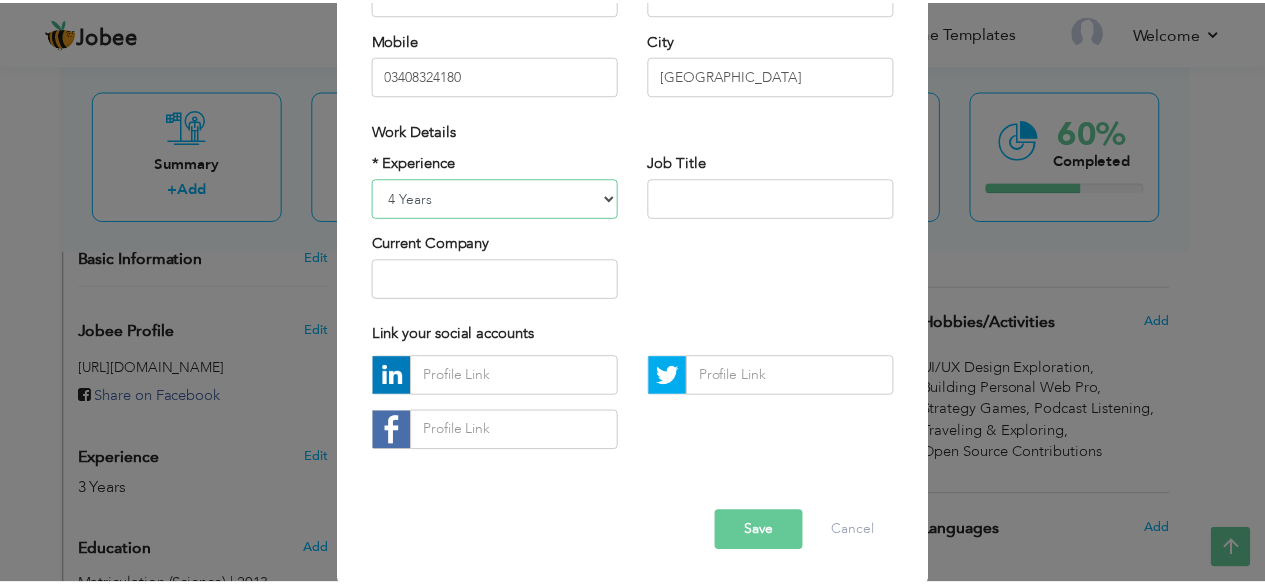 scroll, scrollTop: 311, scrollLeft: 0, axis: vertical 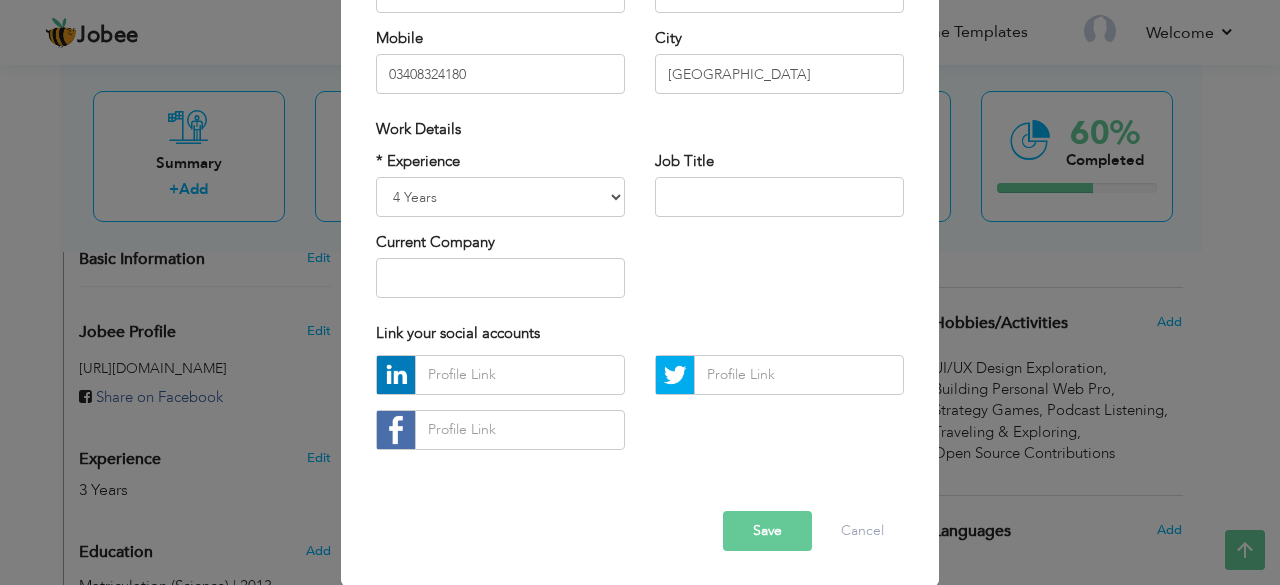 click on "Save" at bounding box center [767, 531] 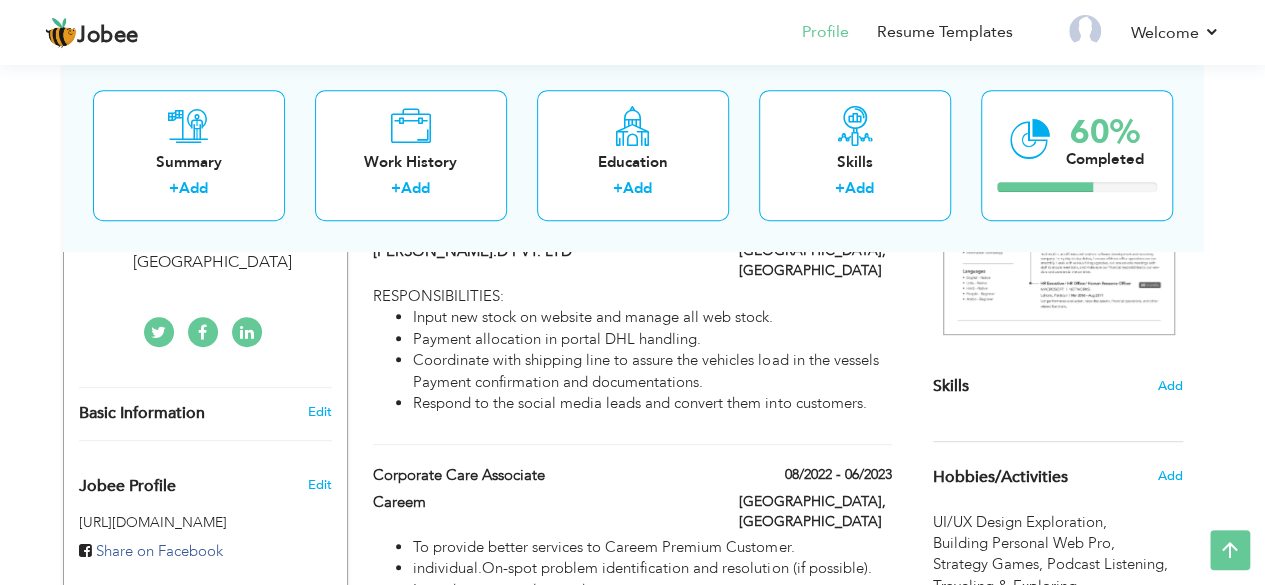 scroll, scrollTop: 600, scrollLeft: 0, axis: vertical 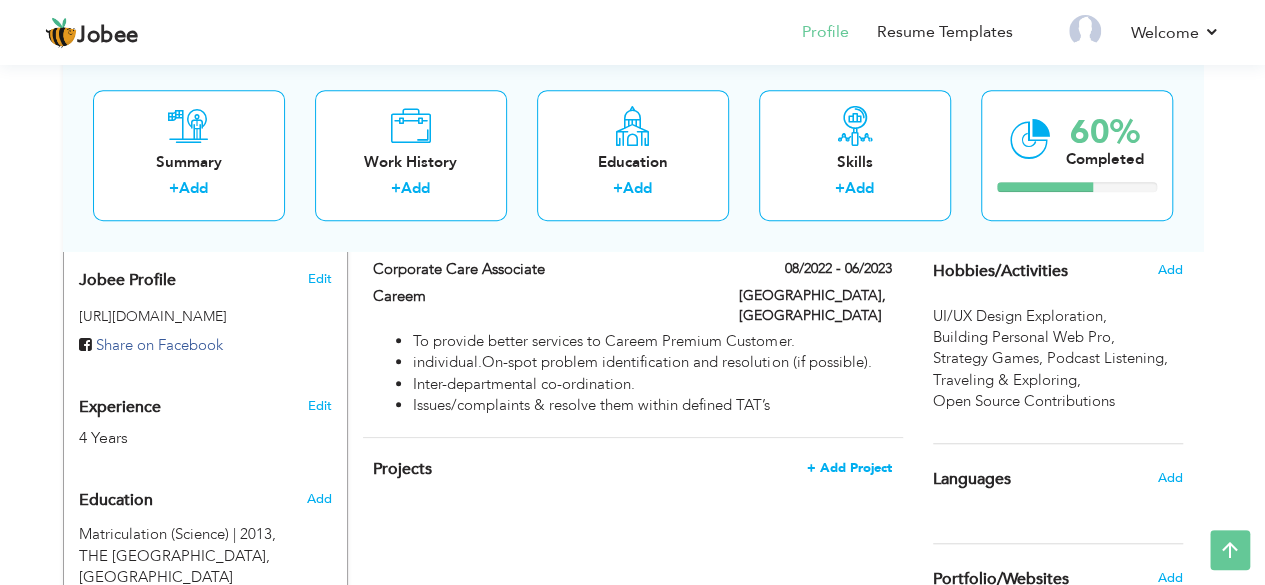 click on "+ Add Project" at bounding box center (849, 468) 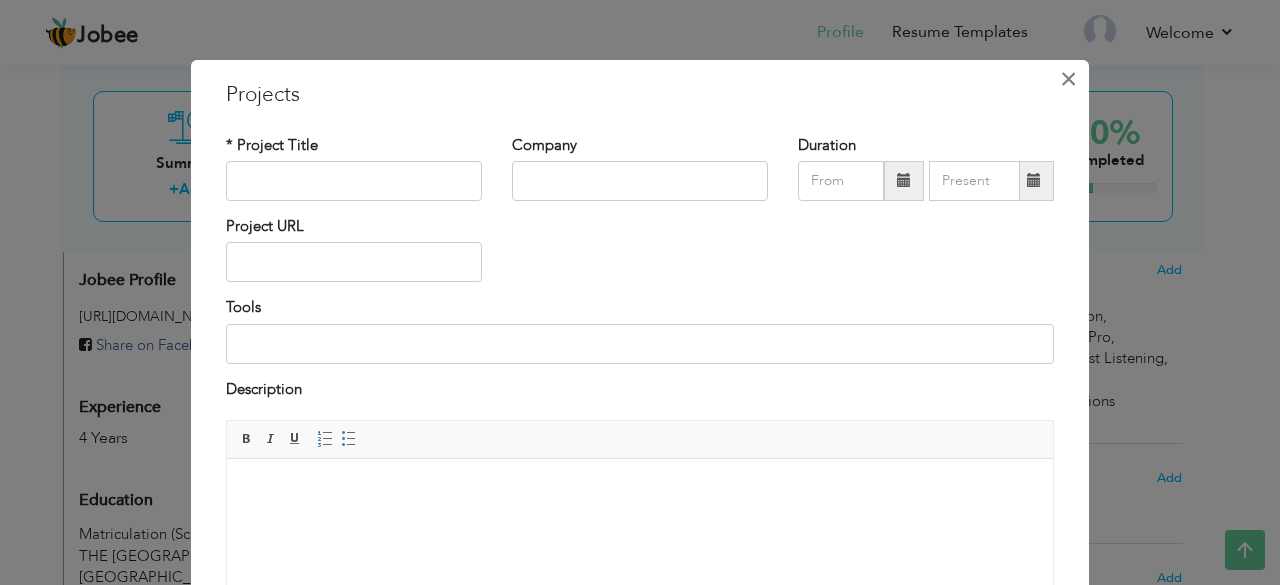 click on "×" at bounding box center [1068, 79] 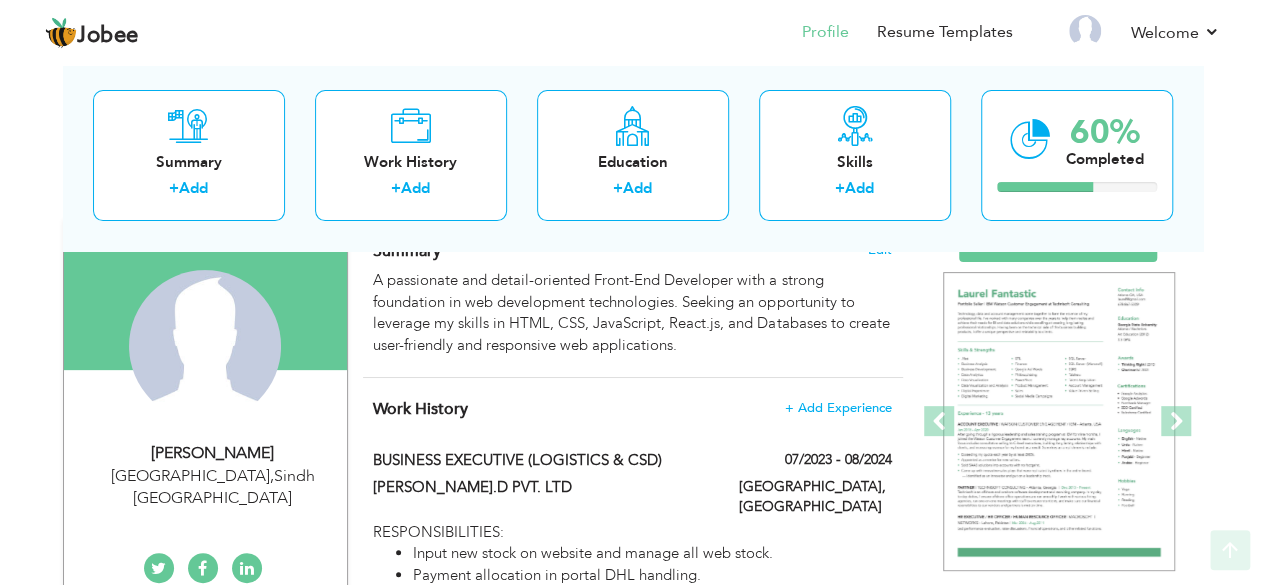 scroll, scrollTop: 200, scrollLeft: 0, axis: vertical 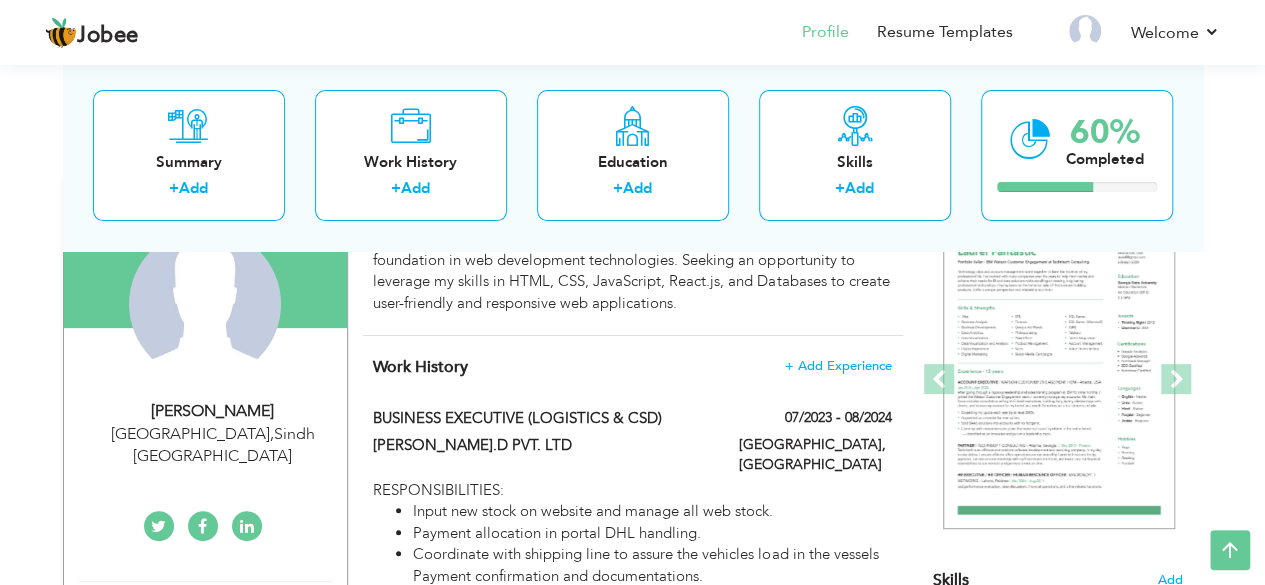 click at bounding box center (247, 527) 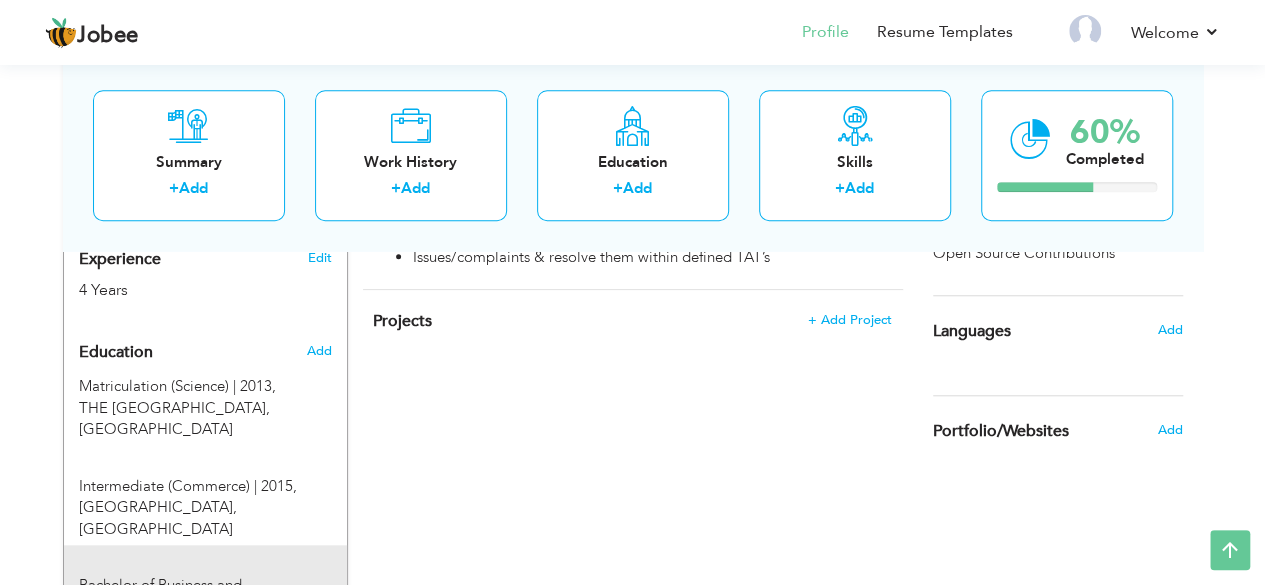 scroll, scrollTop: 448, scrollLeft: 0, axis: vertical 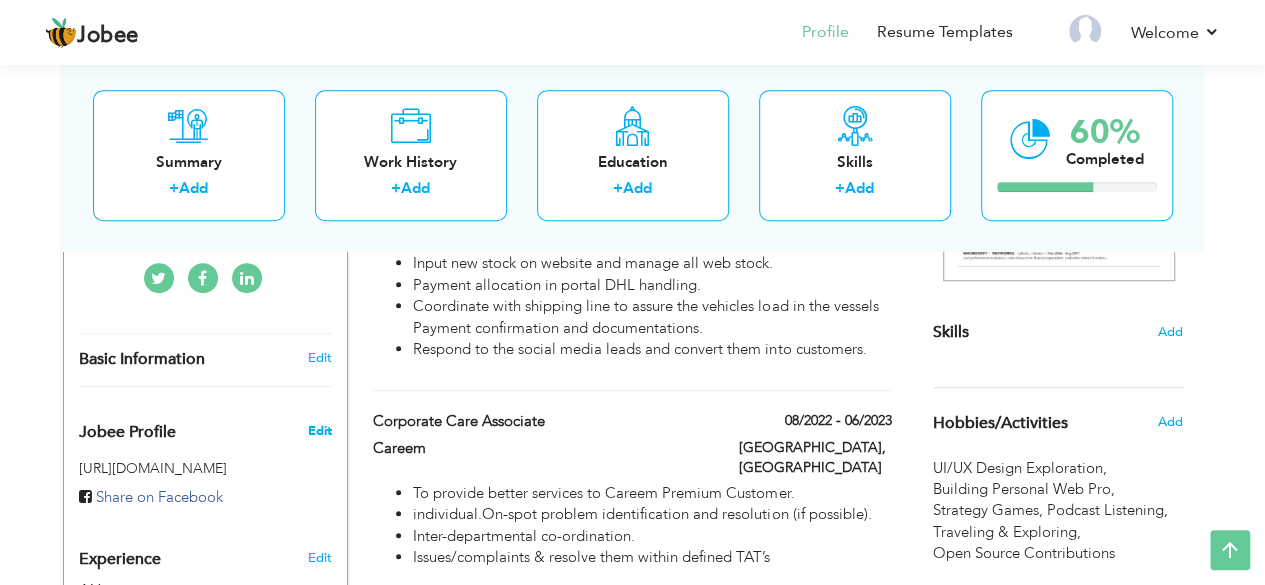 click on "Edit" at bounding box center (319, 431) 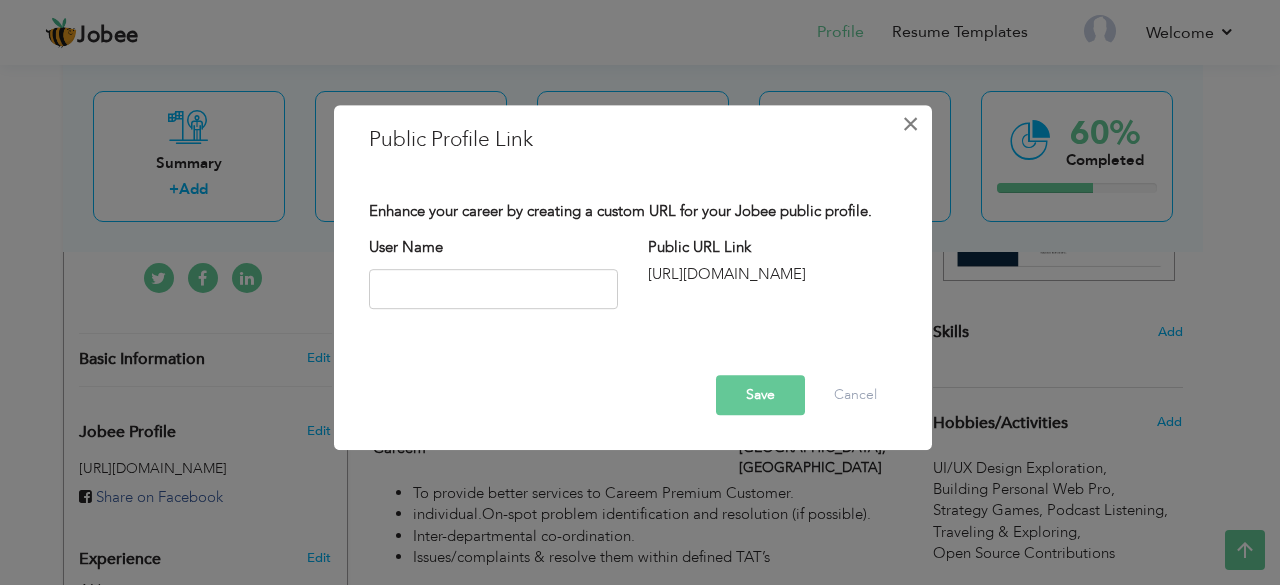 click on "×" at bounding box center (911, 124) 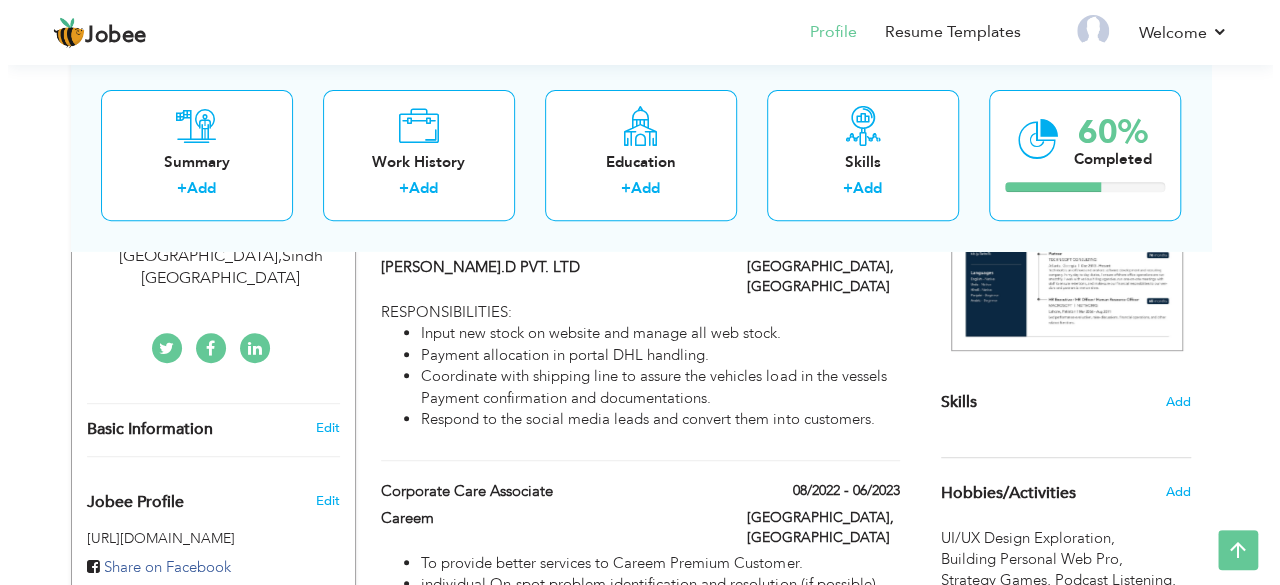 scroll, scrollTop: 348, scrollLeft: 0, axis: vertical 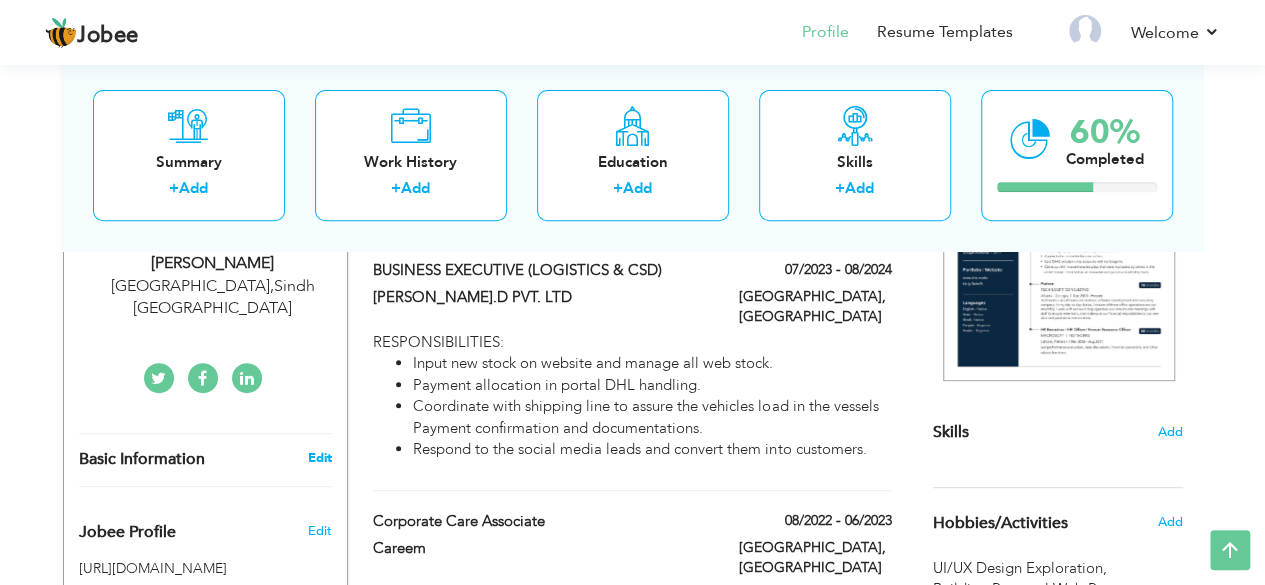click on "Edit" at bounding box center [319, 458] 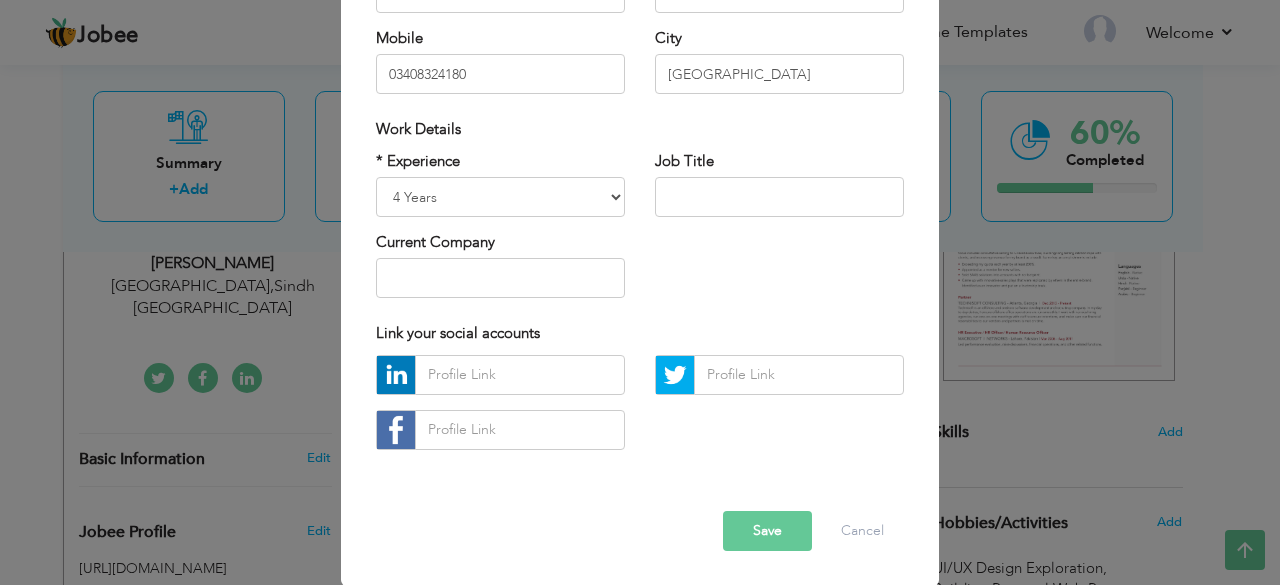 scroll, scrollTop: 0, scrollLeft: 0, axis: both 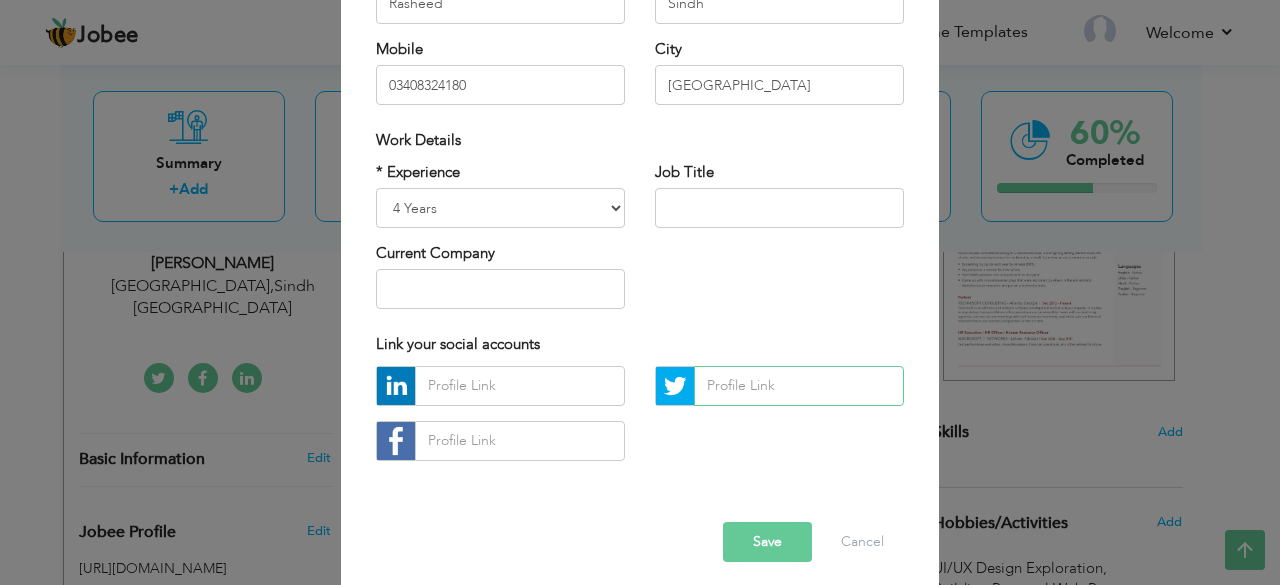 click at bounding box center (799, 386) 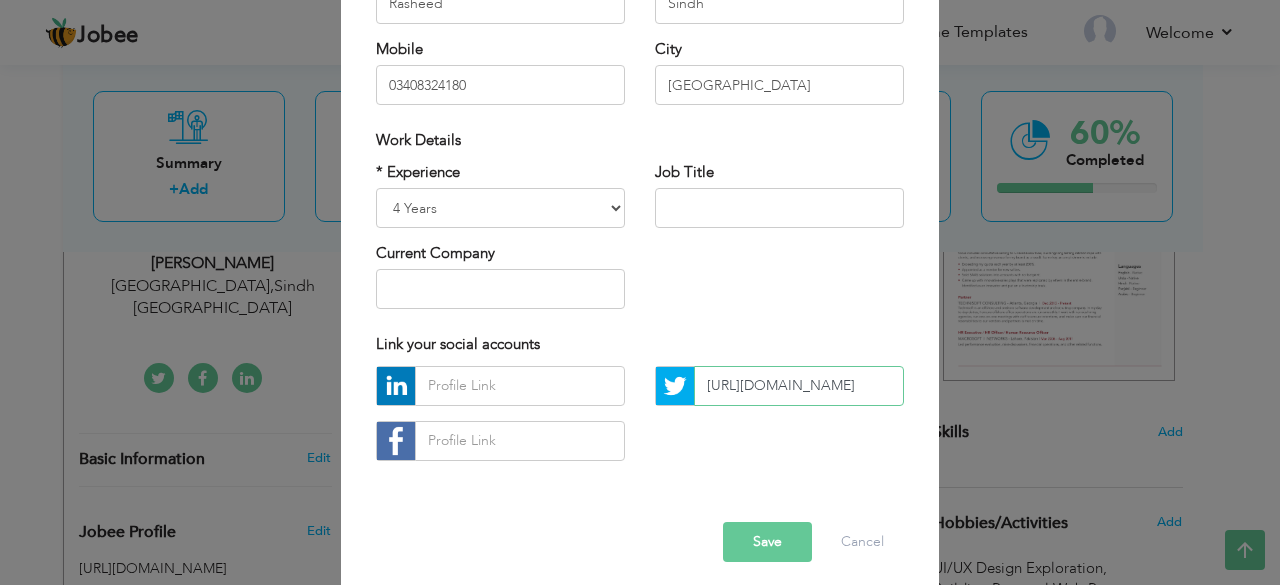 scroll, scrollTop: 0, scrollLeft: 57, axis: horizontal 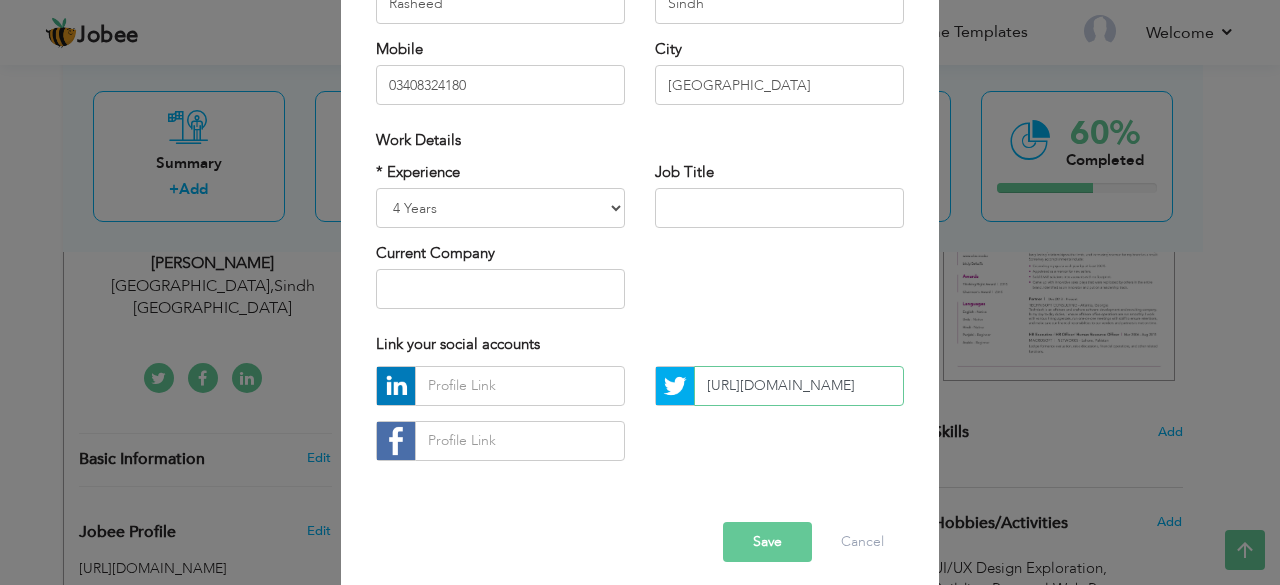 type 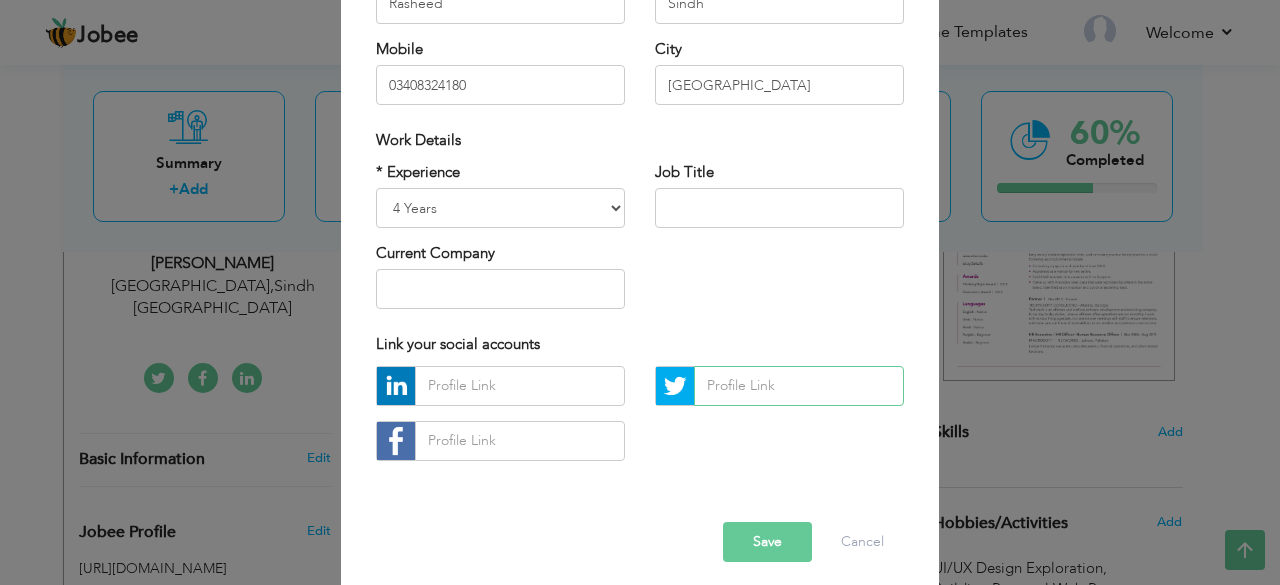 scroll, scrollTop: 0, scrollLeft: 0, axis: both 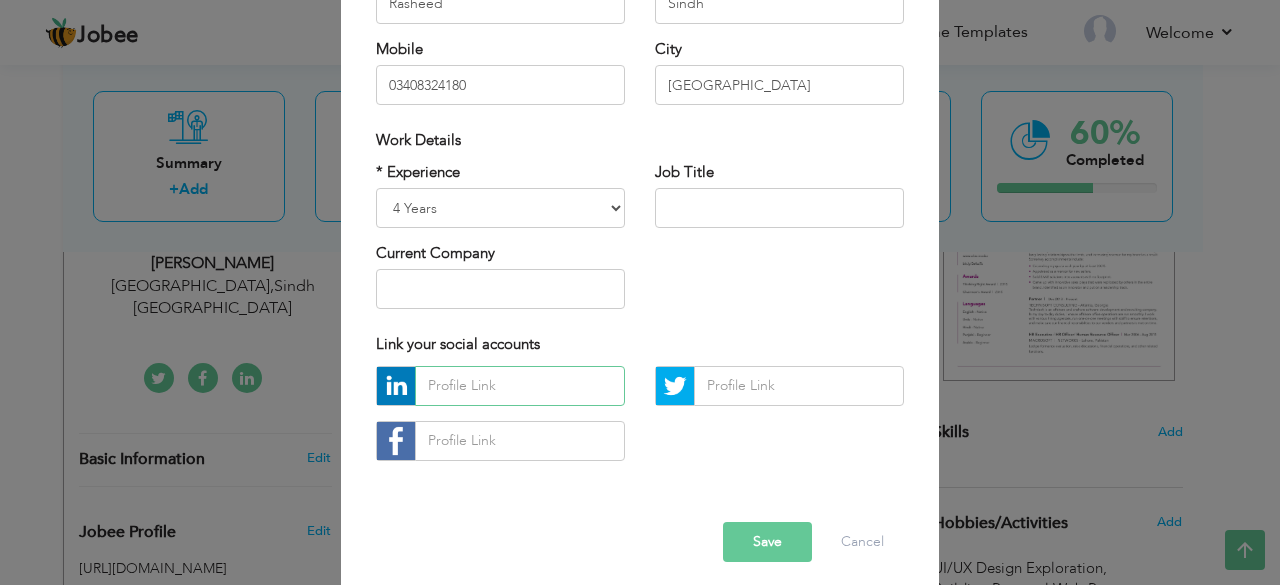 click at bounding box center [520, 386] 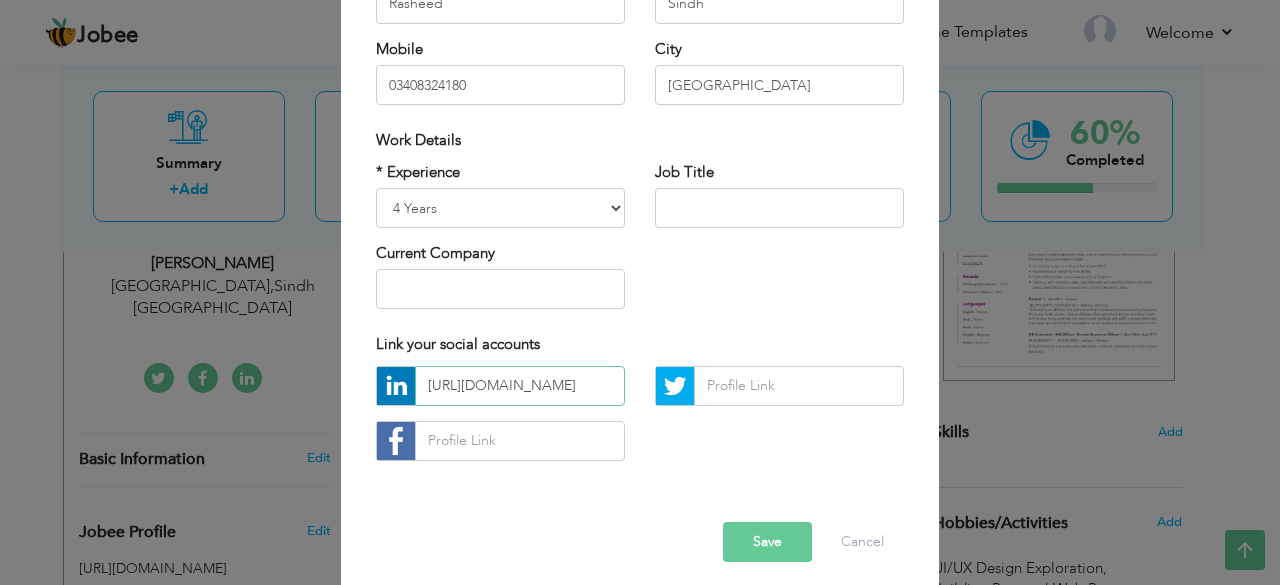 scroll, scrollTop: 0, scrollLeft: 57, axis: horizontal 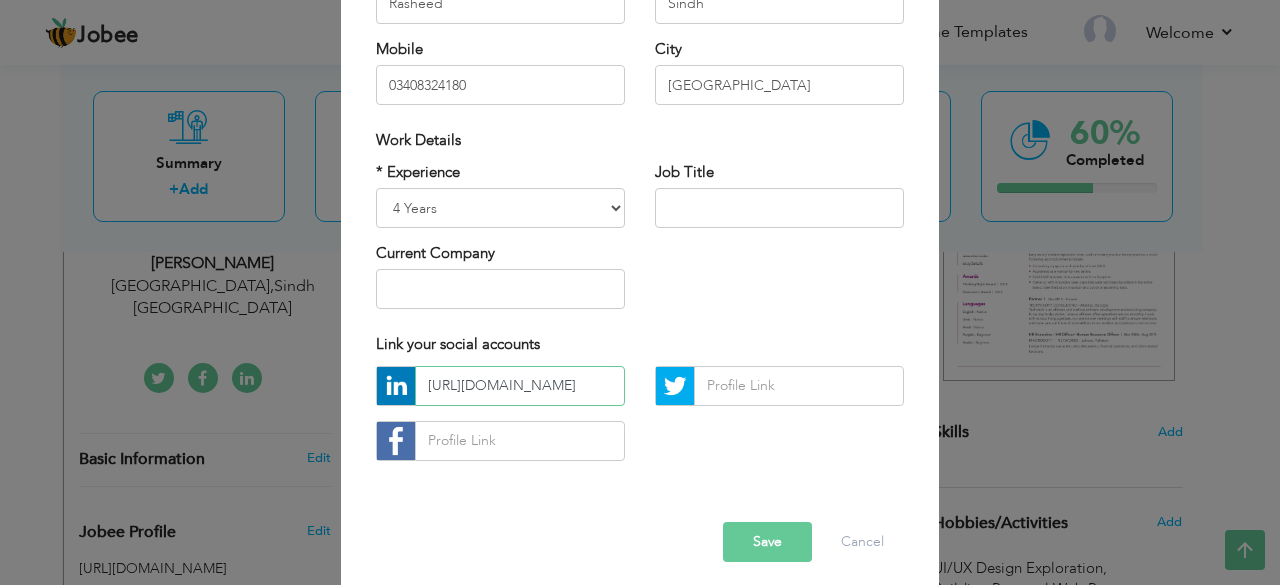 type on "http://www.linkedin.com/in/hamzah213" 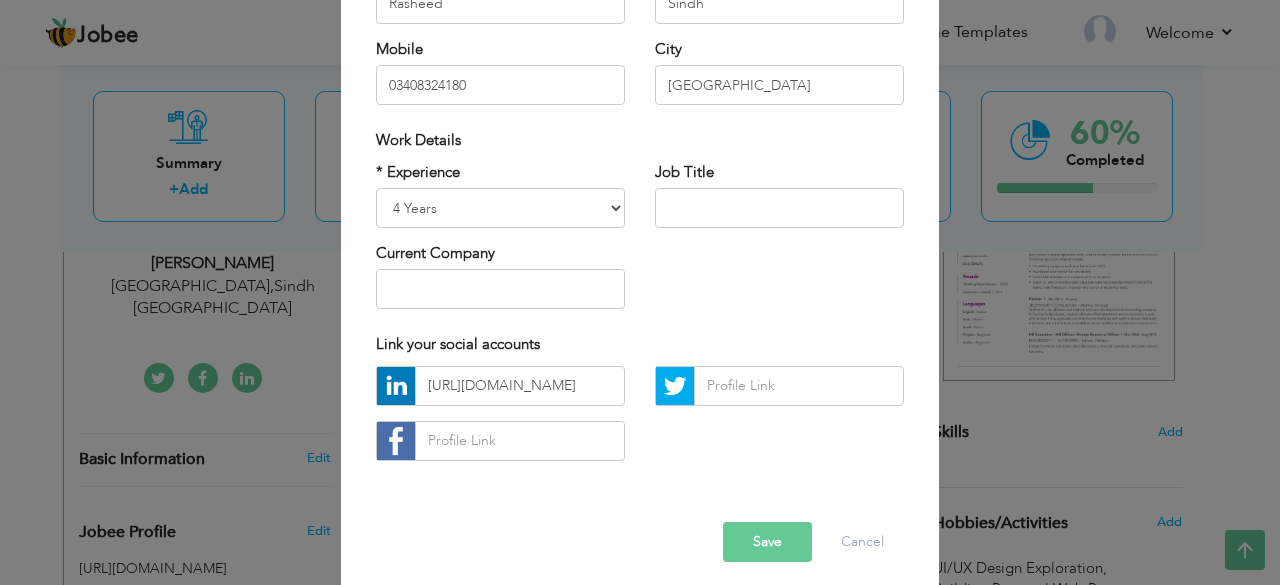click on "Save" at bounding box center [767, 542] 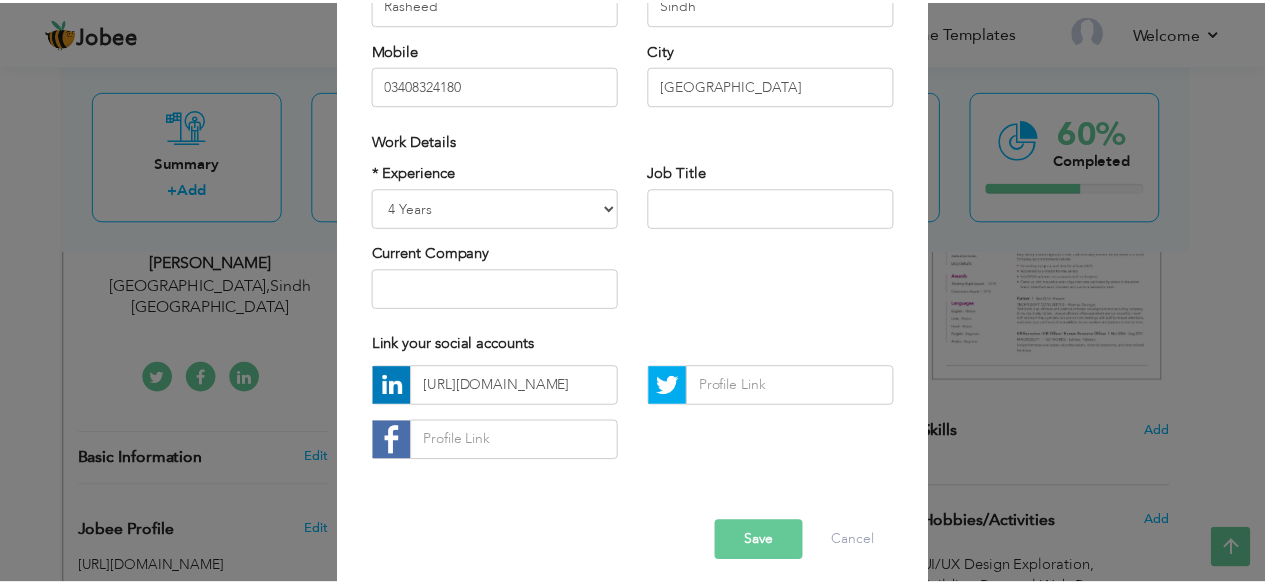 scroll, scrollTop: 0, scrollLeft: 0, axis: both 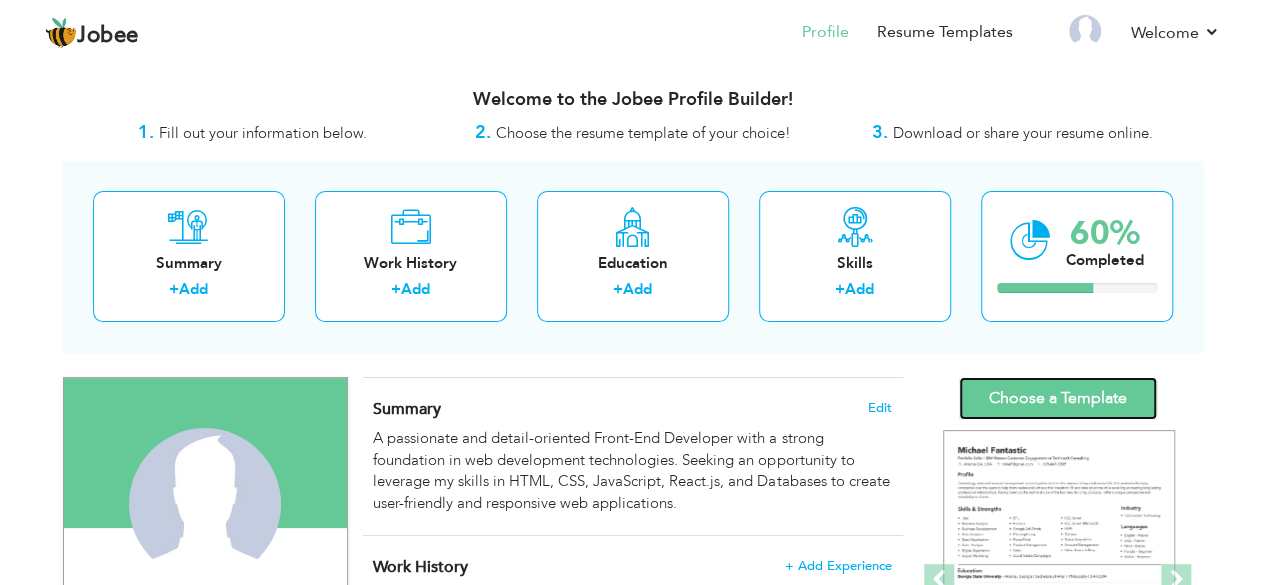 click on "Choose a Template" at bounding box center (1058, 398) 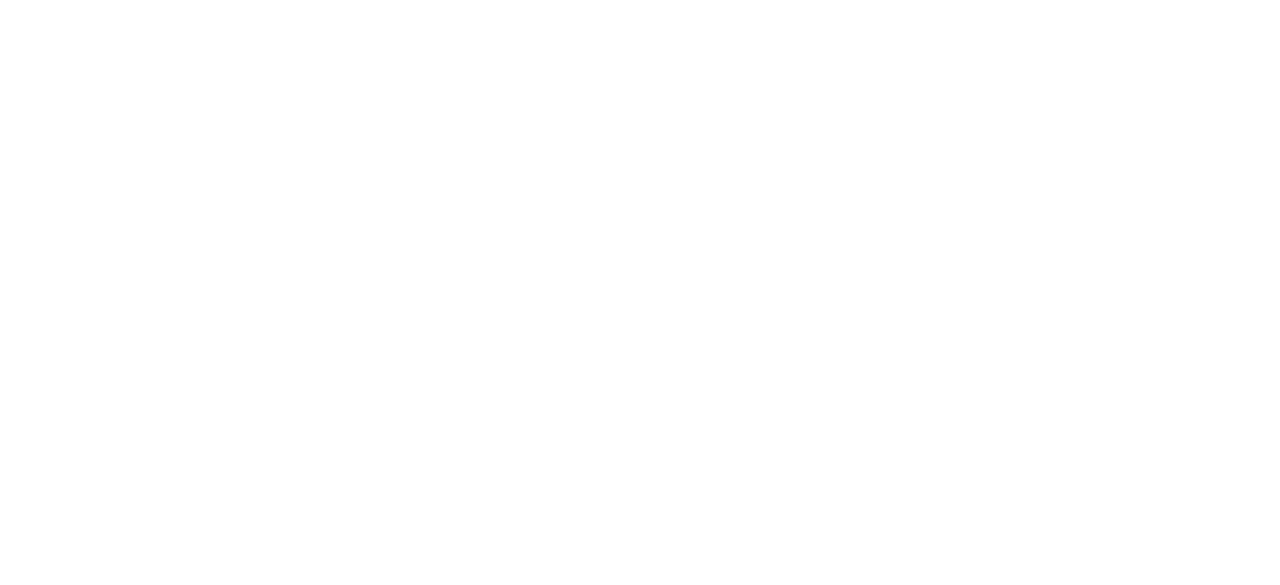 scroll, scrollTop: 0, scrollLeft: 0, axis: both 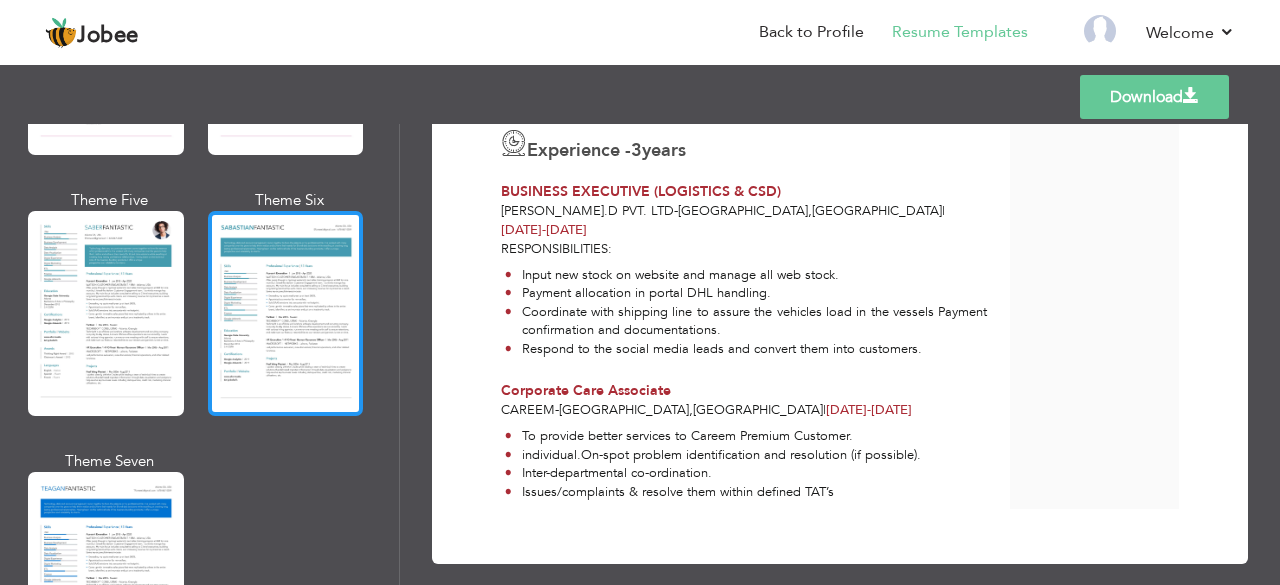 click at bounding box center (286, 313) 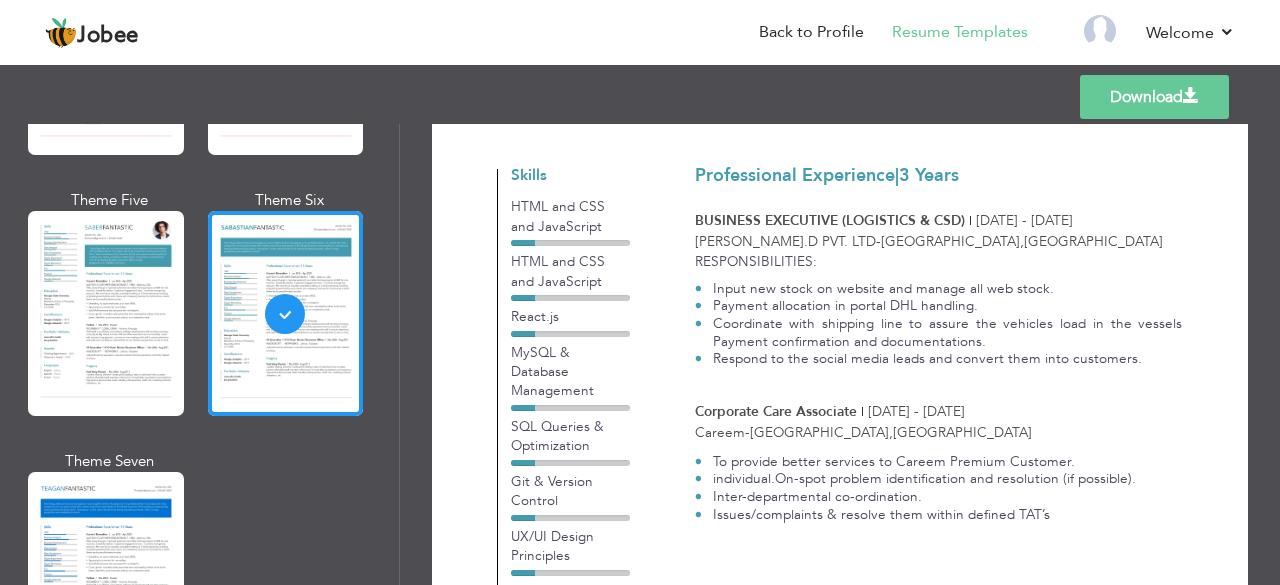 scroll, scrollTop: 100, scrollLeft: 0, axis: vertical 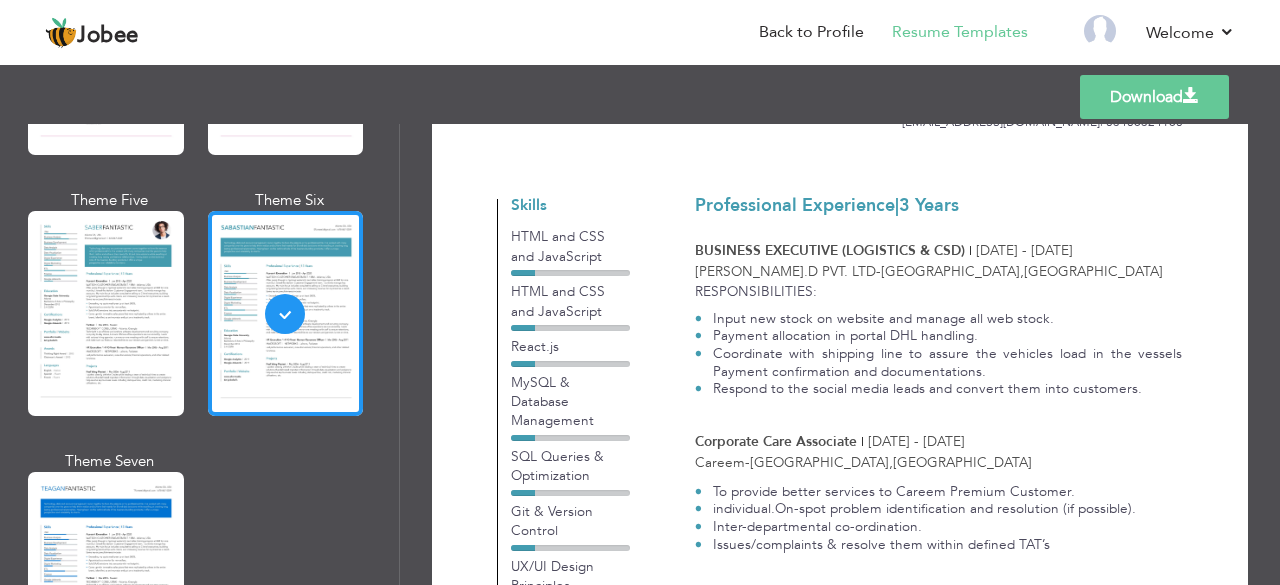 click on "HTML and CSS and JavaScript" at bounding box center [570, 301] 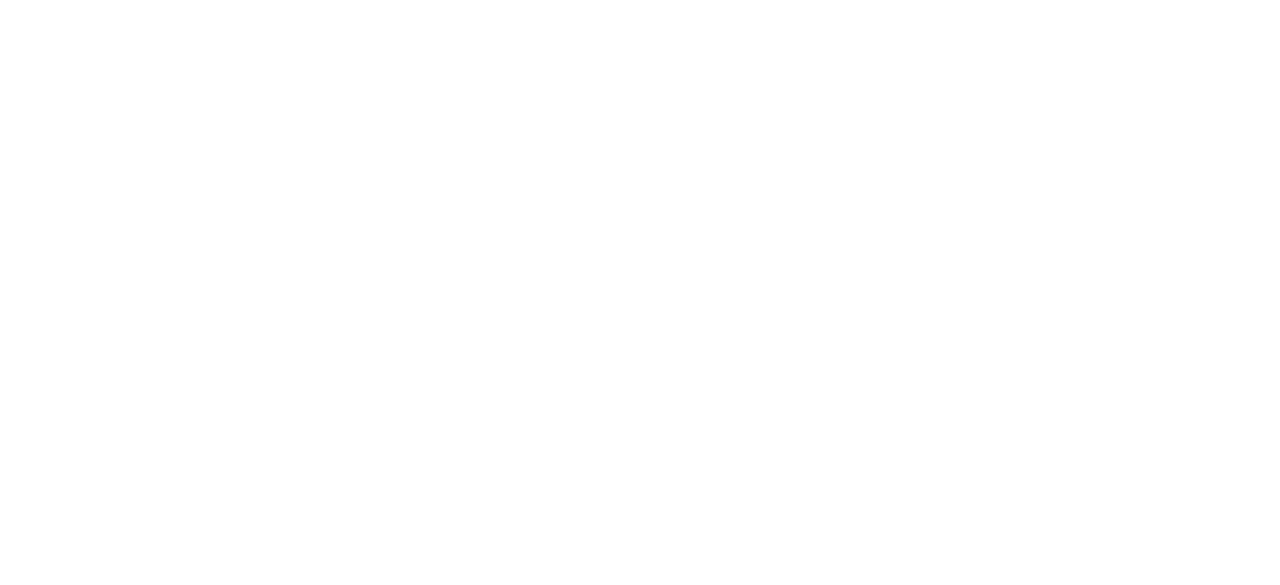 scroll, scrollTop: 0, scrollLeft: 0, axis: both 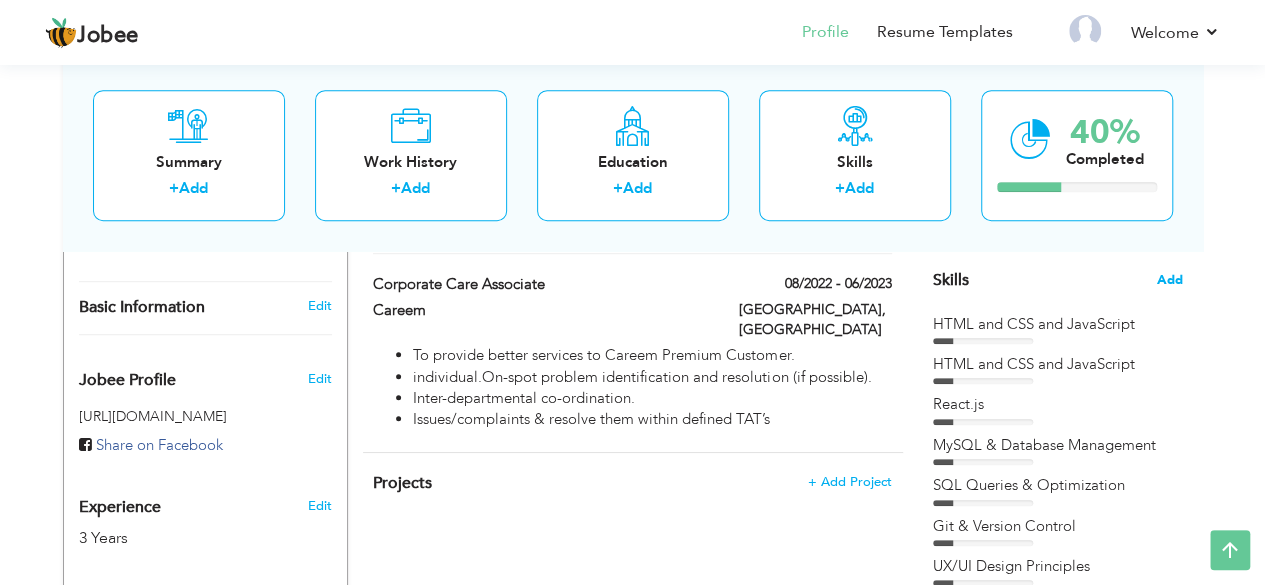 click on "Add" at bounding box center (1170, 280) 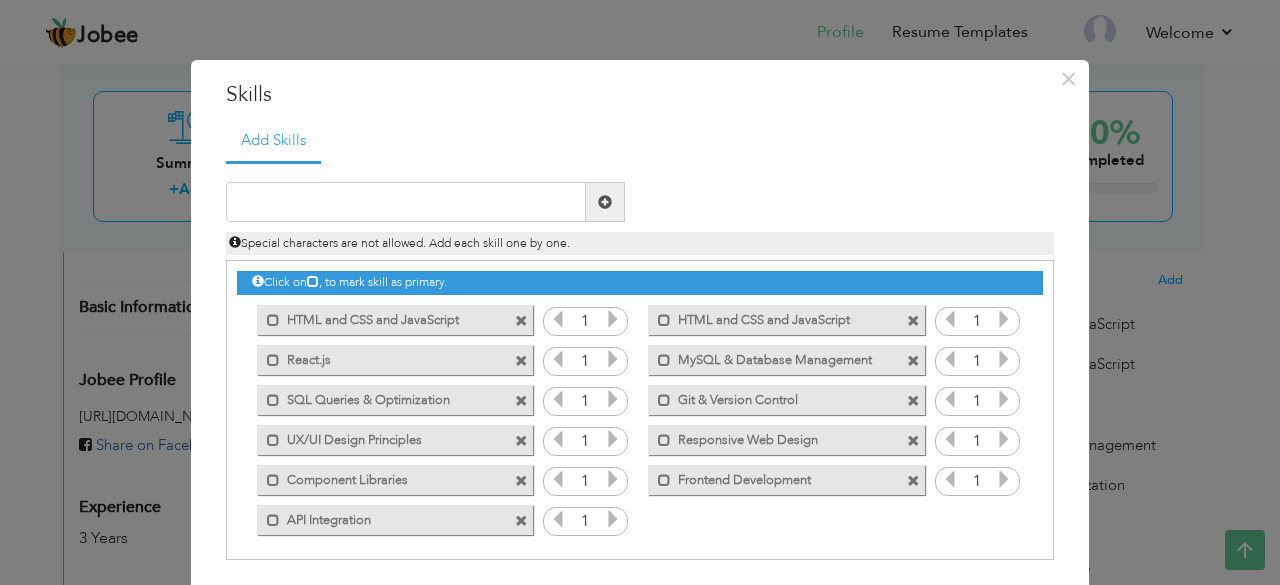 click at bounding box center [521, 321] 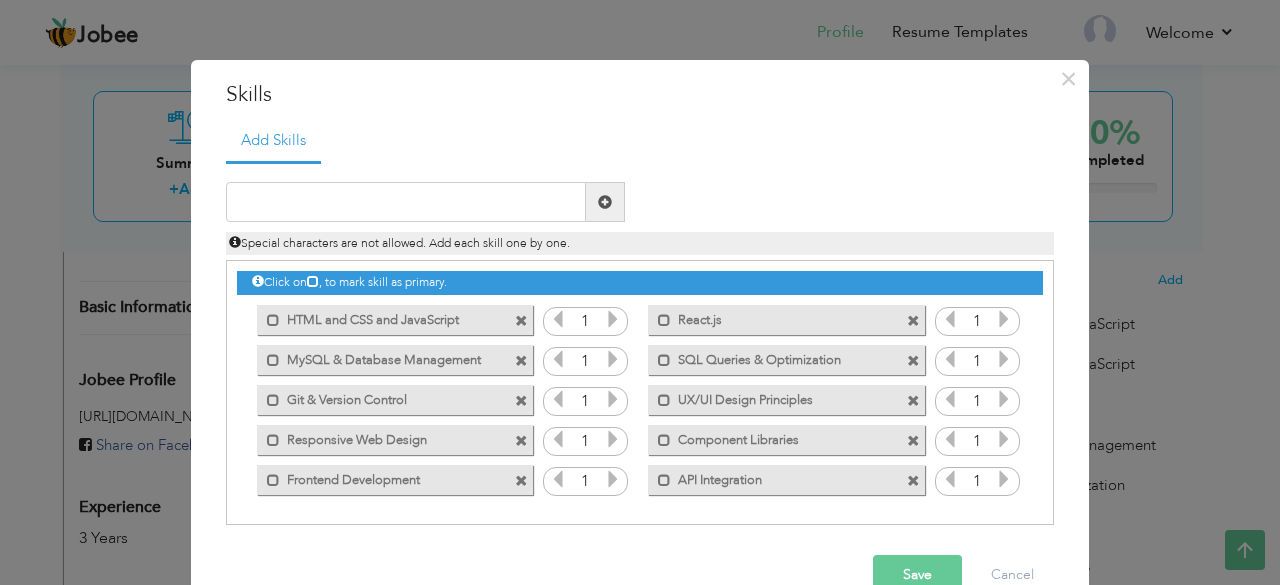 click on "Save" at bounding box center [917, 575] 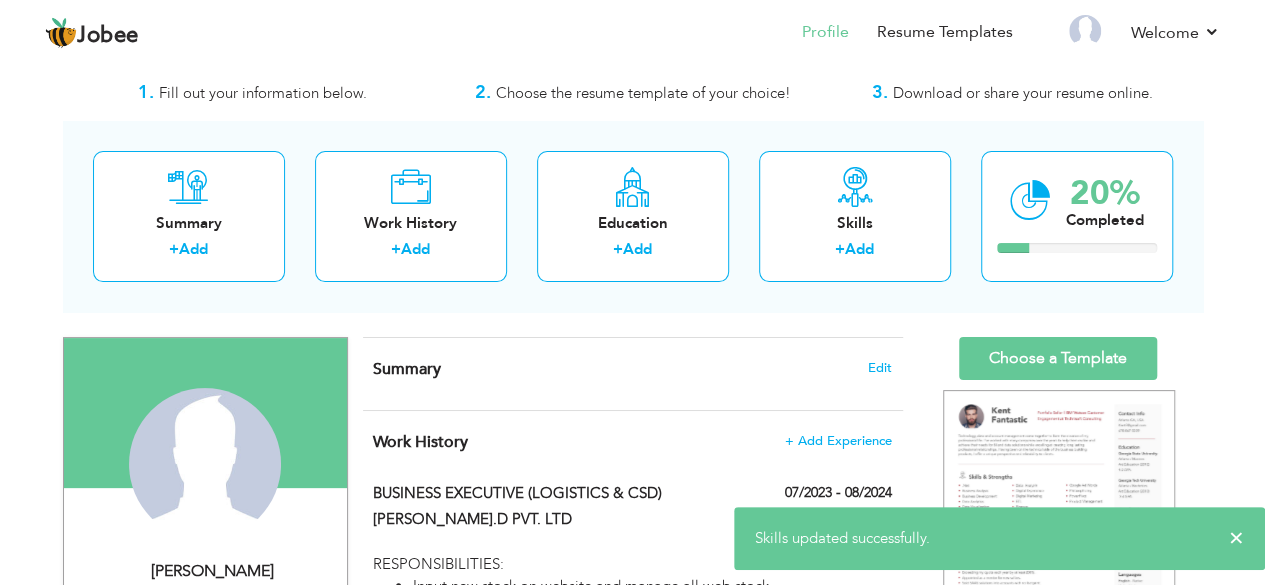 scroll, scrollTop: 0, scrollLeft: 0, axis: both 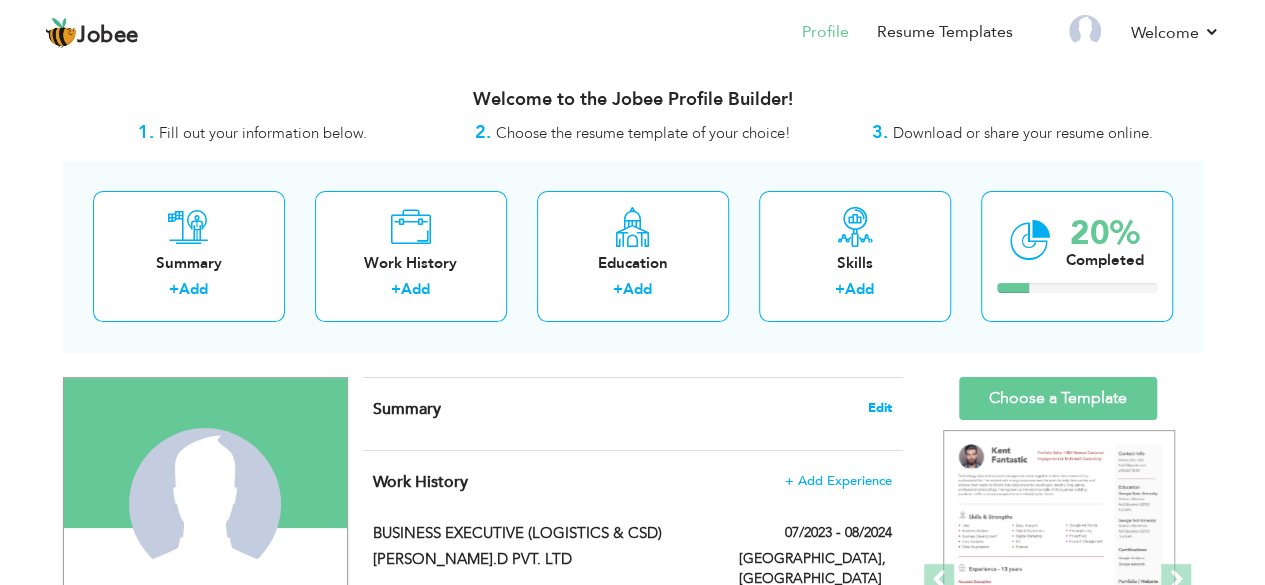 click on "Edit" at bounding box center [880, 408] 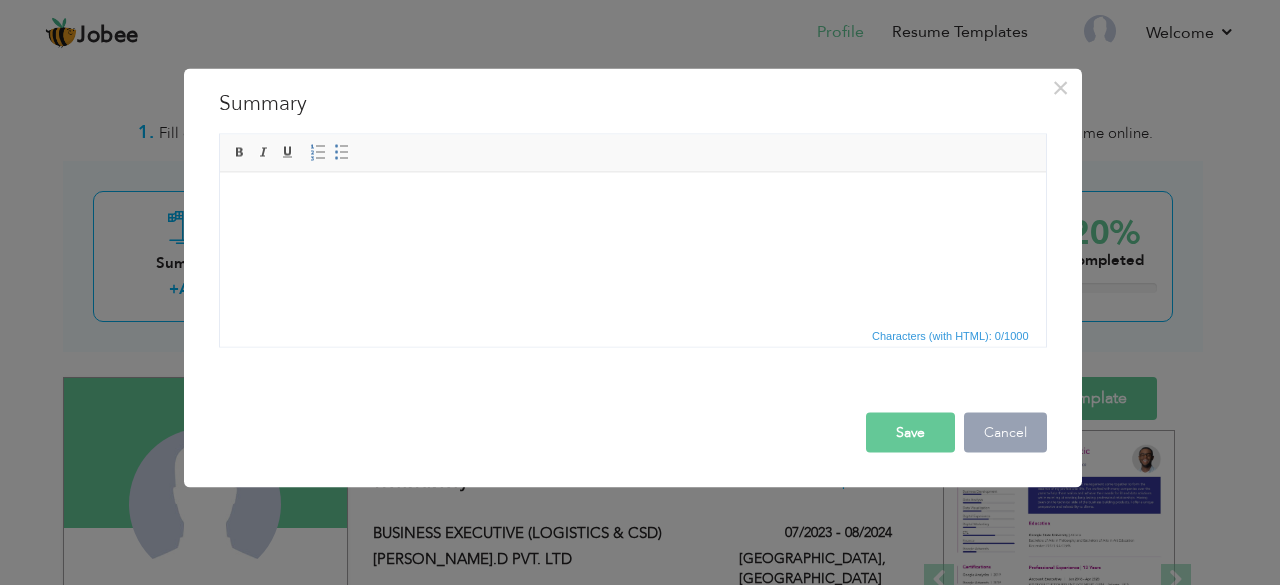 click on "Cancel" at bounding box center [1005, 432] 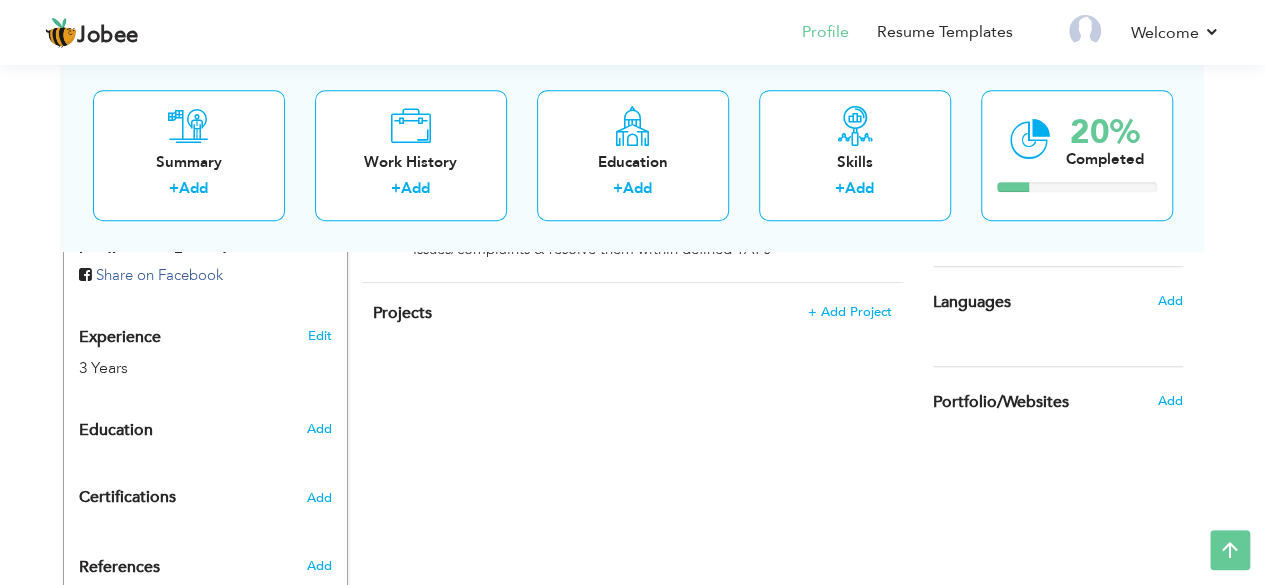 scroll, scrollTop: 500, scrollLeft: 0, axis: vertical 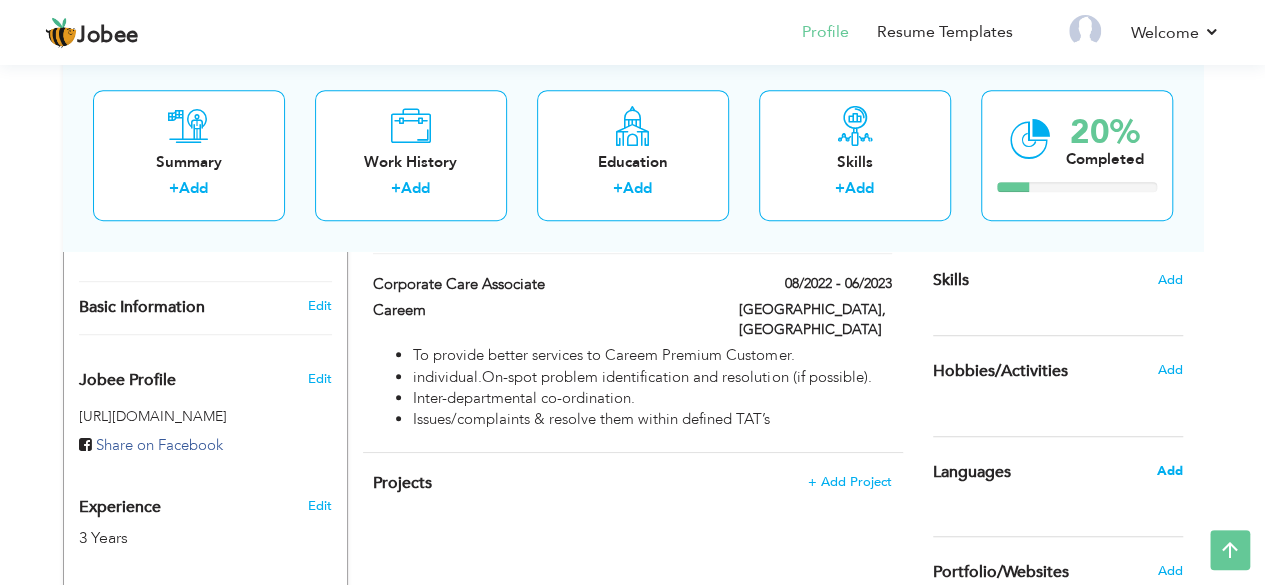 click on "Add" at bounding box center (1169, 471) 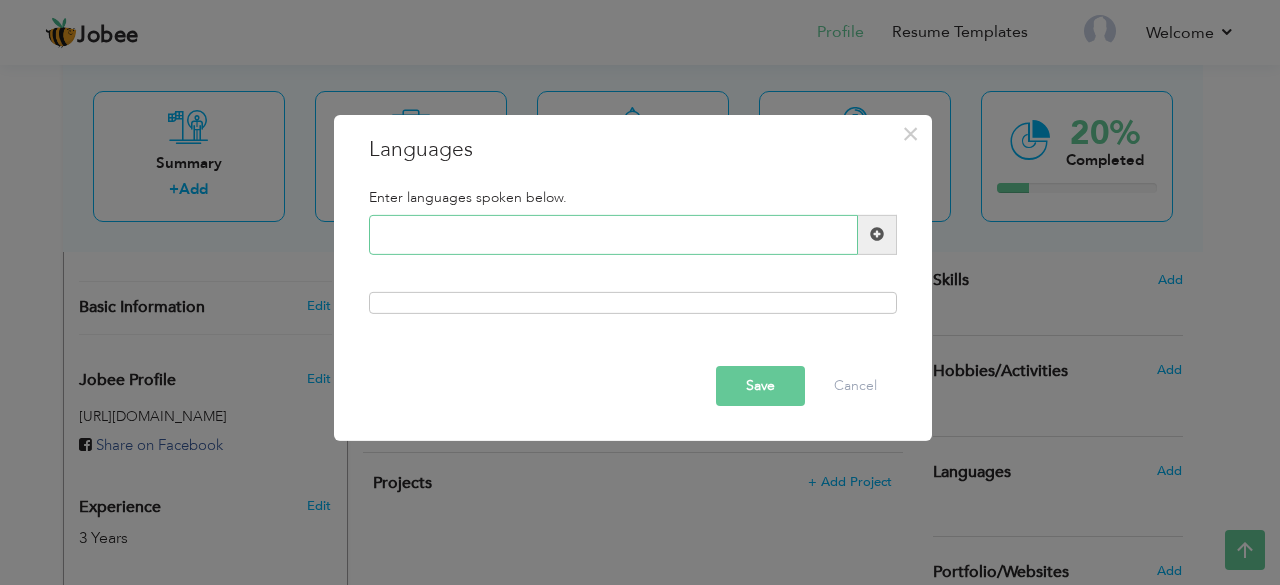 click at bounding box center (613, 235) 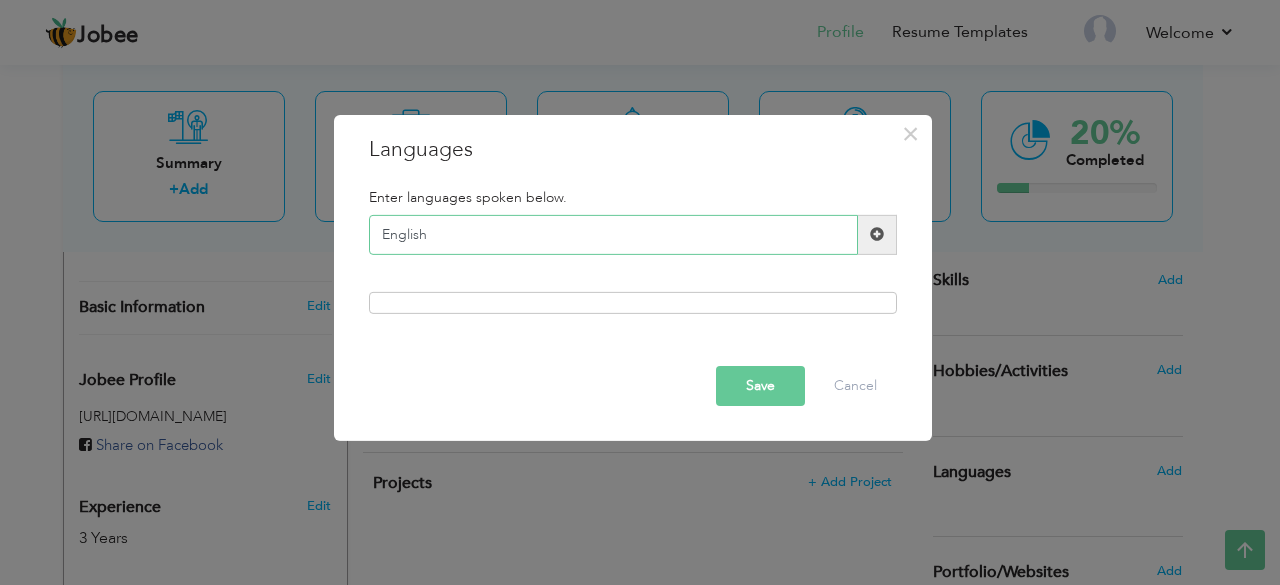 type on "English" 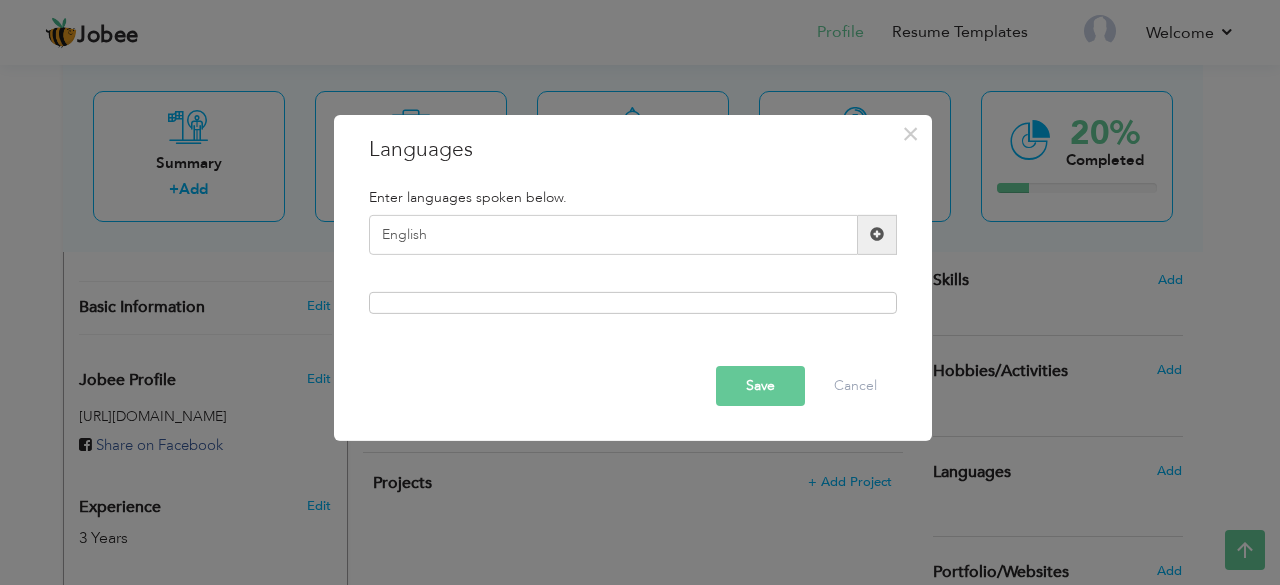 click at bounding box center (877, 234) 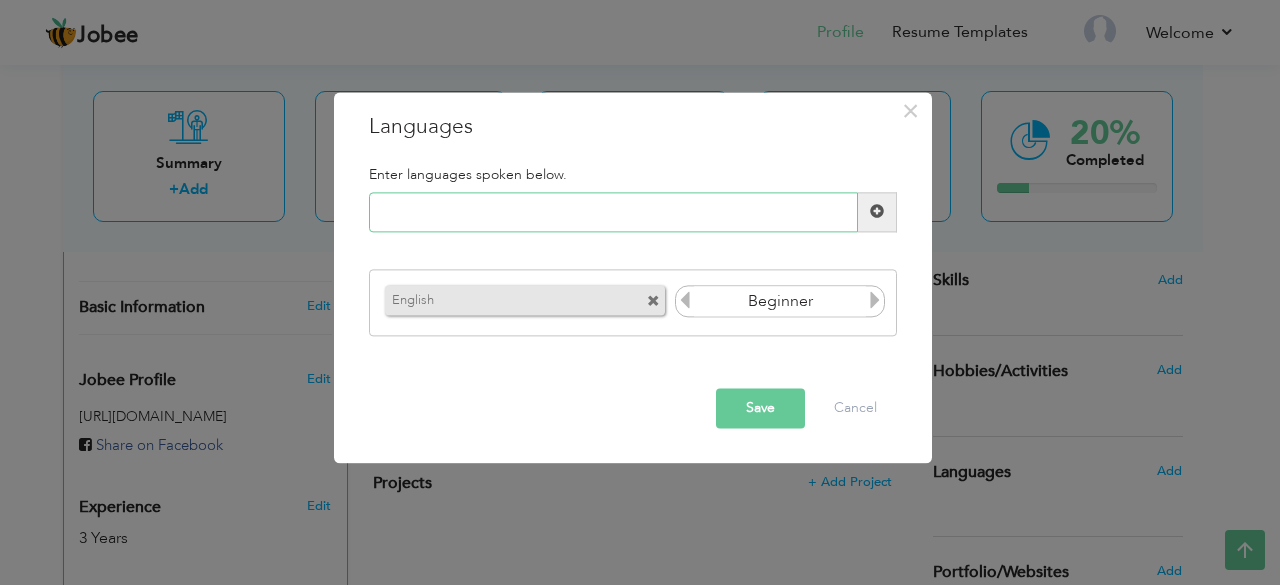 click at bounding box center (613, 212) 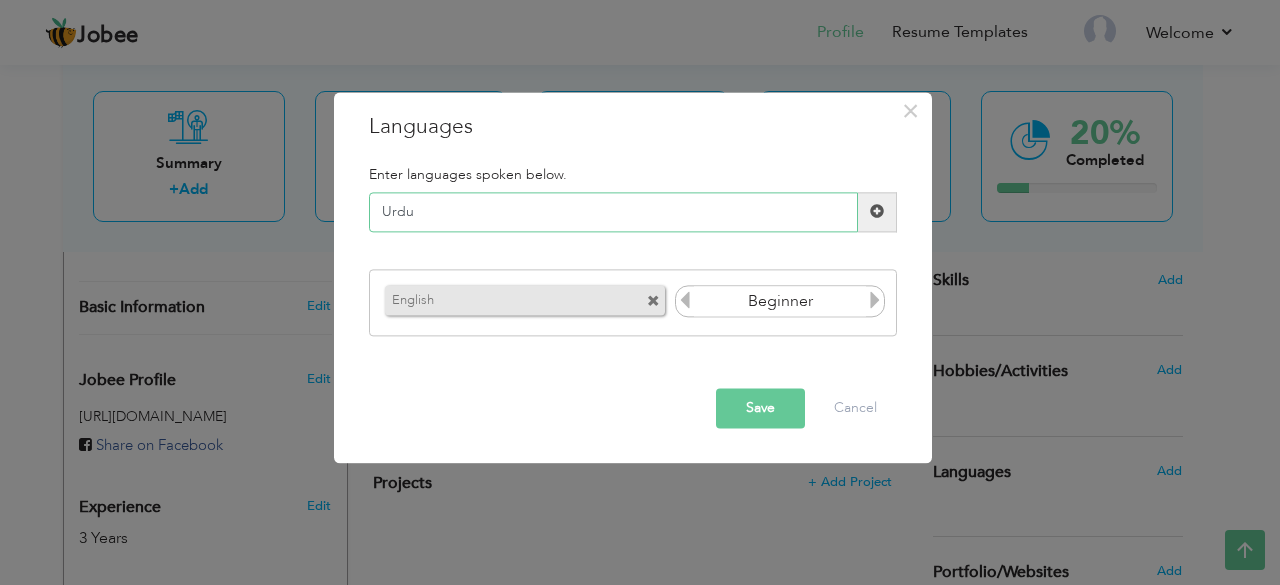 type on "Urdu" 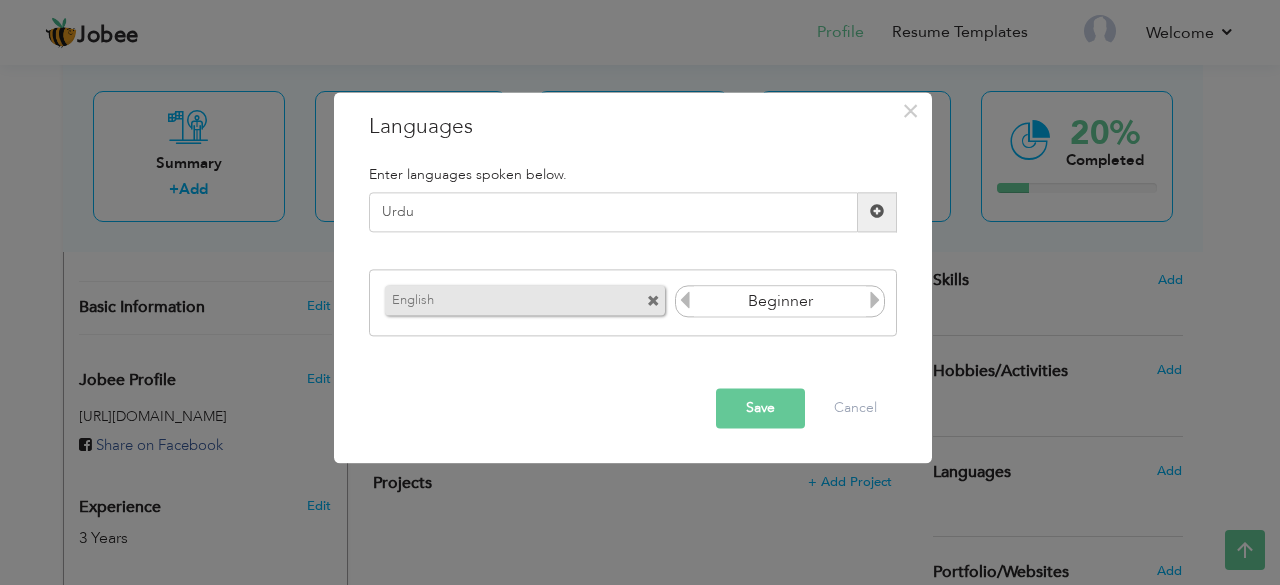click at bounding box center [877, 212] 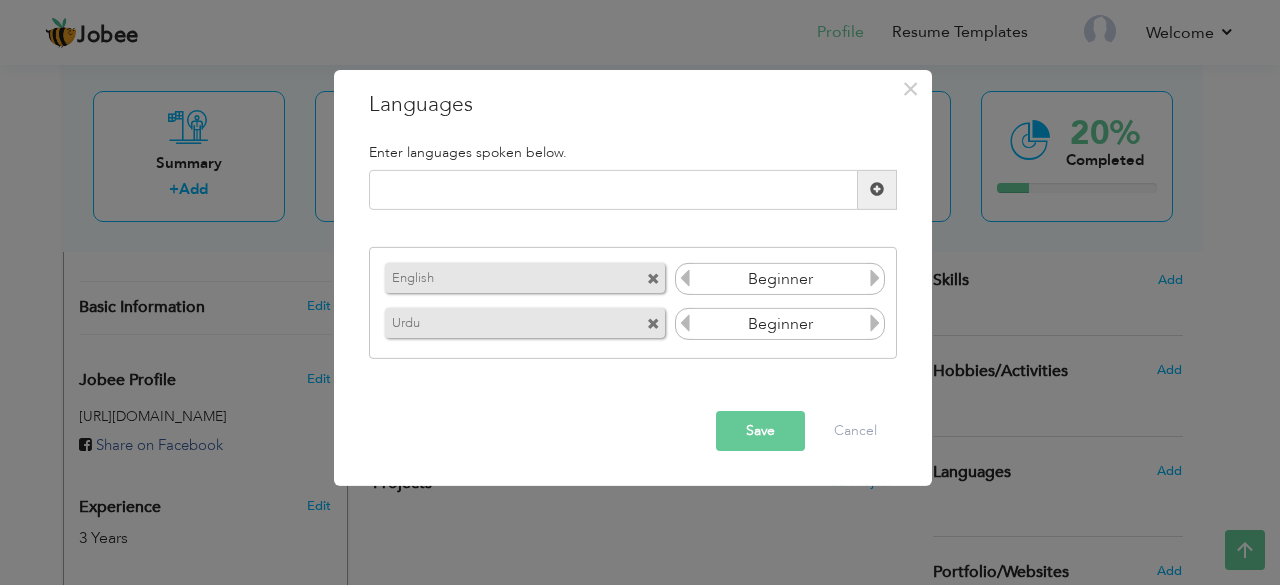 click at bounding box center [875, 278] 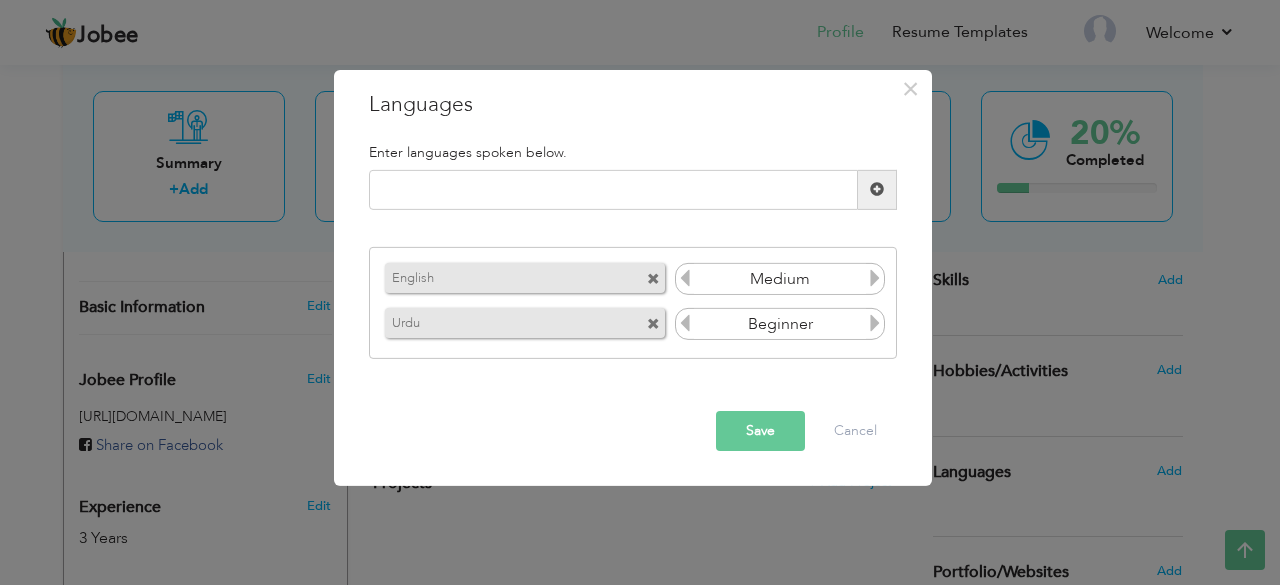 click at bounding box center (875, 323) 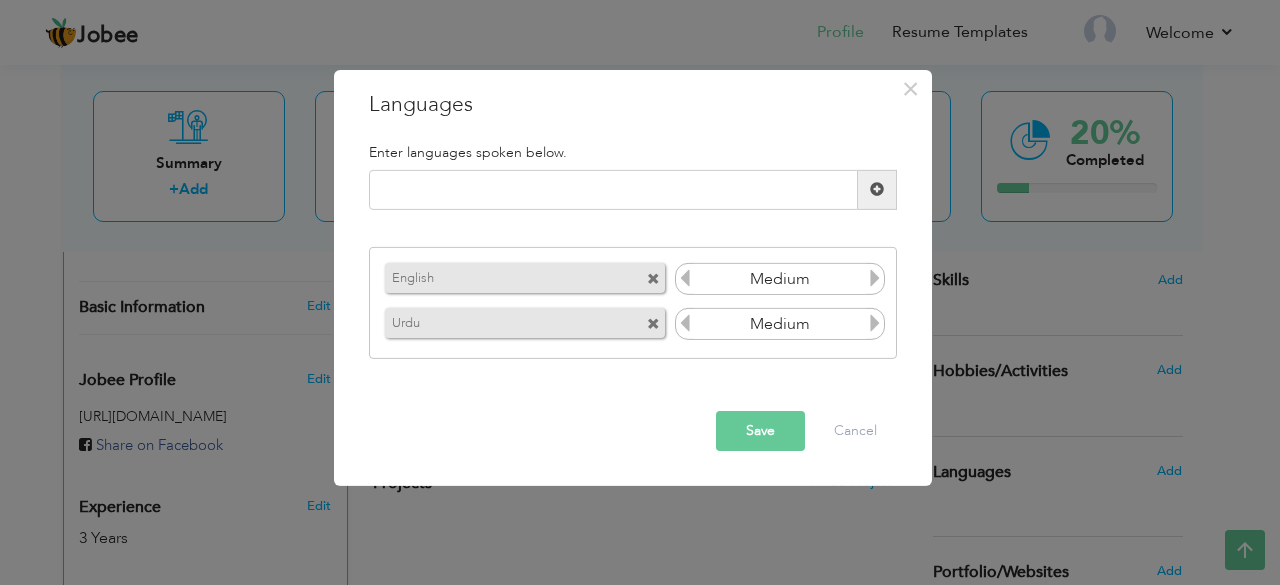 click at bounding box center [875, 323] 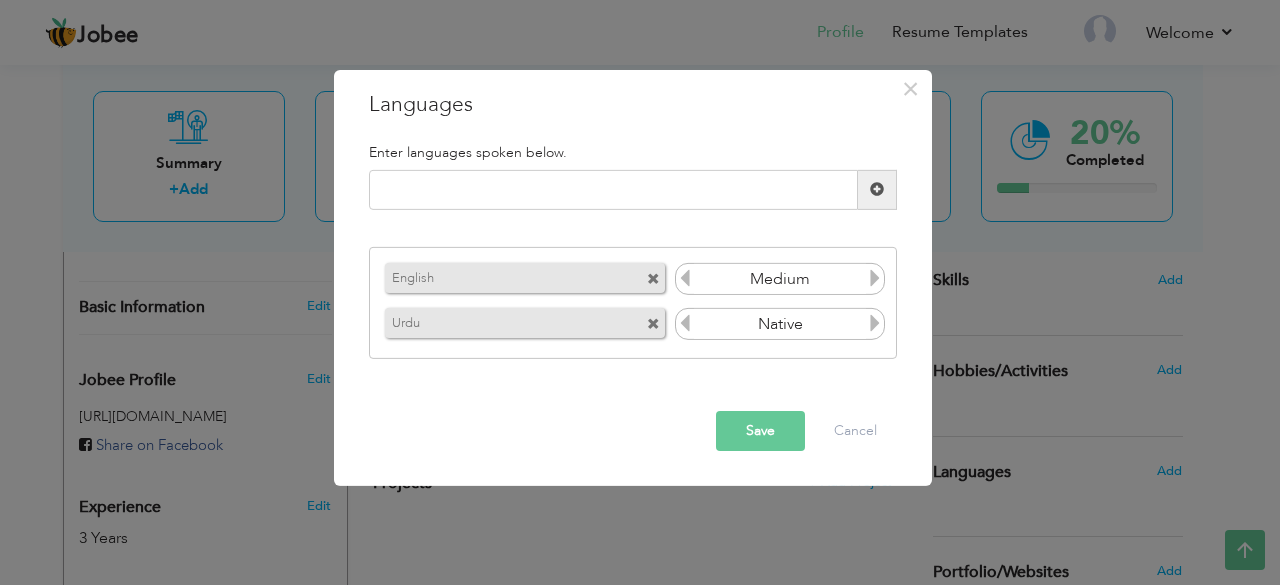 click at bounding box center (875, 323) 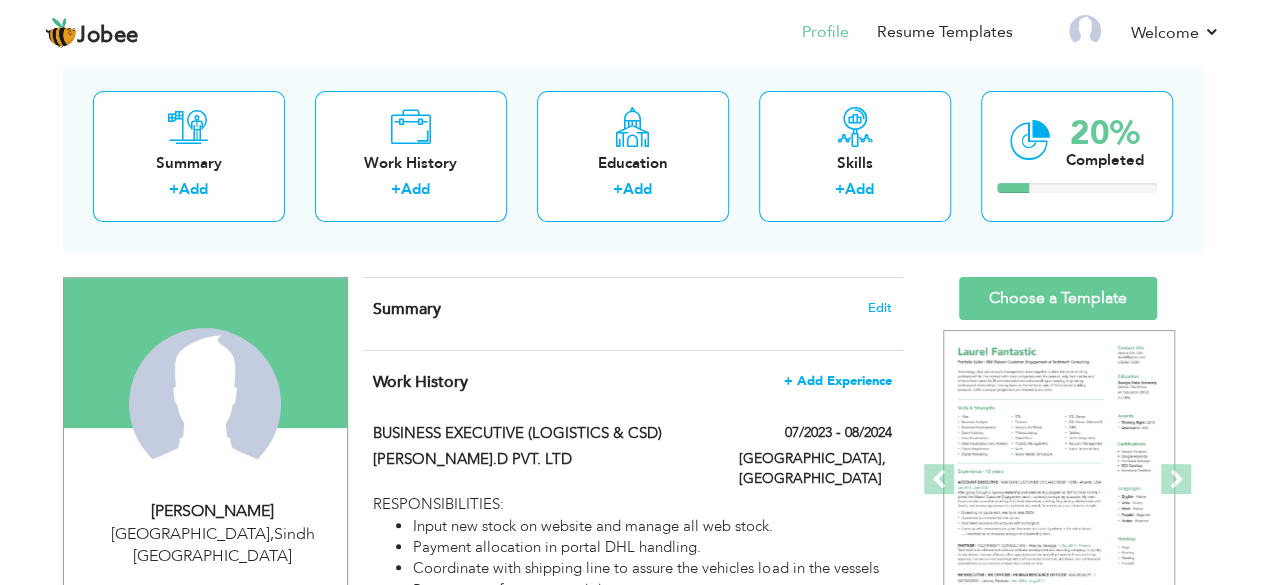scroll, scrollTop: 0, scrollLeft: 0, axis: both 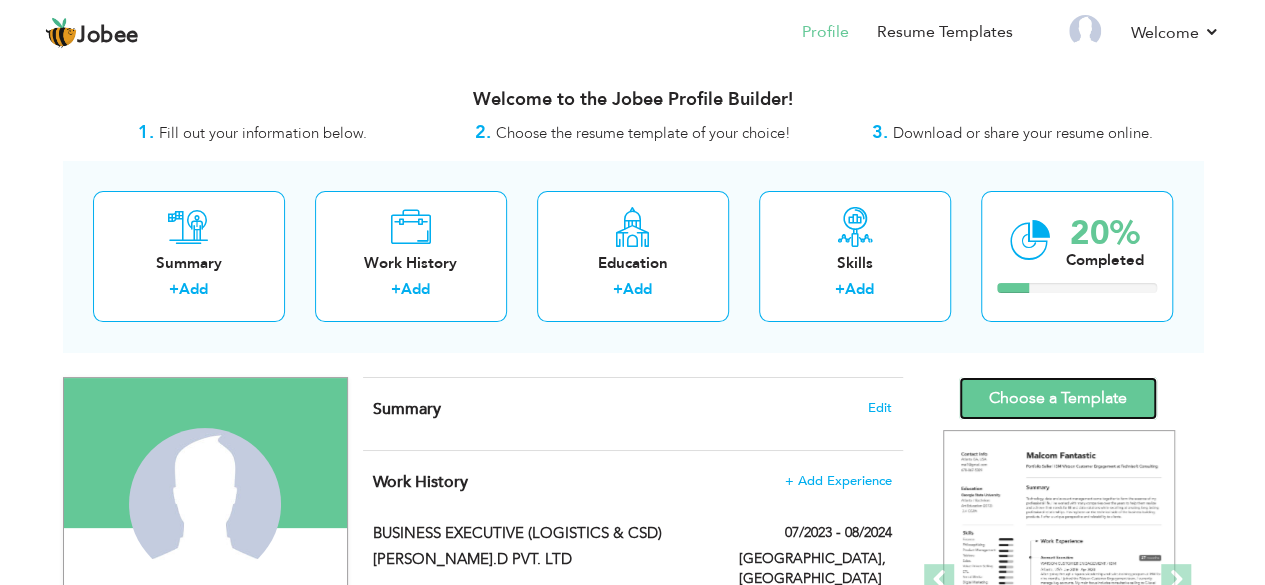 click on "Choose a Template" at bounding box center (1058, 398) 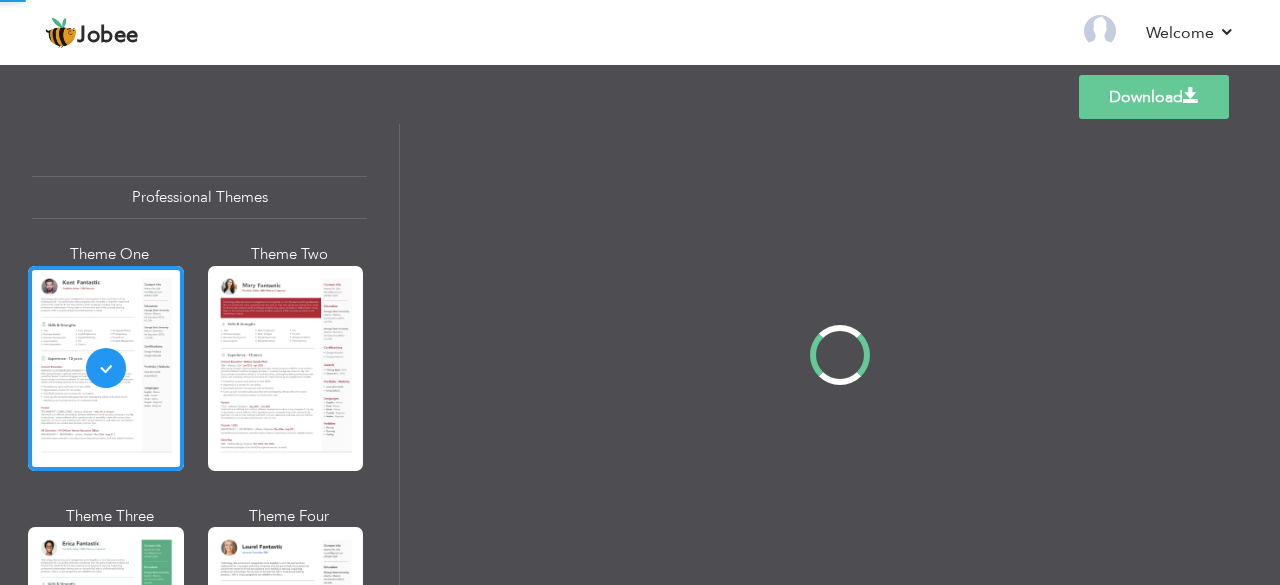 scroll, scrollTop: 0, scrollLeft: 0, axis: both 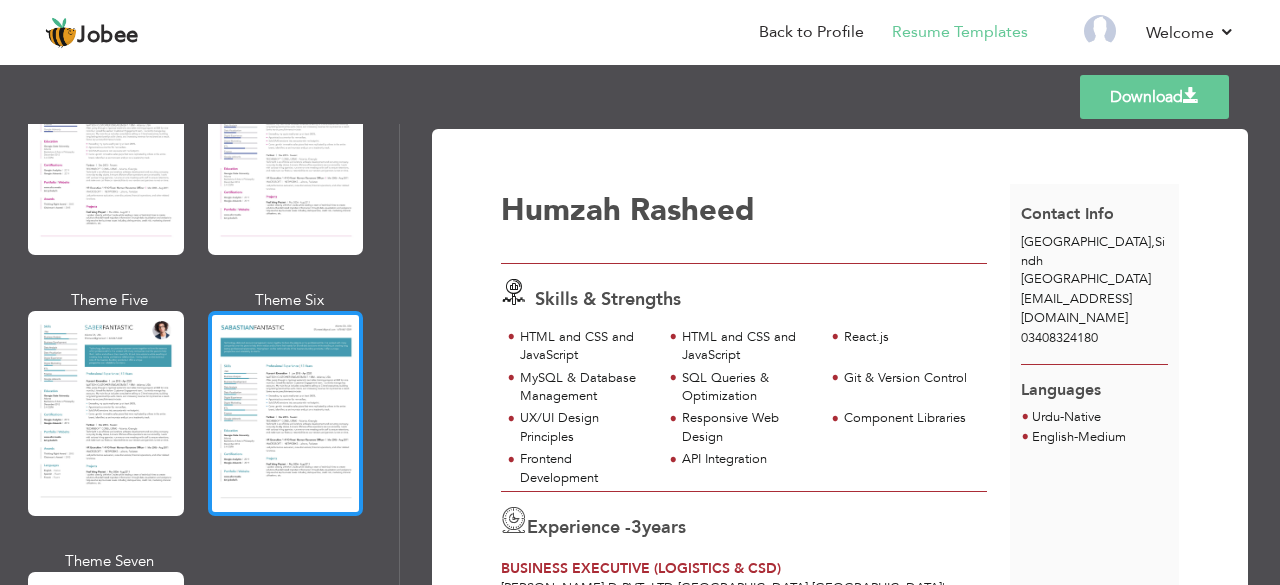 click at bounding box center [286, 413] 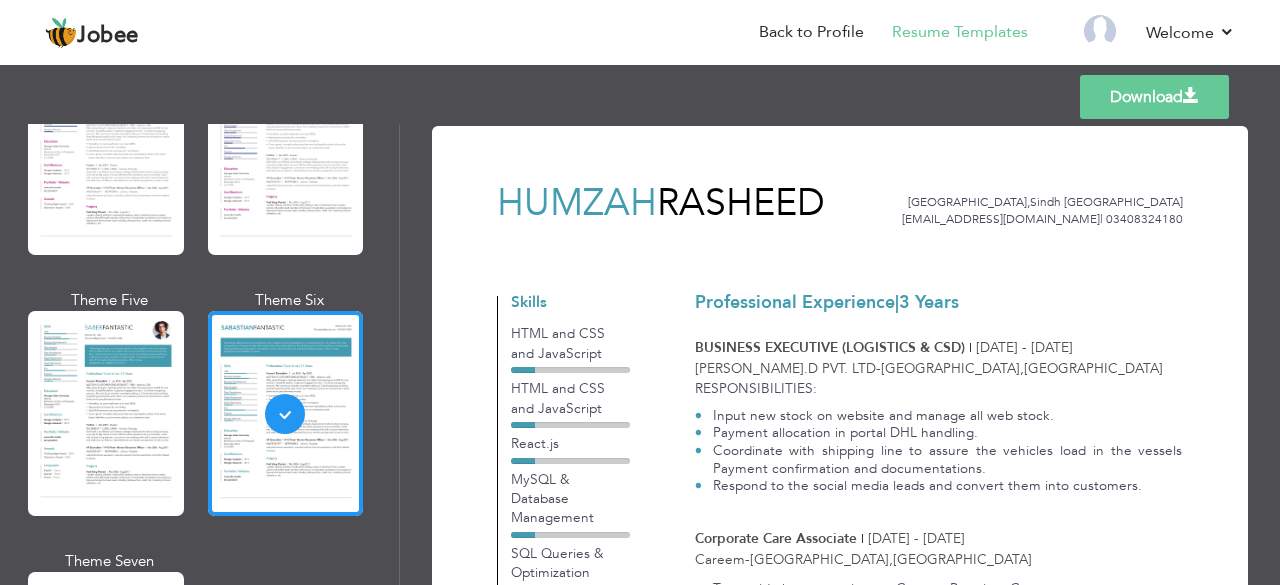 scroll, scrollTop: 0, scrollLeft: 0, axis: both 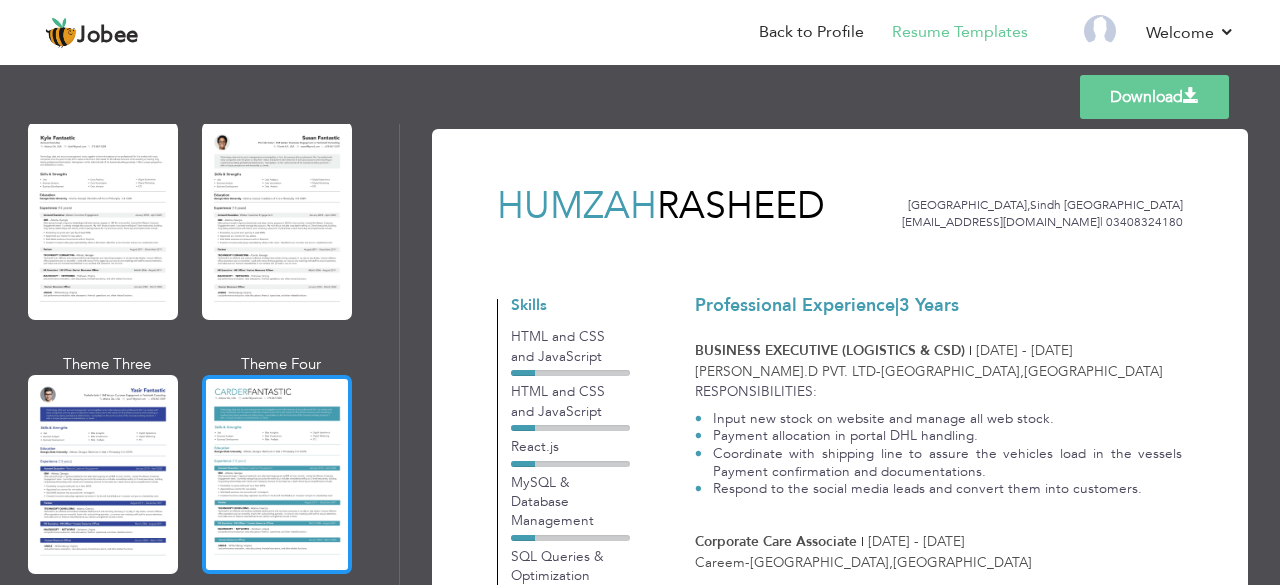 click at bounding box center (277, 474) 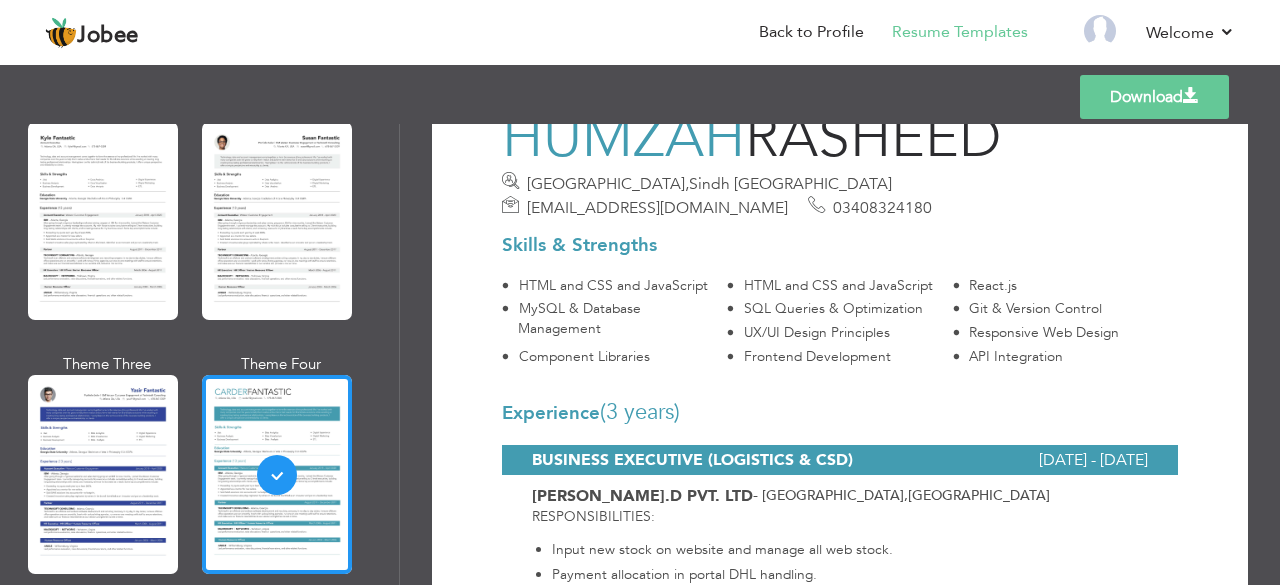 scroll, scrollTop: 0, scrollLeft: 0, axis: both 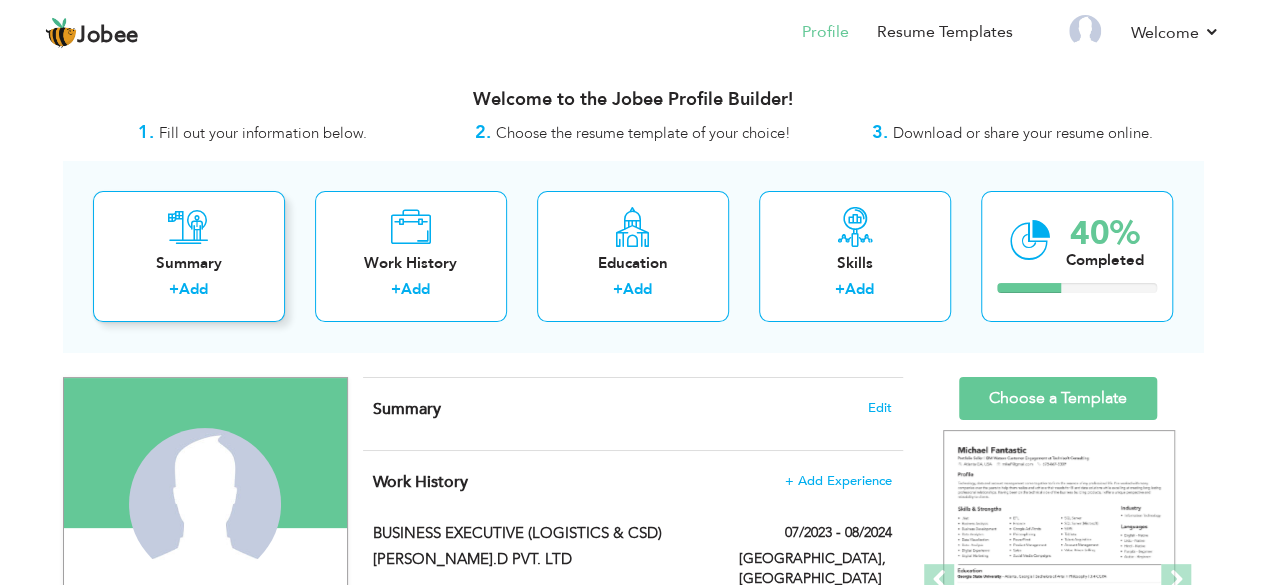 click at bounding box center [188, 227] 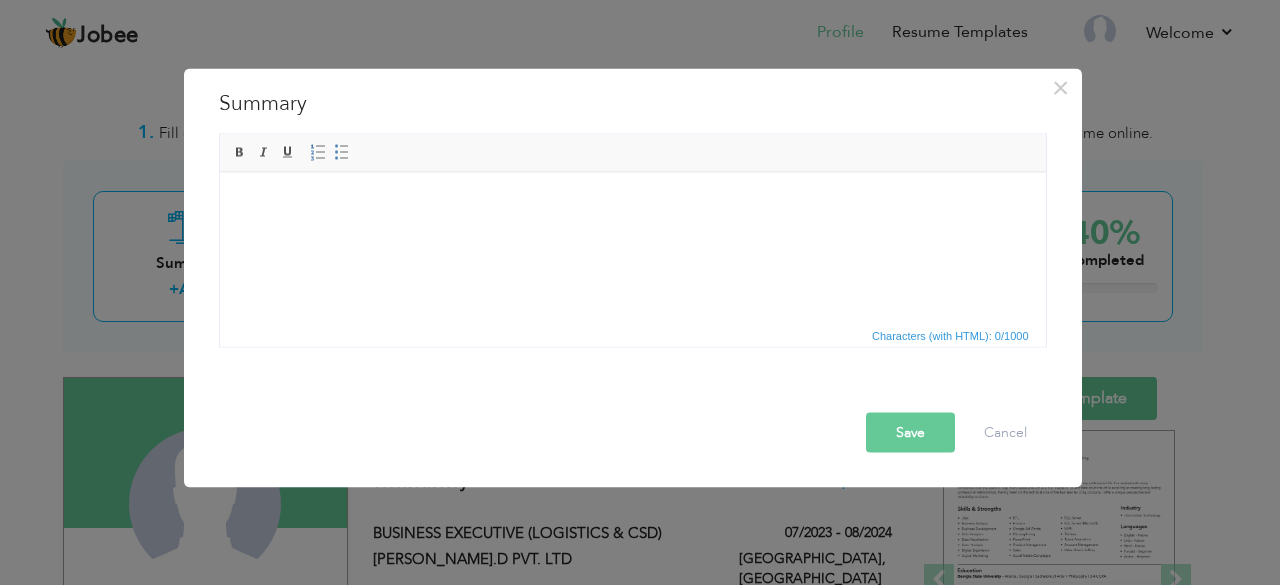 click at bounding box center (632, 202) 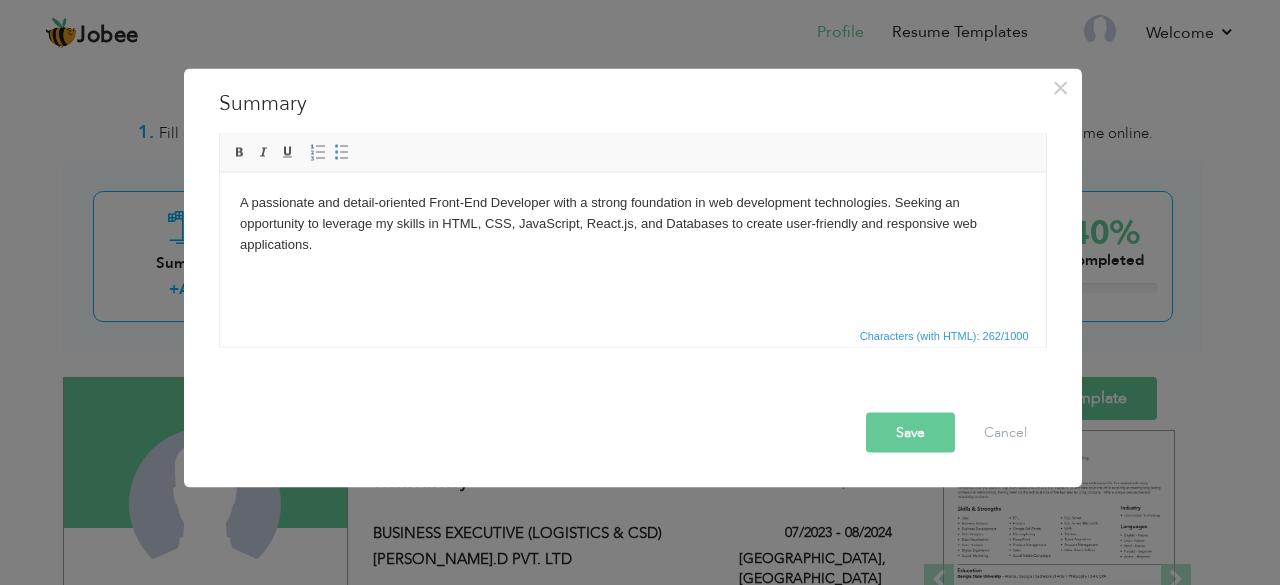 click on "Save" at bounding box center (910, 432) 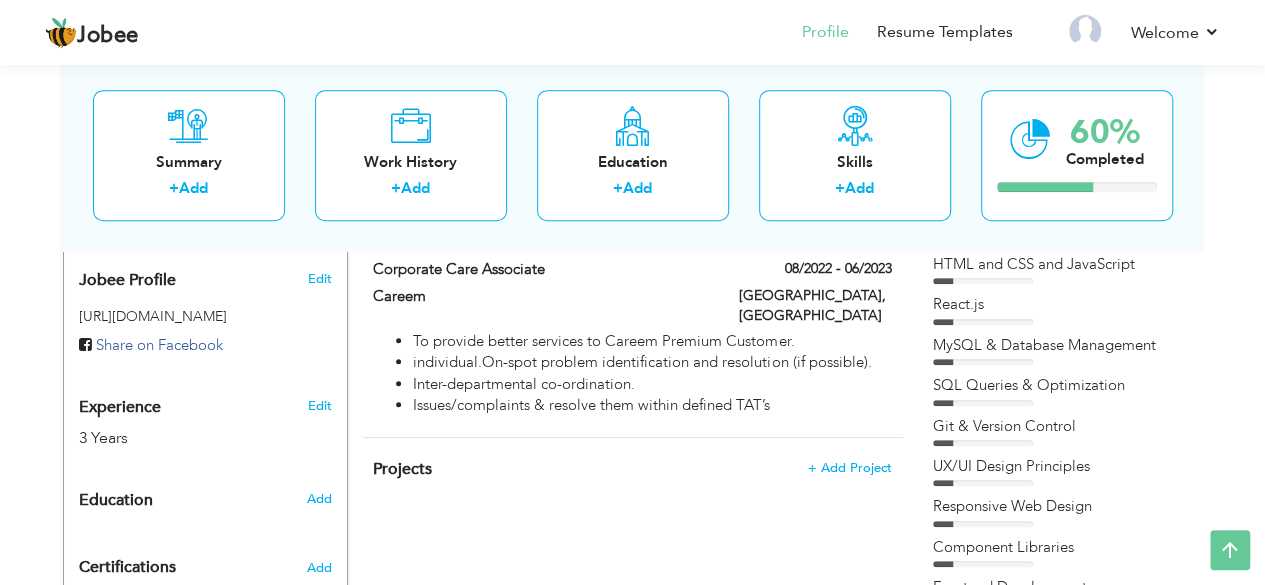 scroll, scrollTop: 700, scrollLeft: 0, axis: vertical 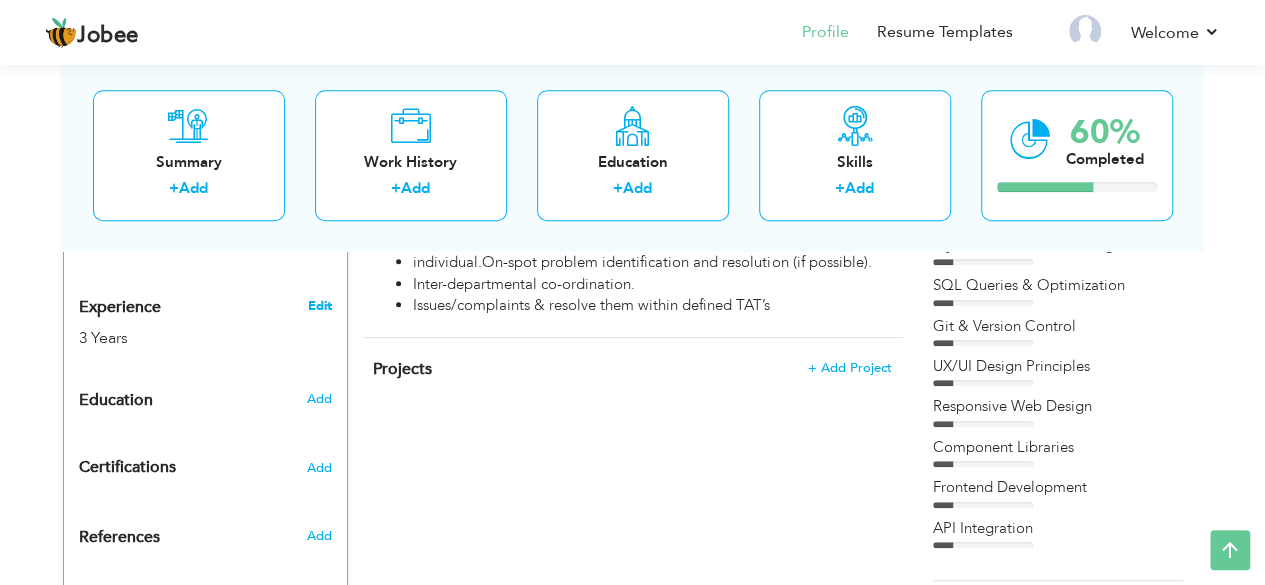 click on "Edit" at bounding box center (319, 306) 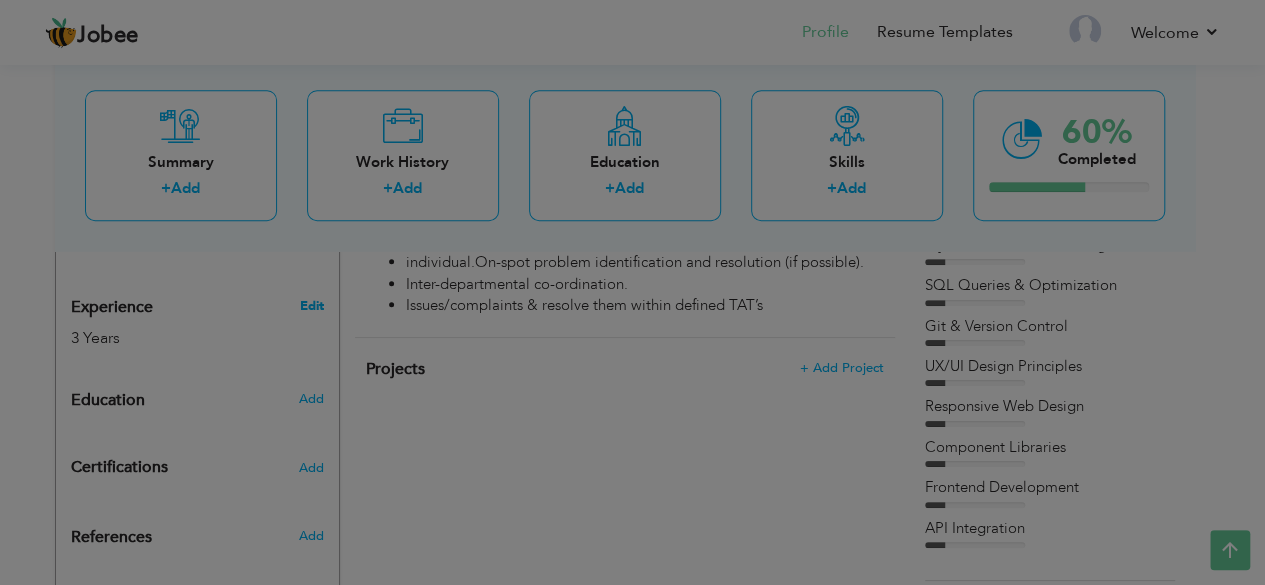 select on "number:166" 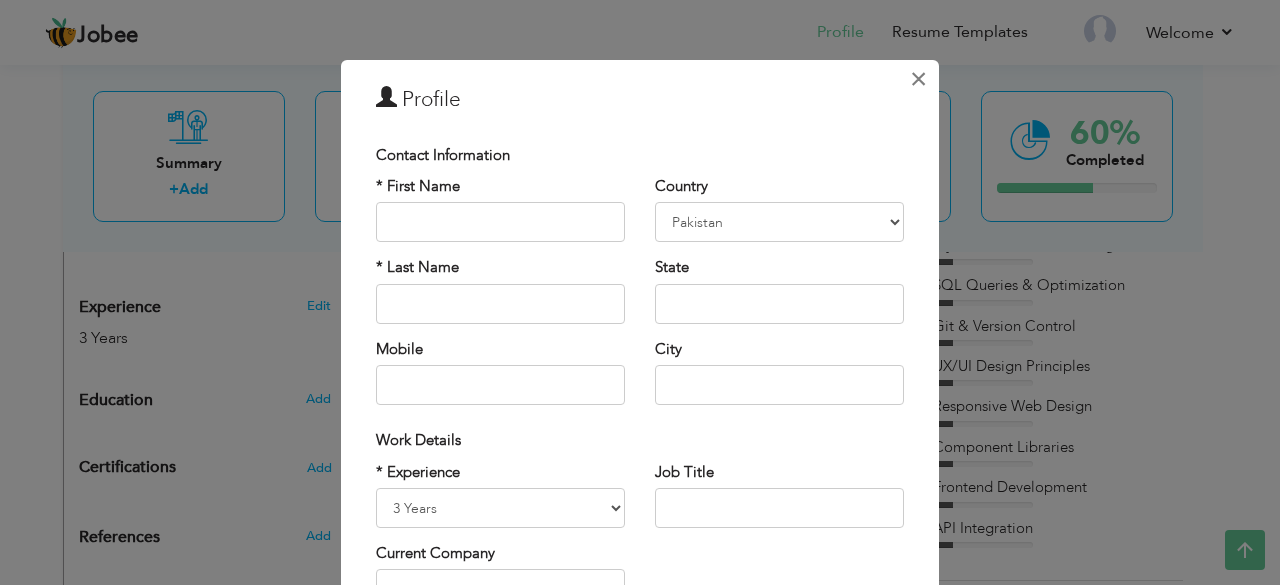 click on "×" at bounding box center [918, 79] 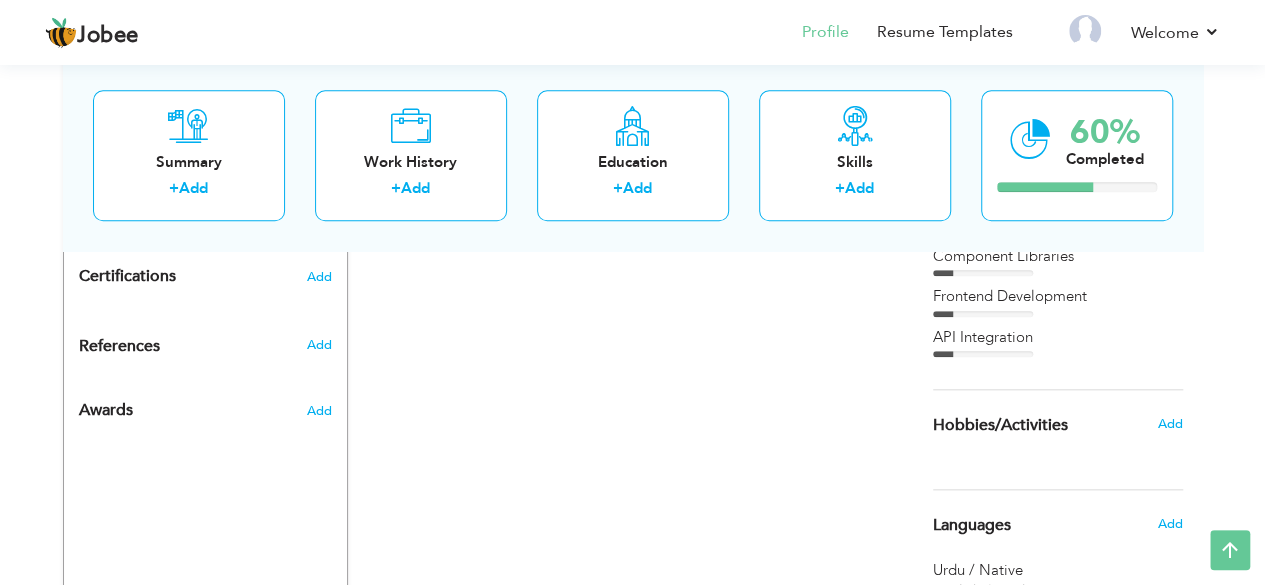 scroll, scrollTop: 800, scrollLeft: 0, axis: vertical 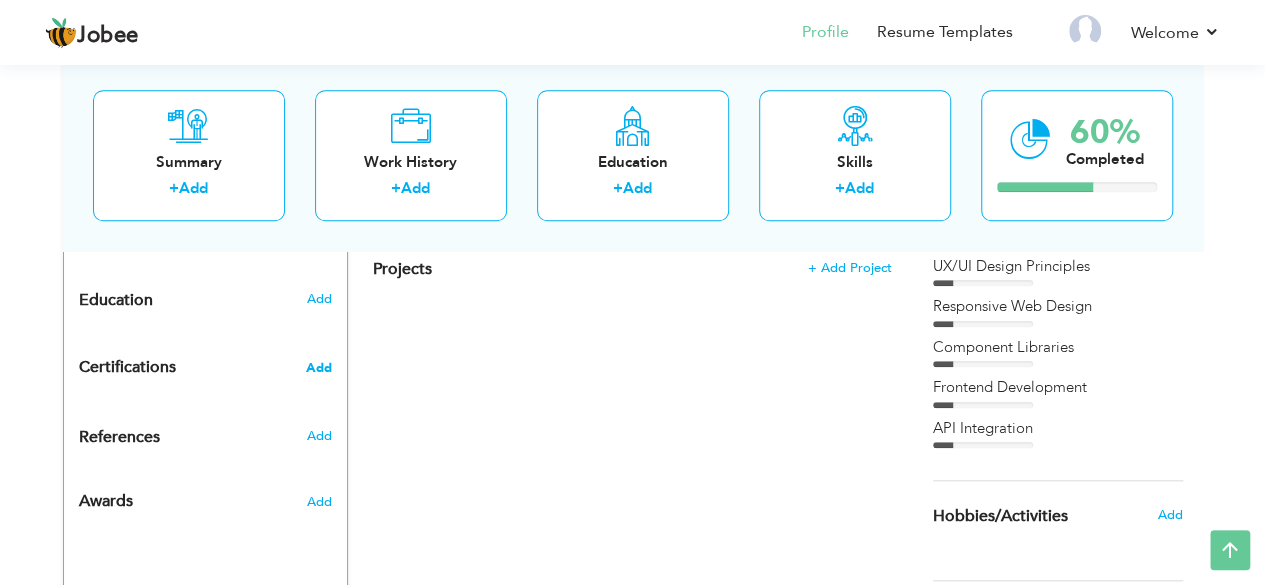 click on "Add" at bounding box center [319, 368] 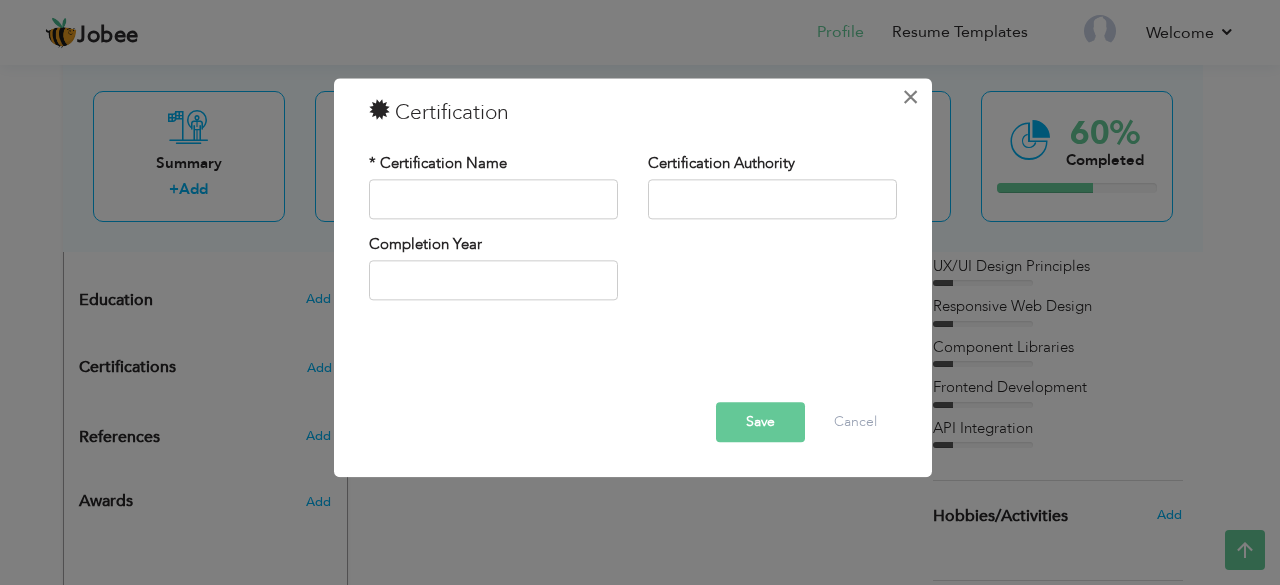 click on "×" at bounding box center [910, 97] 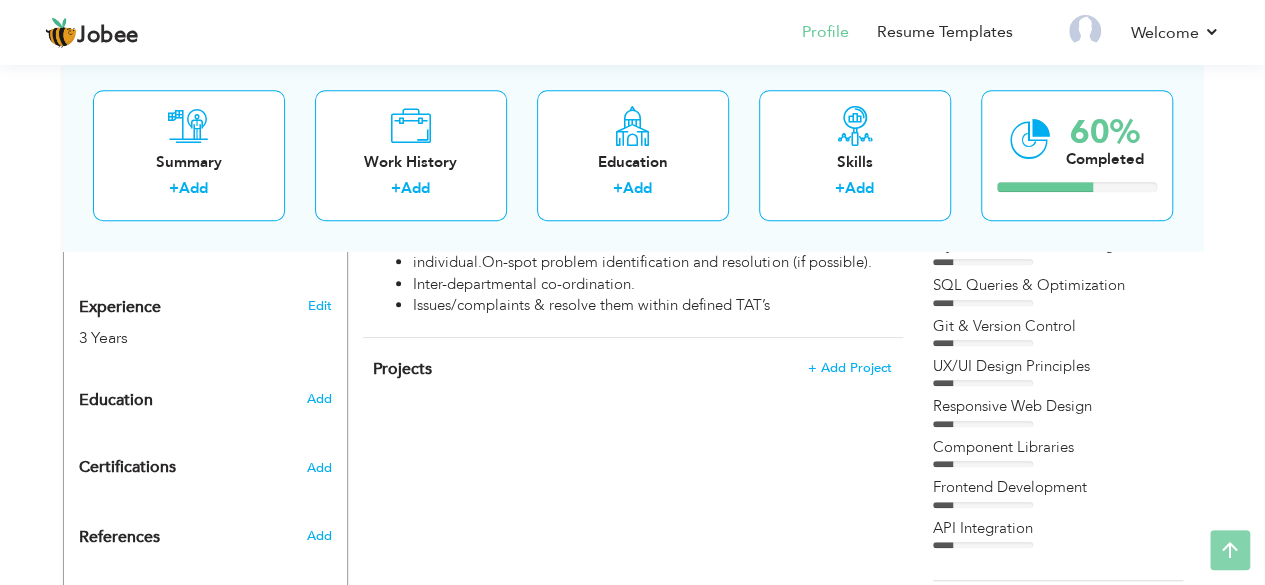 scroll, scrollTop: 800, scrollLeft: 0, axis: vertical 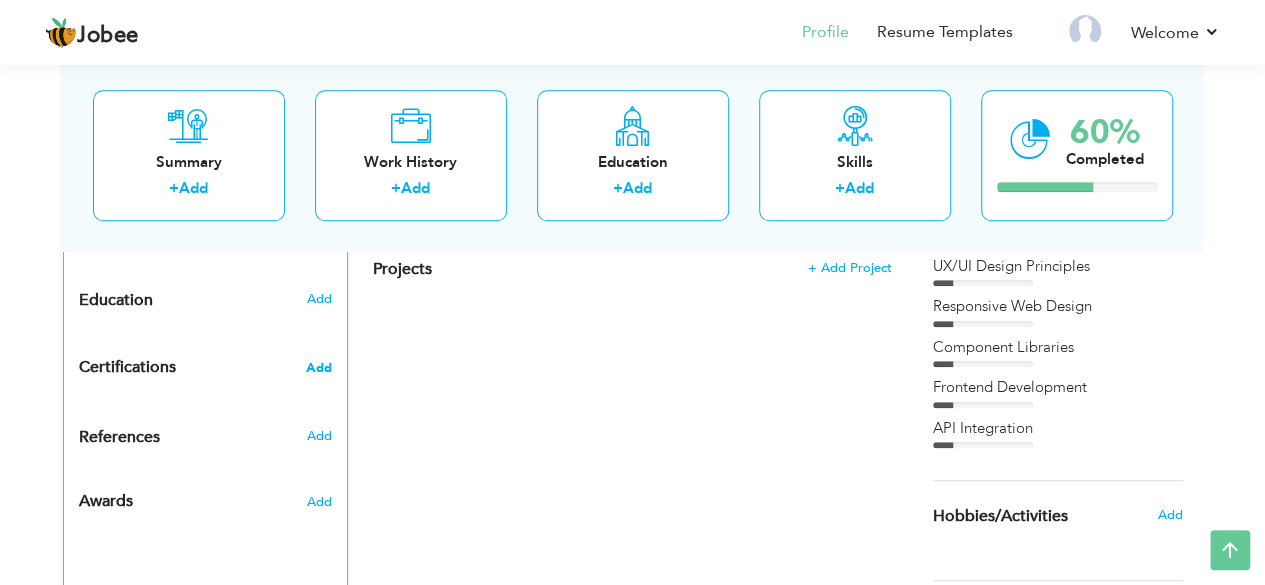 click on "Add" at bounding box center (319, 368) 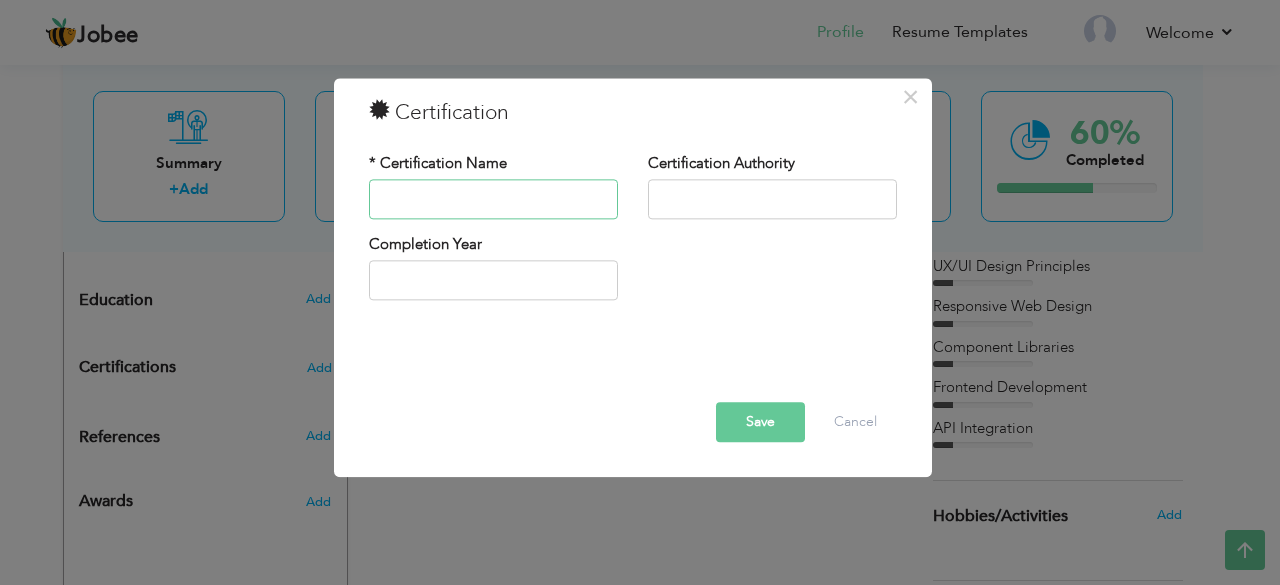 click at bounding box center [493, 199] 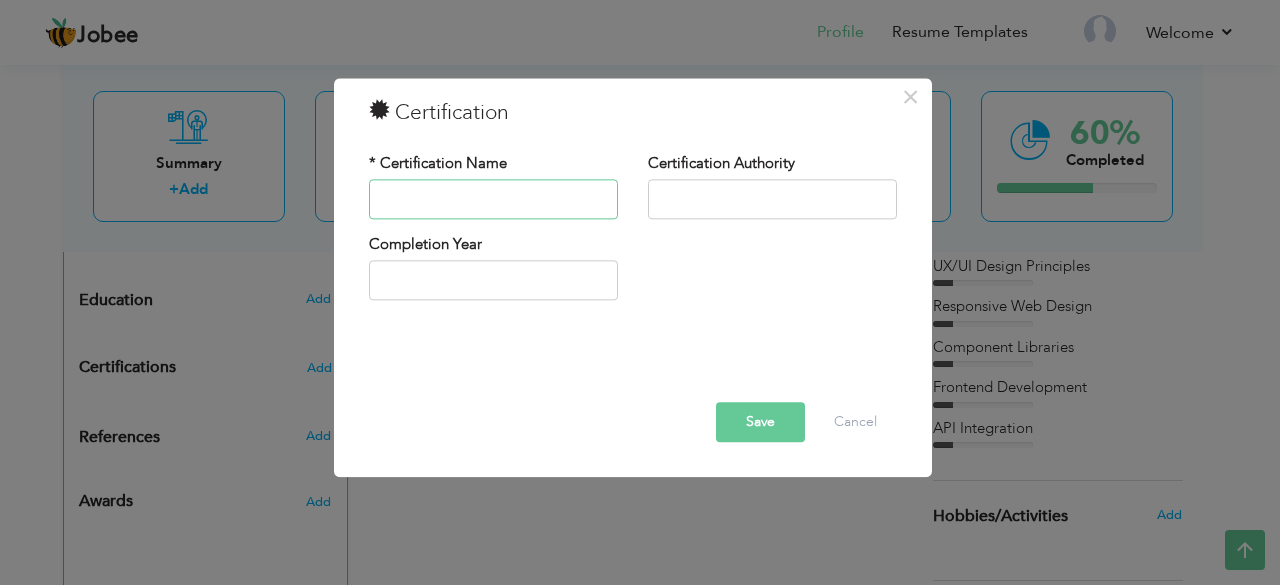 click at bounding box center (493, 199) 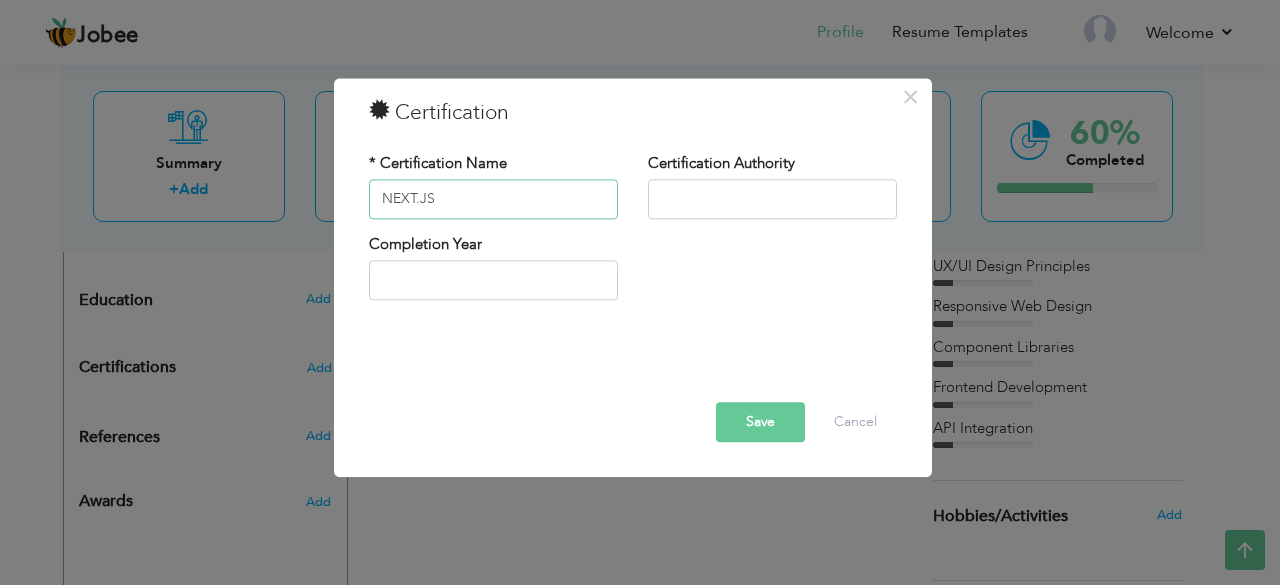 type on "NEXT.JS" 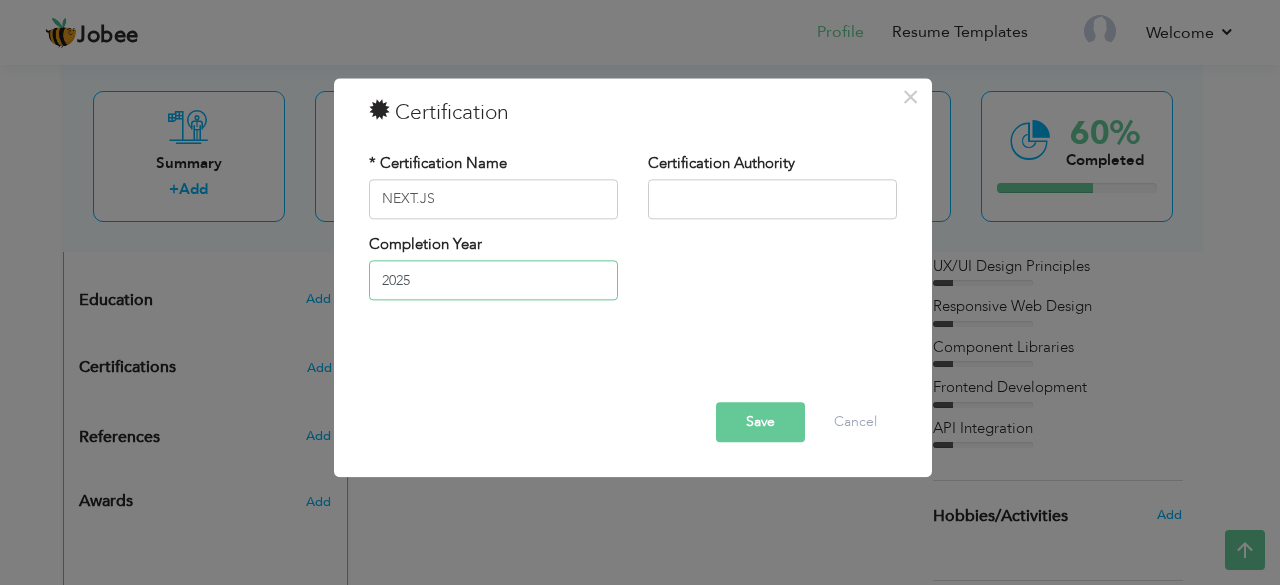 click on "2025" at bounding box center (493, 281) 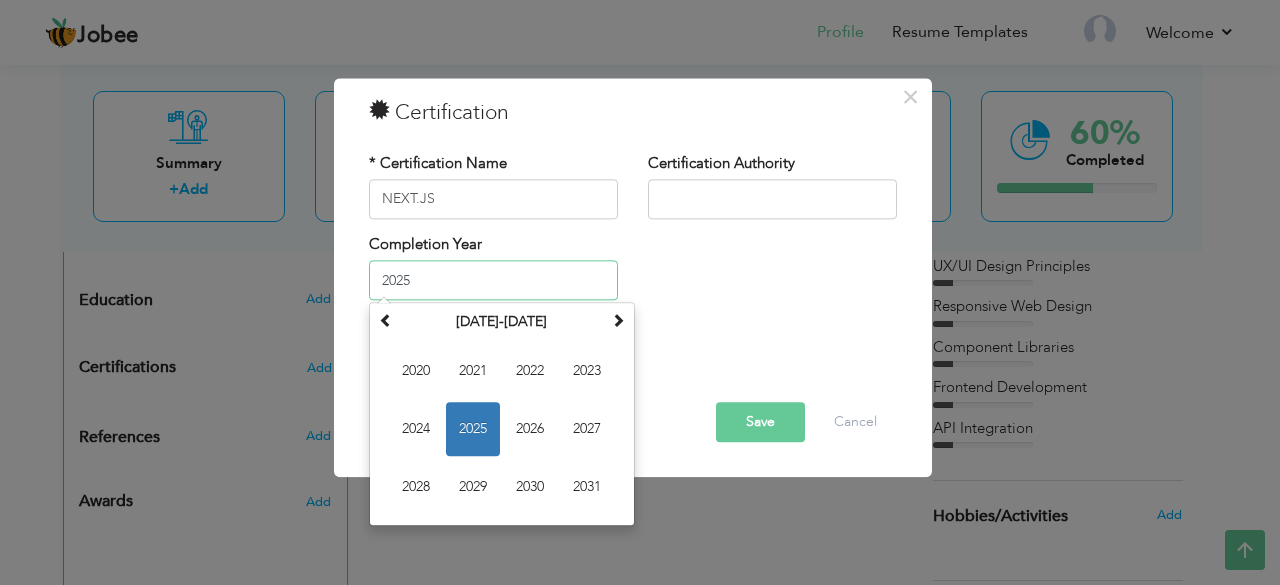 click on "2025" at bounding box center [493, 281] 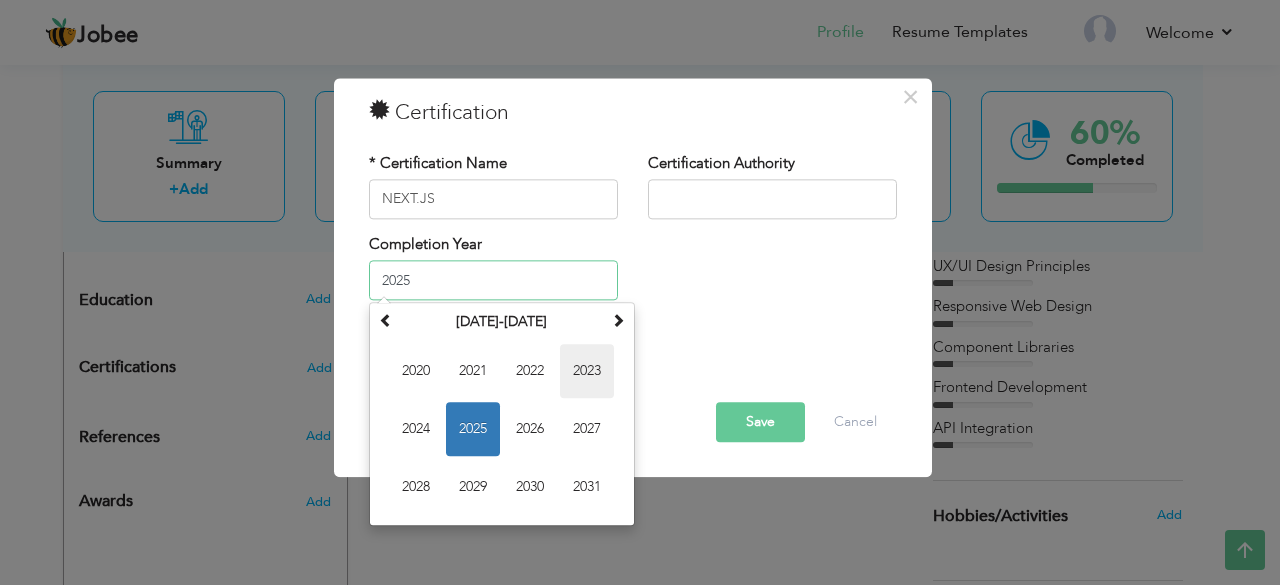 click on "2023" at bounding box center (587, 372) 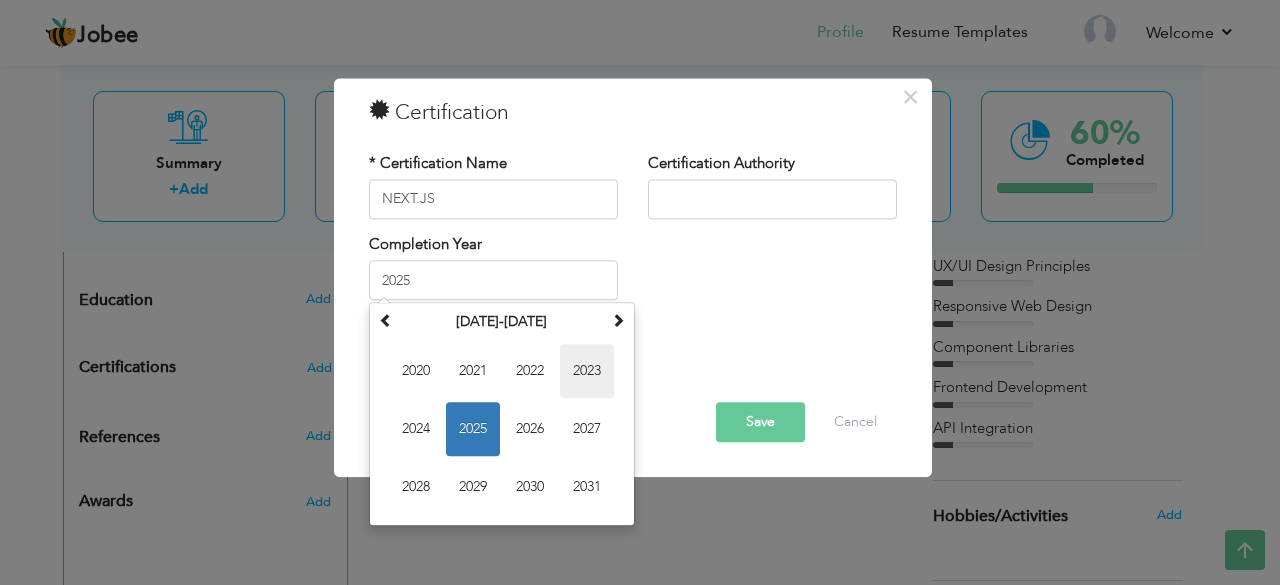 type on "2023" 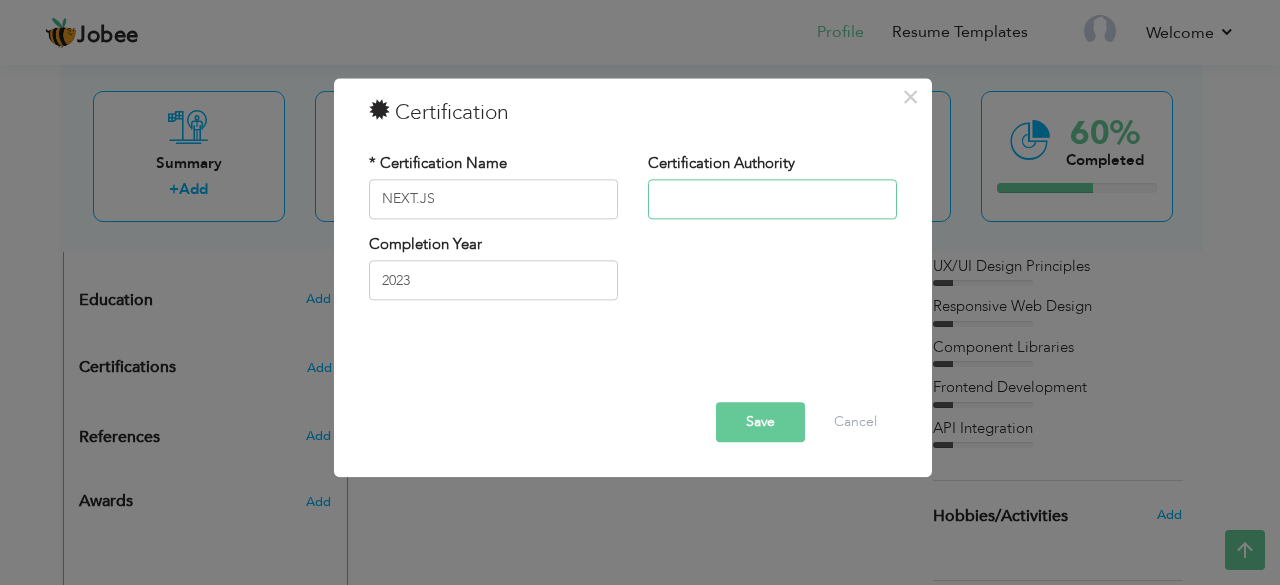 click at bounding box center [772, 199] 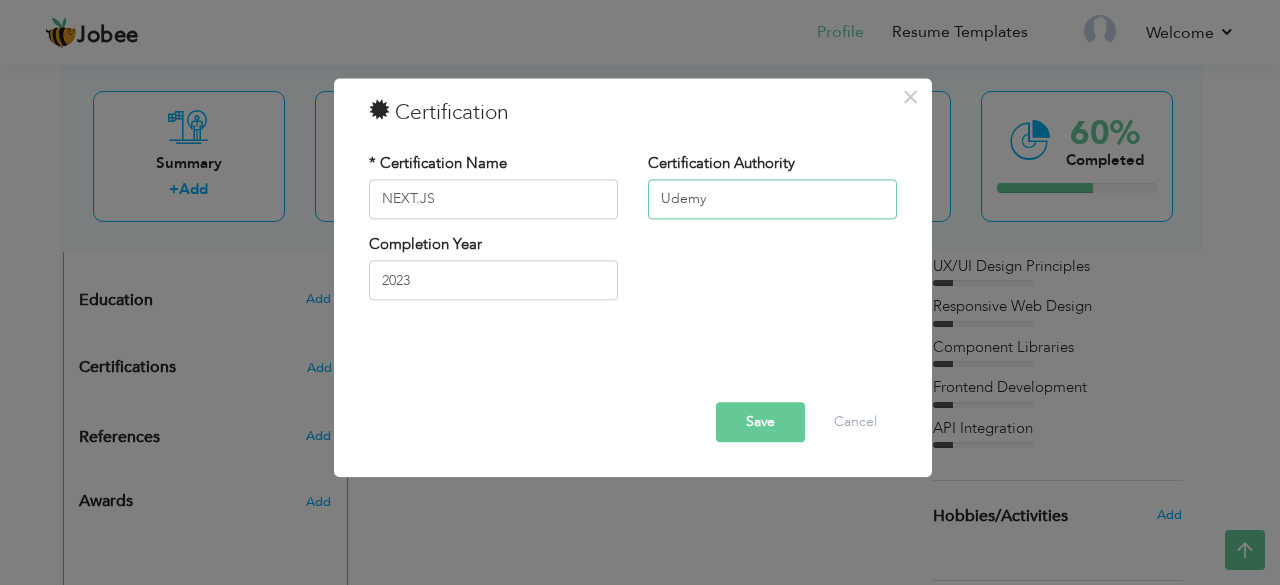 type on "Udemy" 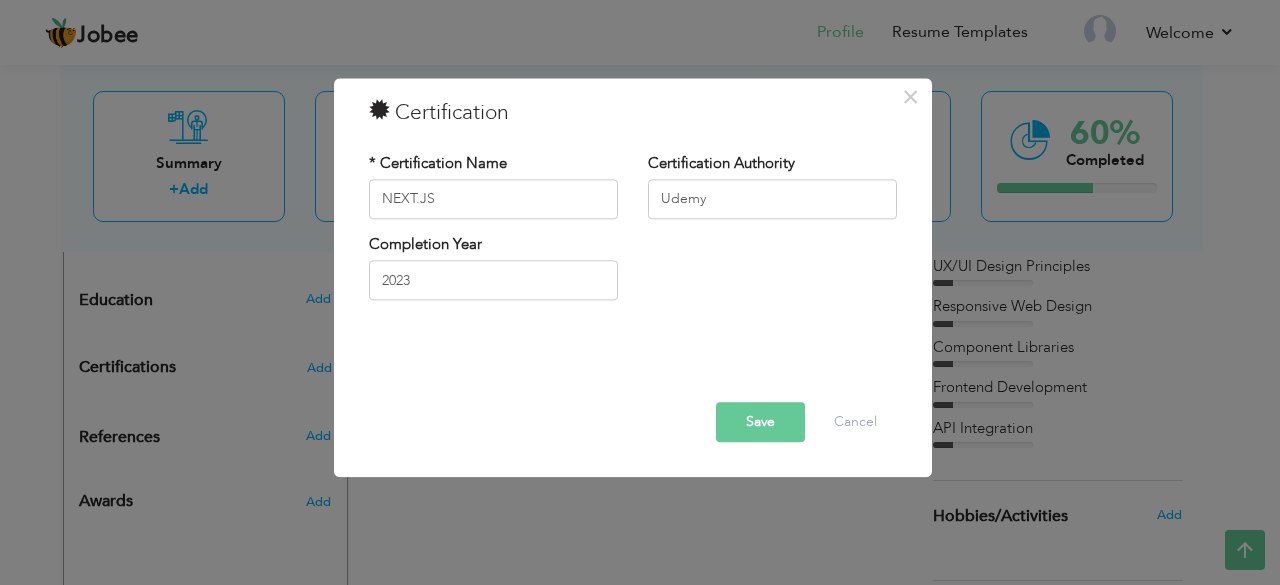 click on "Save" at bounding box center (760, 422) 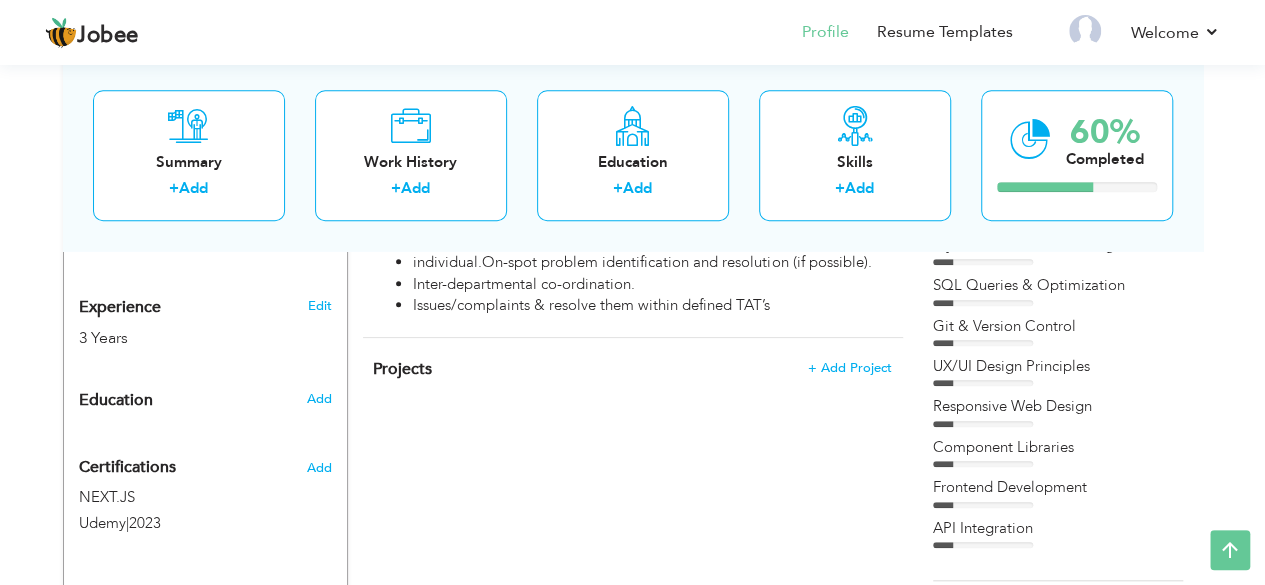 scroll, scrollTop: 800, scrollLeft: 0, axis: vertical 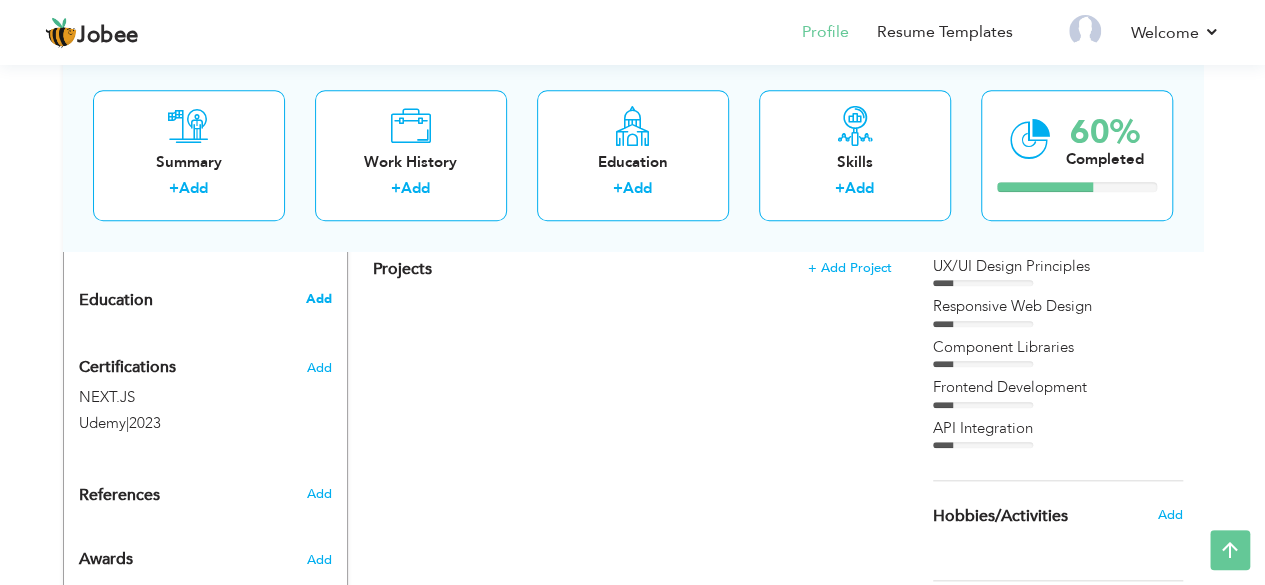 click on "Add" at bounding box center [318, 299] 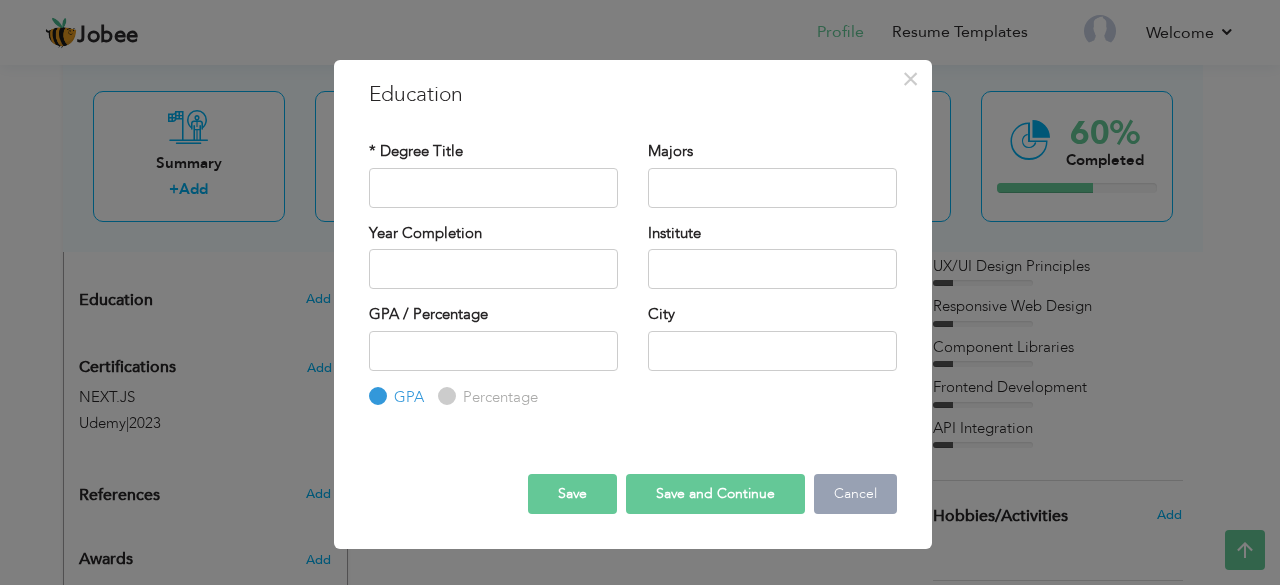 click on "Cancel" at bounding box center (855, 494) 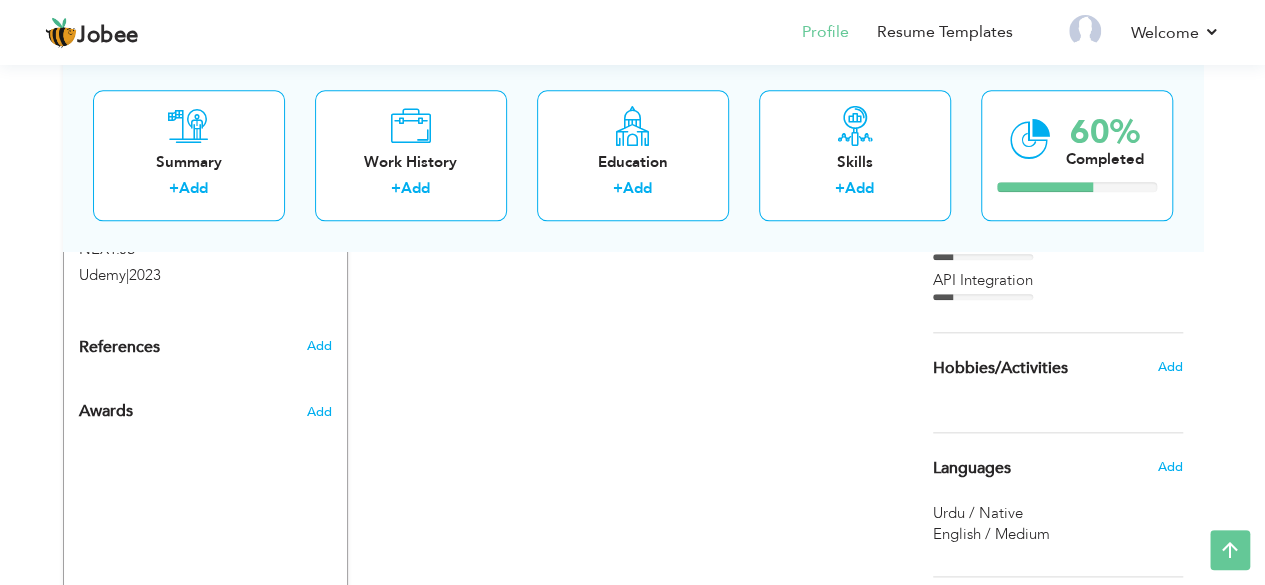 scroll, scrollTop: 992, scrollLeft: 0, axis: vertical 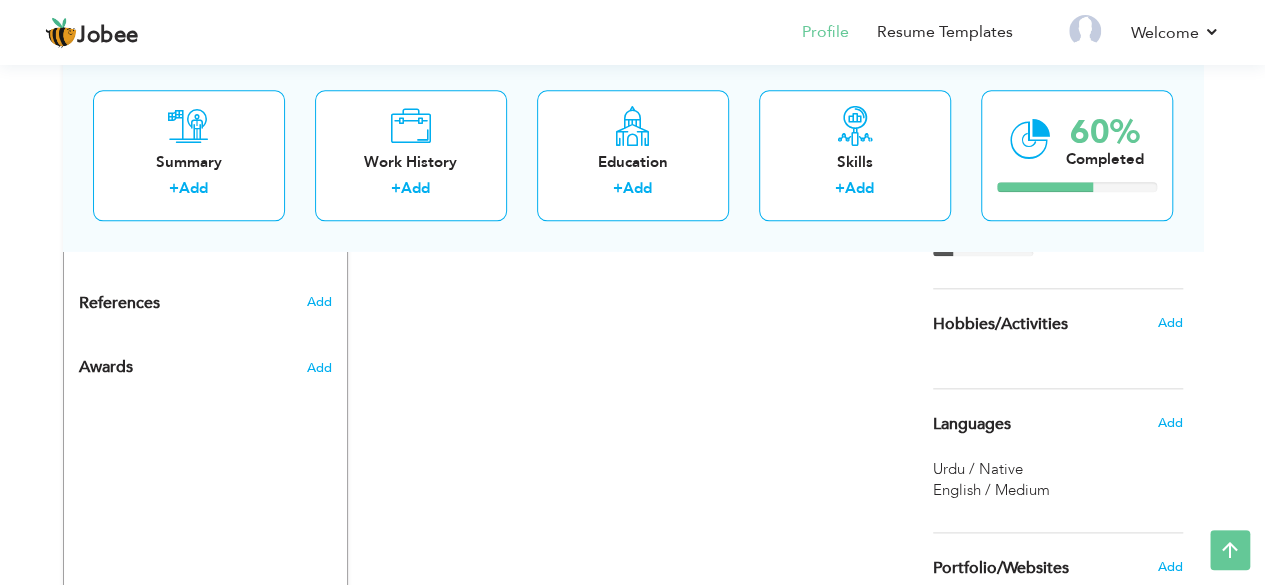 click on "Add" at bounding box center (1174, 323) 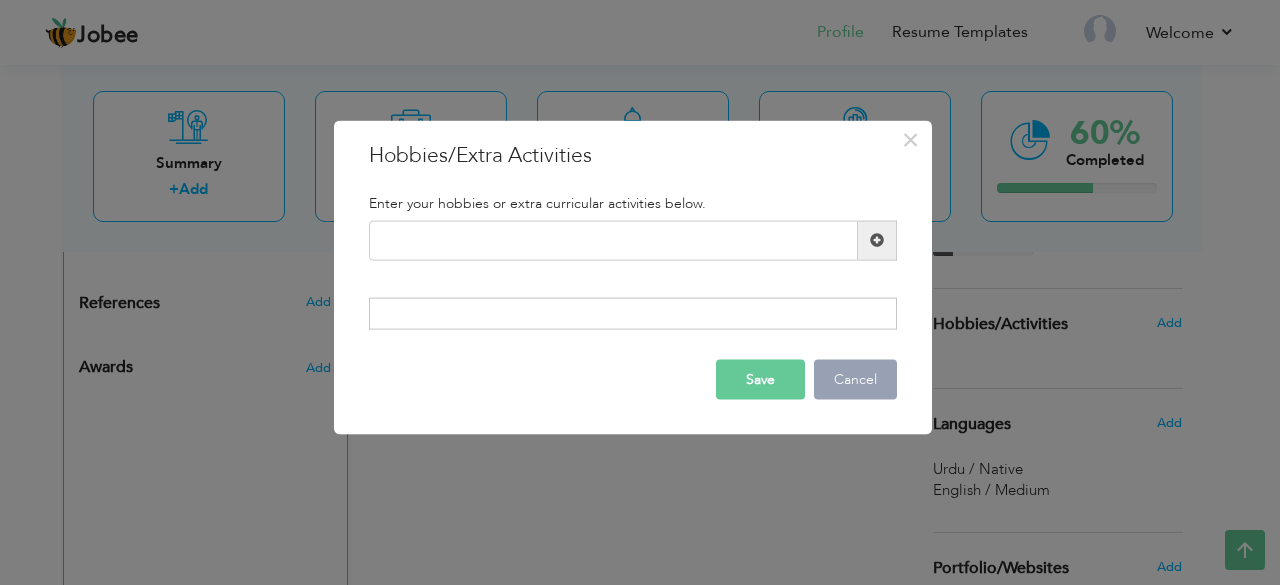 click on "Cancel" at bounding box center (855, 380) 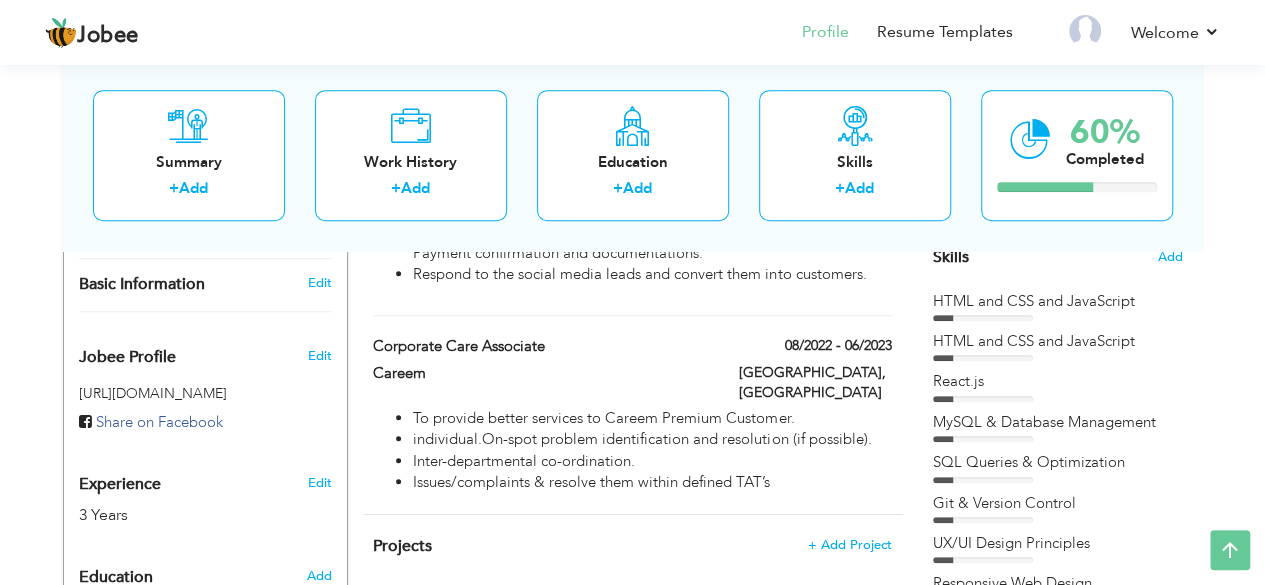 scroll, scrollTop: 492, scrollLeft: 0, axis: vertical 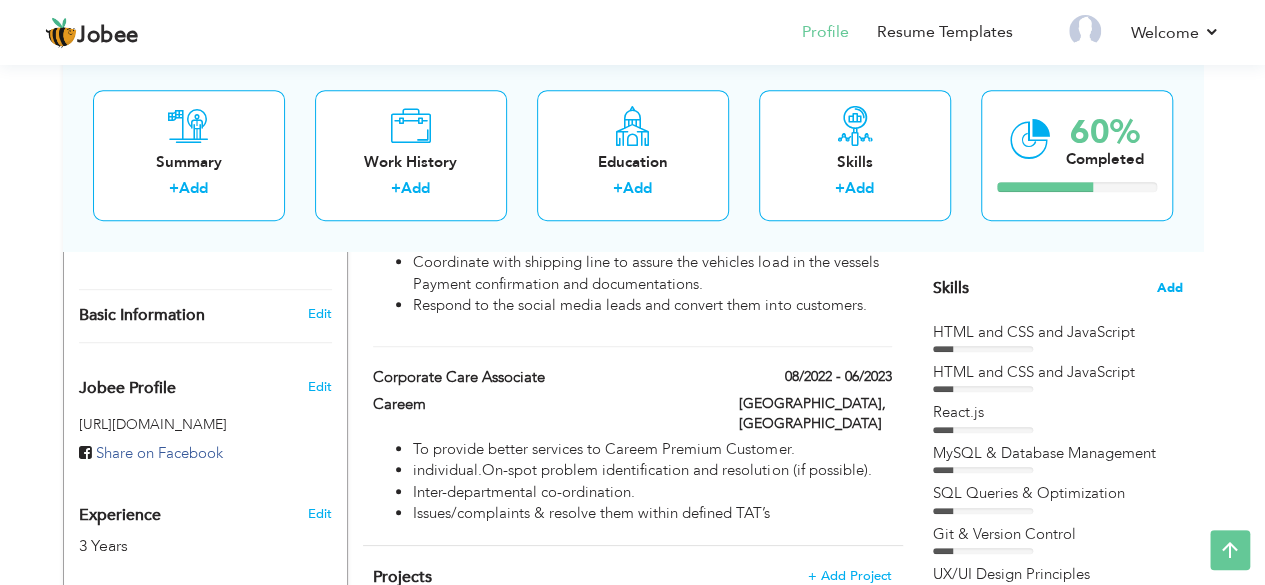 click on "Add" at bounding box center (1170, 288) 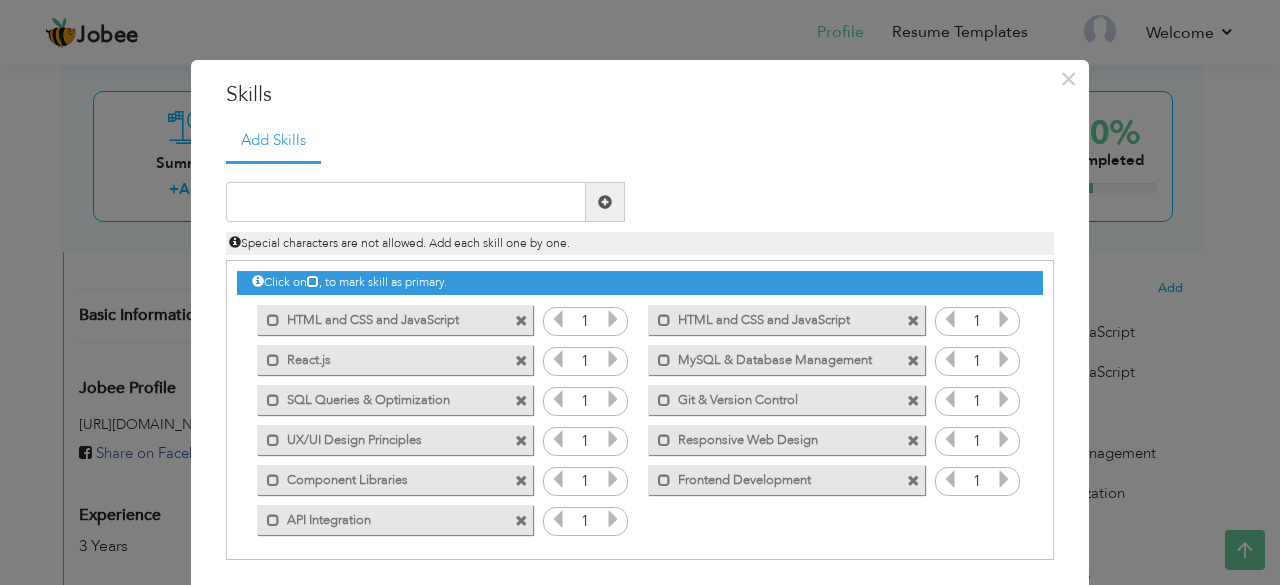 click at bounding box center (521, 321) 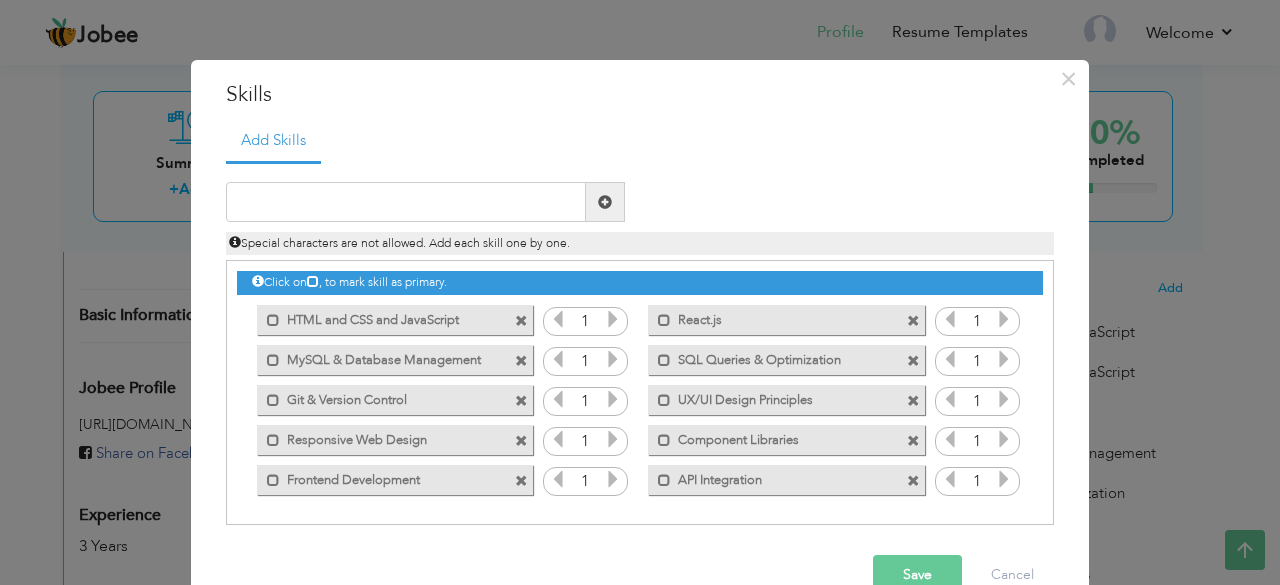 click on "Save" at bounding box center (917, 575) 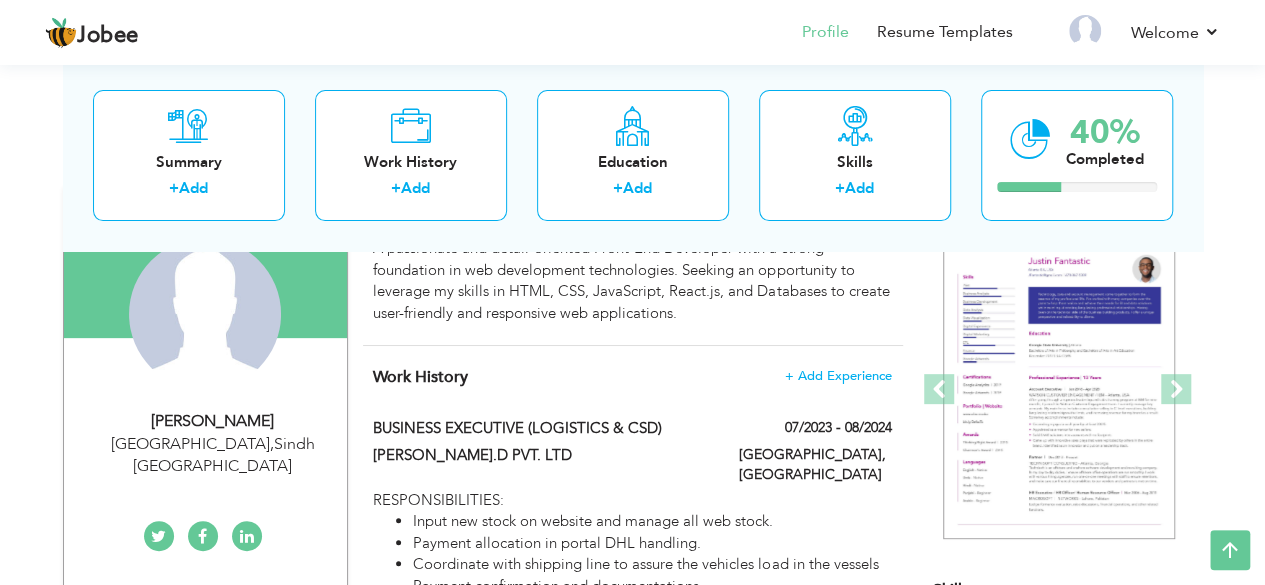 scroll, scrollTop: 92, scrollLeft: 0, axis: vertical 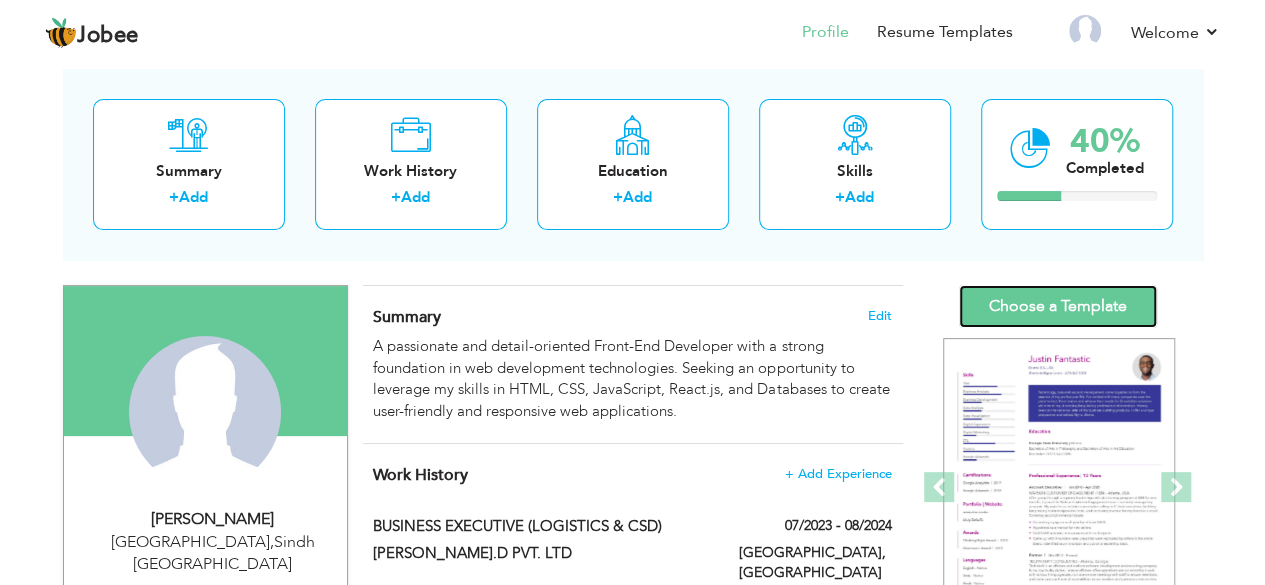 click on "Choose a Template" at bounding box center [1058, 306] 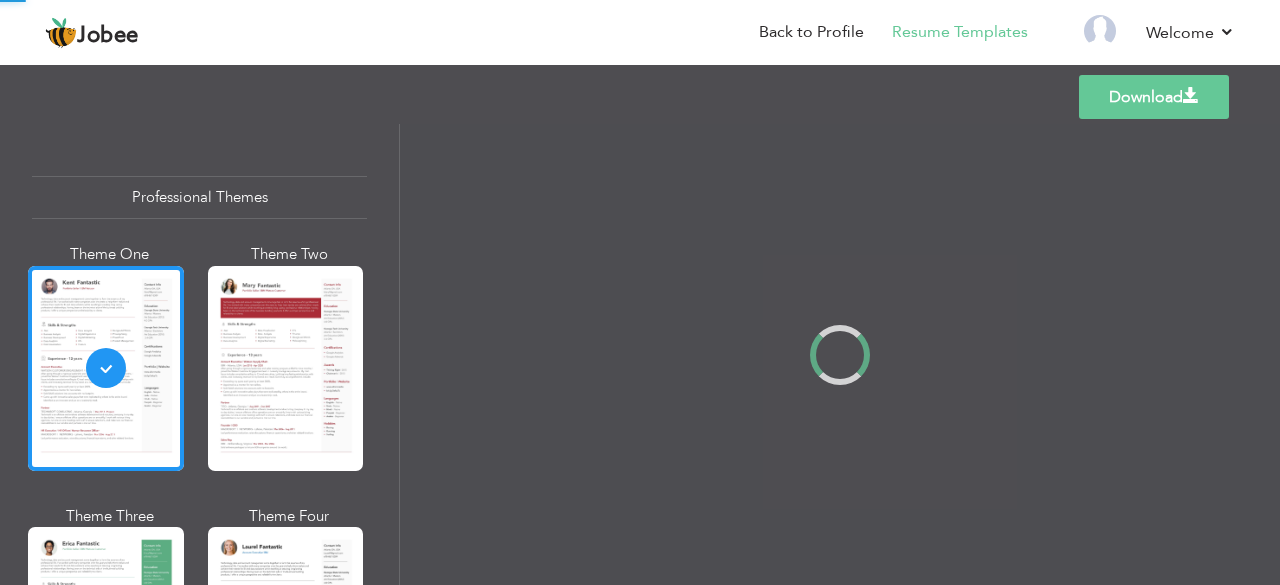 scroll, scrollTop: 0, scrollLeft: 0, axis: both 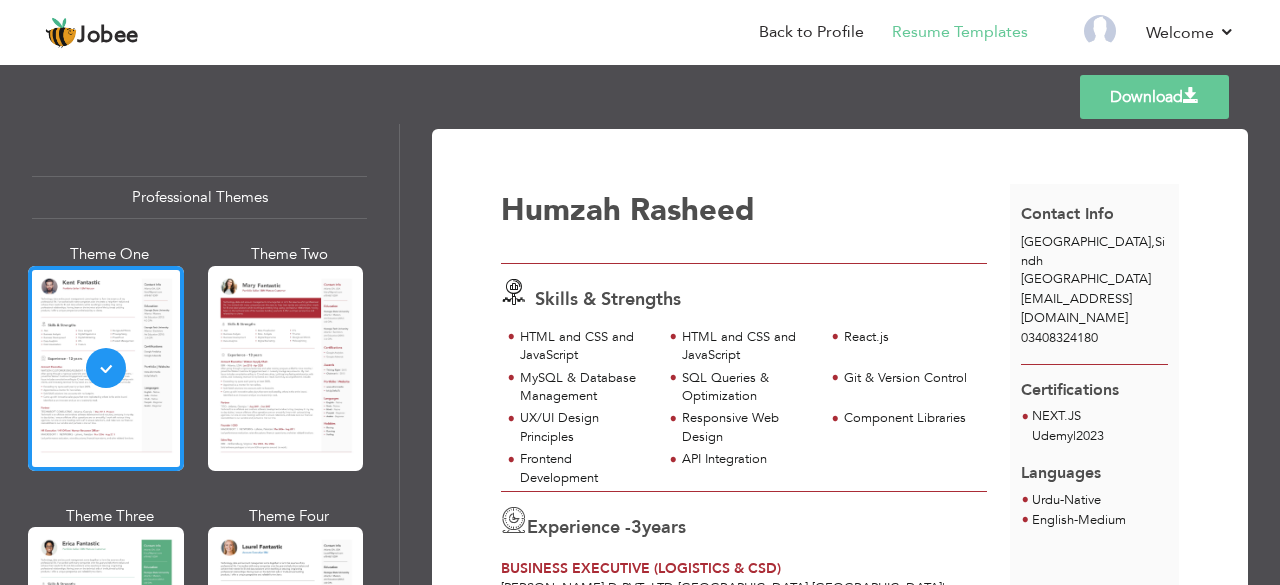 drag, startPoint x: 424, startPoint y: 193, endPoint x: 433, endPoint y: 291, distance: 98.4124 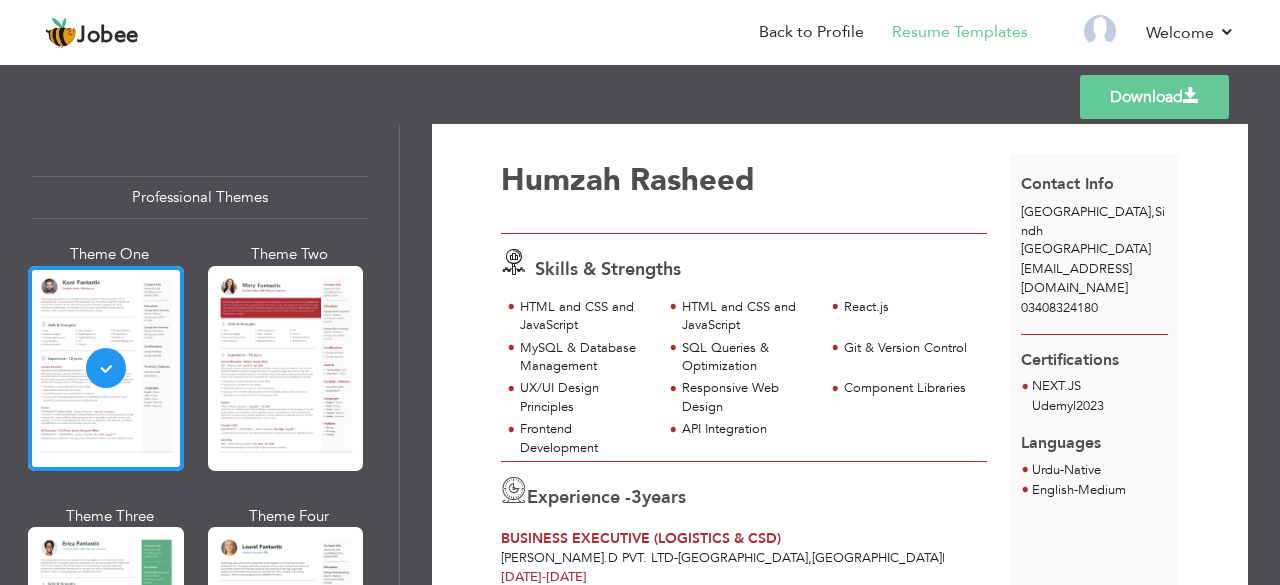 scroll, scrollTop: 0, scrollLeft: 0, axis: both 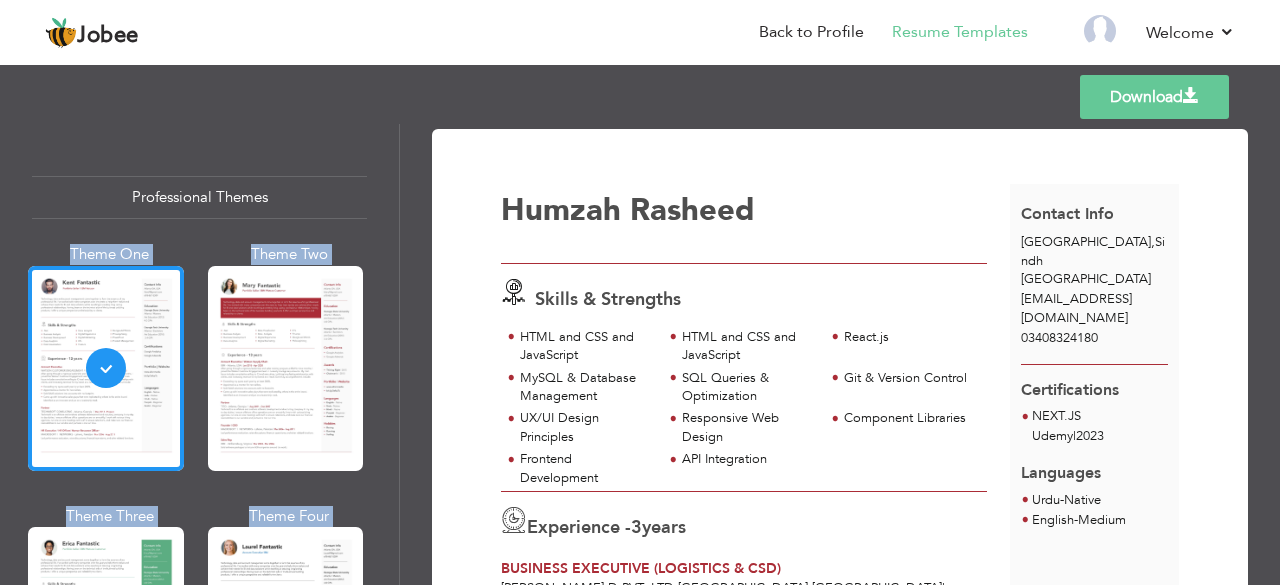 drag, startPoint x: 390, startPoint y: 149, endPoint x: 406, endPoint y: 215, distance: 67.911705 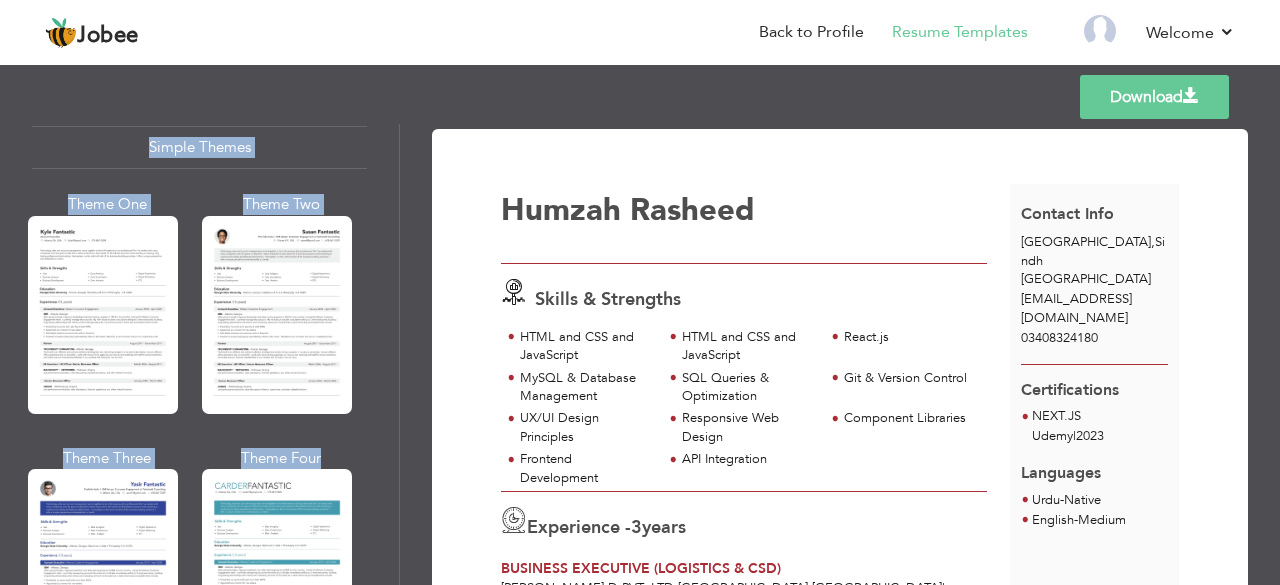 scroll, scrollTop: 3616, scrollLeft: 0, axis: vertical 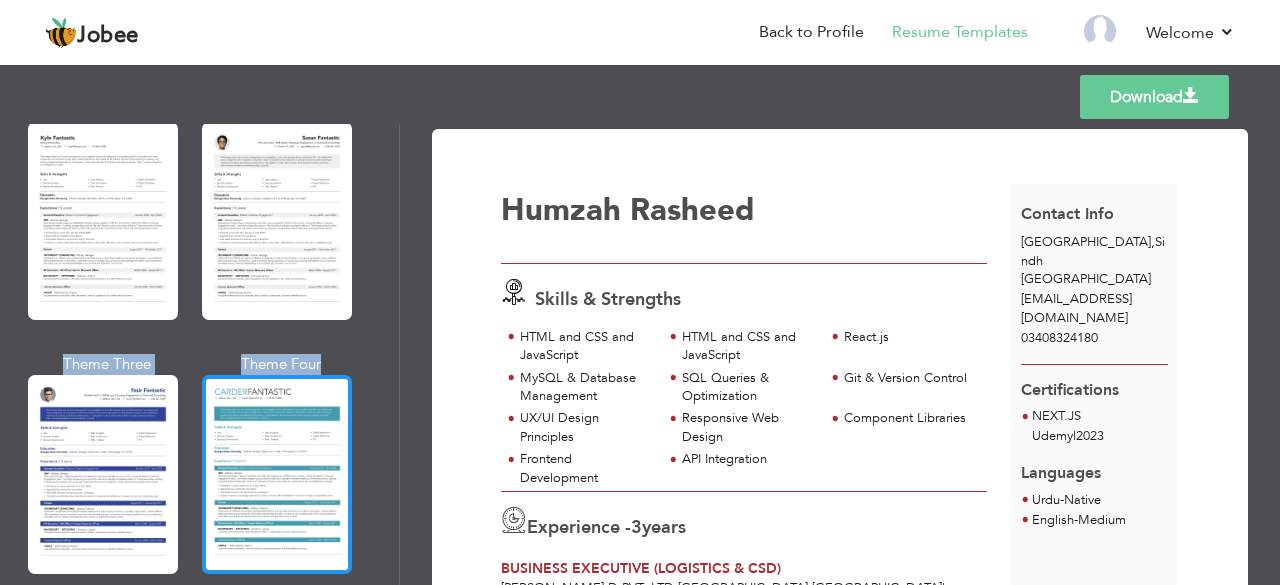 click at bounding box center [277, 474] 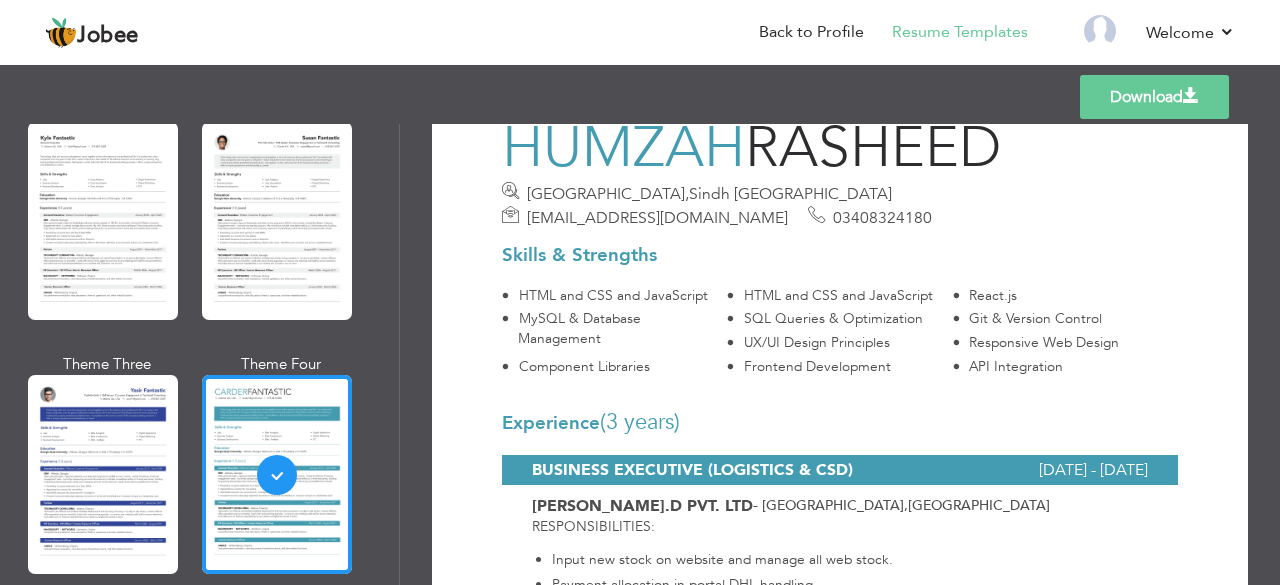 scroll, scrollTop: 0, scrollLeft: 0, axis: both 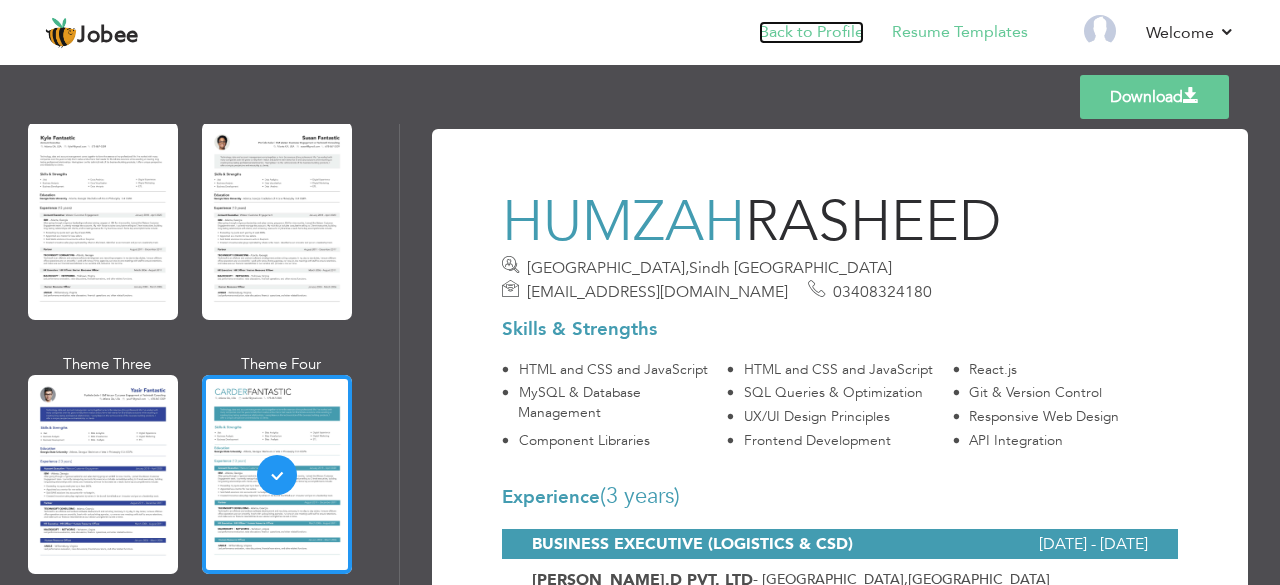 click on "Back to Profile" at bounding box center (811, 32) 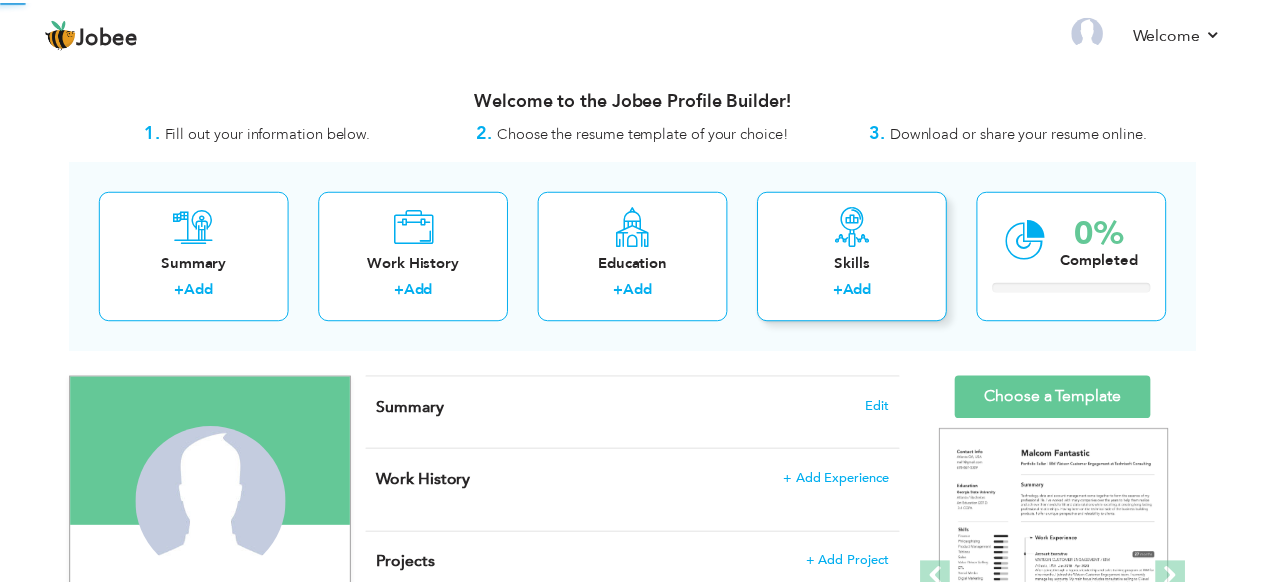 scroll, scrollTop: 0, scrollLeft: 0, axis: both 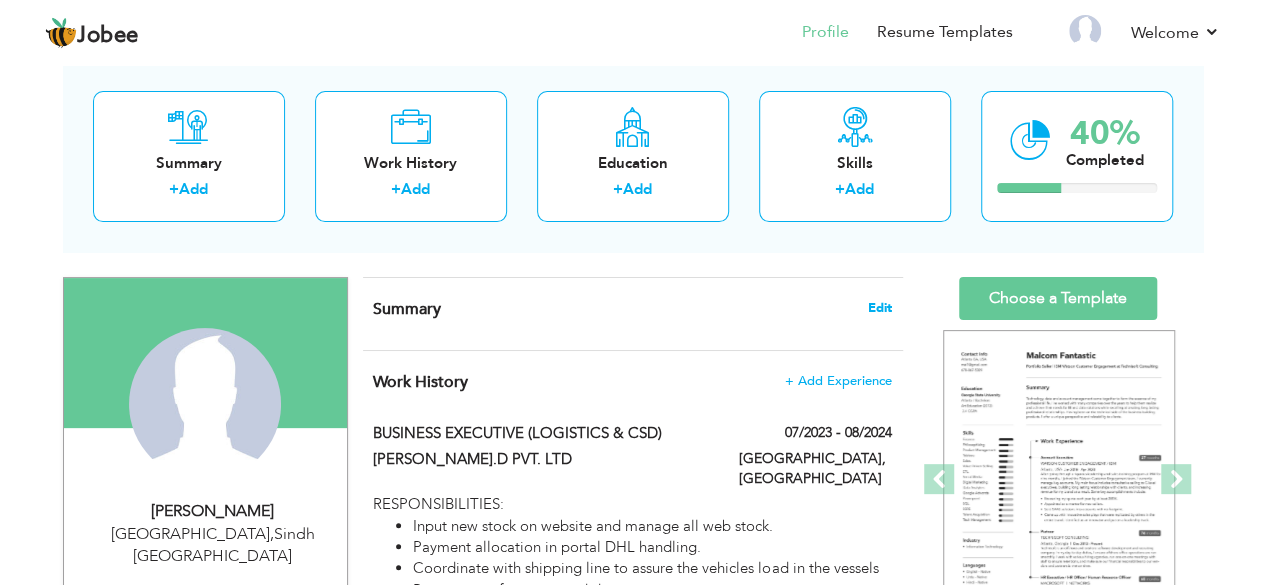 click on "Edit" at bounding box center (880, 308) 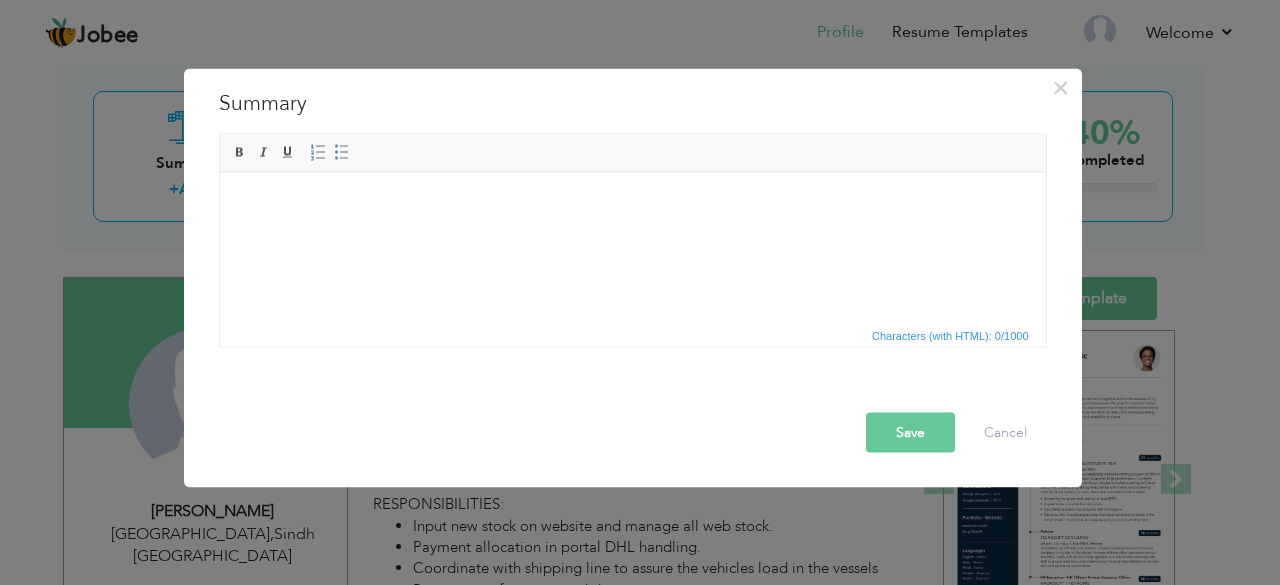 click at bounding box center (632, 202) 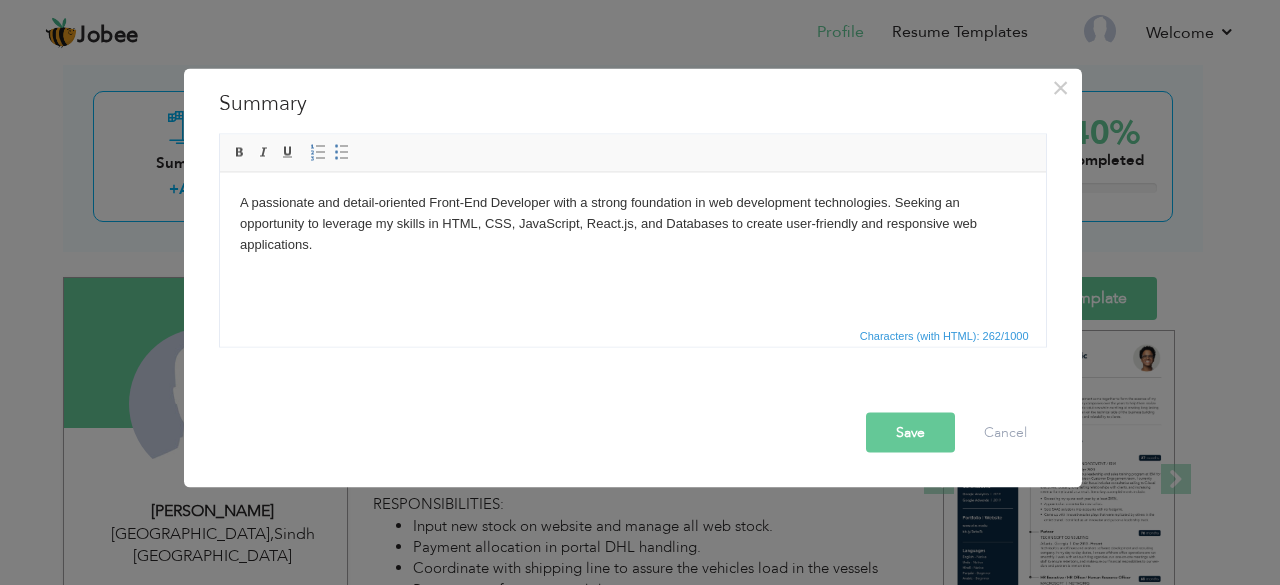 click on "Save" at bounding box center [910, 432] 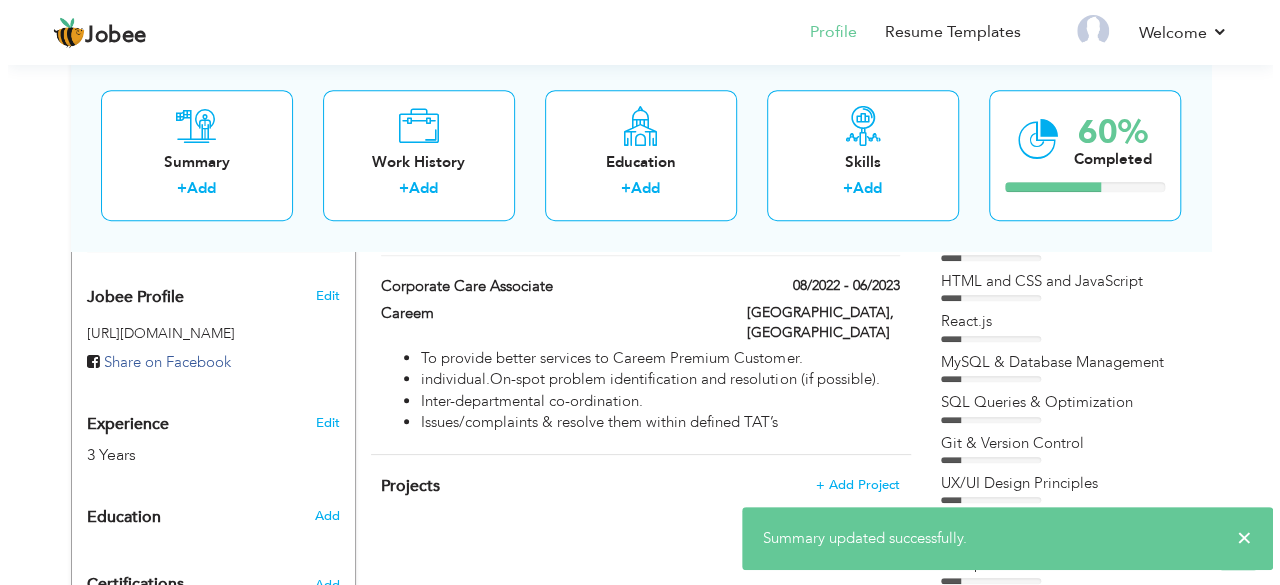 scroll, scrollTop: 600, scrollLeft: 0, axis: vertical 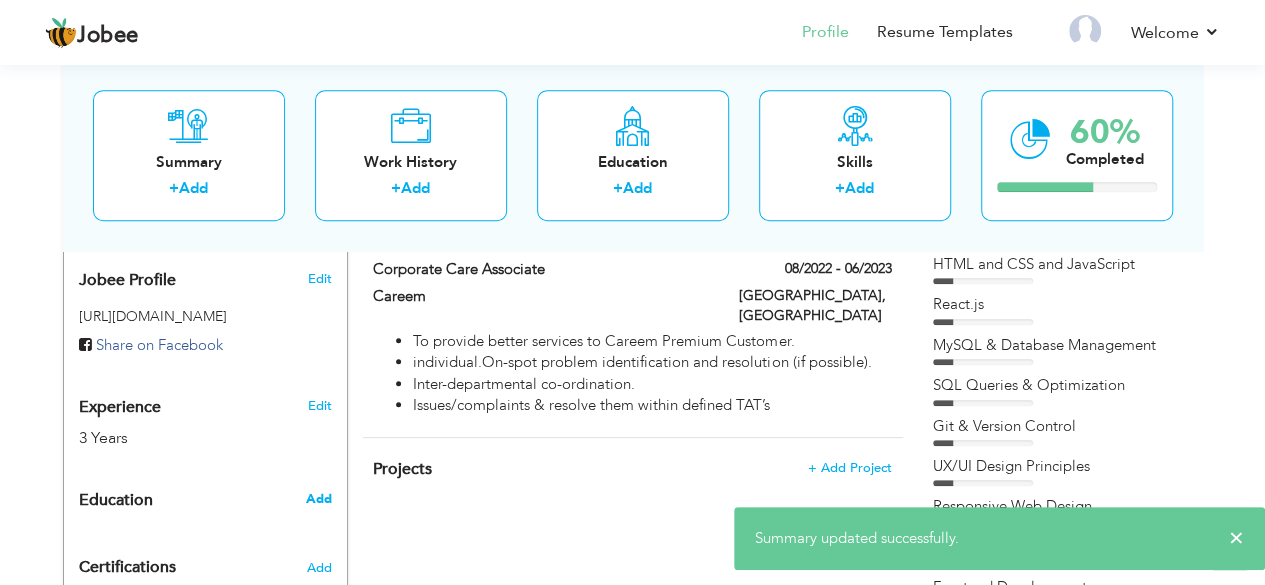click on "Add" at bounding box center (318, 499) 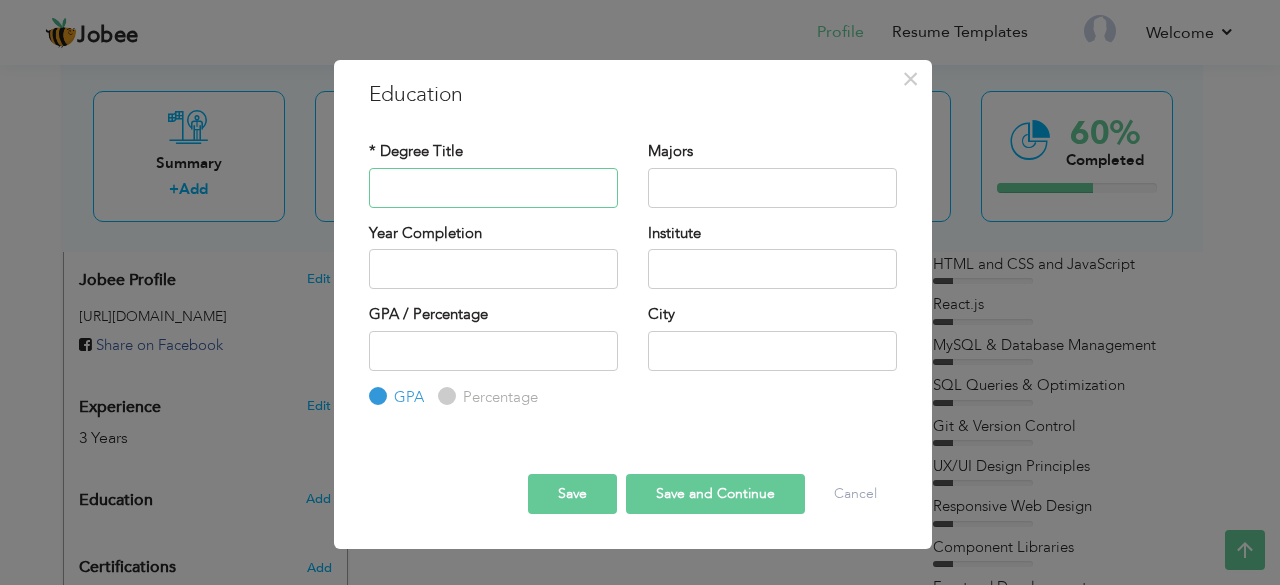 click at bounding box center (493, 188) 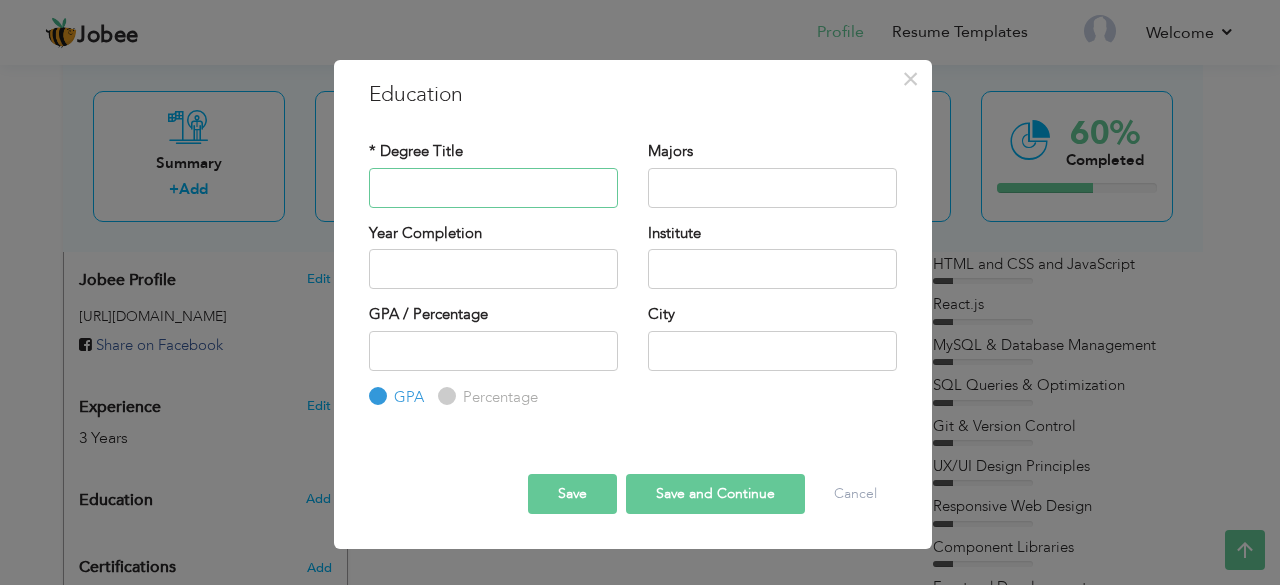 paste on "Matriculation (Science)" 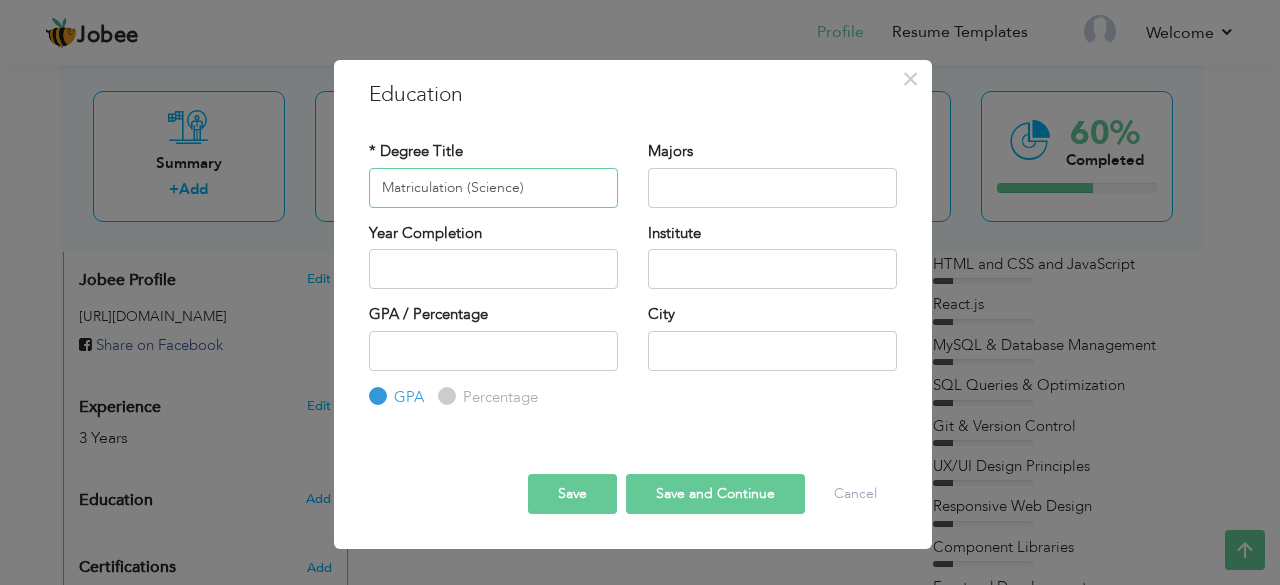 type on "Matriculation (Science)" 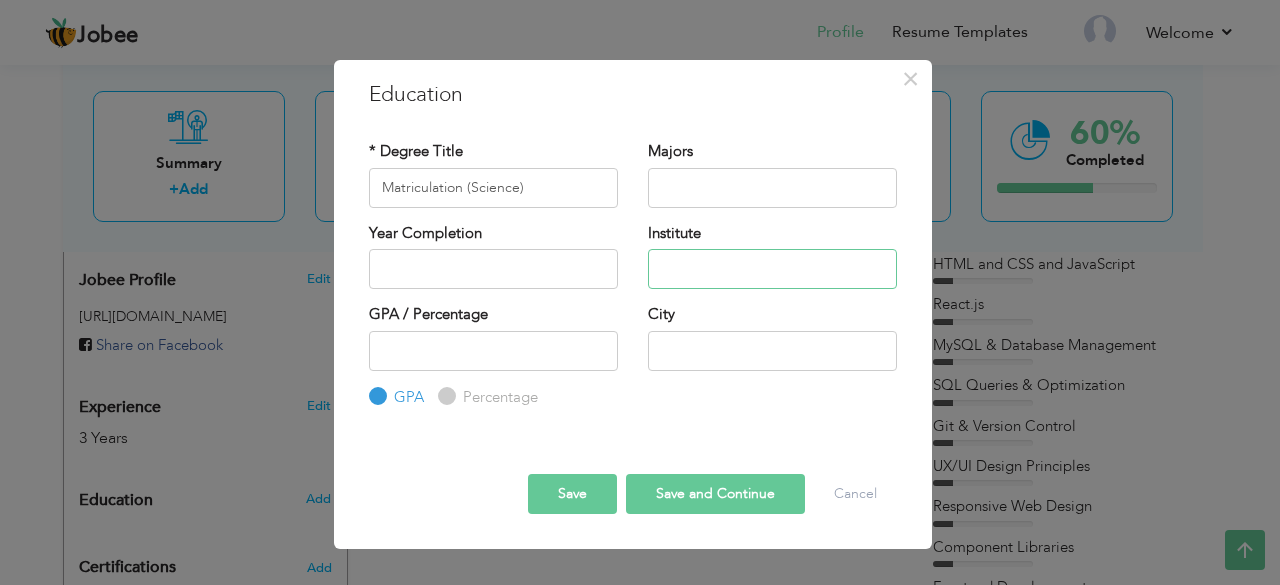 click at bounding box center (772, 269) 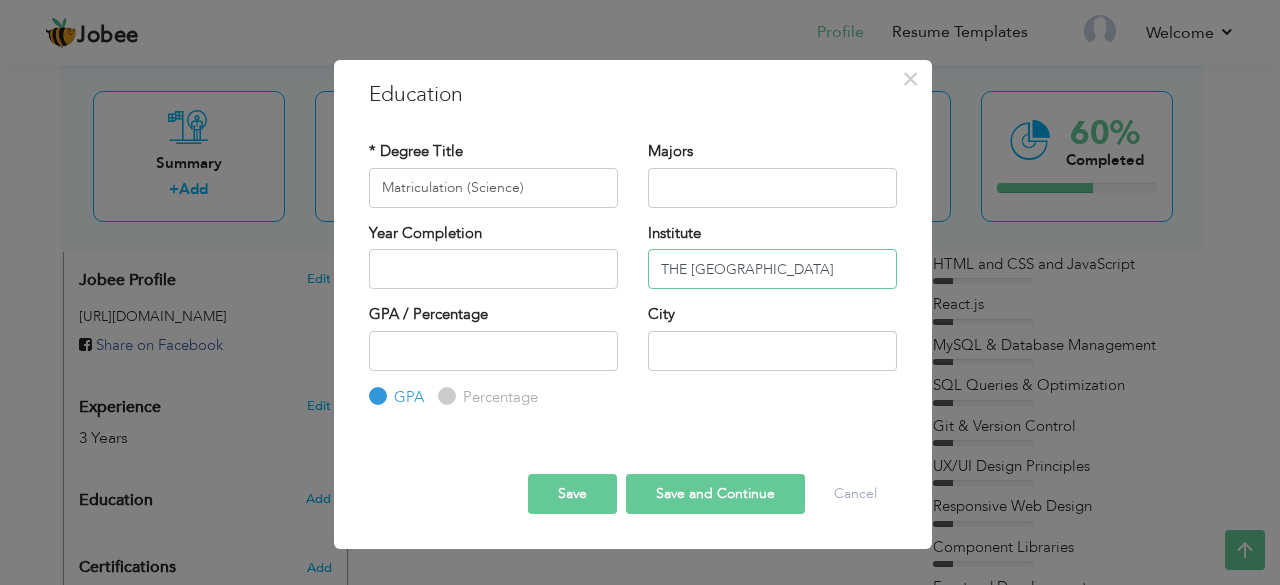 scroll, scrollTop: 0, scrollLeft: 50, axis: horizontal 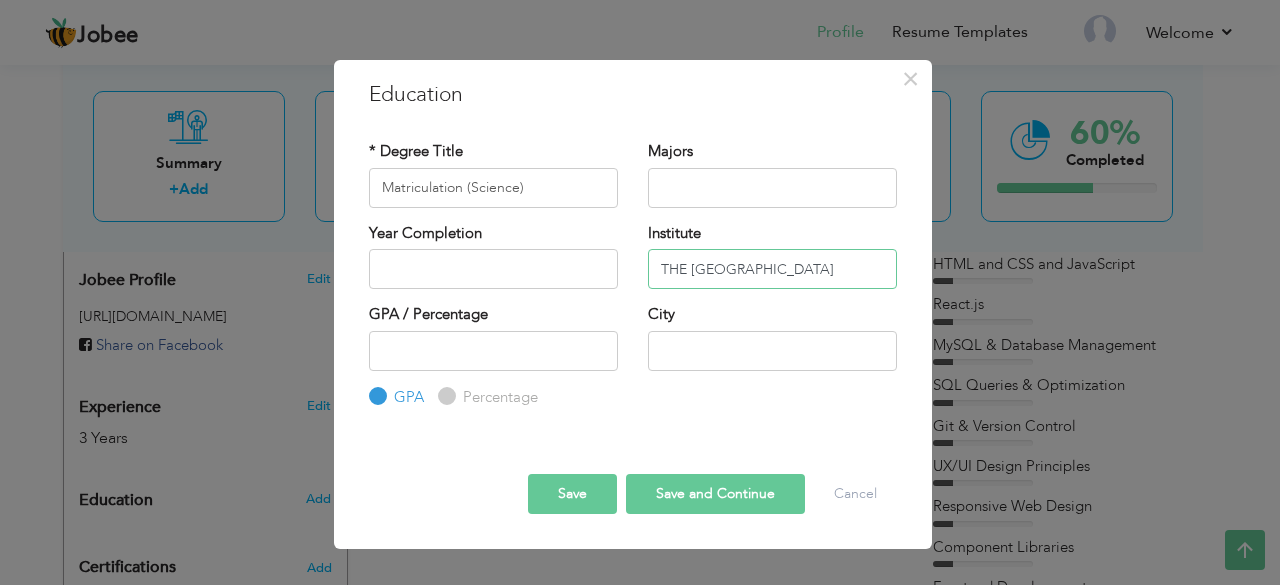 type on "THE [GEOGRAPHIC_DATA]" 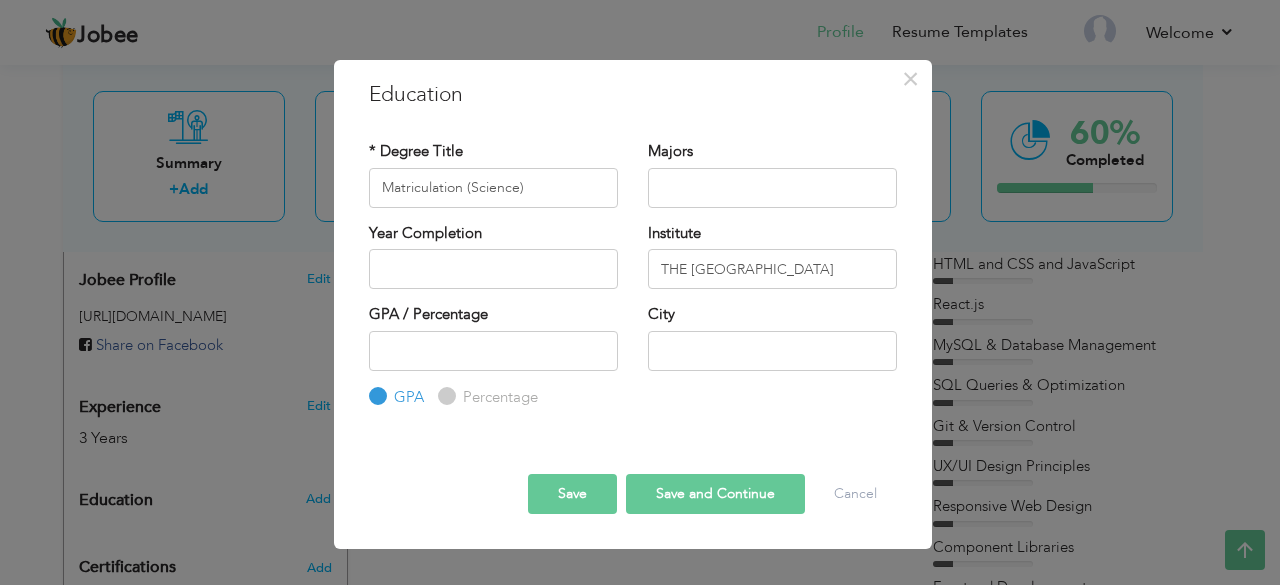 scroll, scrollTop: 0, scrollLeft: 0, axis: both 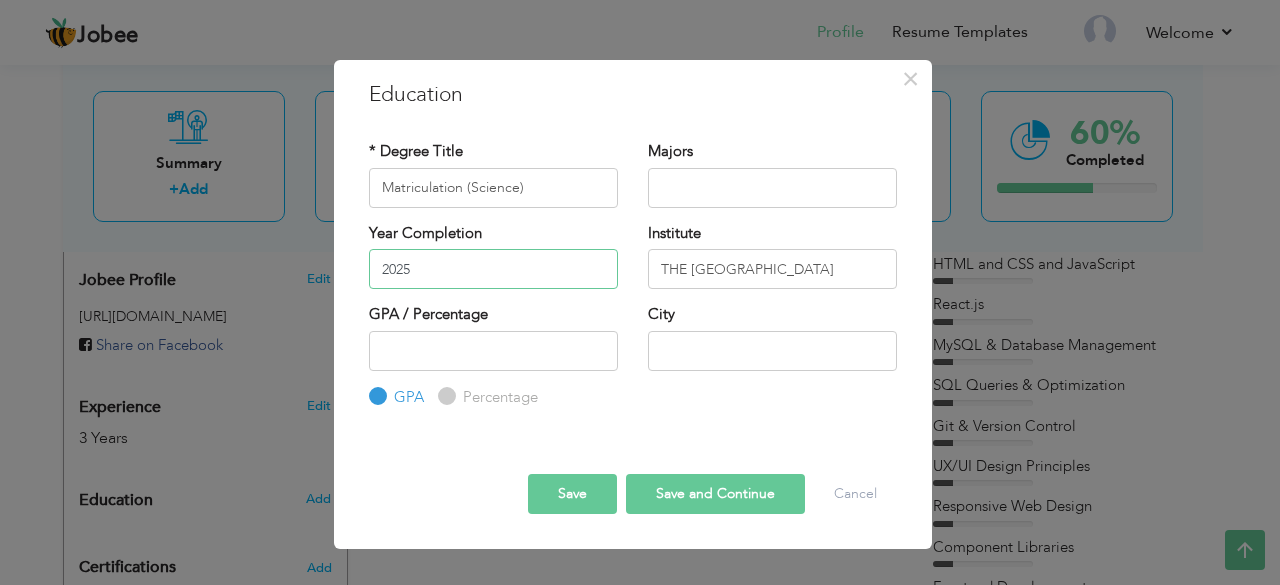 click on "2025" at bounding box center [493, 269] 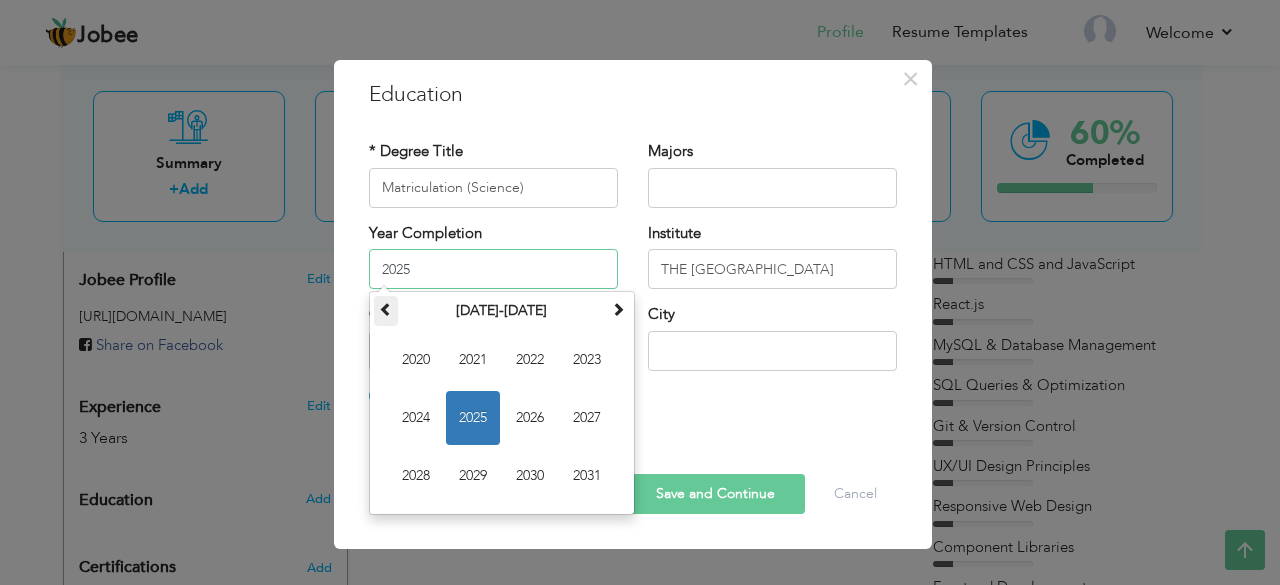 click at bounding box center [386, 309] 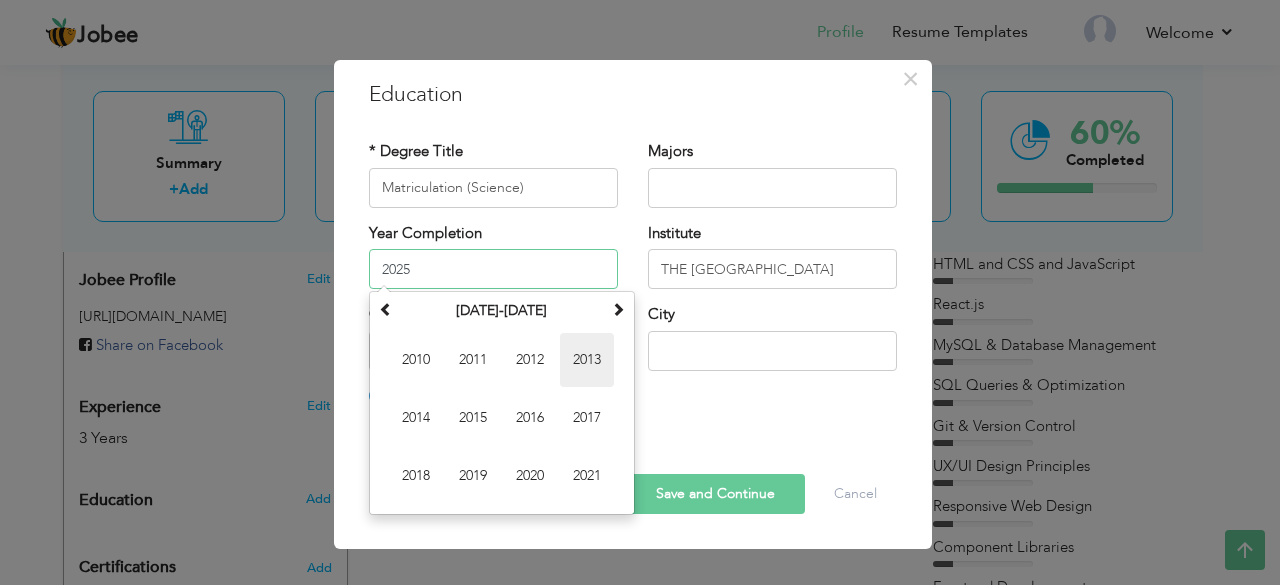 click on "2013" at bounding box center [587, 360] 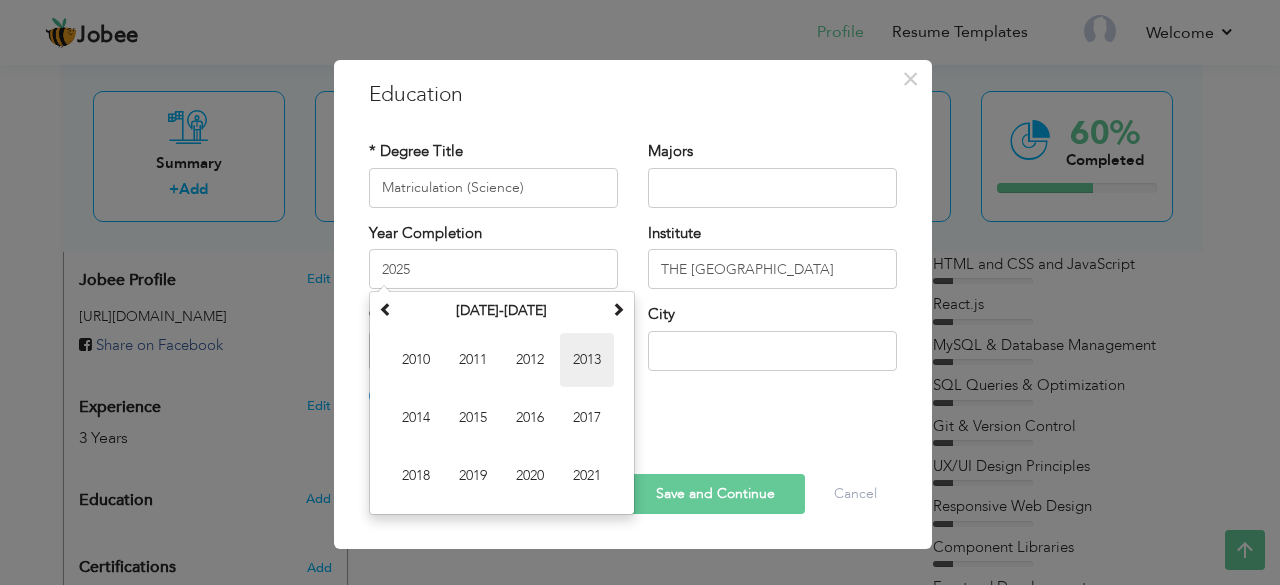 type on "2013" 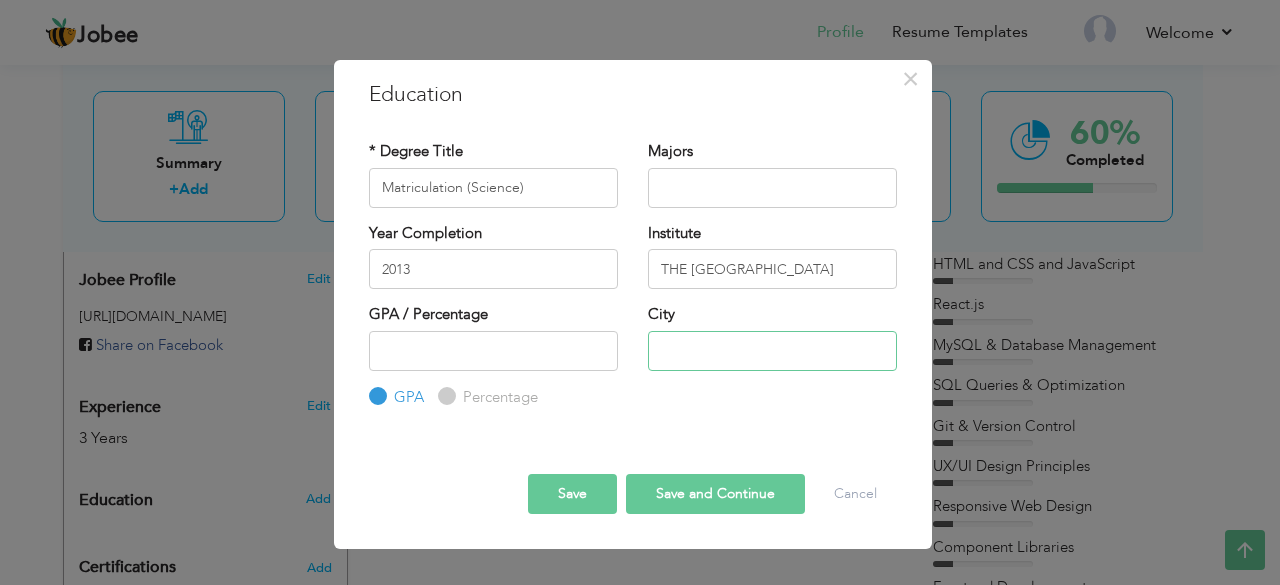 click at bounding box center (772, 351) 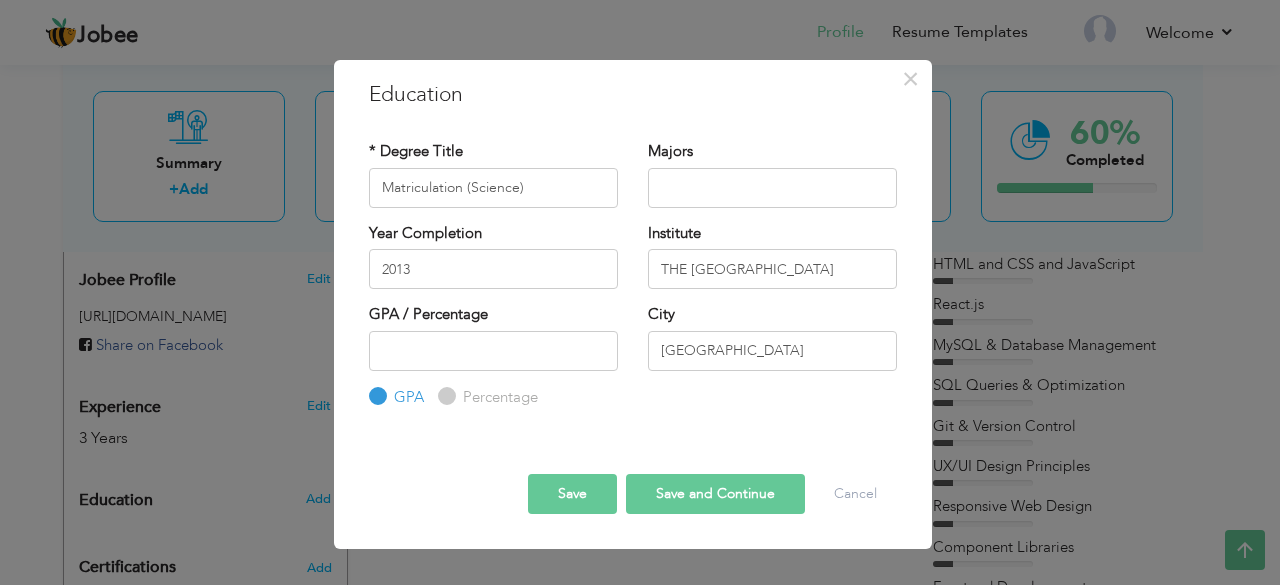 click on "Save and Continue" at bounding box center (715, 494) 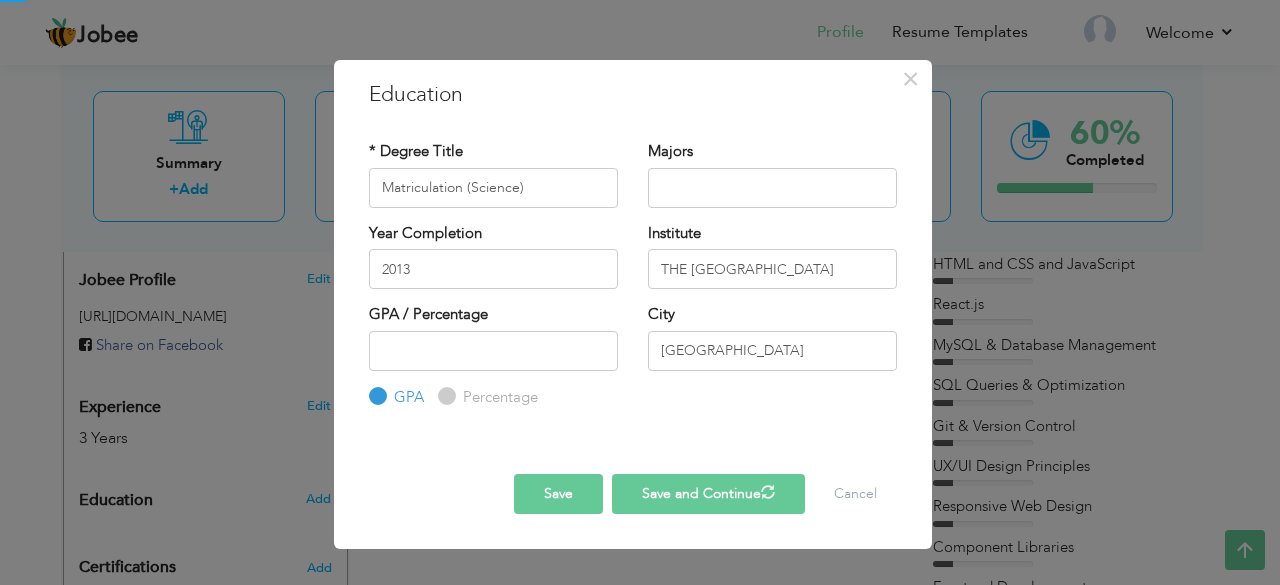 type 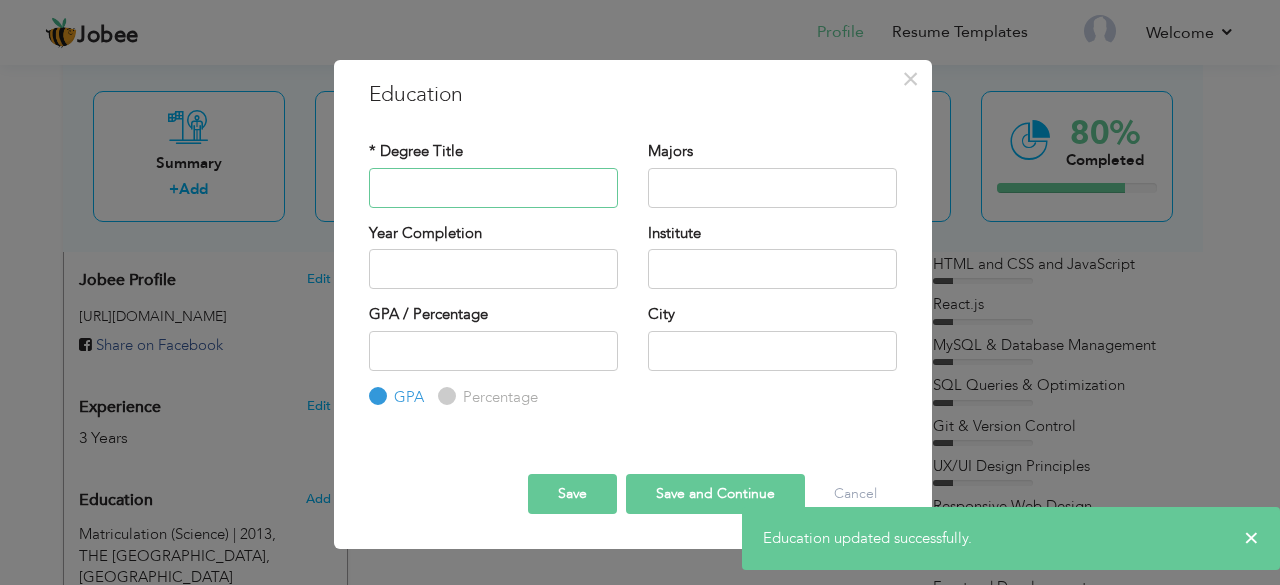 click at bounding box center [493, 188] 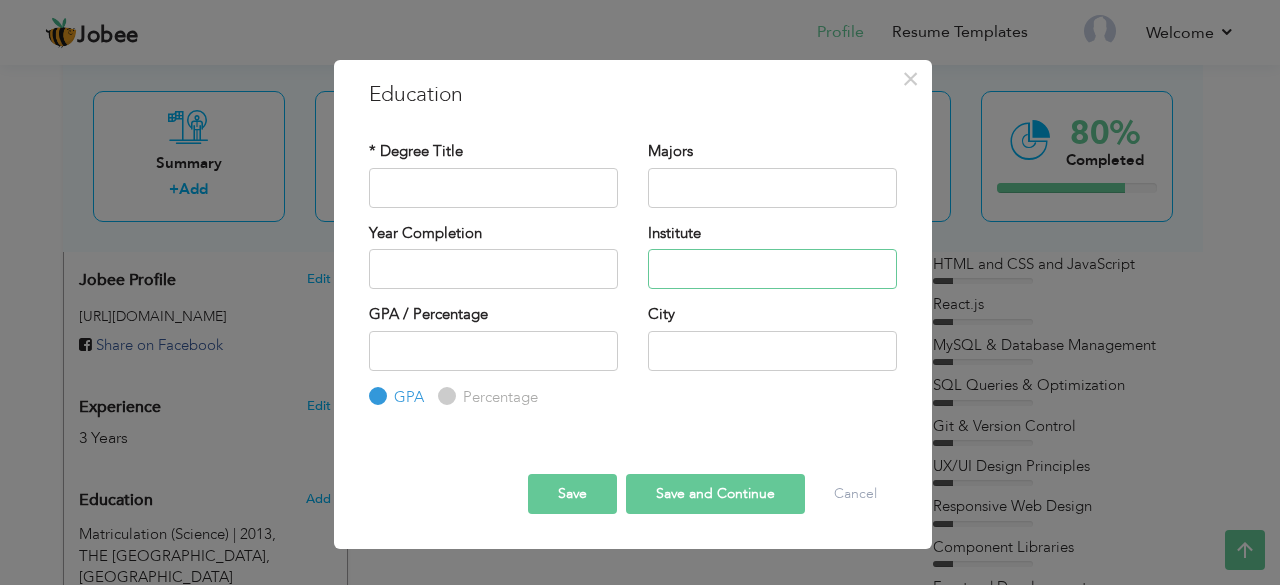 click at bounding box center [772, 269] 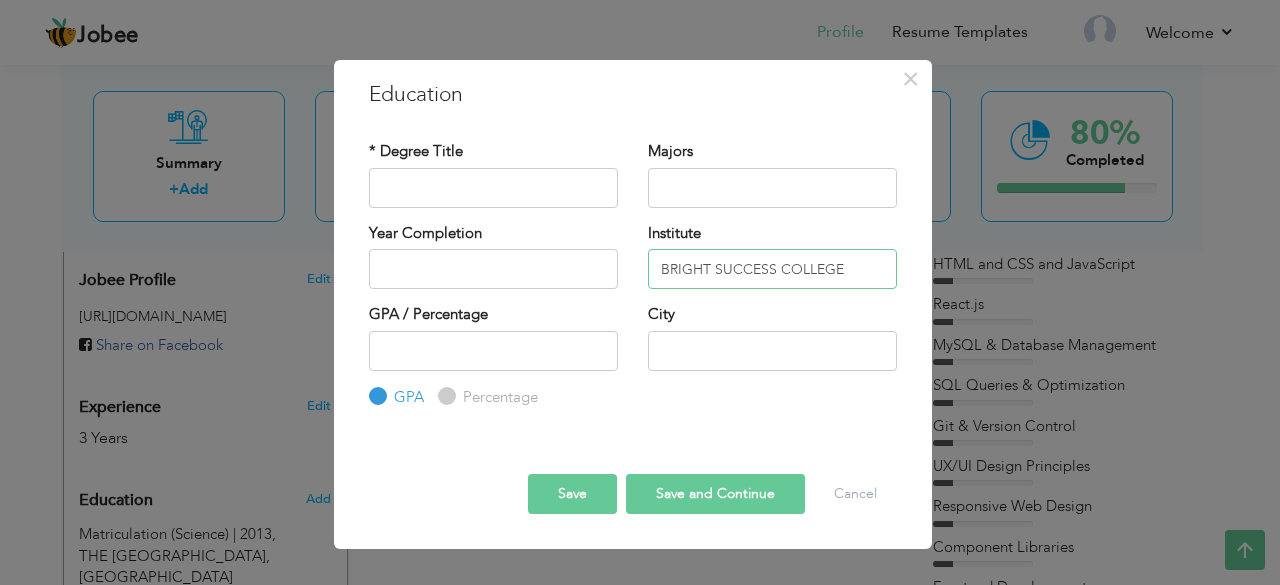 type on "BRIGHT SUCCESS COLLEGE" 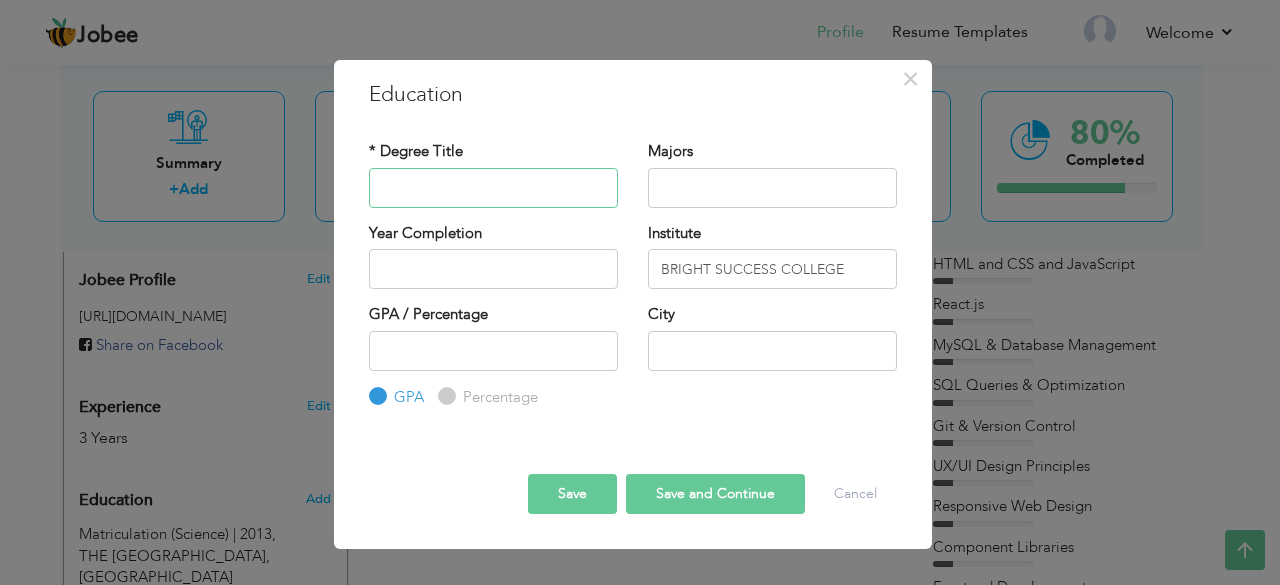 click at bounding box center [493, 188] 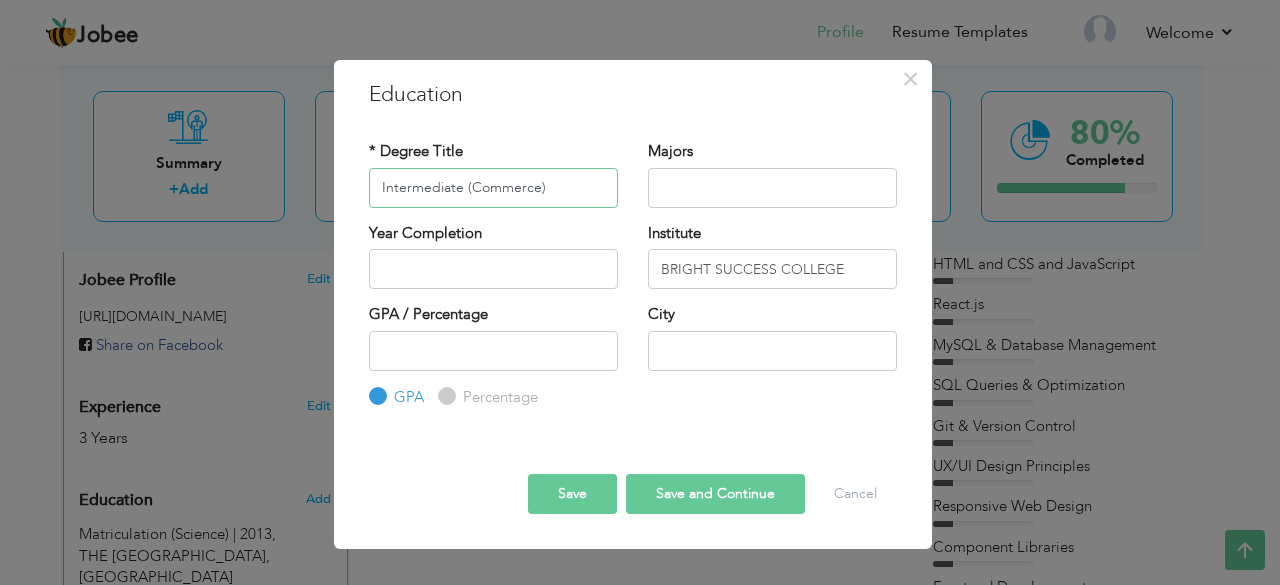 type on "Intermediate (Commerce)" 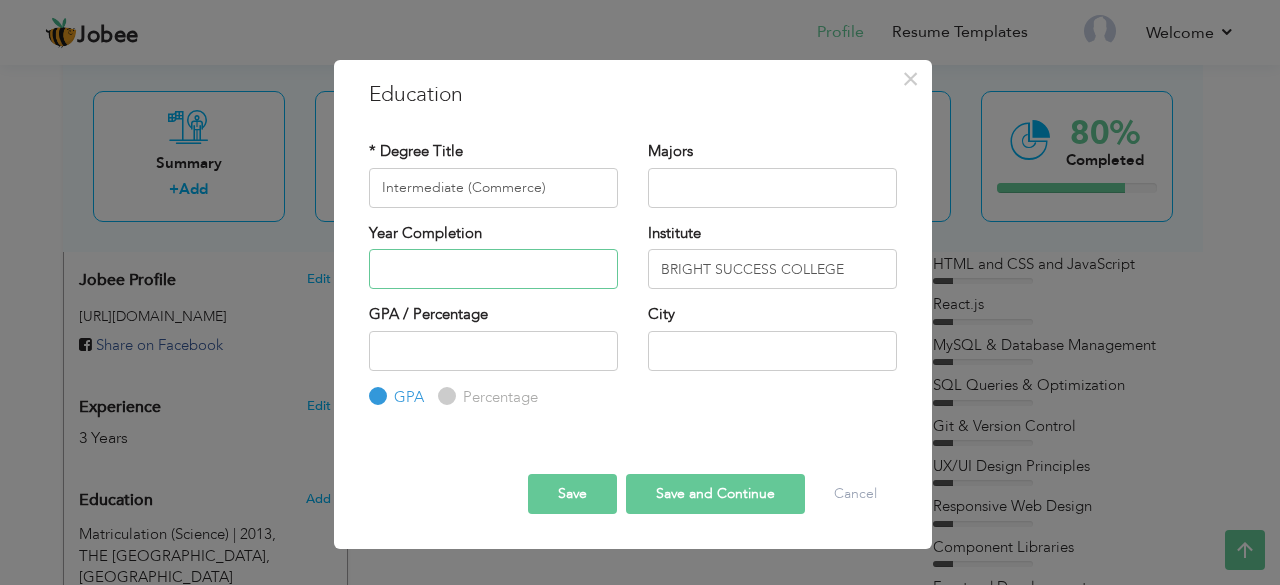 click at bounding box center [493, 269] 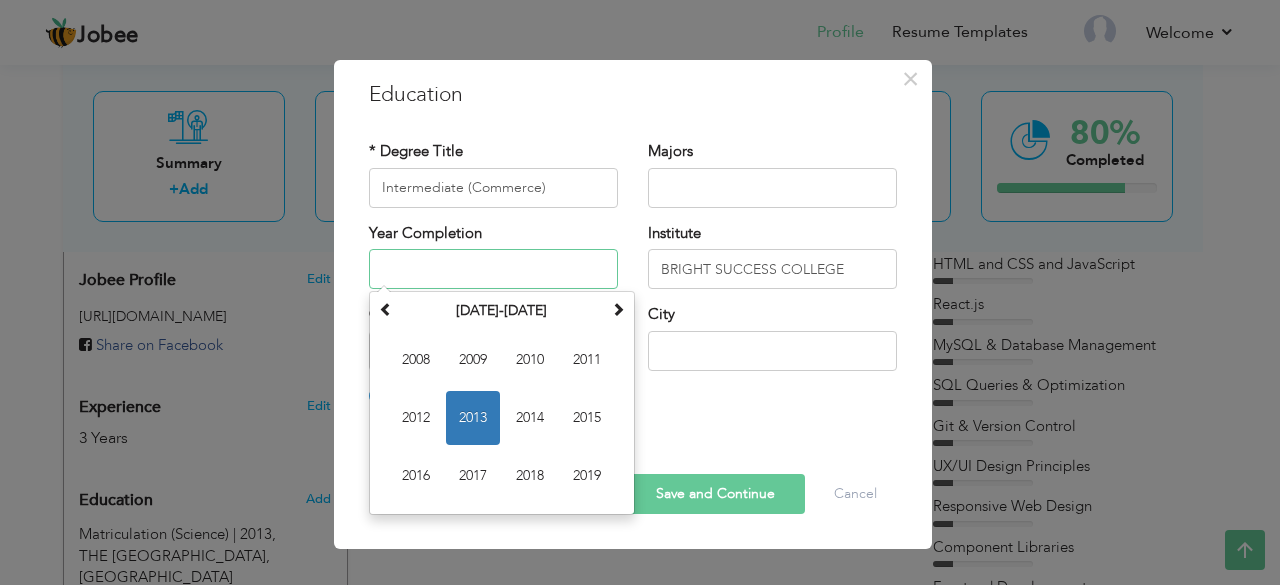 paste on "2015" 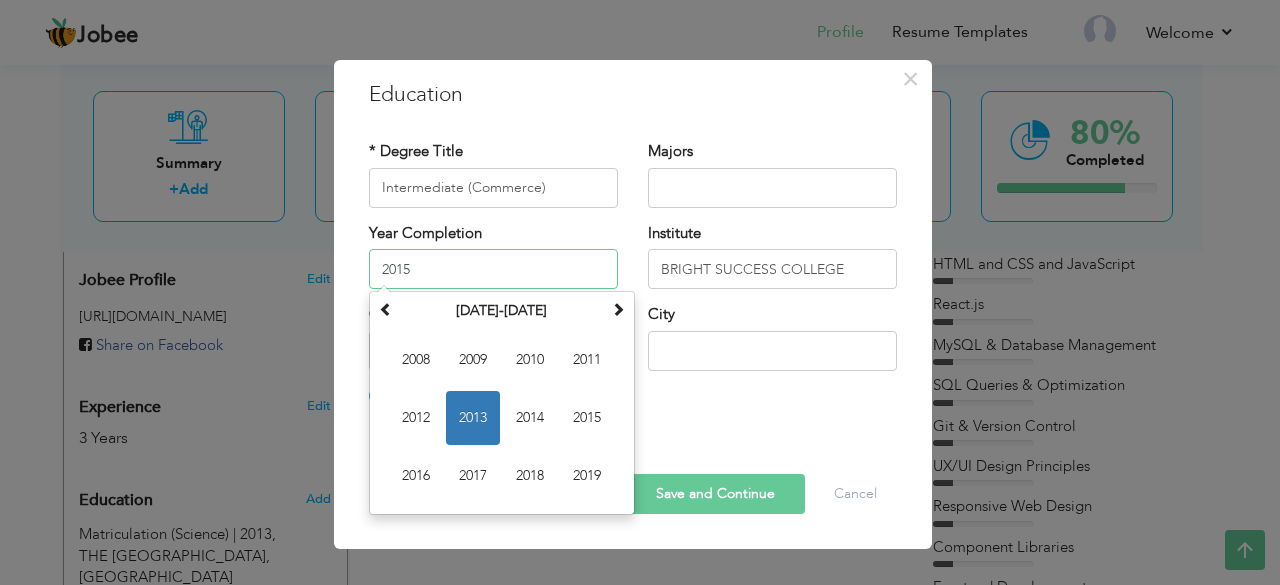 type on "2015" 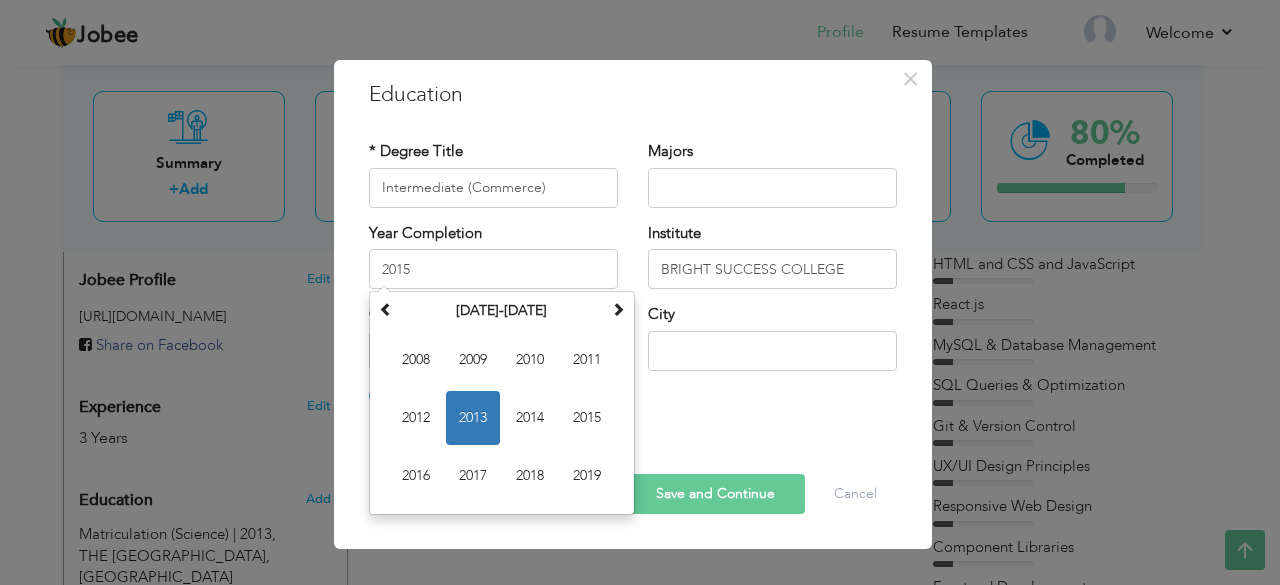 click on "Save
Save and Continue
Delete
Cancel" at bounding box center (633, 476) 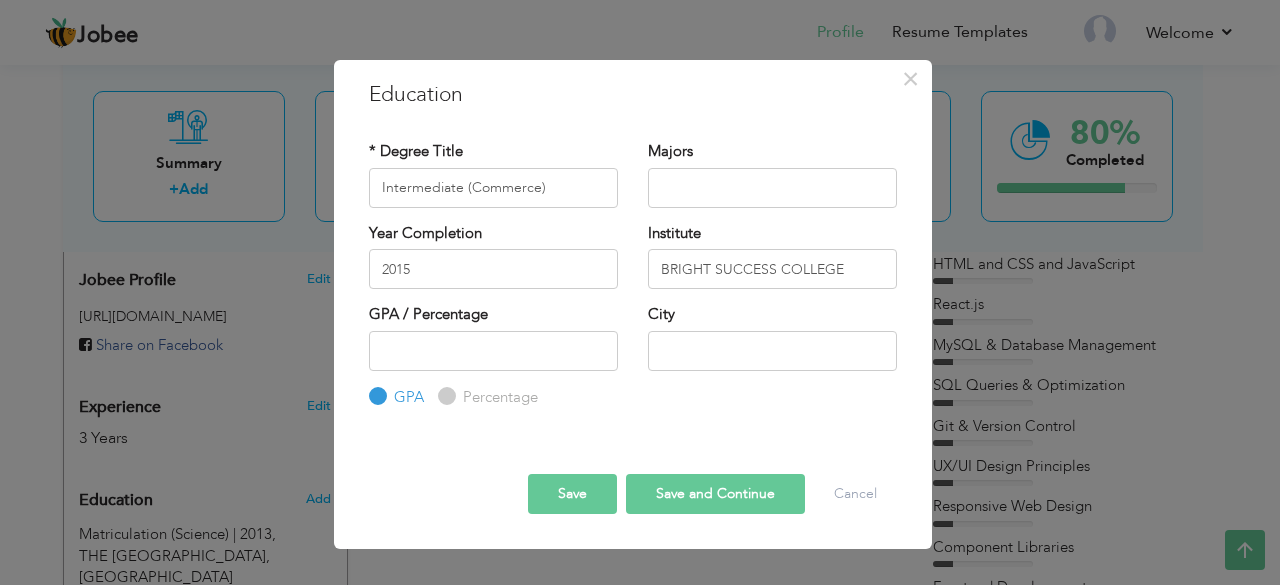 click on "City" at bounding box center [772, 344] 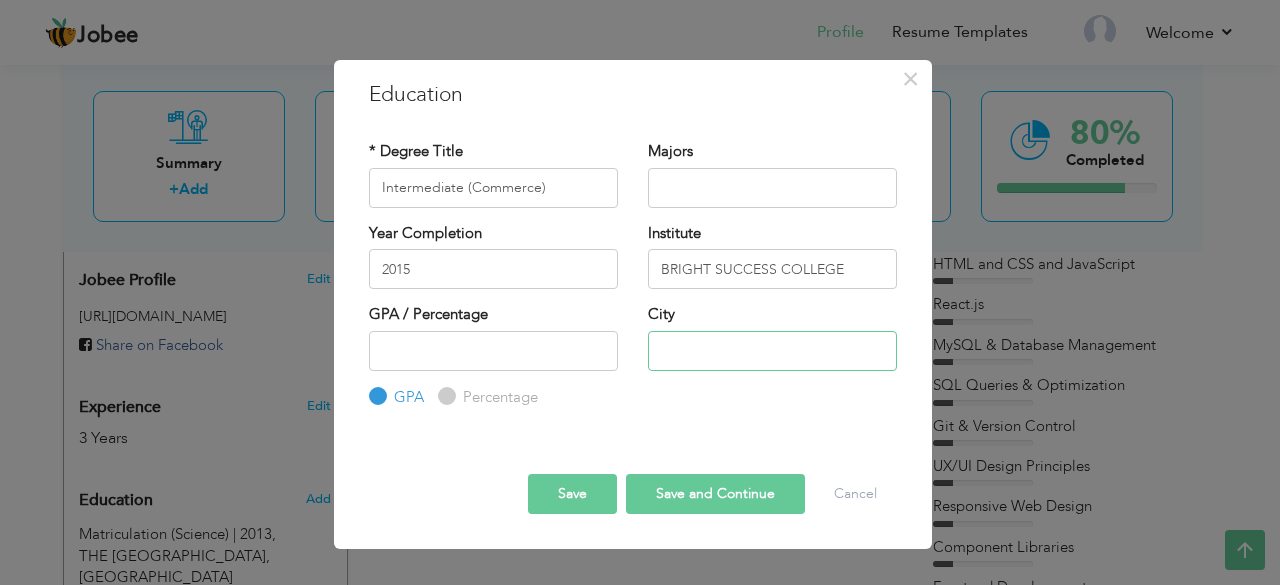 drag, startPoint x: 770, startPoint y: 344, endPoint x: 771, endPoint y: 370, distance: 26.019224 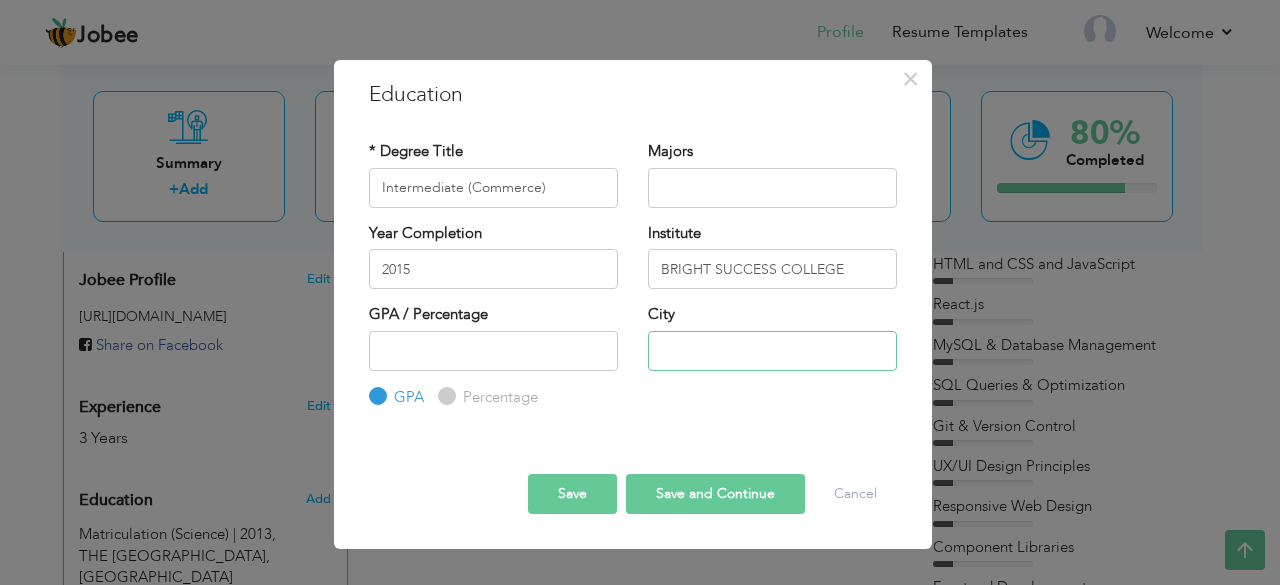 type on "[GEOGRAPHIC_DATA]" 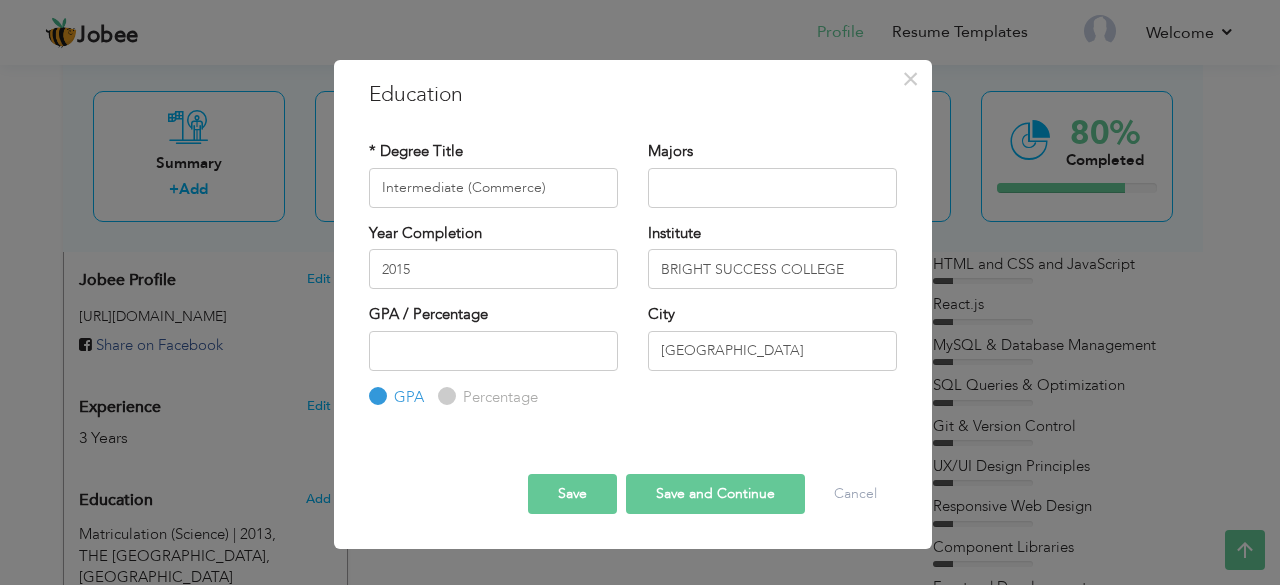 click on "Save and Continue" at bounding box center [715, 494] 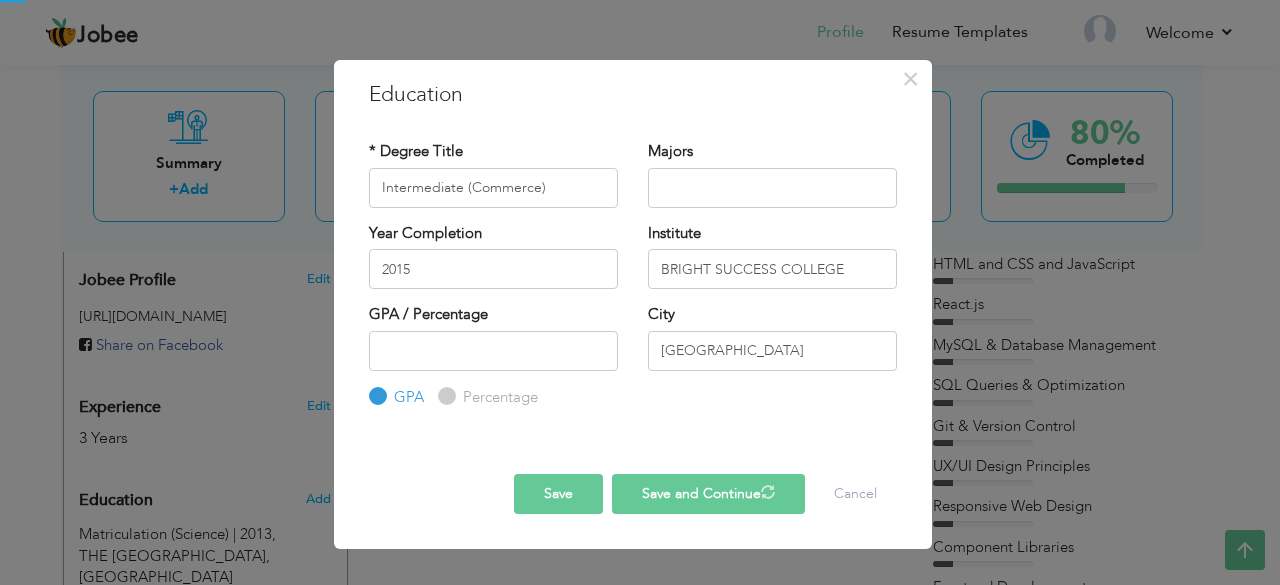type 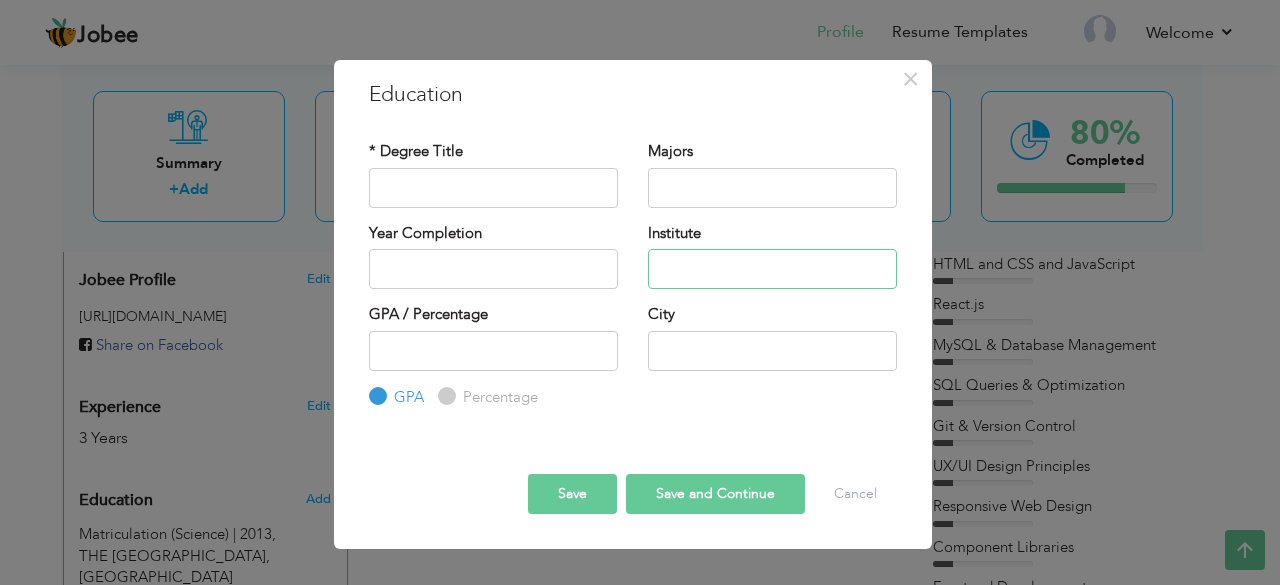 click at bounding box center [772, 269] 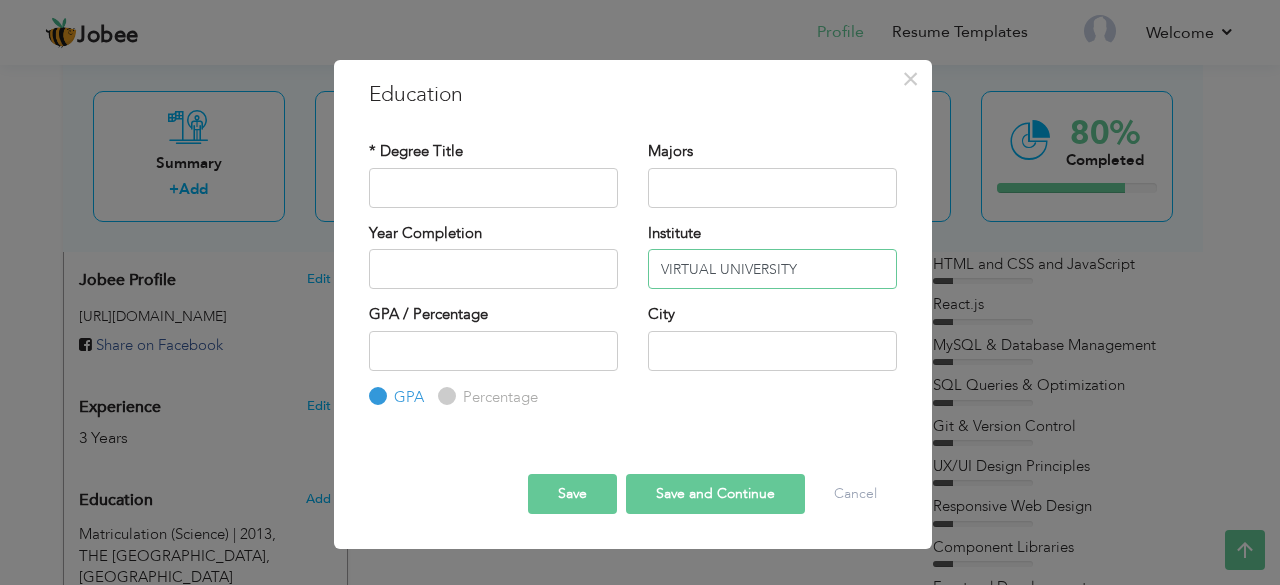 type on "VIRTUAL UNIVERSITY" 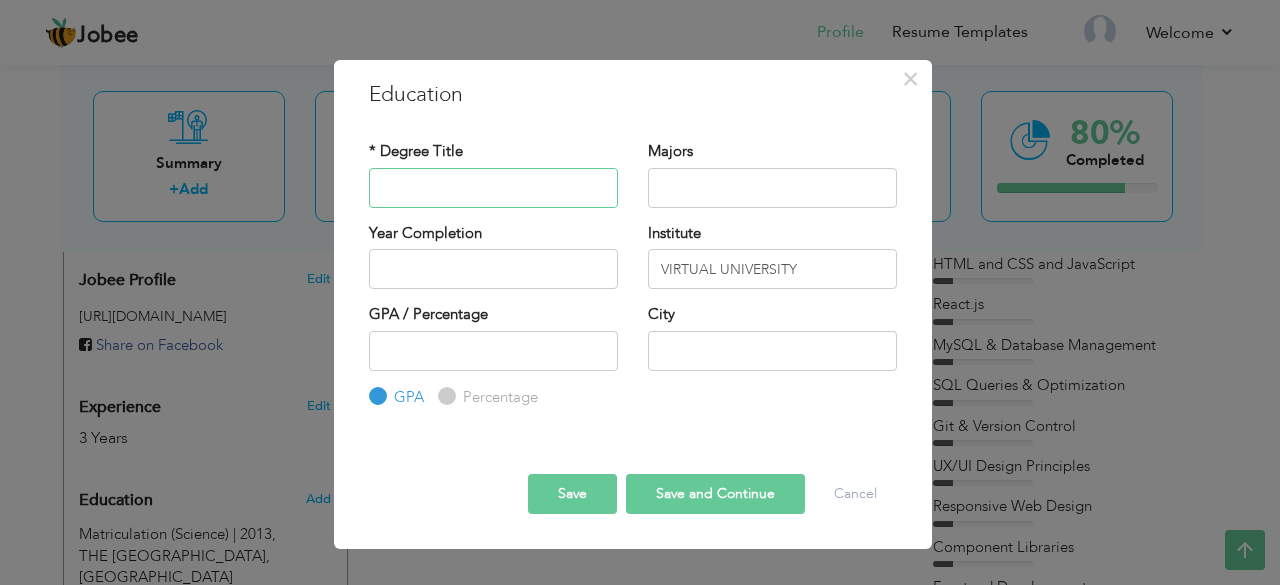 click at bounding box center [493, 188] 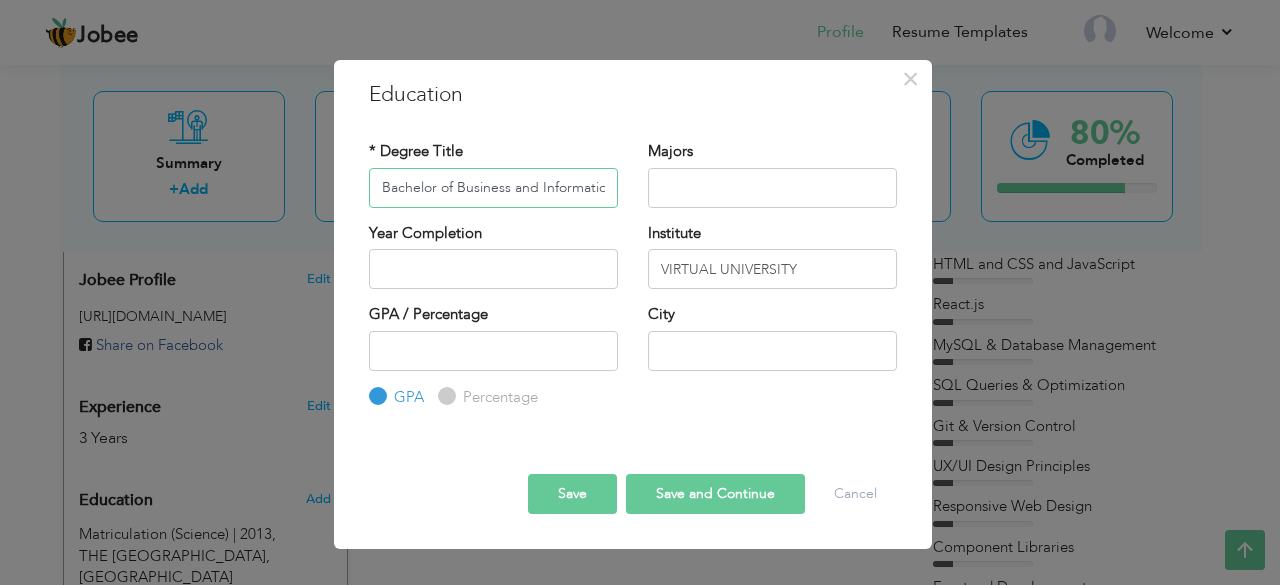 scroll, scrollTop: 0, scrollLeft: 82, axis: horizontal 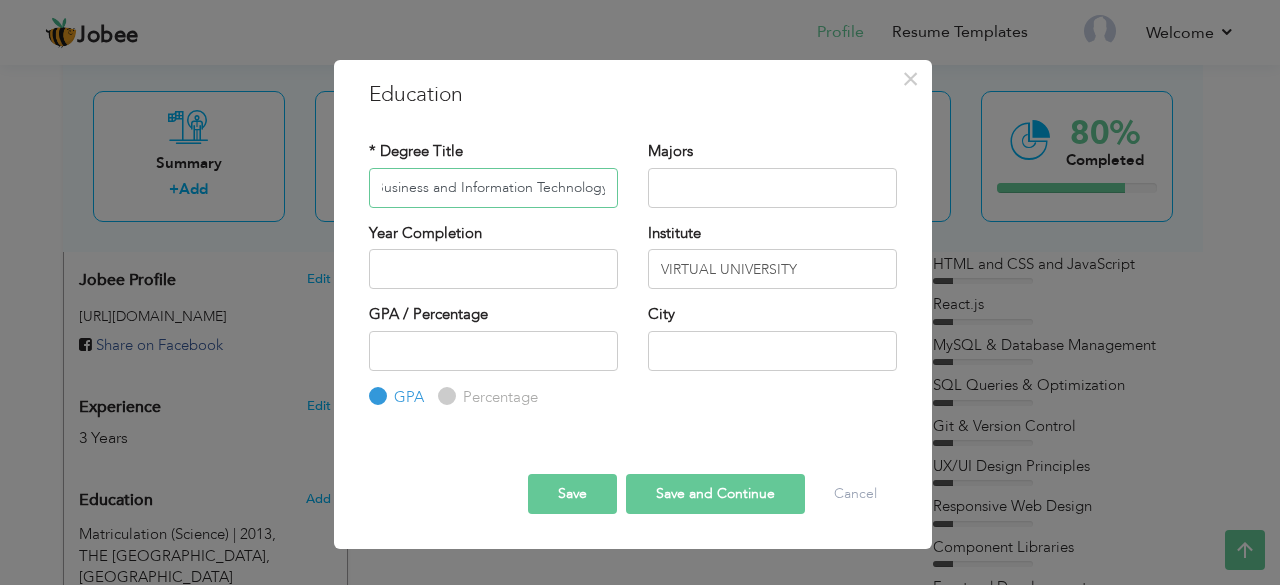 type on "Bachelor of Business and Information Technology" 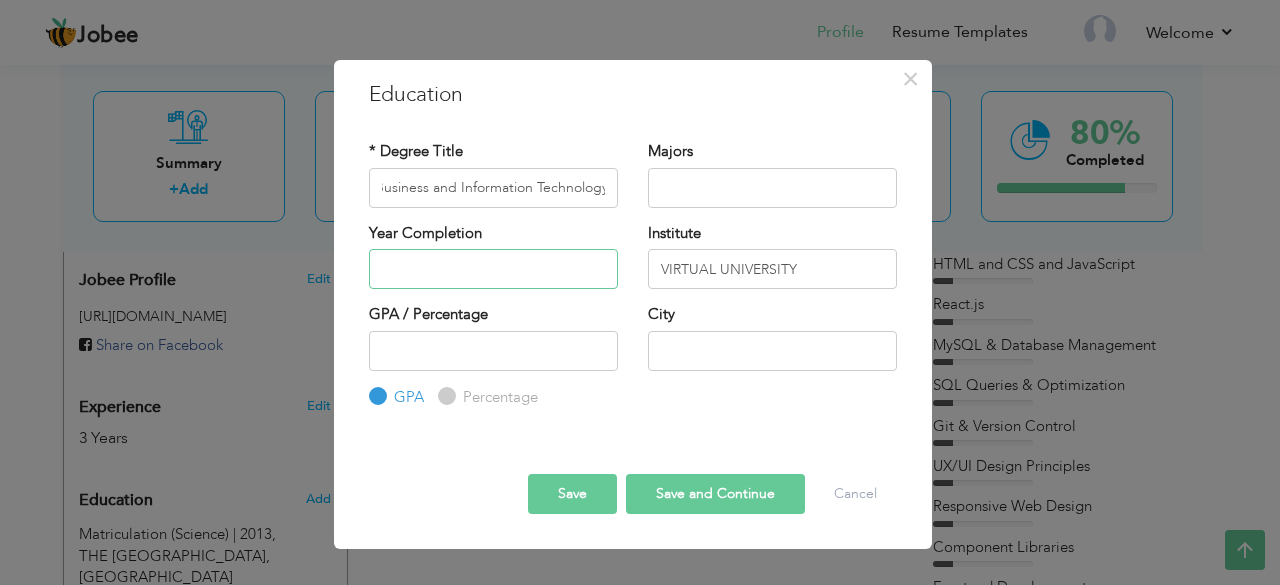 click at bounding box center [493, 269] 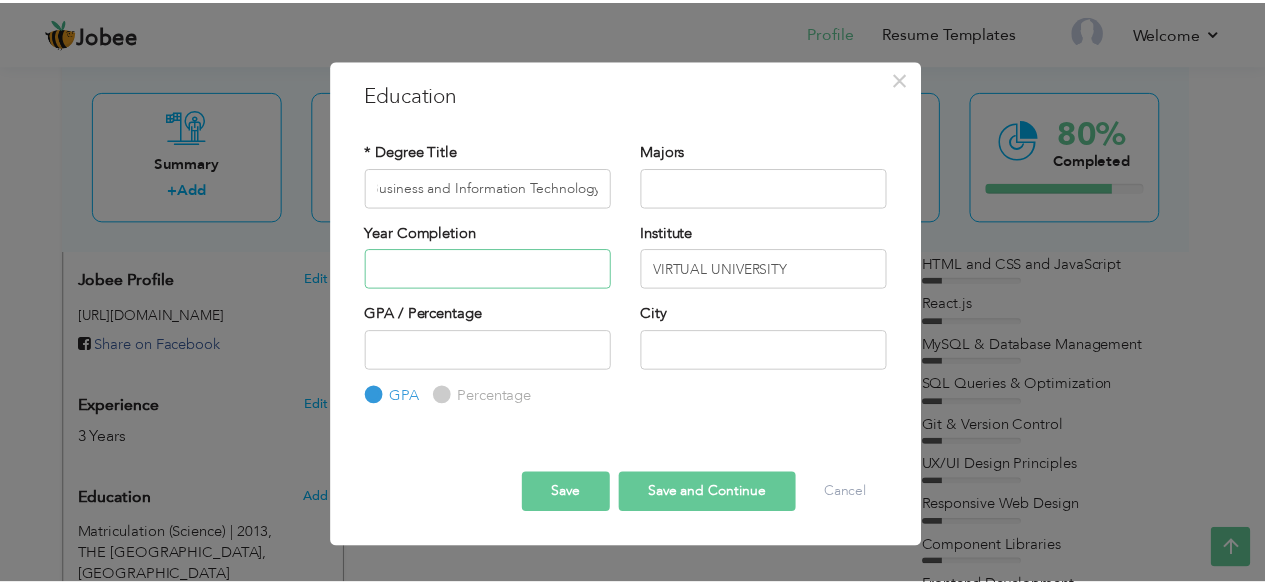 scroll, scrollTop: 0, scrollLeft: 0, axis: both 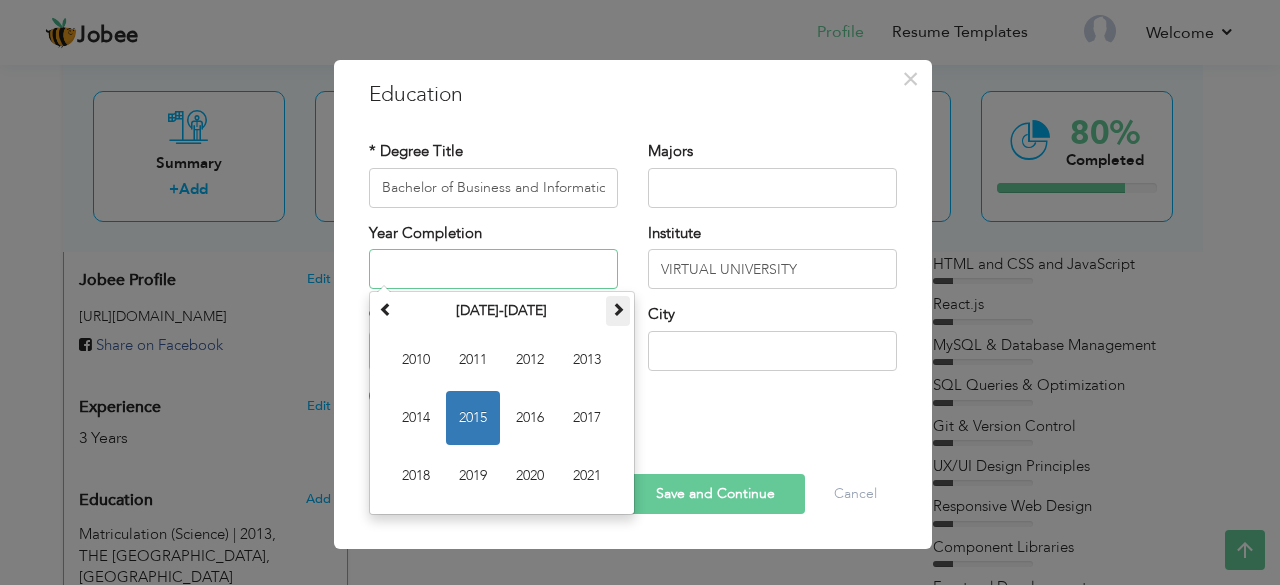 click at bounding box center (618, 309) 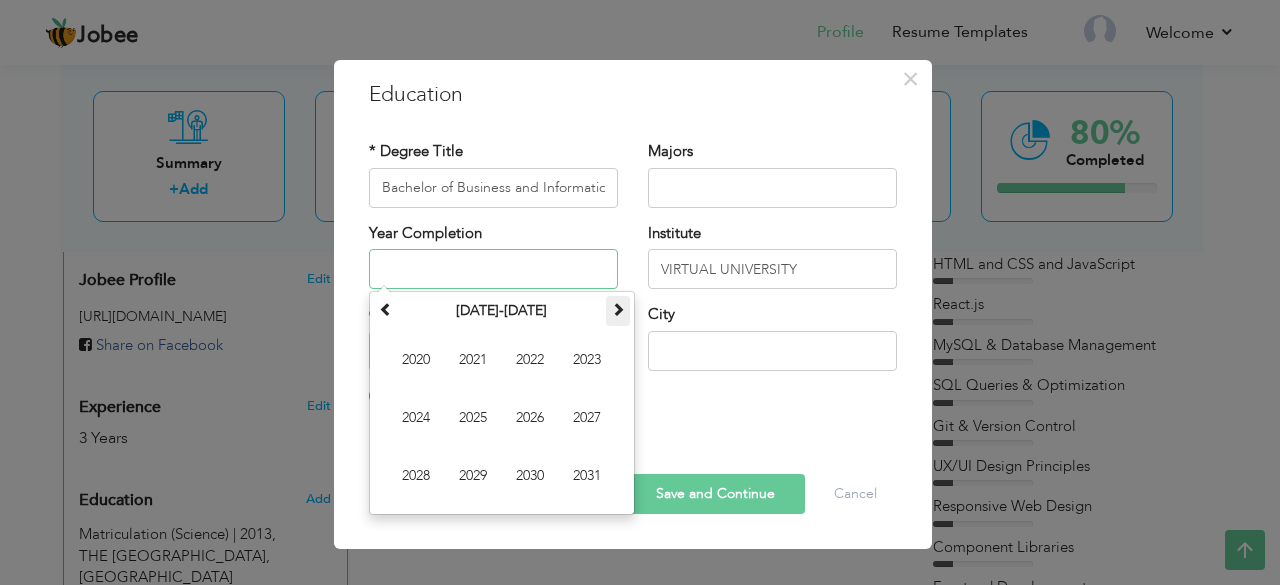 click at bounding box center (618, 309) 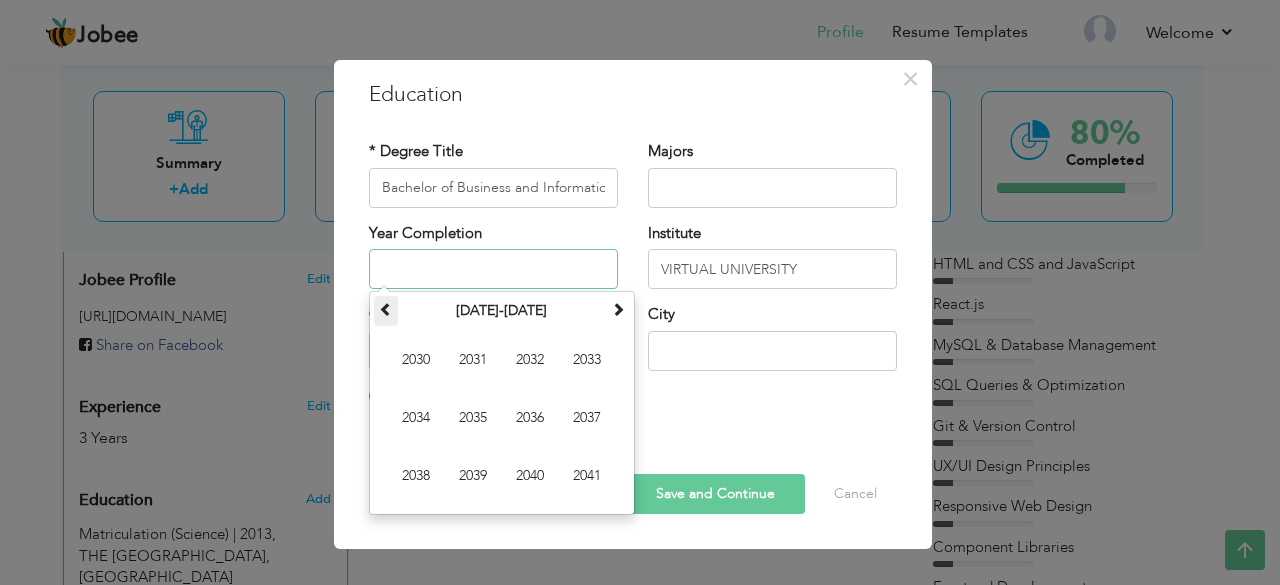 click at bounding box center [386, 309] 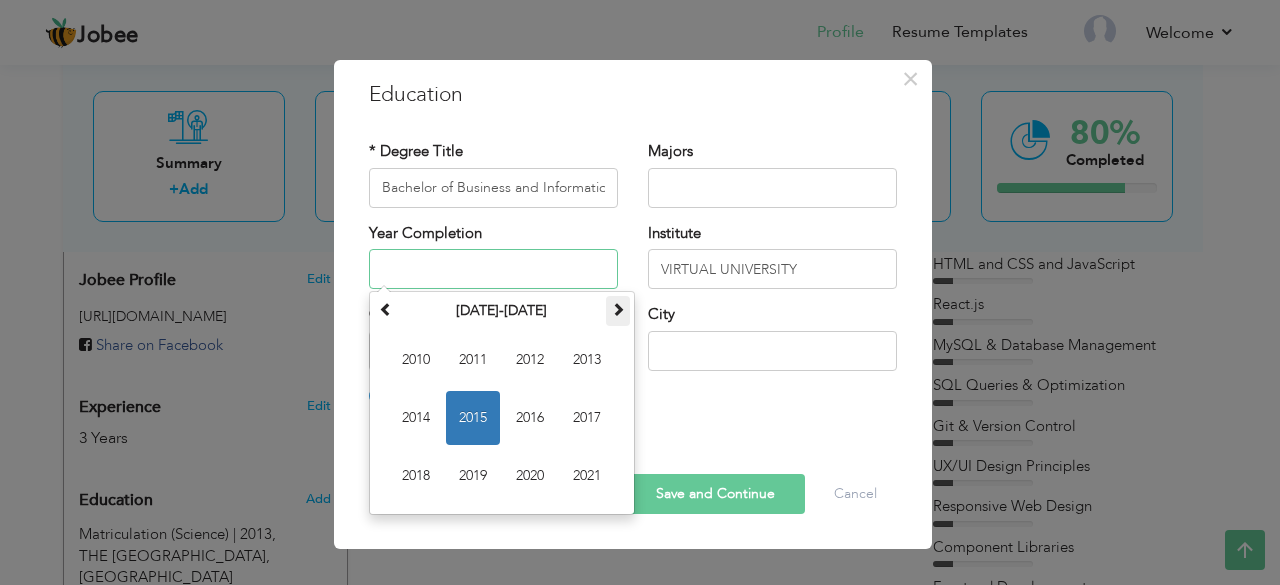click at bounding box center [618, 309] 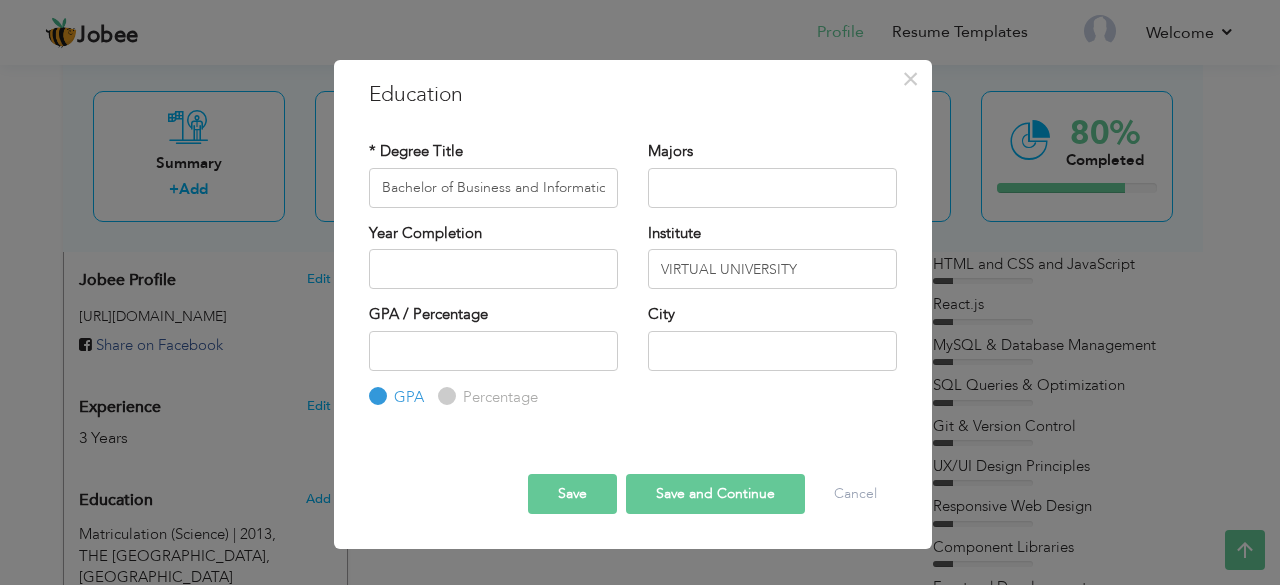 click on "Education with same "Degree Level /Degree Title & Year Complition" already exist!" at bounding box center (633, 408) 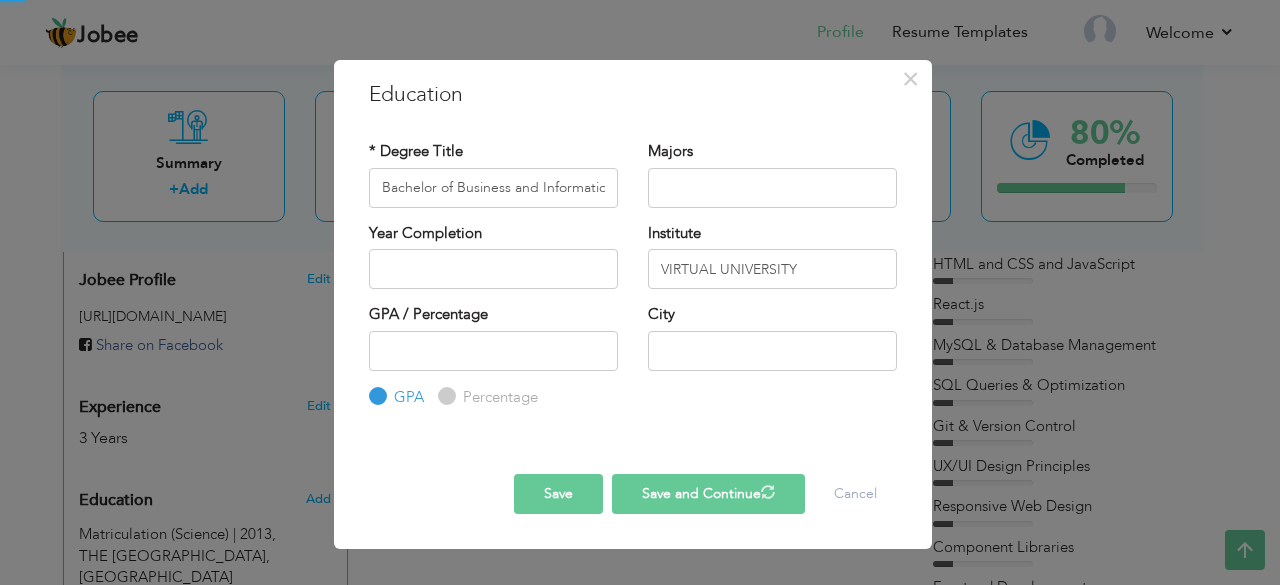 type 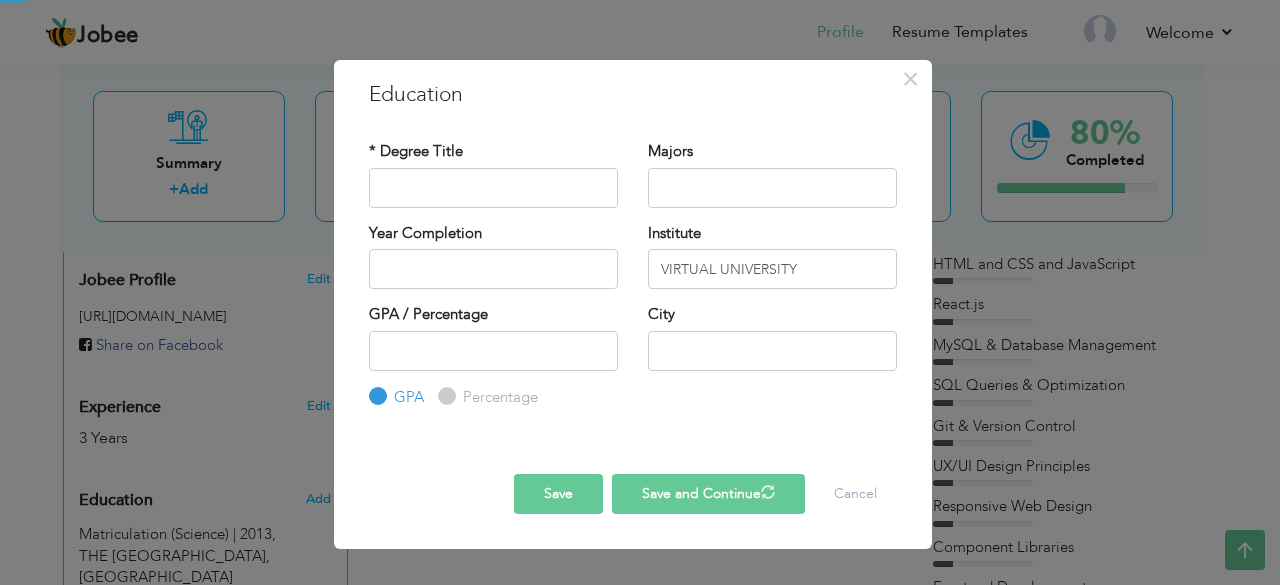 type 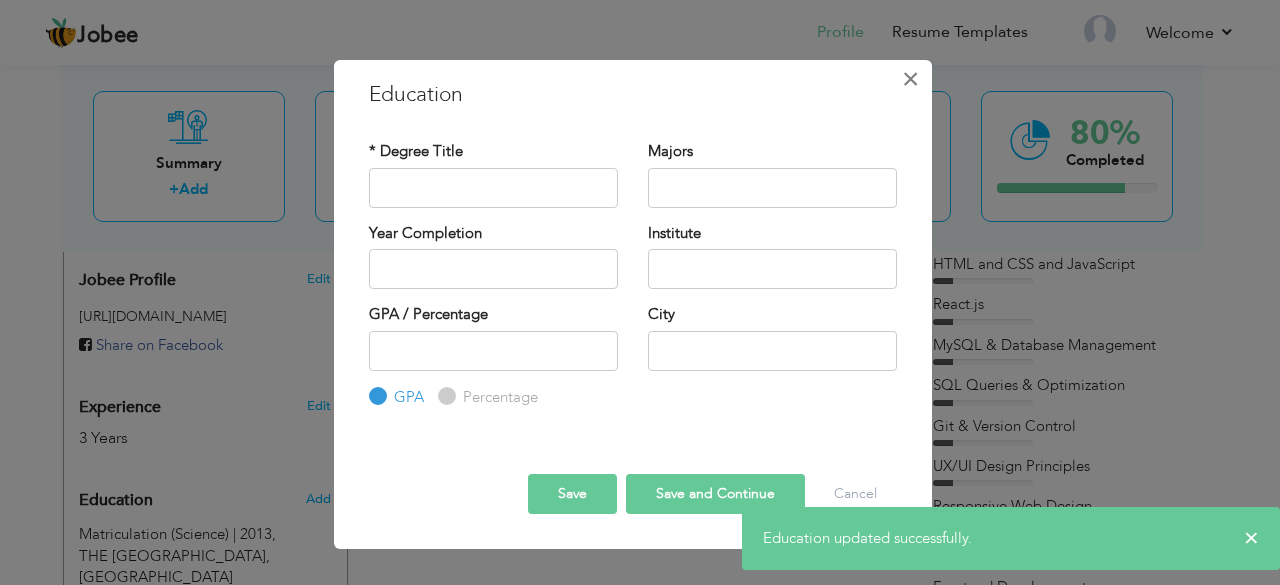 click on "×" at bounding box center [910, 79] 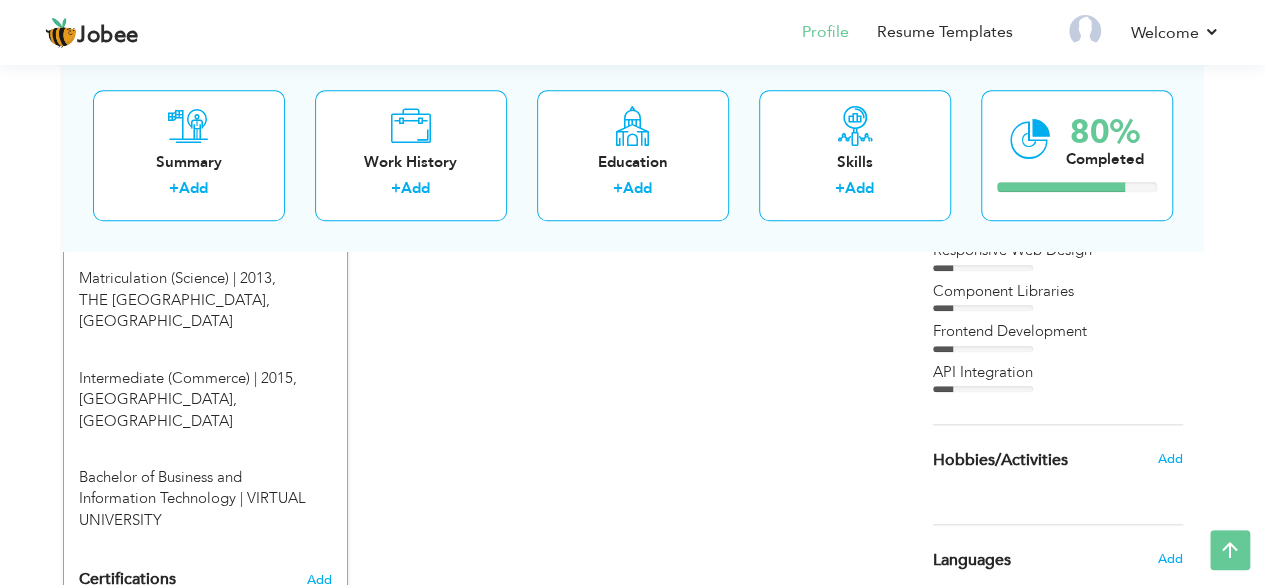 scroll, scrollTop: 900, scrollLeft: 0, axis: vertical 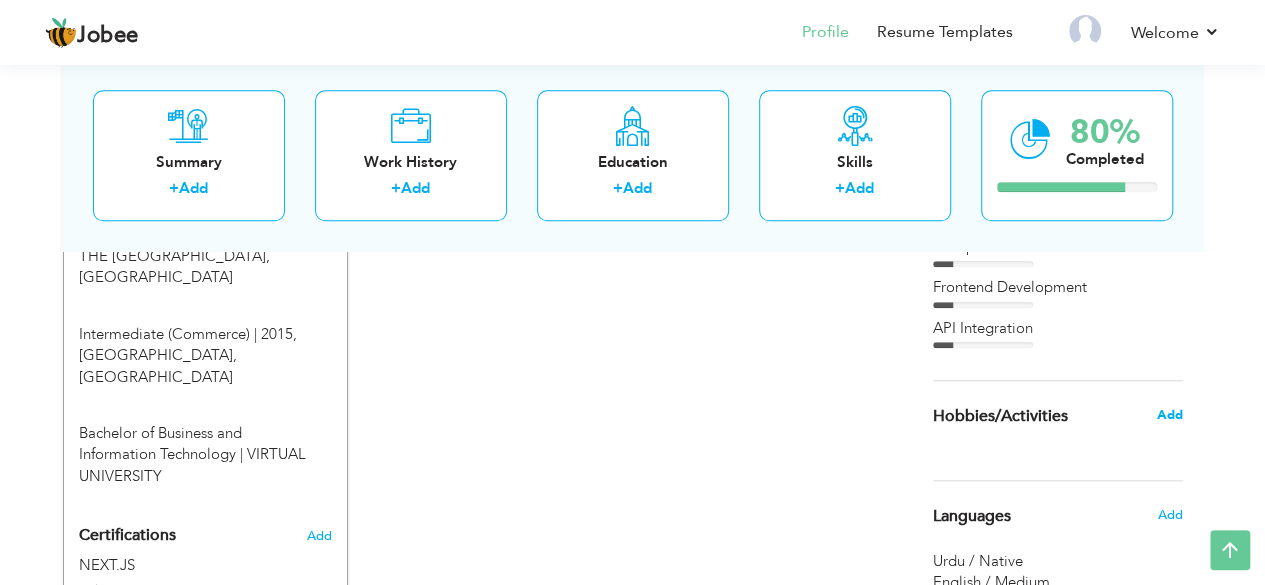 click on "Add" at bounding box center (1169, 415) 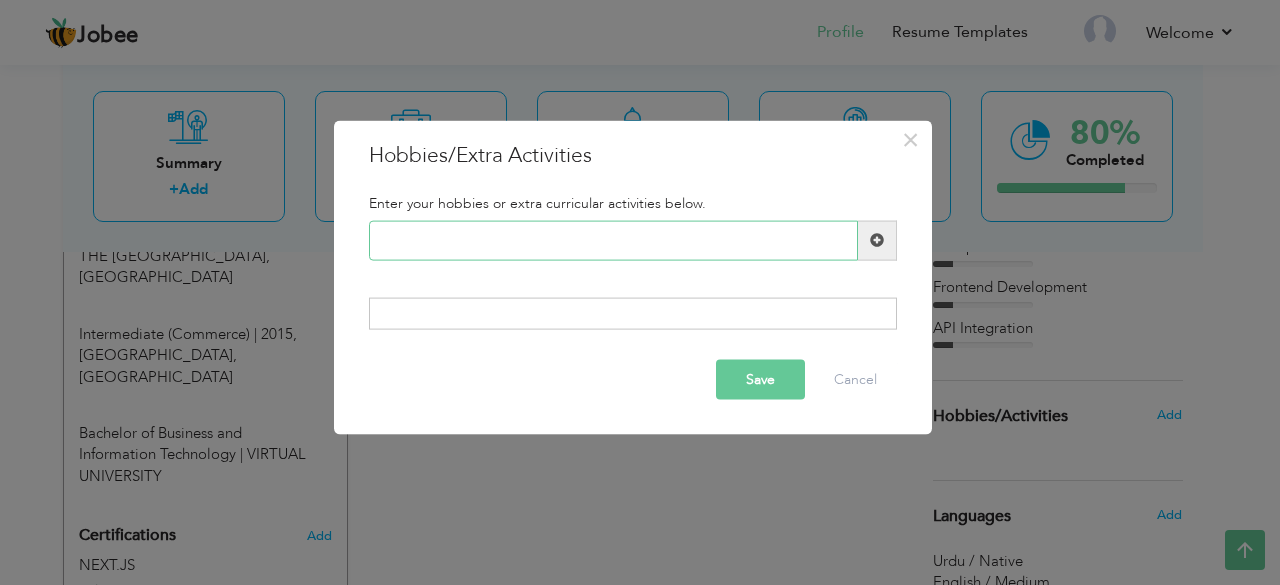 paste on "UI/UX Design Exploration" 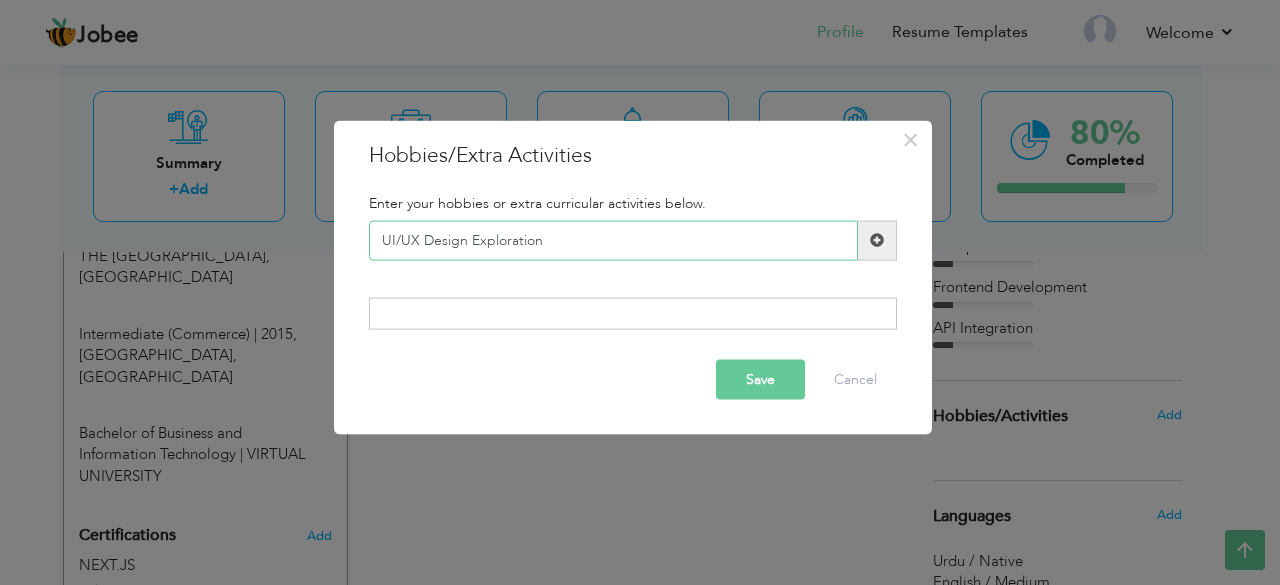 type on "UI/UX Design Exploration" 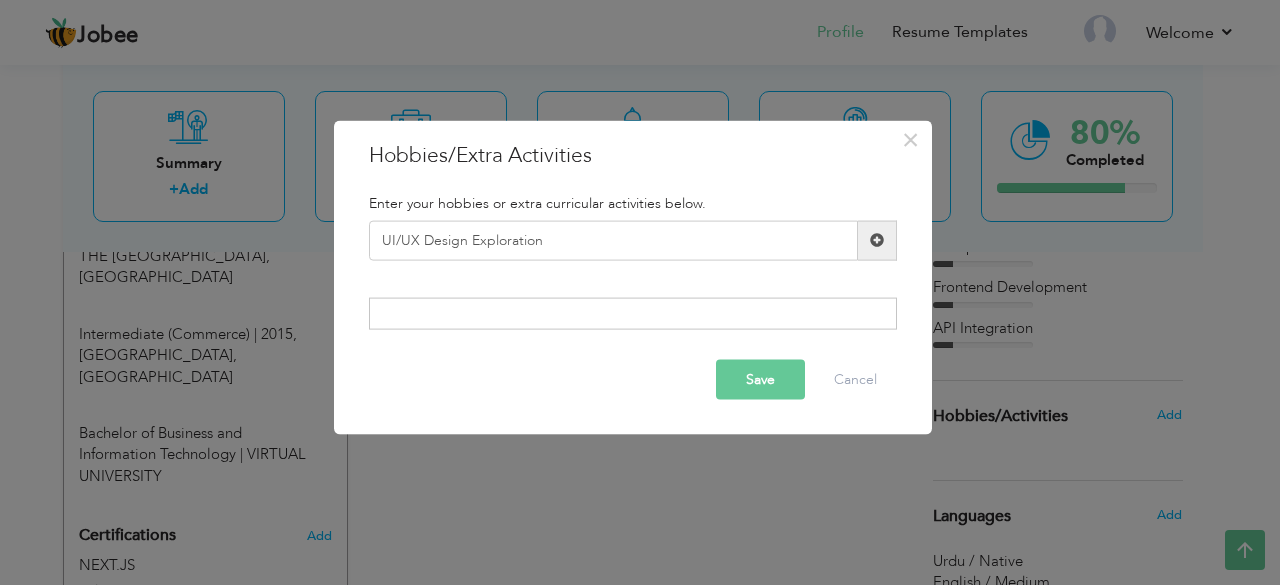 click at bounding box center [877, 240] 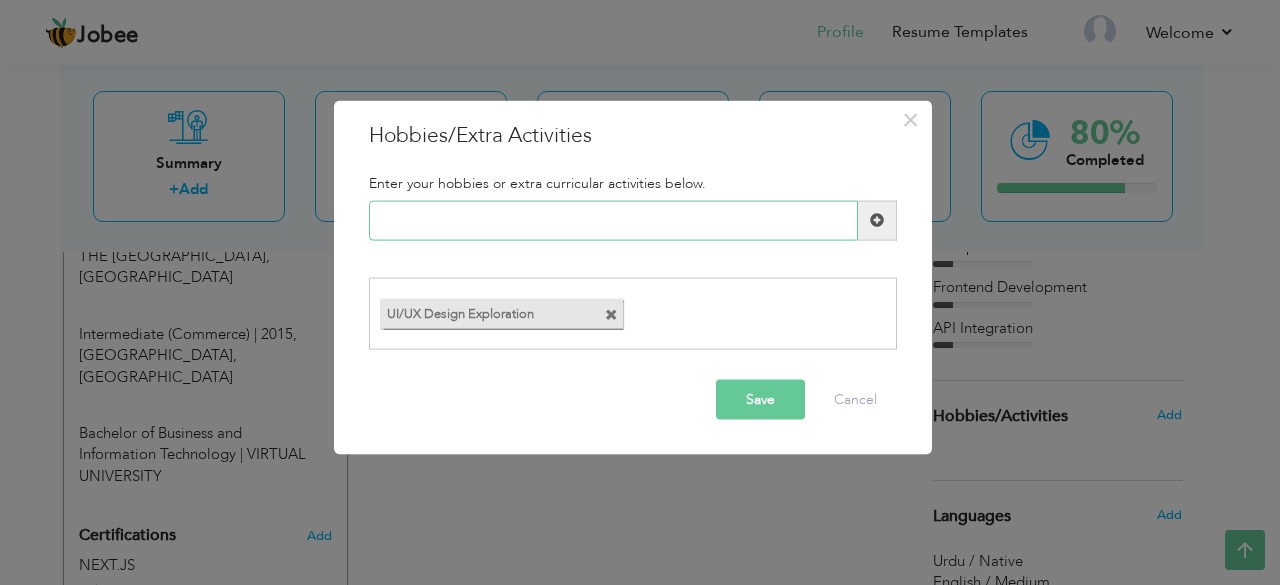 click at bounding box center [613, 220] 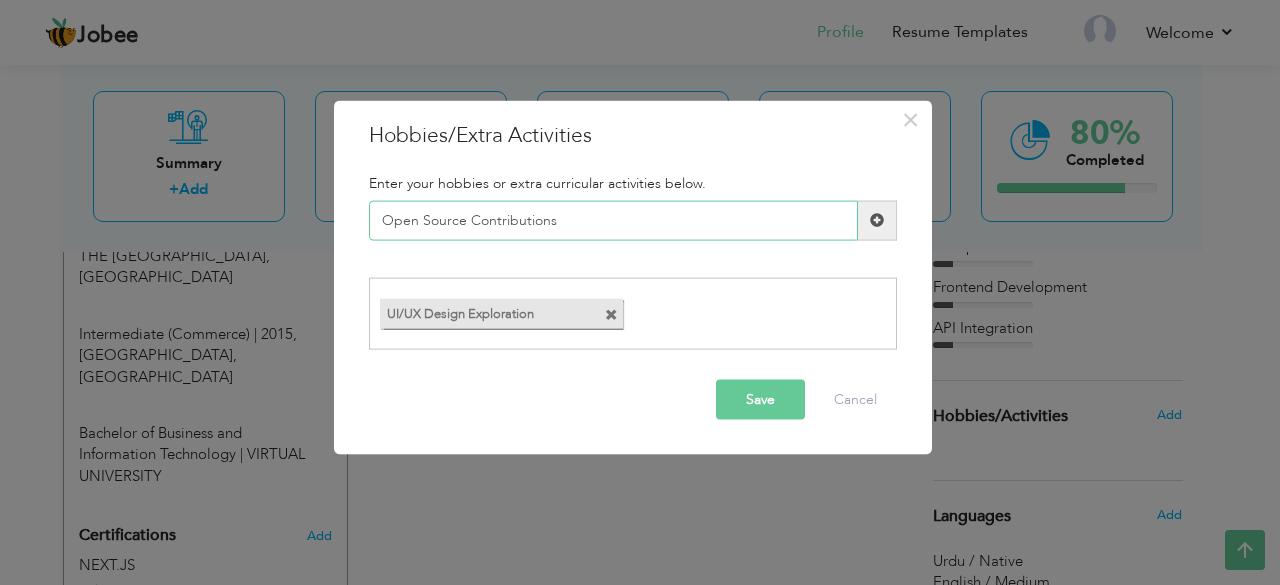 type on "Open Source Contributions" 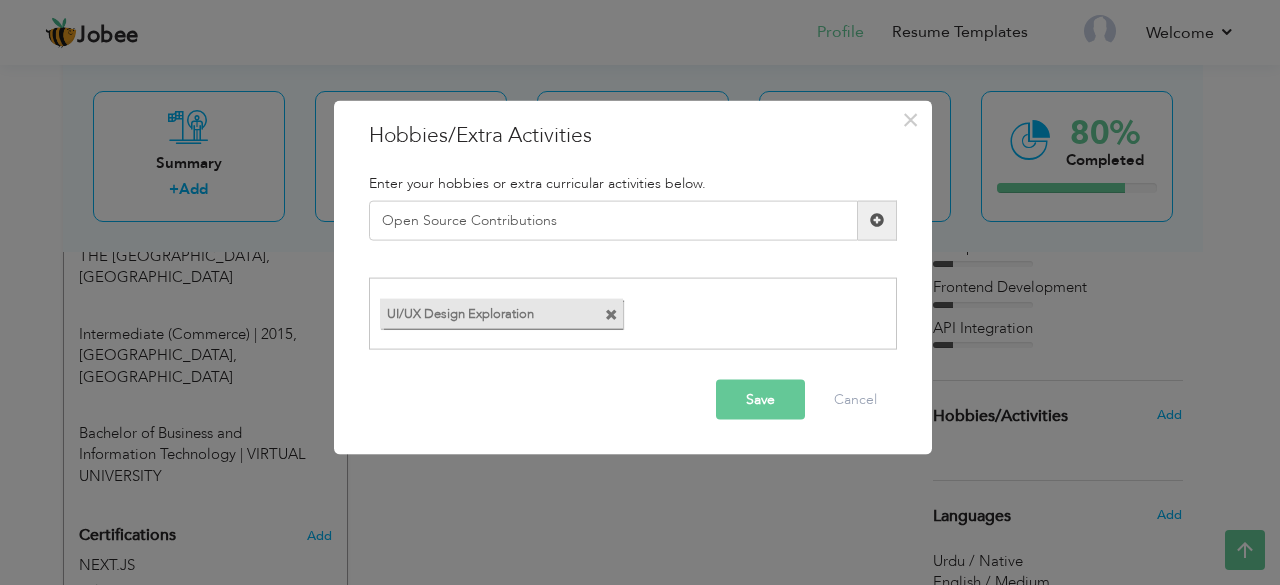 click at bounding box center (877, 220) 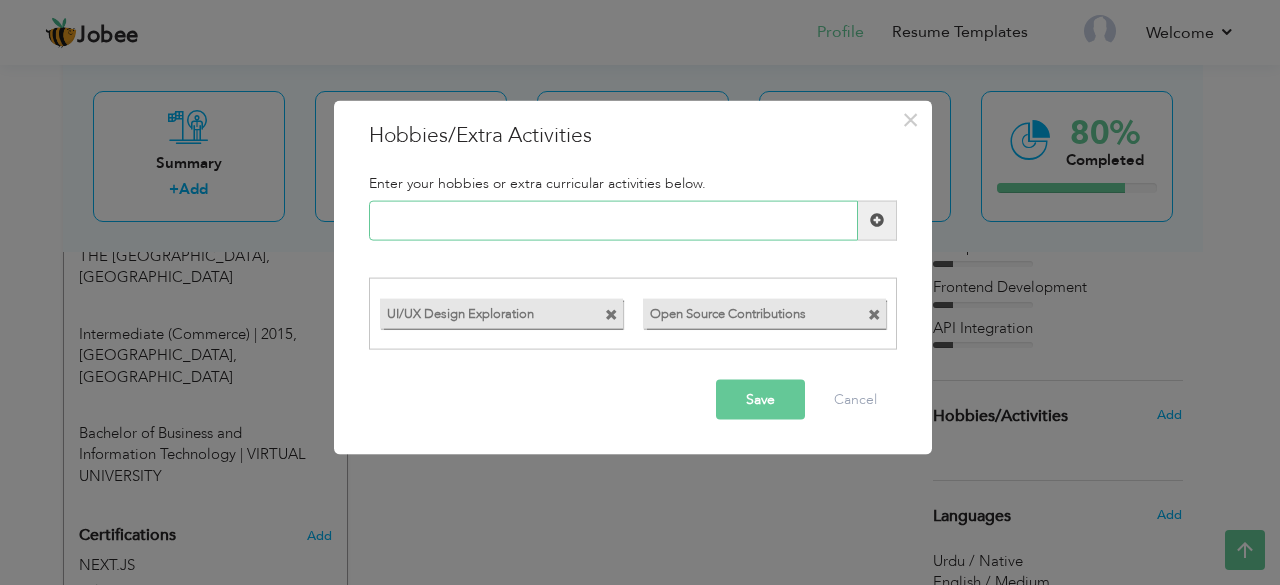 click at bounding box center [613, 220] 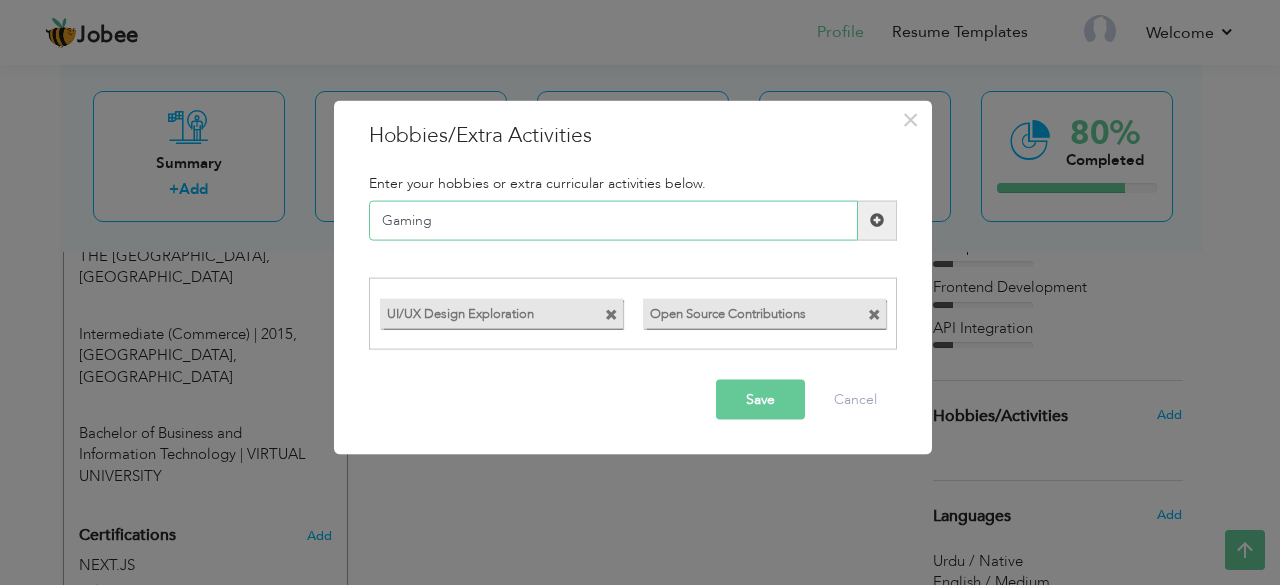 type on "Gaming" 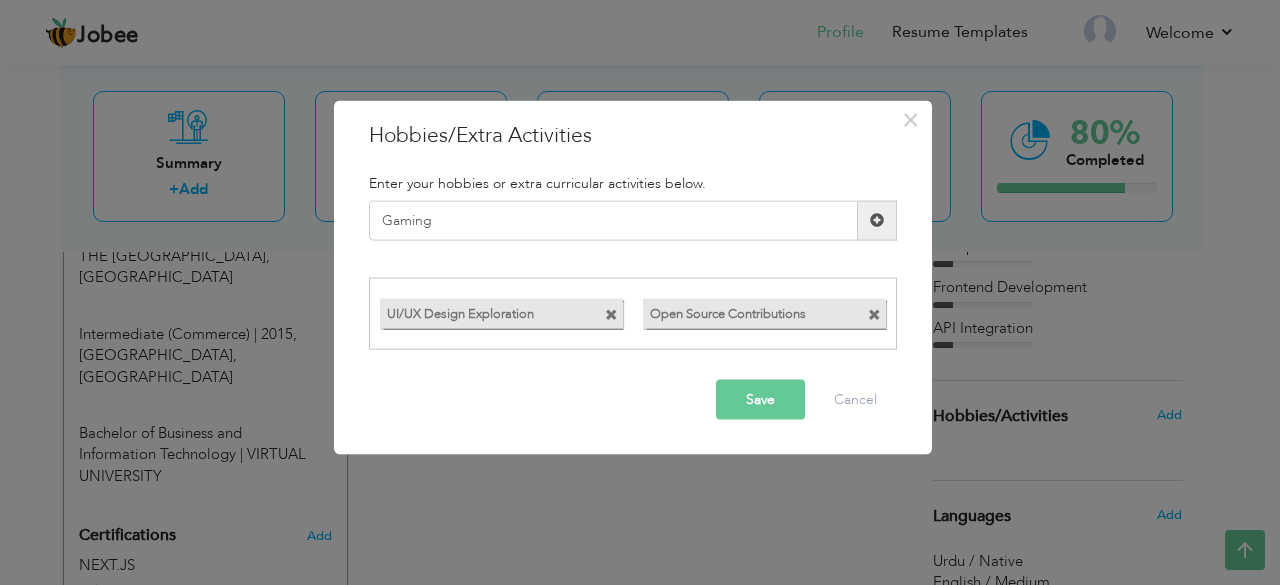 click at bounding box center (877, 220) 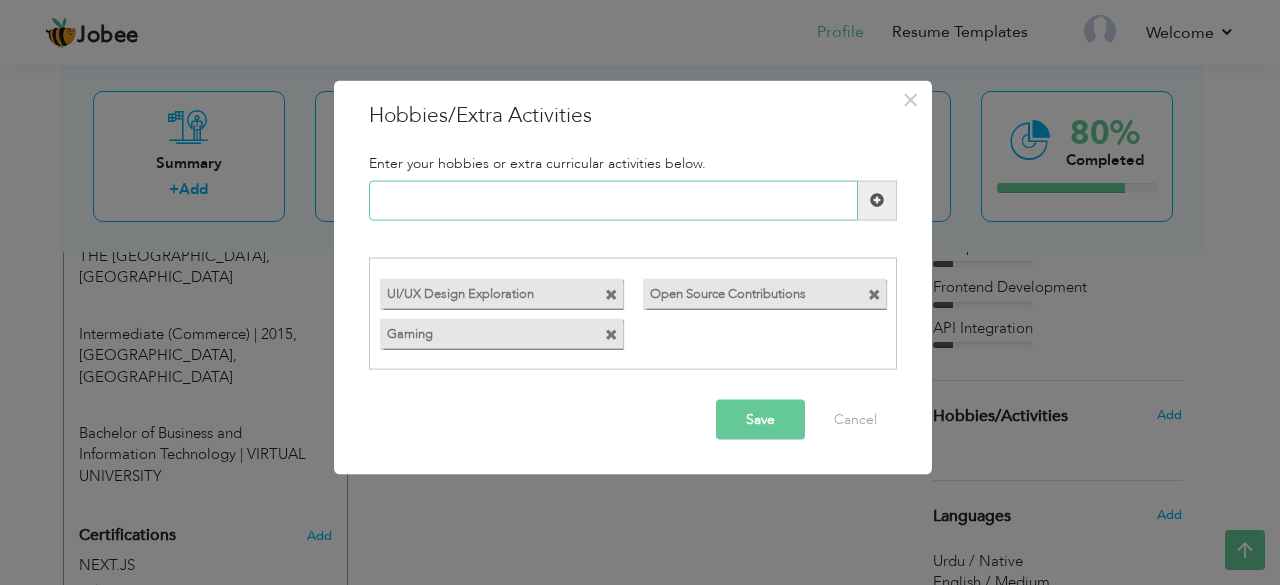 click at bounding box center [613, 200] 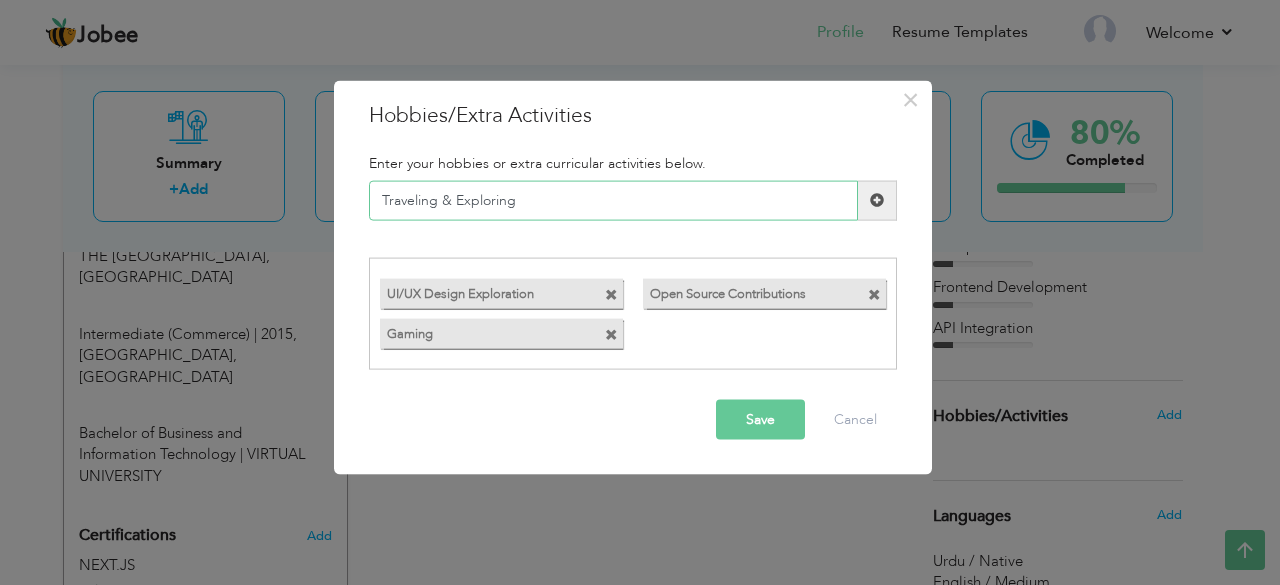 type on "Traveling & Exploring" 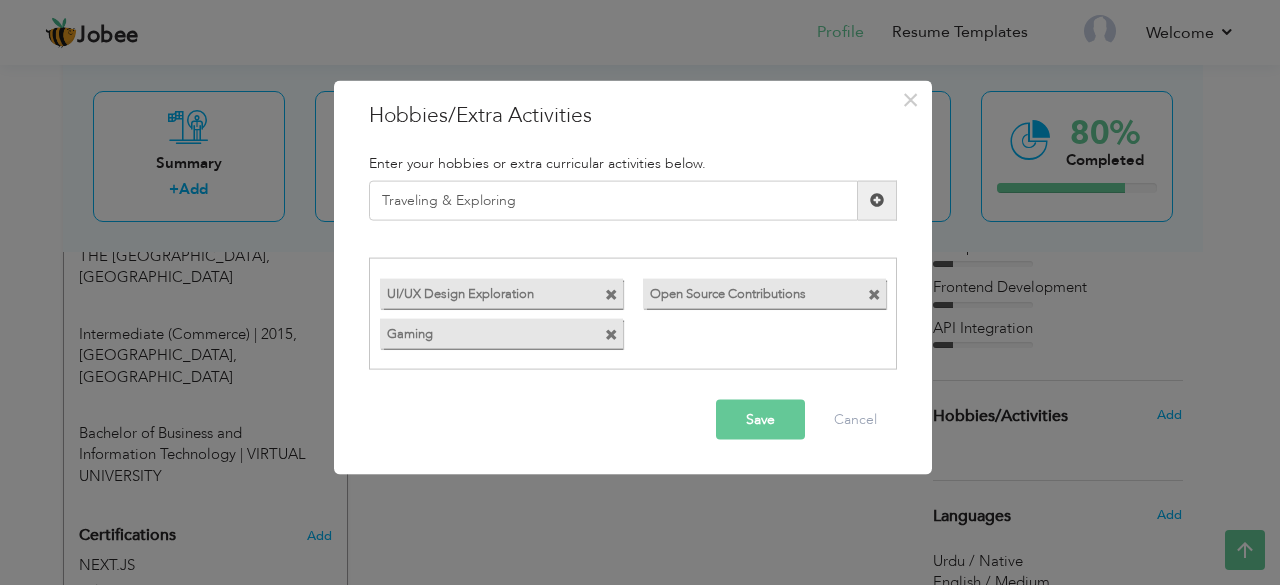 click at bounding box center [877, 200] 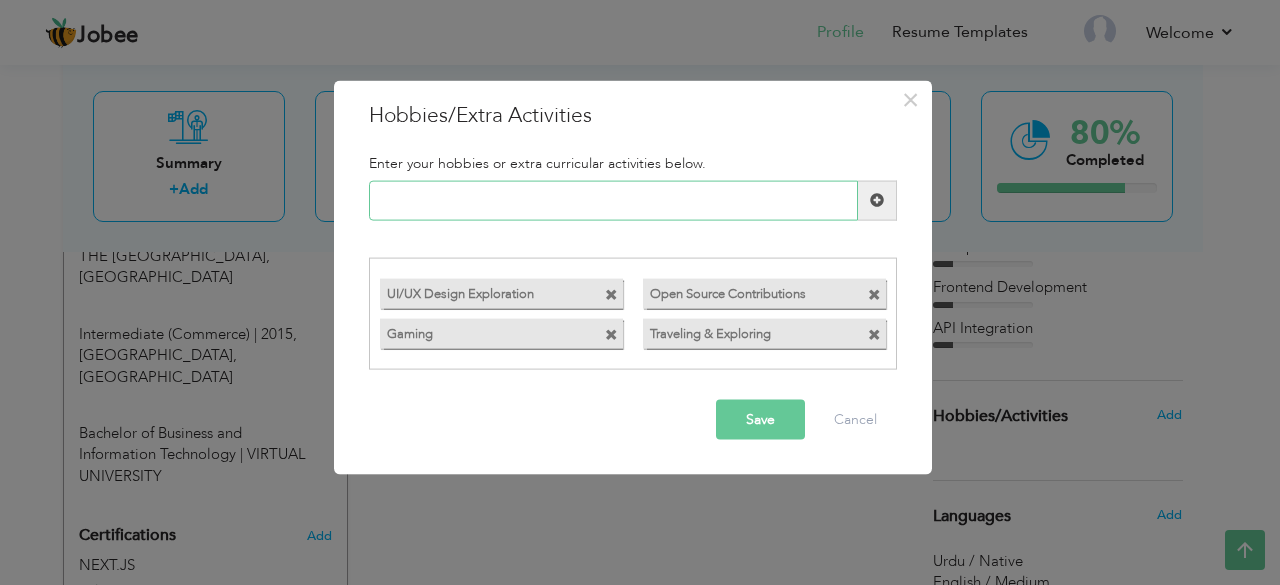 click at bounding box center [613, 200] 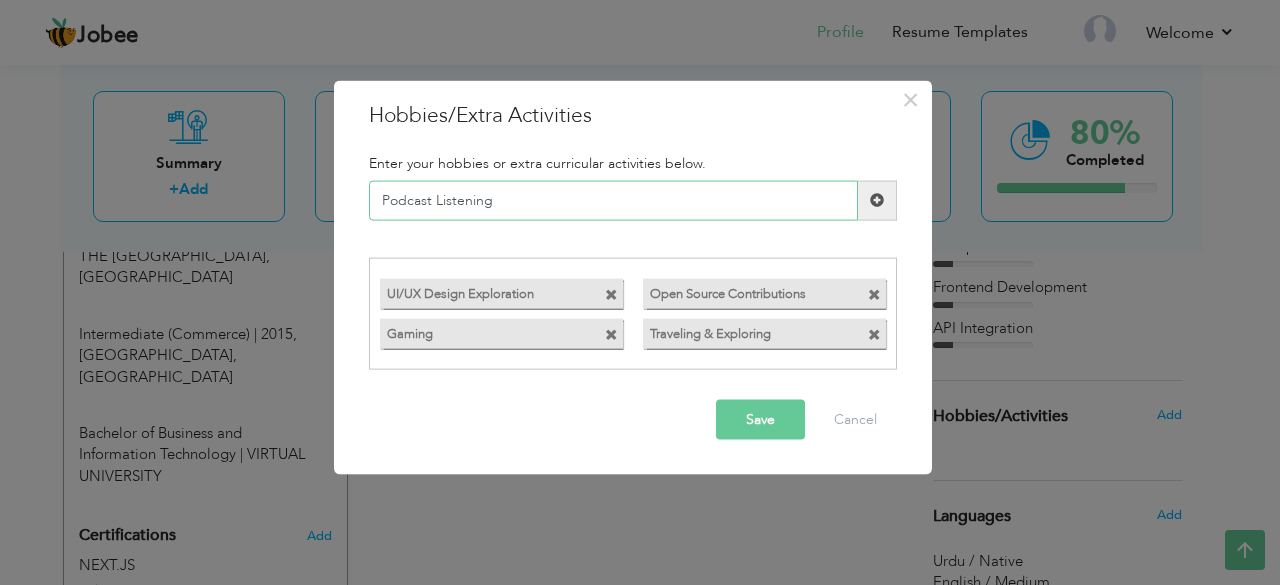 type on "Podcast Listening" 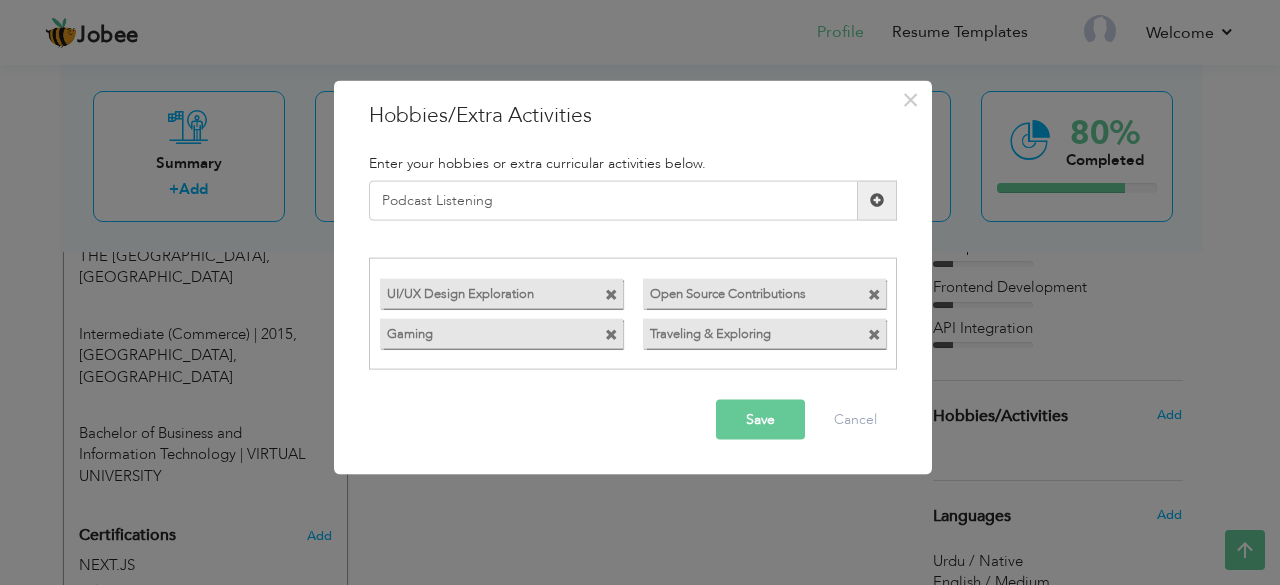 click at bounding box center [877, 200] 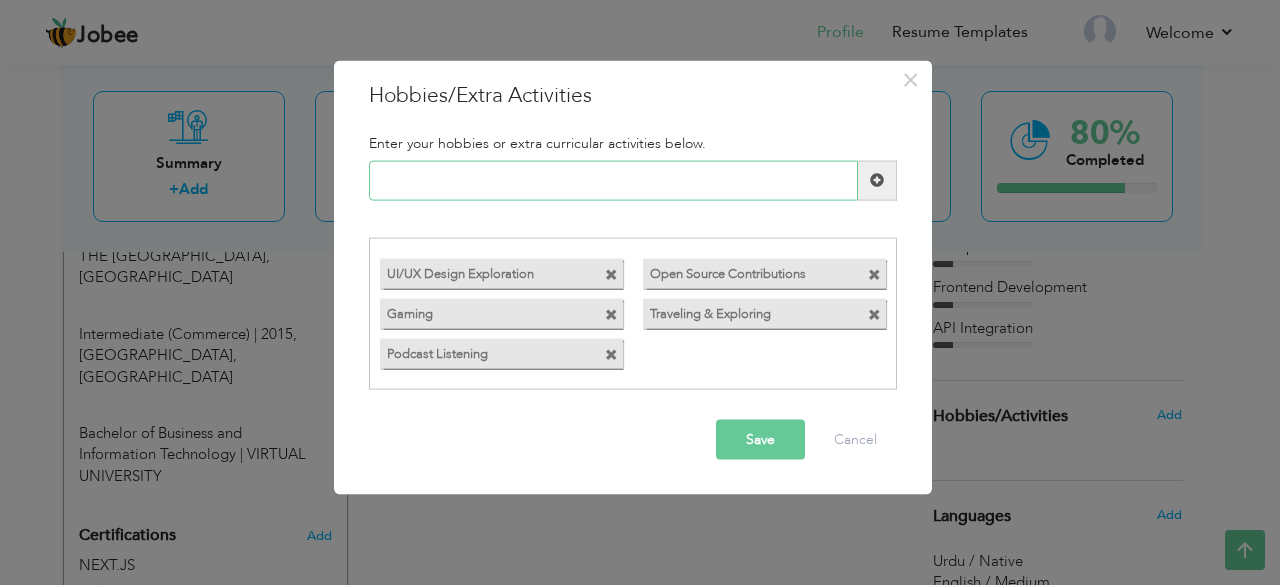 click at bounding box center (613, 180) 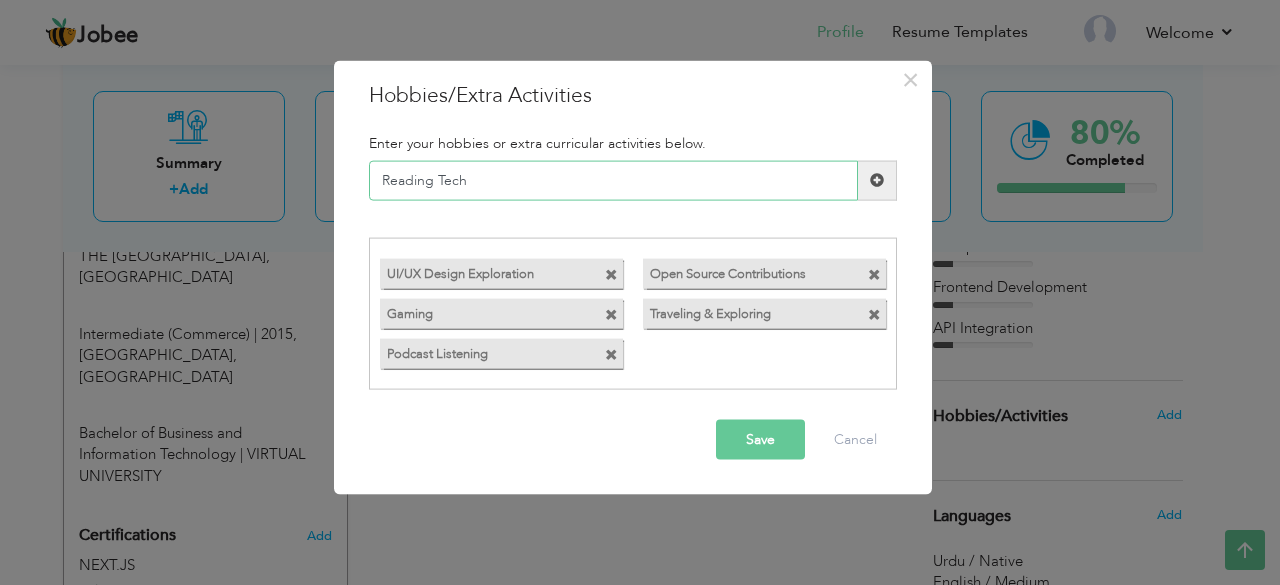 type on "Reading Tech" 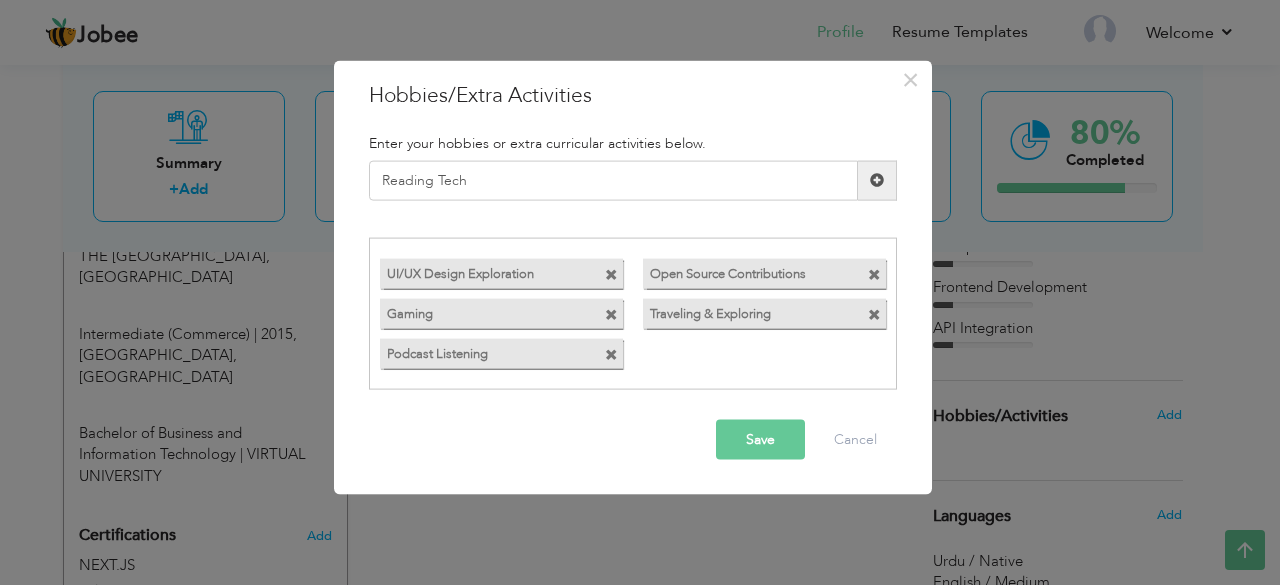 click on "Save" at bounding box center (760, 440) 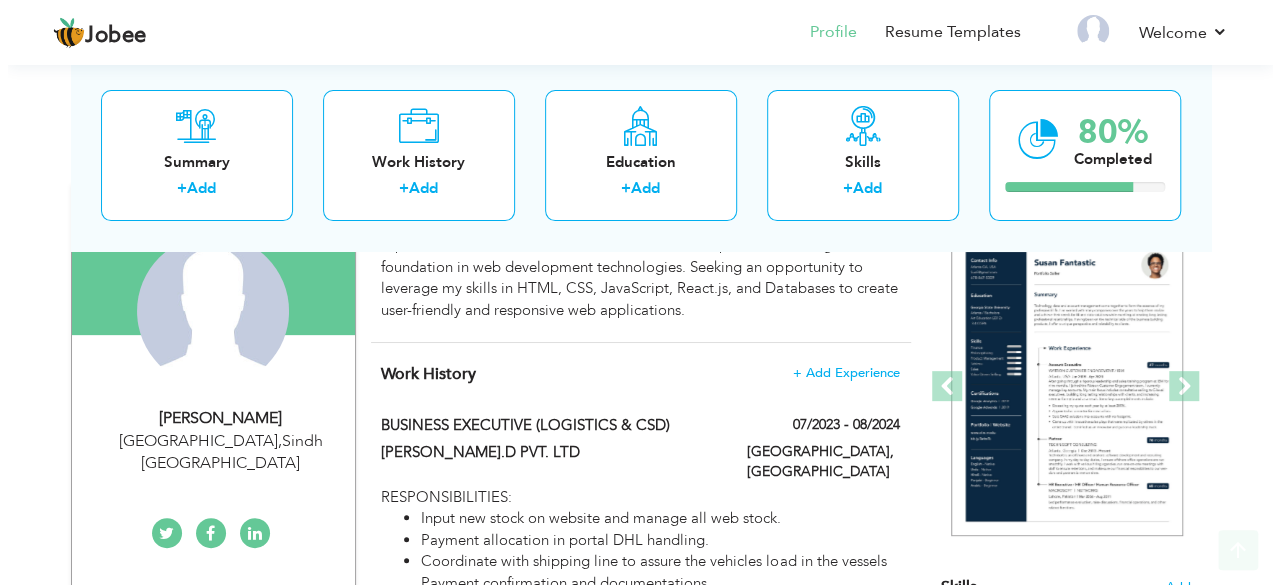 scroll, scrollTop: 278, scrollLeft: 0, axis: vertical 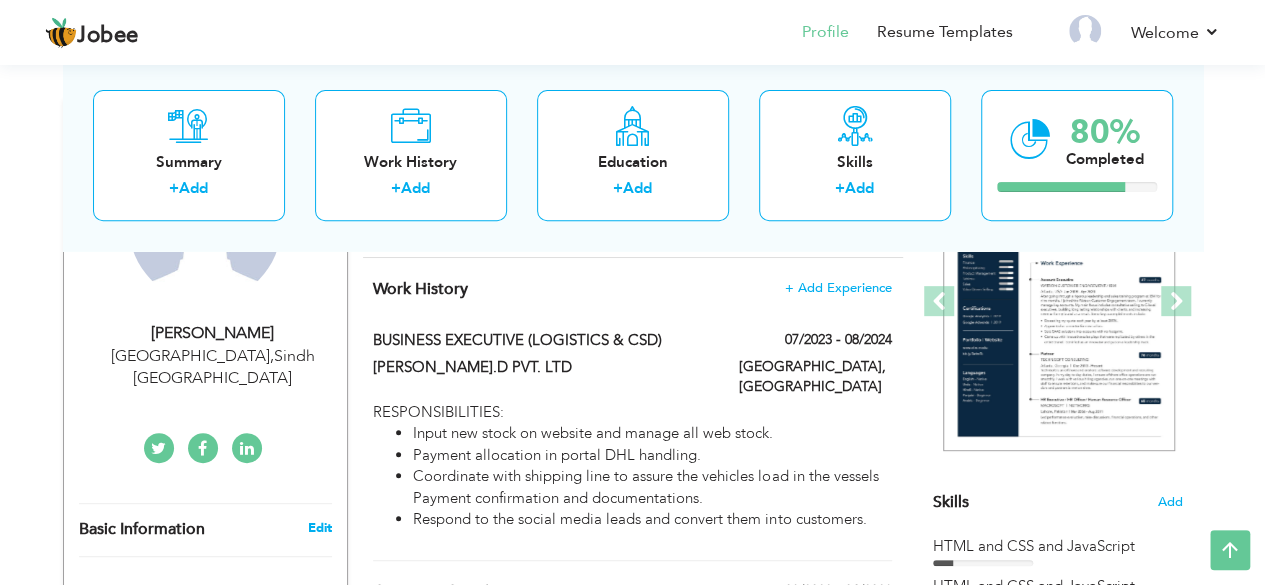 click on "Edit" at bounding box center [319, 528] 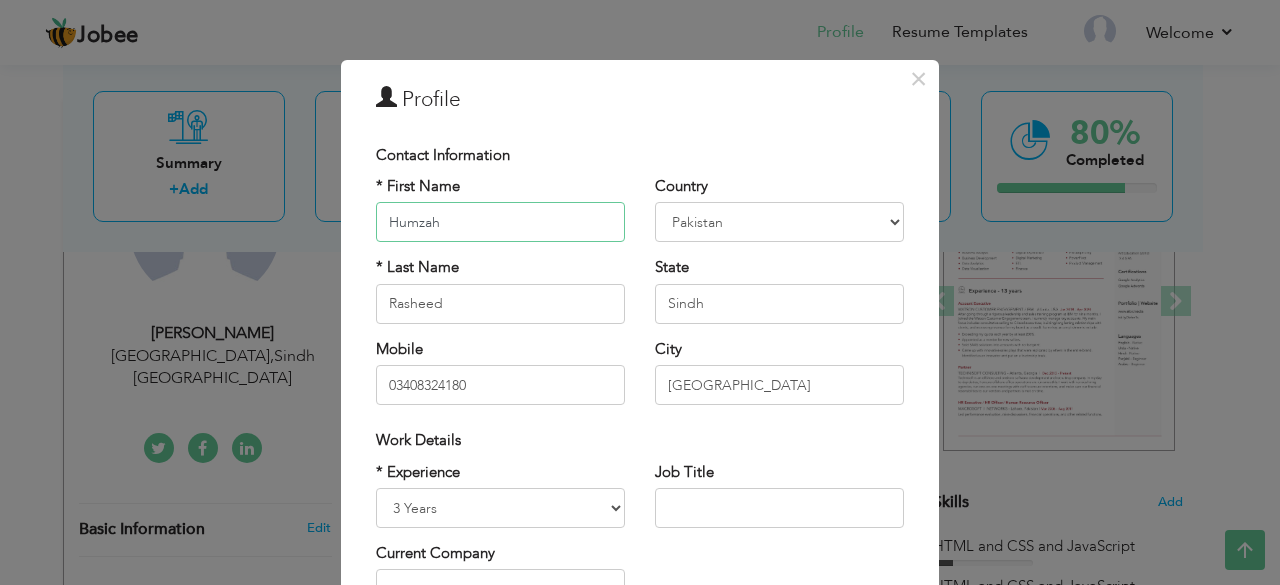 scroll, scrollTop: 200, scrollLeft: 0, axis: vertical 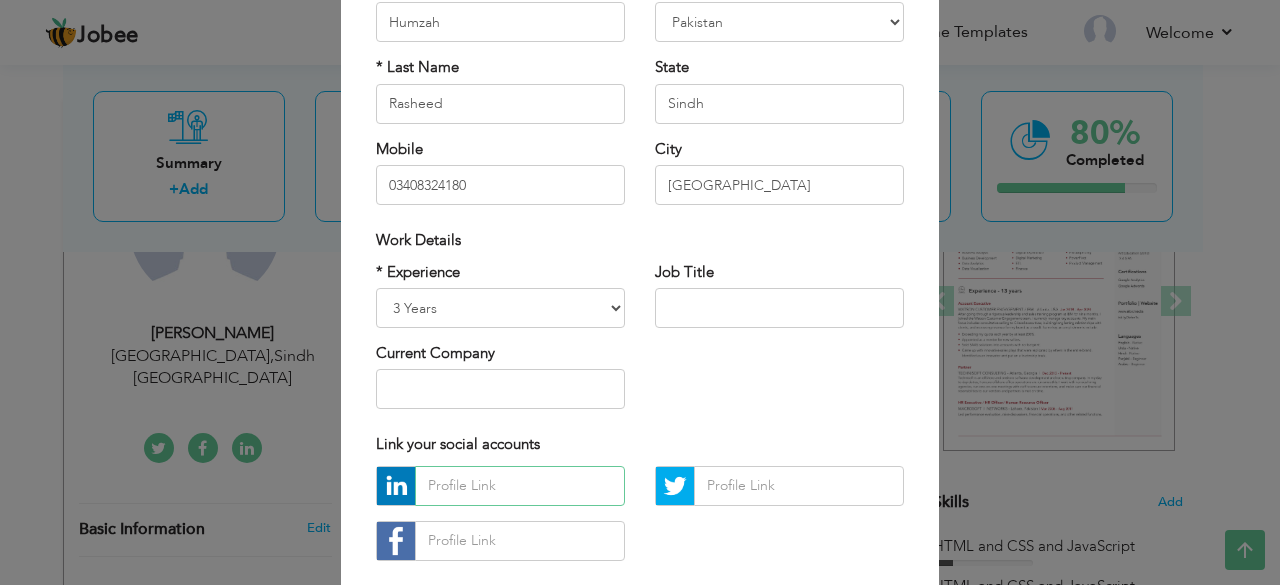 click at bounding box center [520, 486] 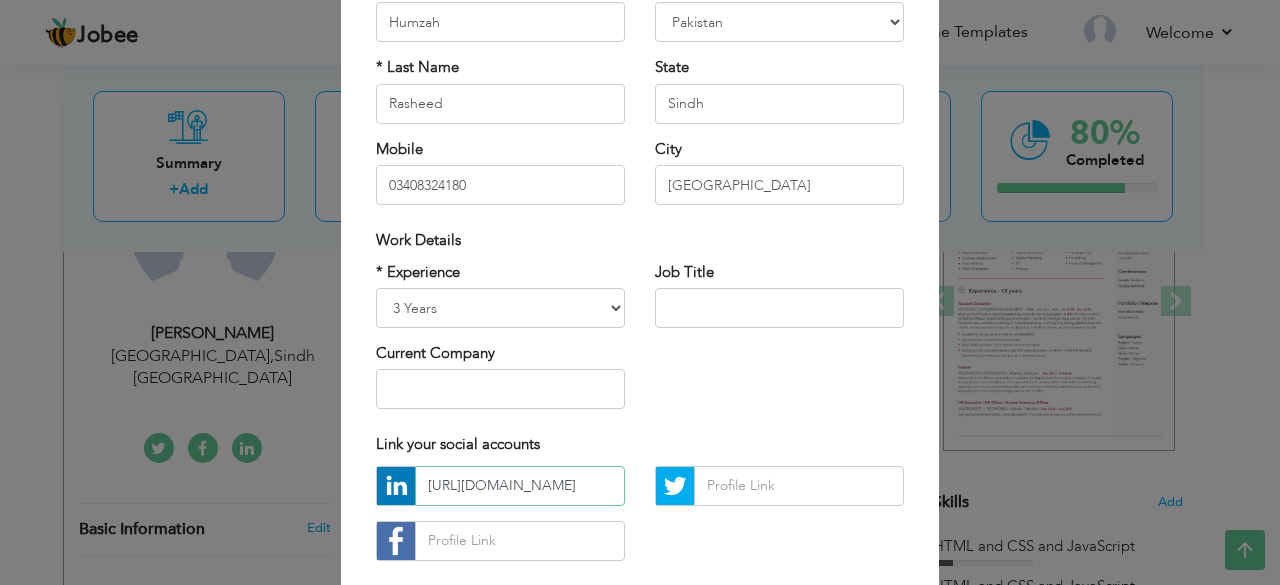 scroll, scrollTop: 0, scrollLeft: 57, axis: horizontal 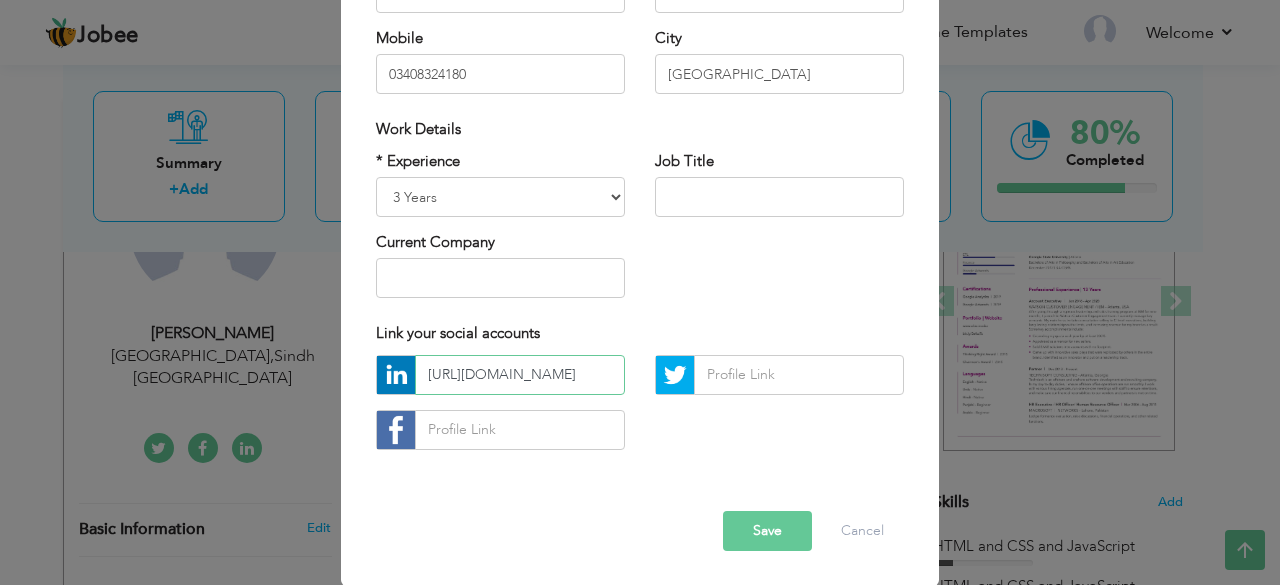type on "http://www.linkedin.com/in/hamzah213" 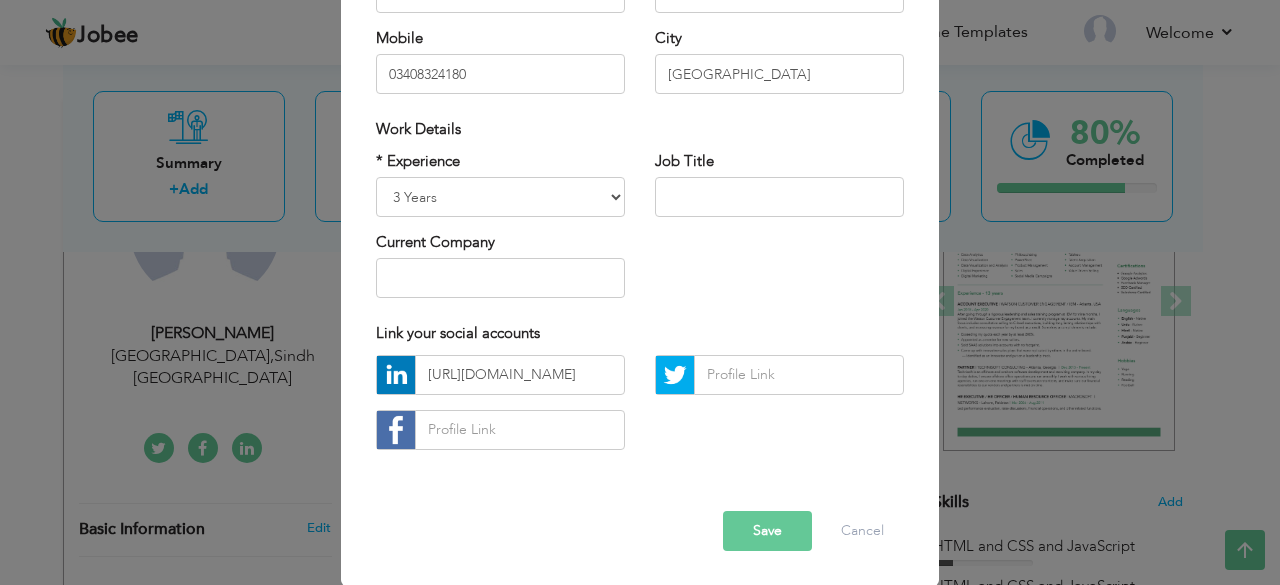 click on "Save" at bounding box center (767, 531) 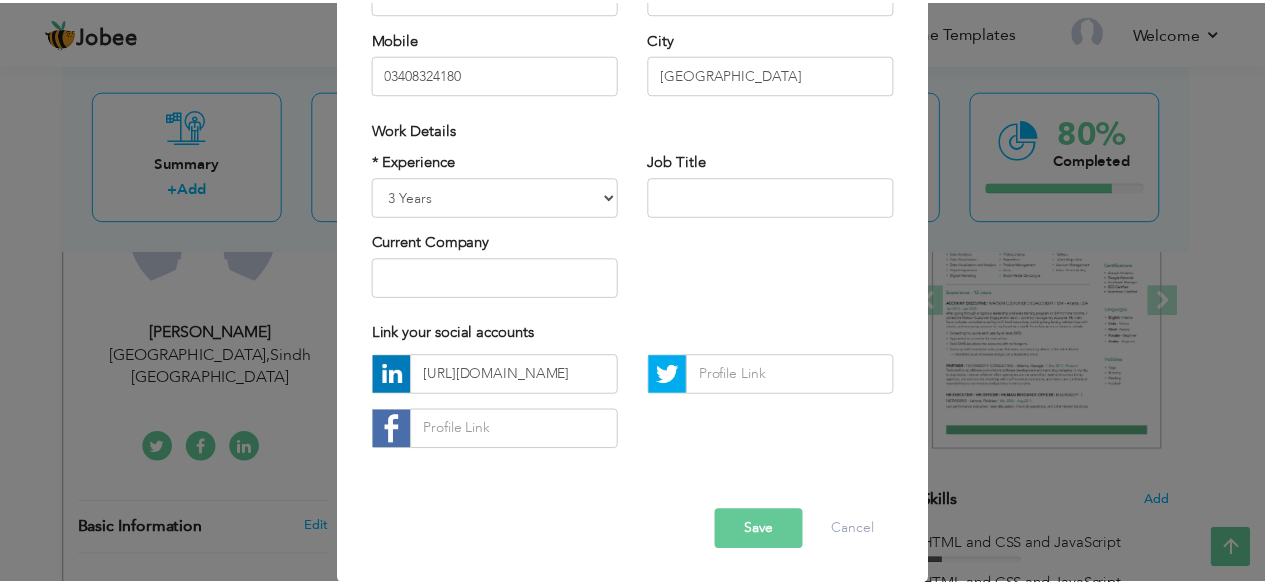 scroll, scrollTop: 0, scrollLeft: 0, axis: both 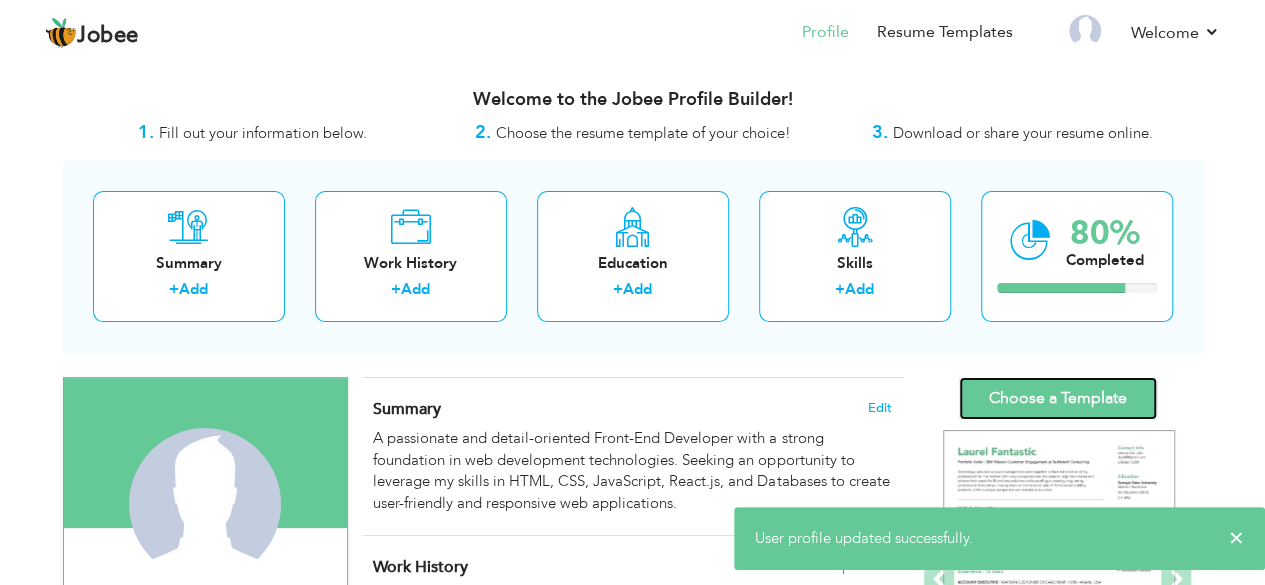 click on "Choose a Template" at bounding box center [1058, 398] 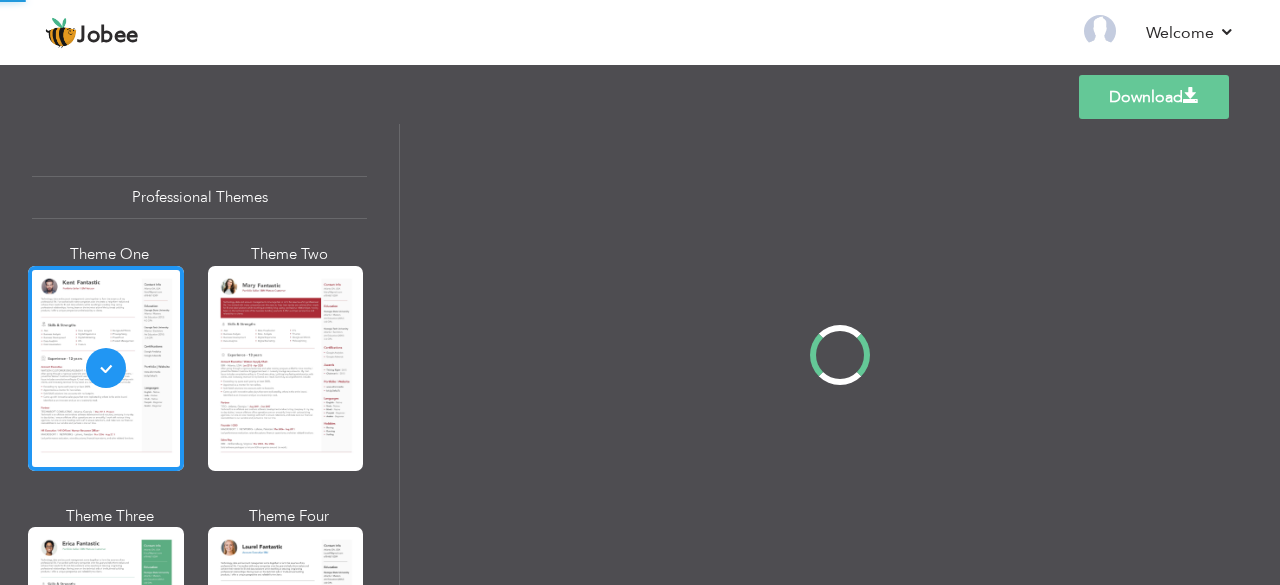 scroll, scrollTop: 0, scrollLeft: 0, axis: both 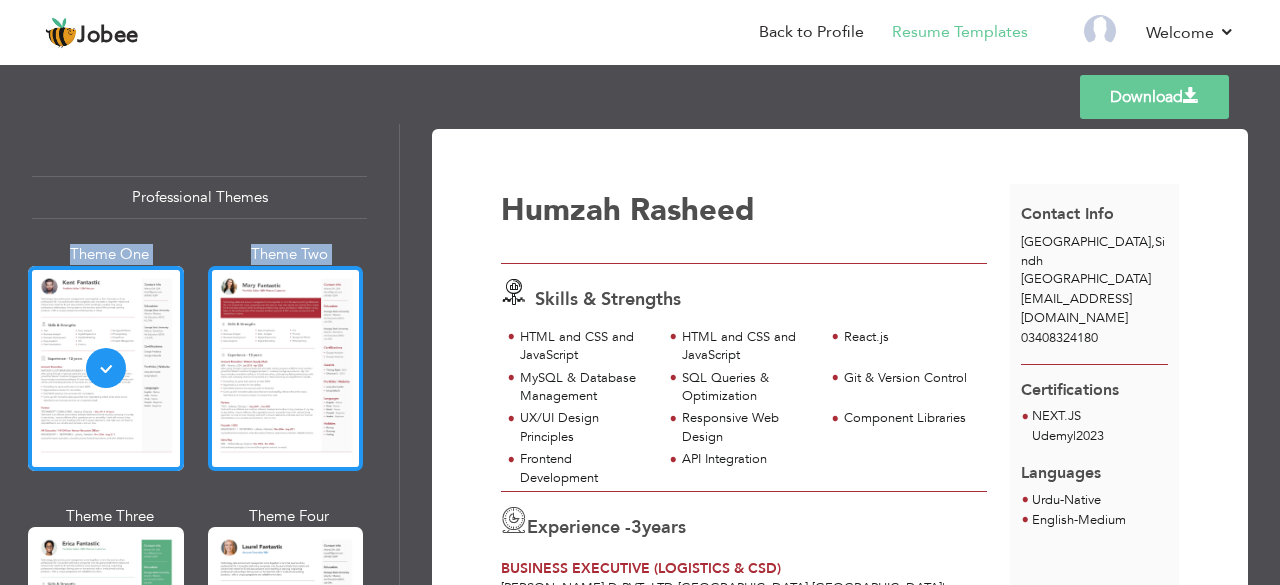 drag, startPoint x: 387, startPoint y: 180, endPoint x: 353, endPoint y: 266, distance: 92.47703 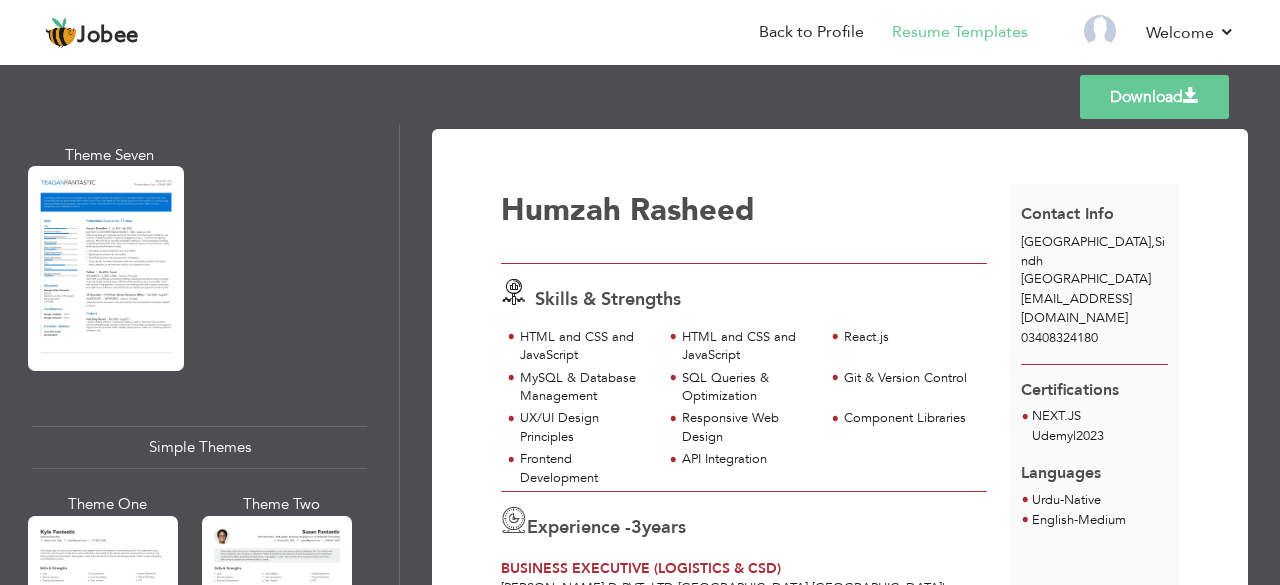 scroll, scrollTop: 3616, scrollLeft: 0, axis: vertical 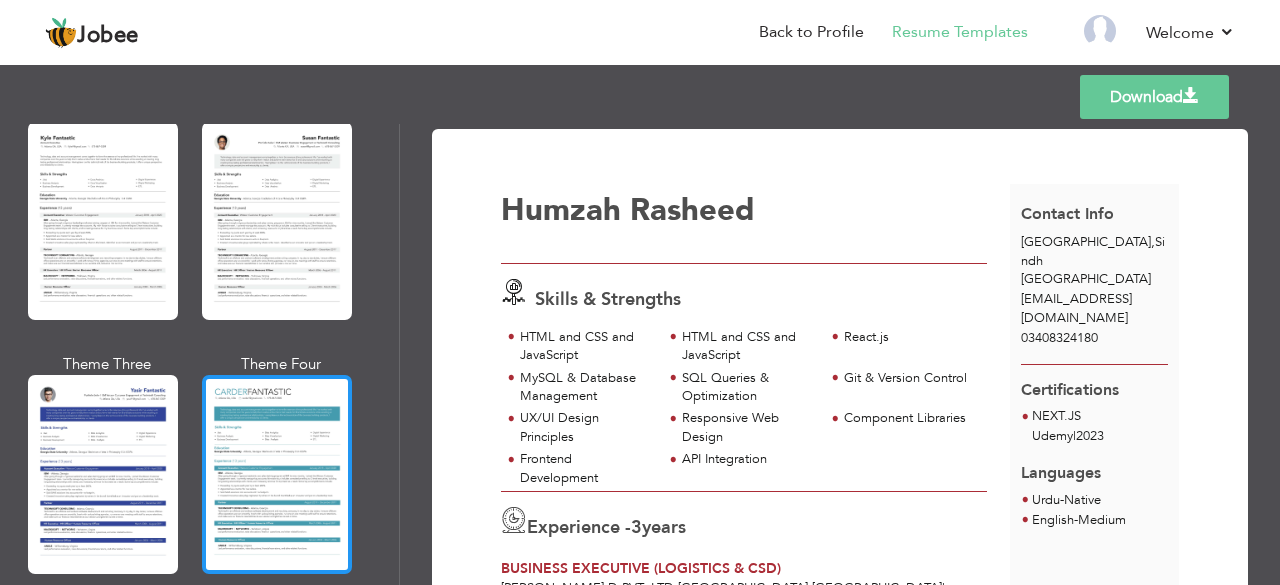 click at bounding box center (277, 474) 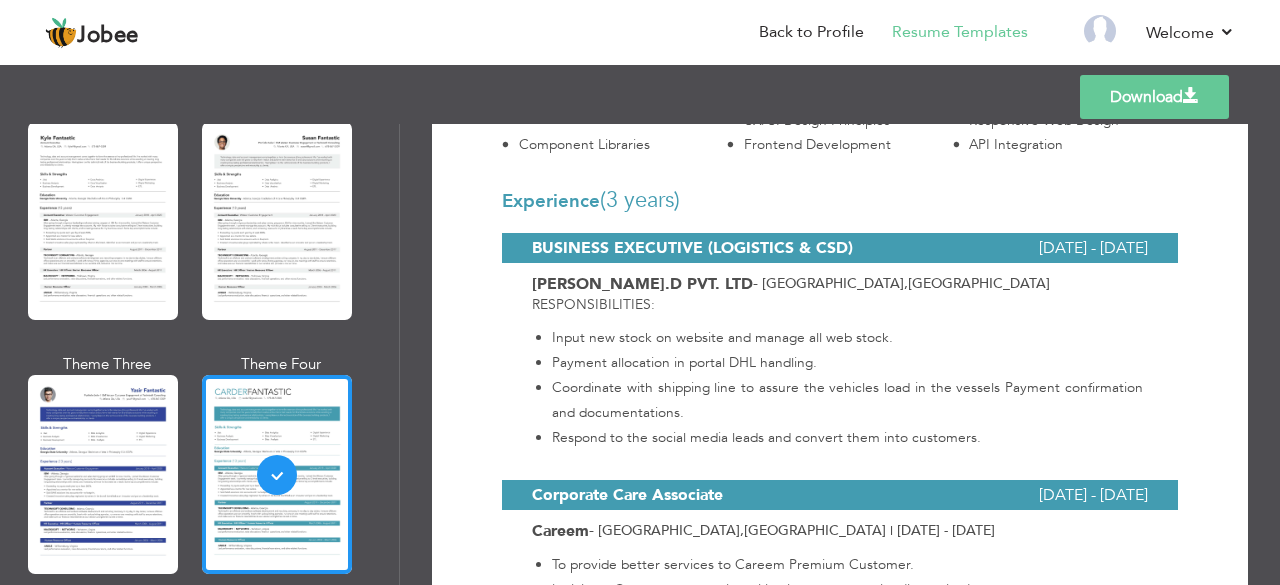 scroll, scrollTop: 300, scrollLeft: 0, axis: vertical 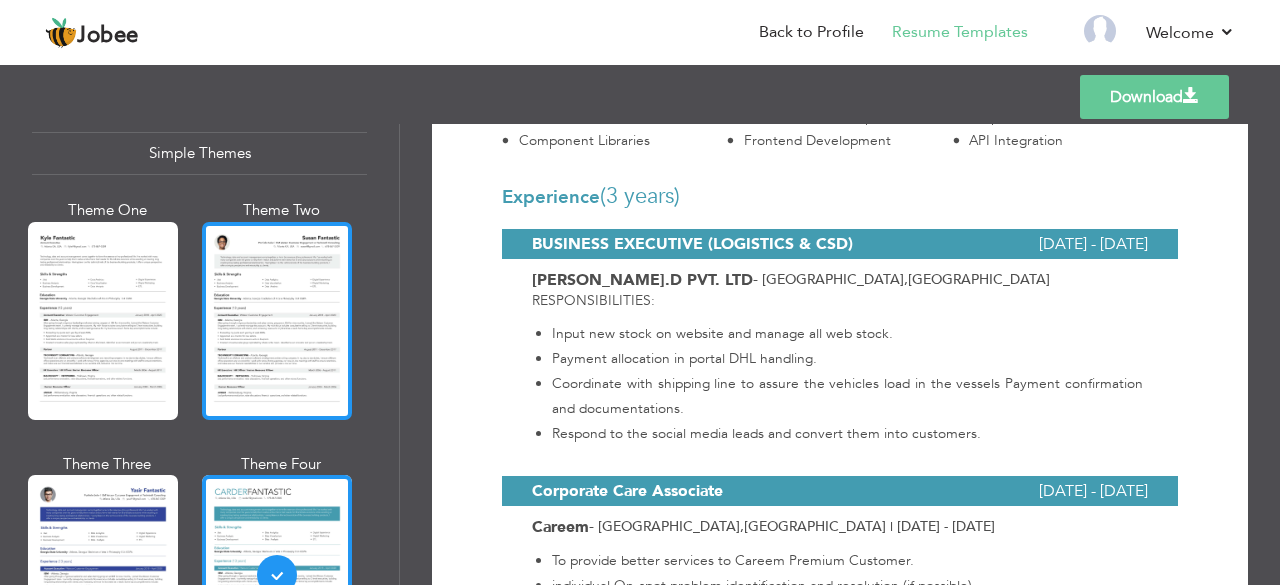 click at bounding box center [277, 321] 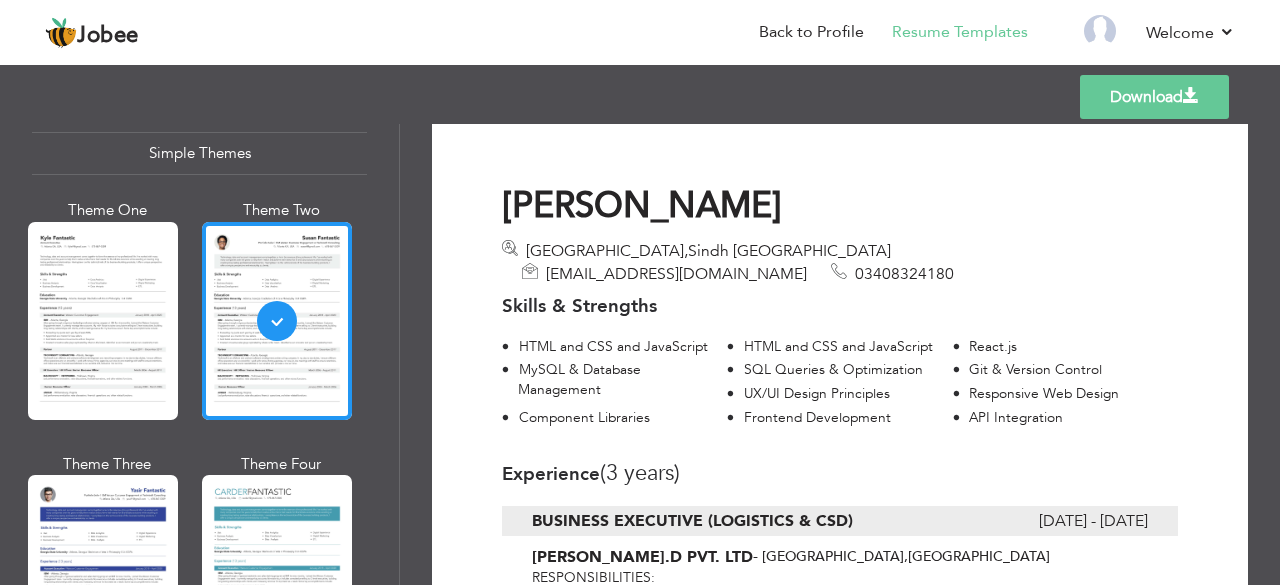 scroll, scrollTop: 0, scrollLeft: 0, axis: both 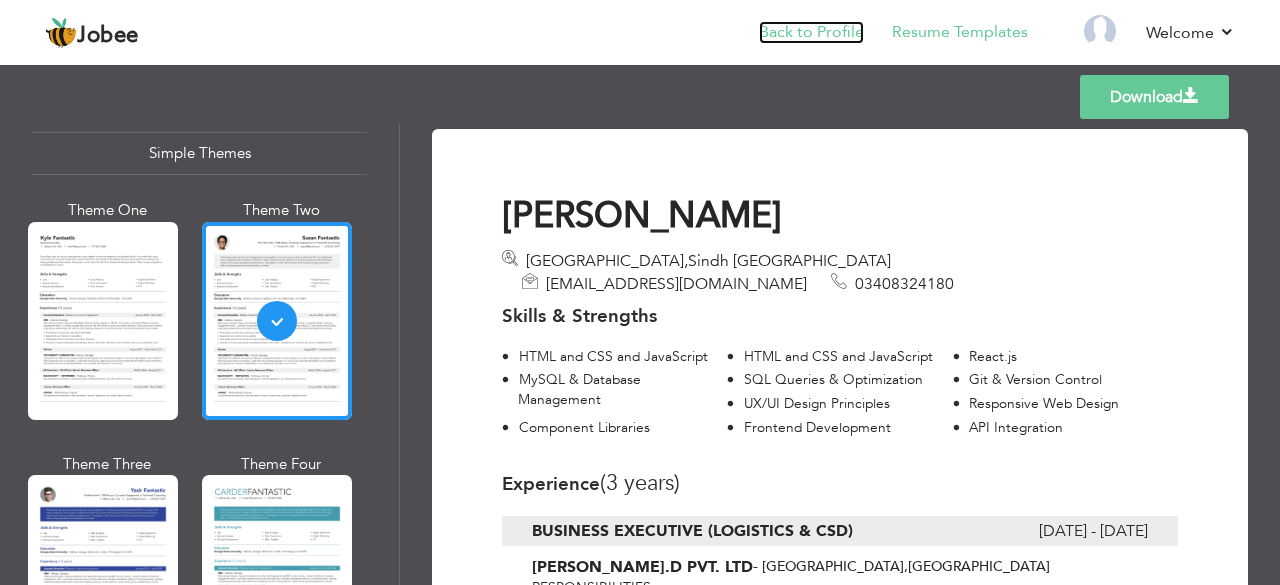 click on "Back to Profile" at bounding box center (811, 32) 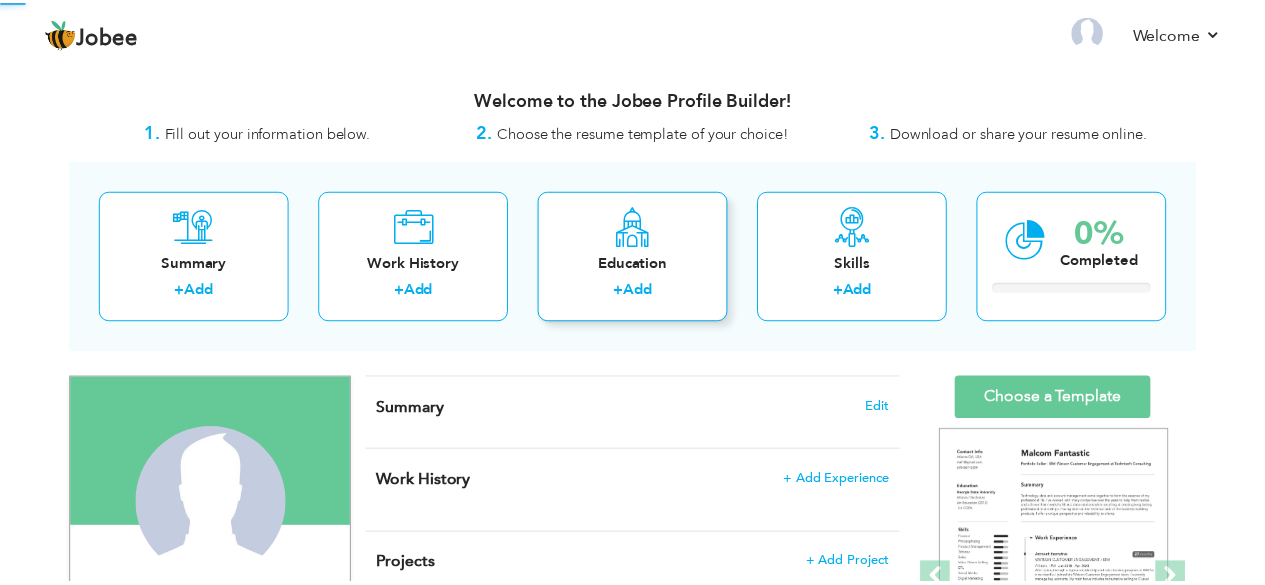 scroll, scrollTop: 0, scrollLeft: 0, axis: both 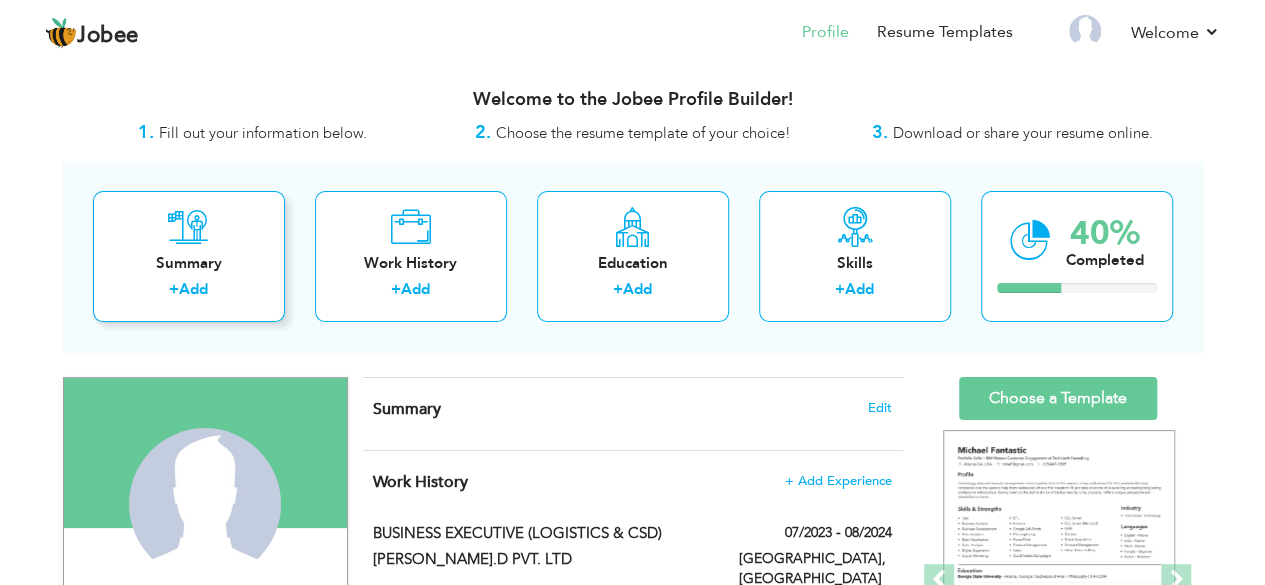 click on "Summary
+  Add" at bounding box center [189, 256] 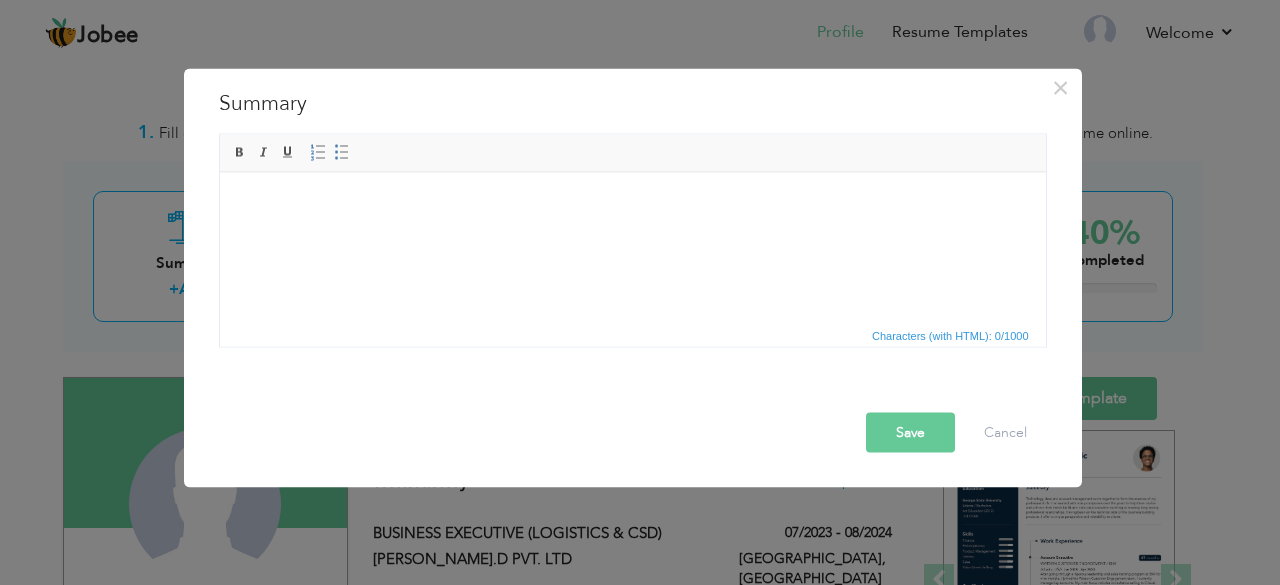click at bounding box center (632, 202) 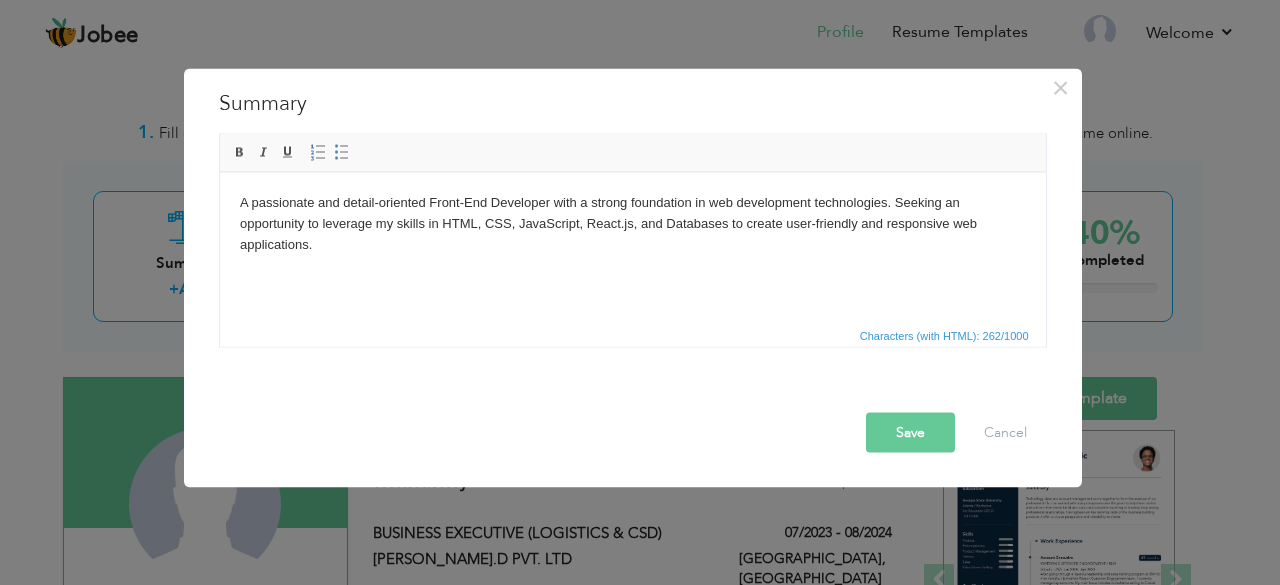 click on "Save" at bounding box center (910, 432) 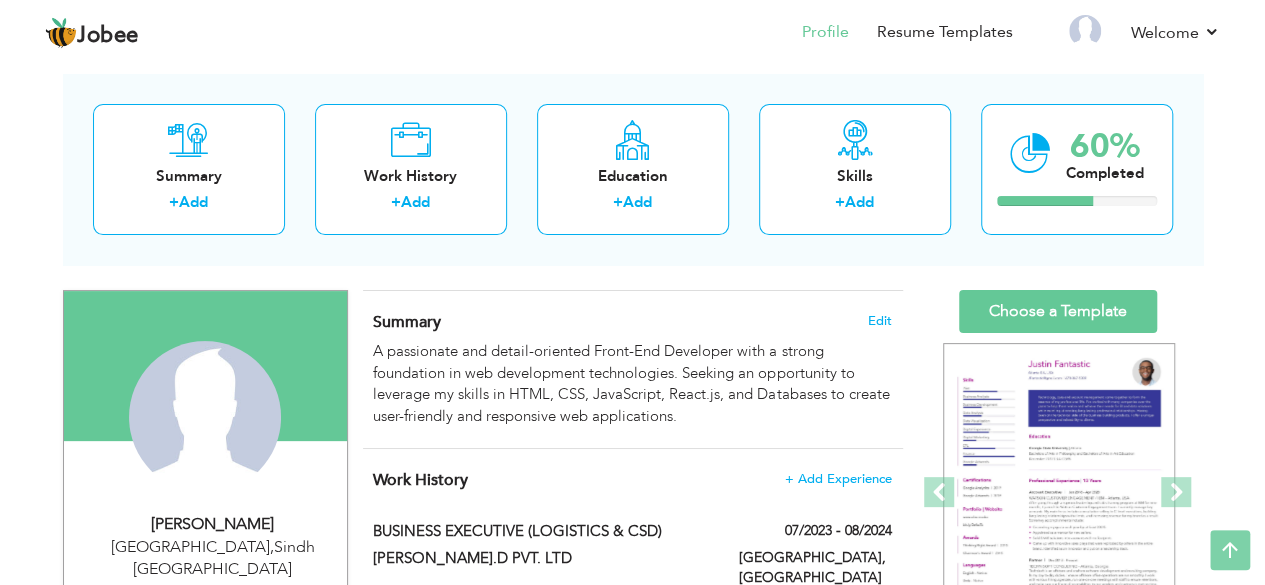scroll, scrollTop: 0, scrollLeft: 0, axis: both 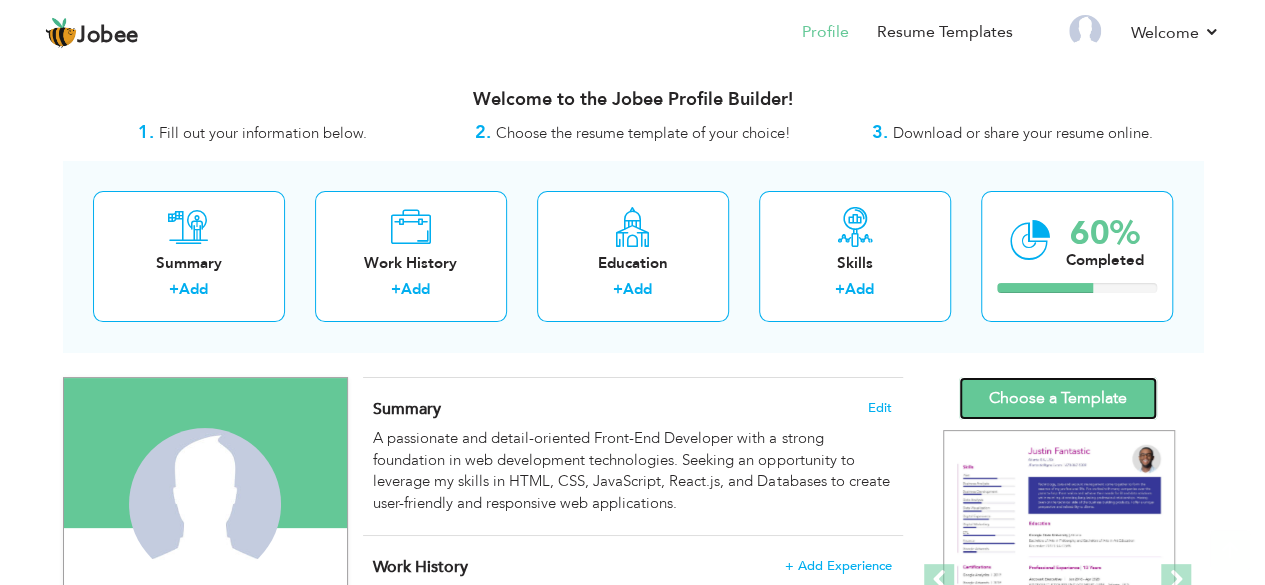 click on "Choose a Template" at bounding box center (1058, 398) 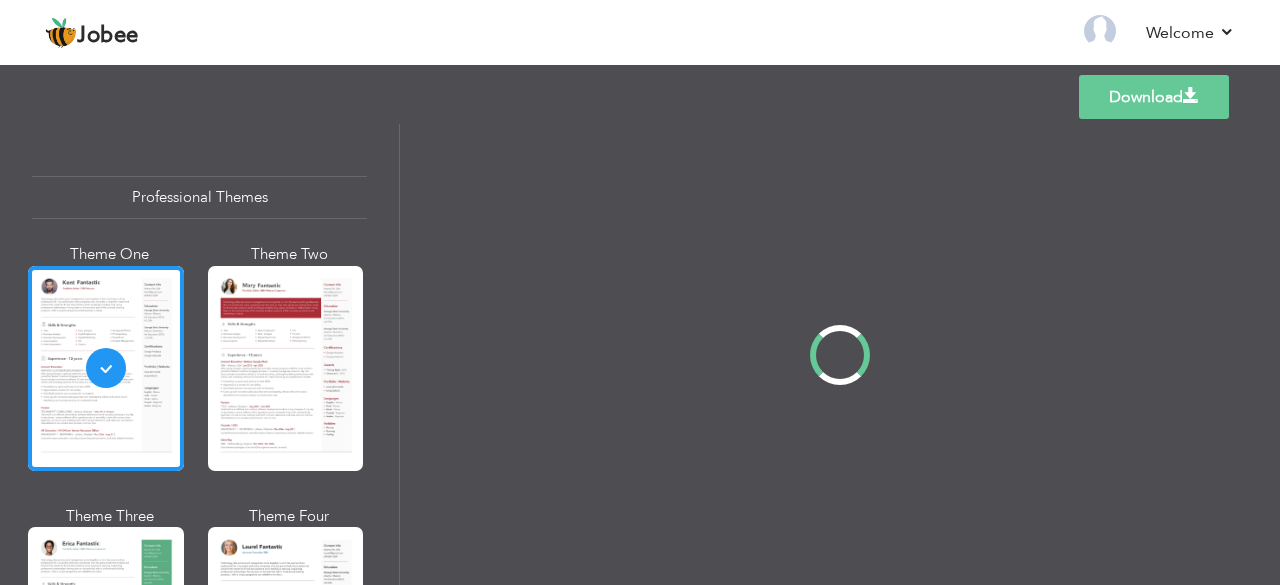 scroll, scrollTop: 0, scrollLeft: 0, axis: both 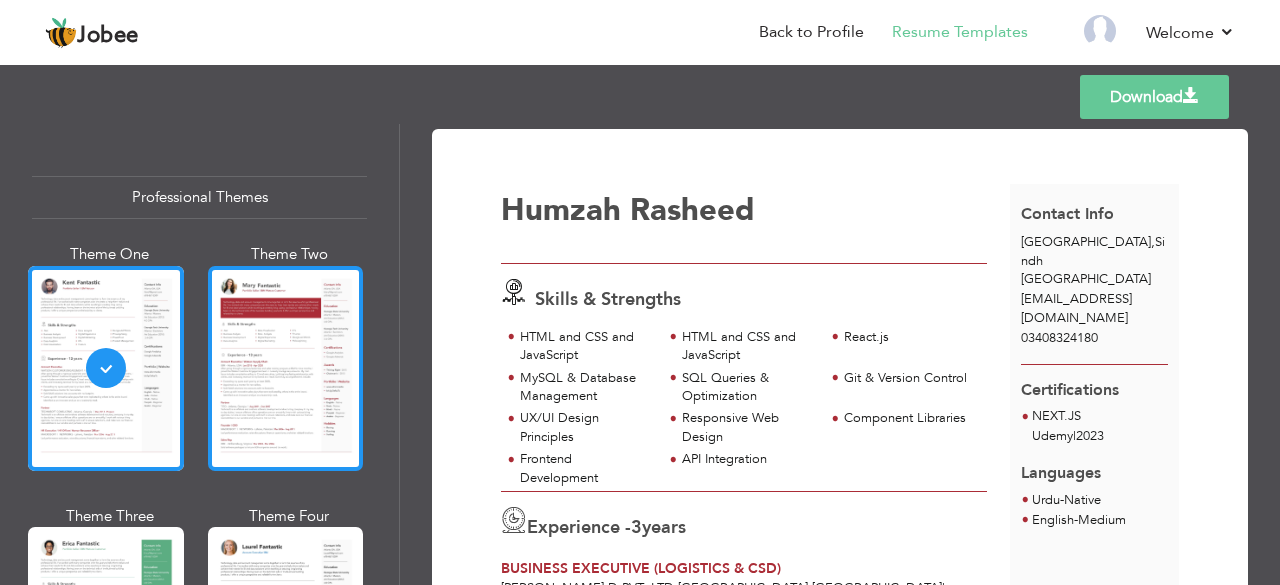 click at bounding box center (286, 368) 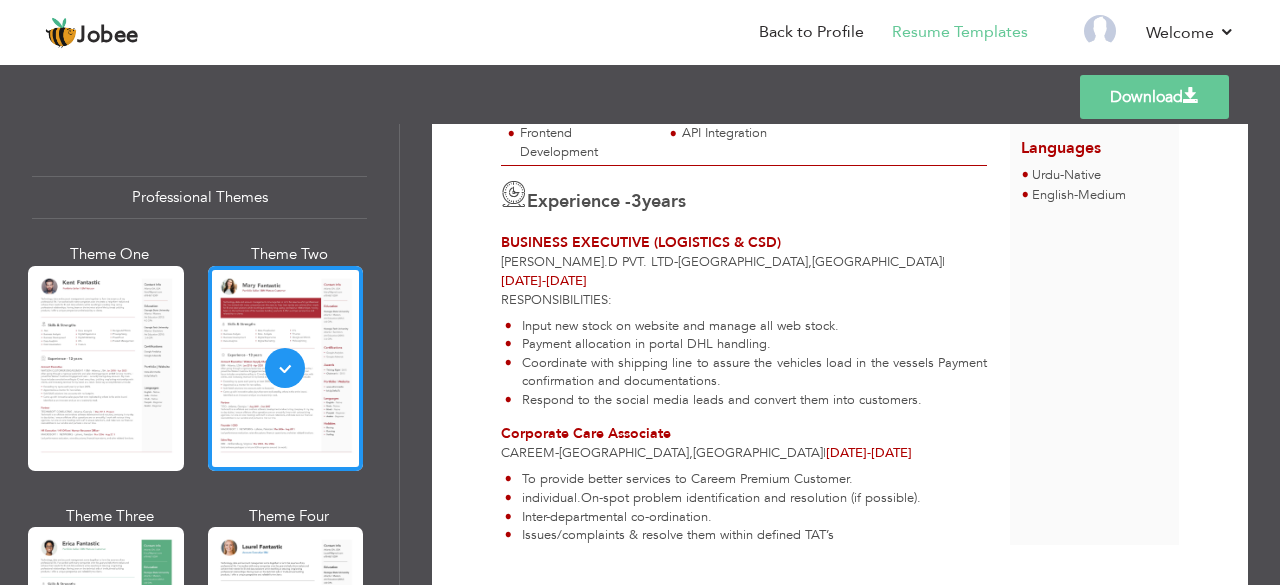 scroll, scrollTop: 346, scrollLeft: 0, axis: vertical 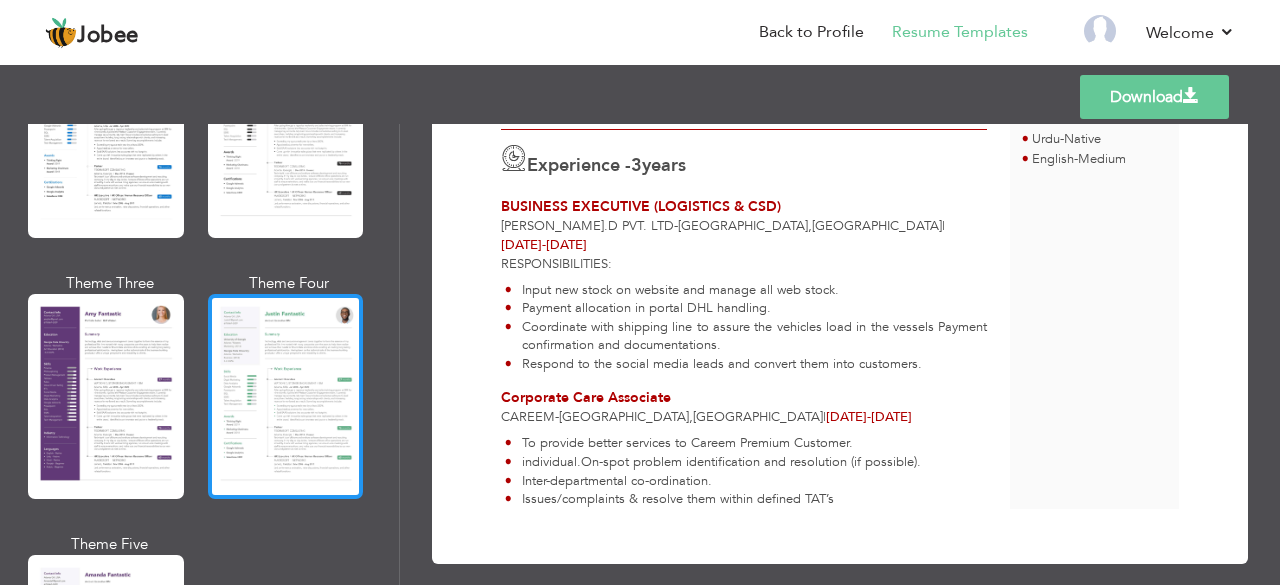 click at bounding box center [286, 396] 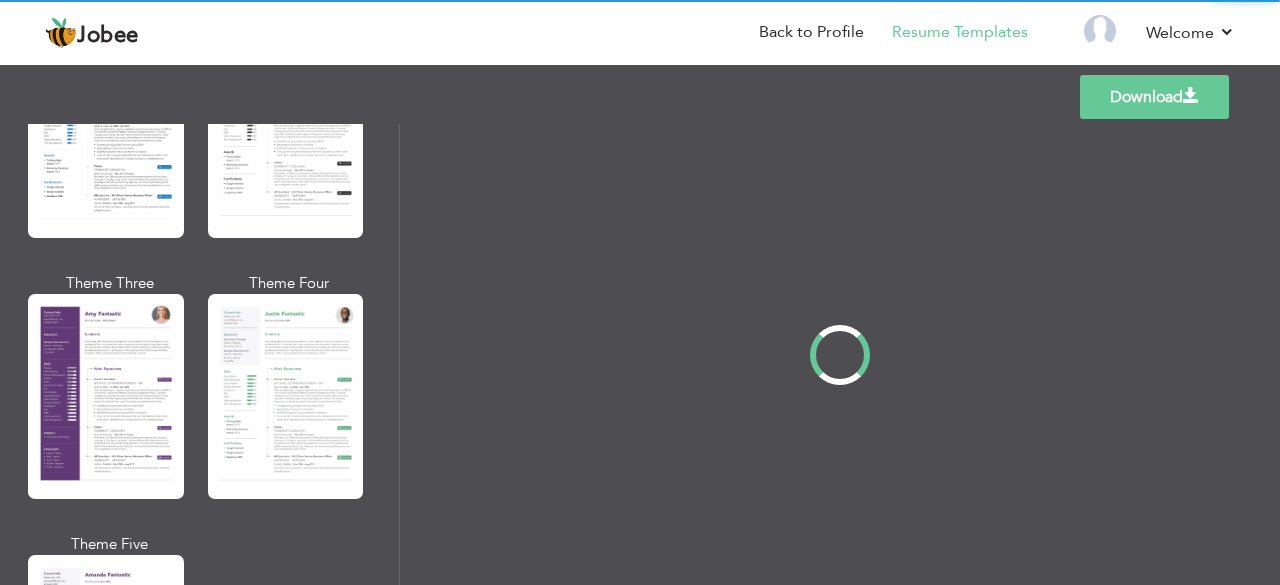scroll, scrollTop: 0, scrollLeft: 0, axis: both 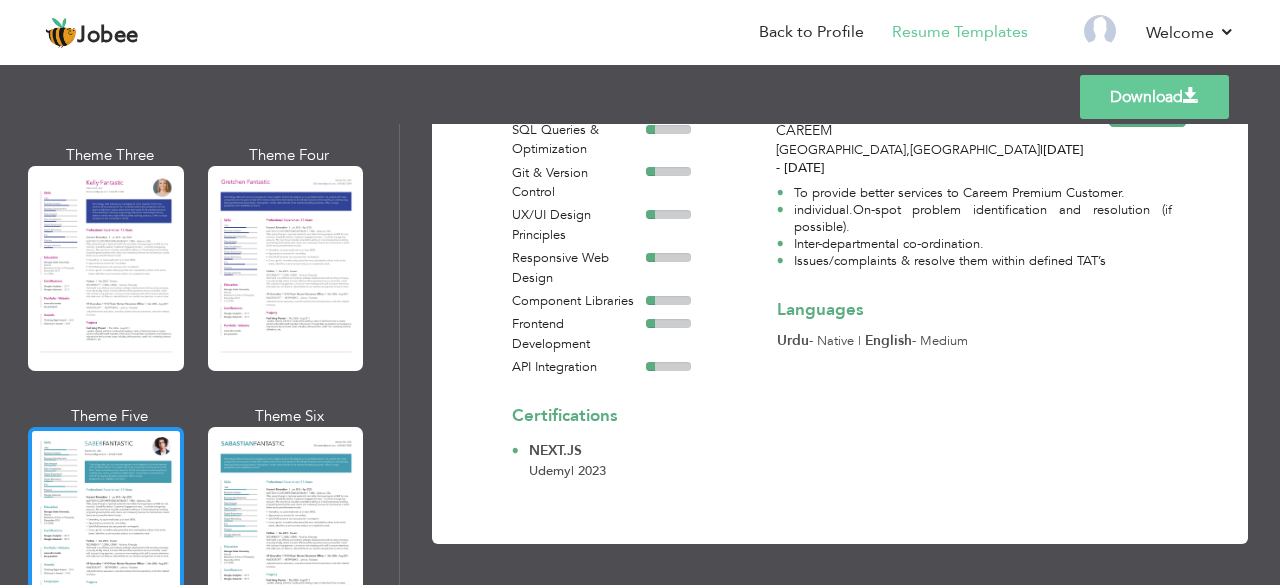click at bounding box center (106, 529) 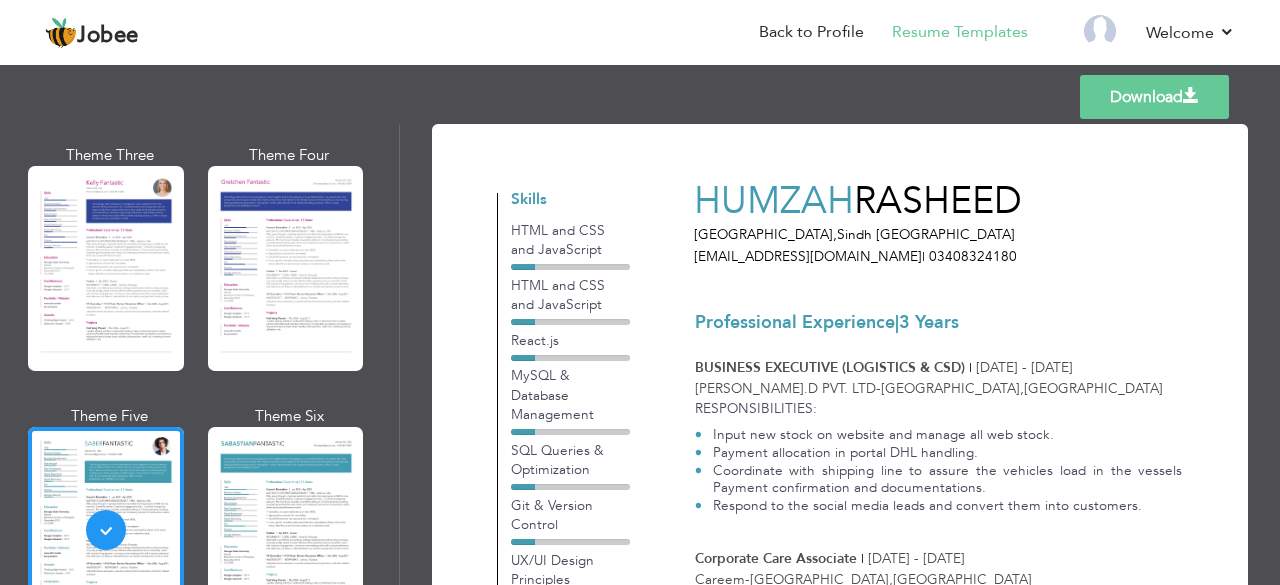 scroll, scrollTop: 0, scrollLeft: 0, axis: both 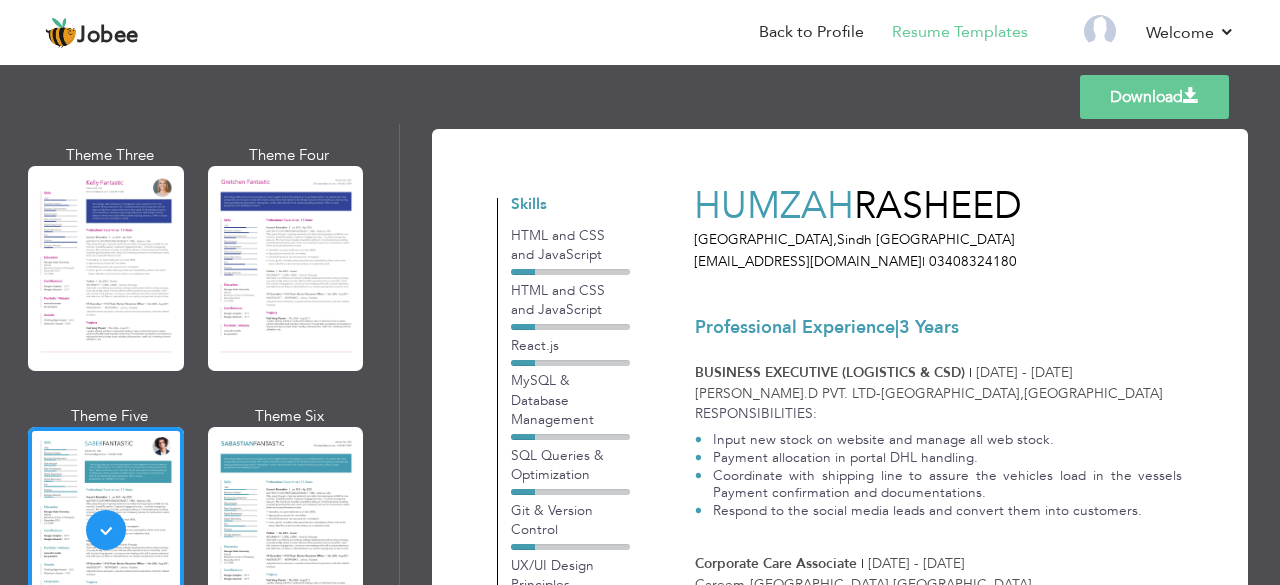 drag, startPoint x: 271, startPoint y: 525, endPoint x: 305, endPoint y: 541, distance: 37.576588 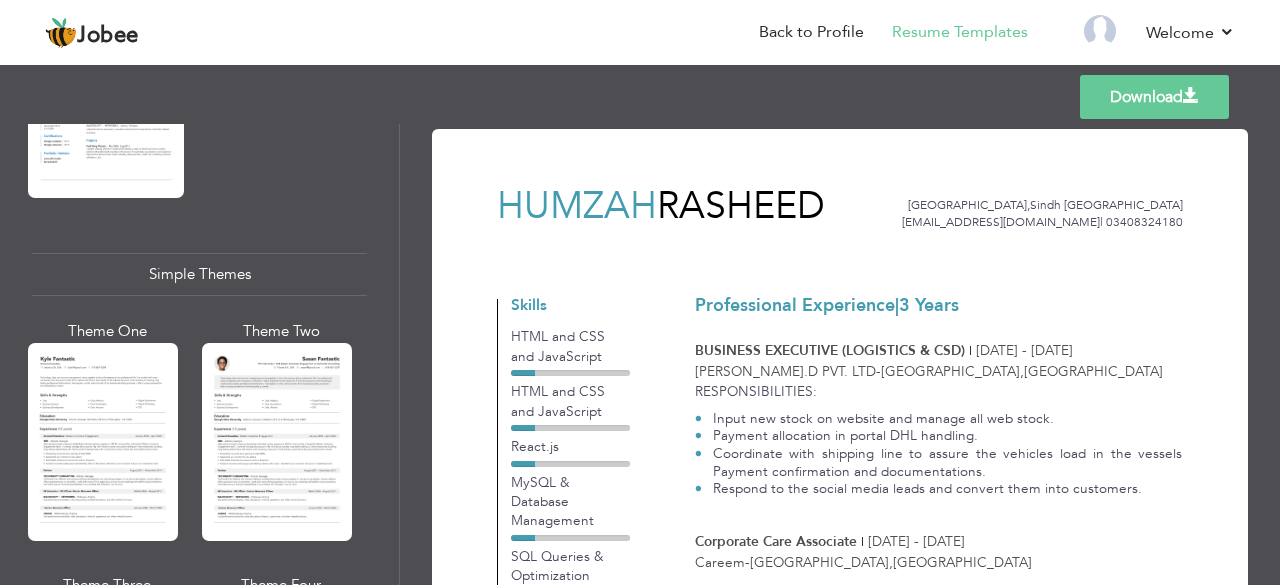 scroll, scrollTop: 3616, scrollLeft: 0, axis: vertical 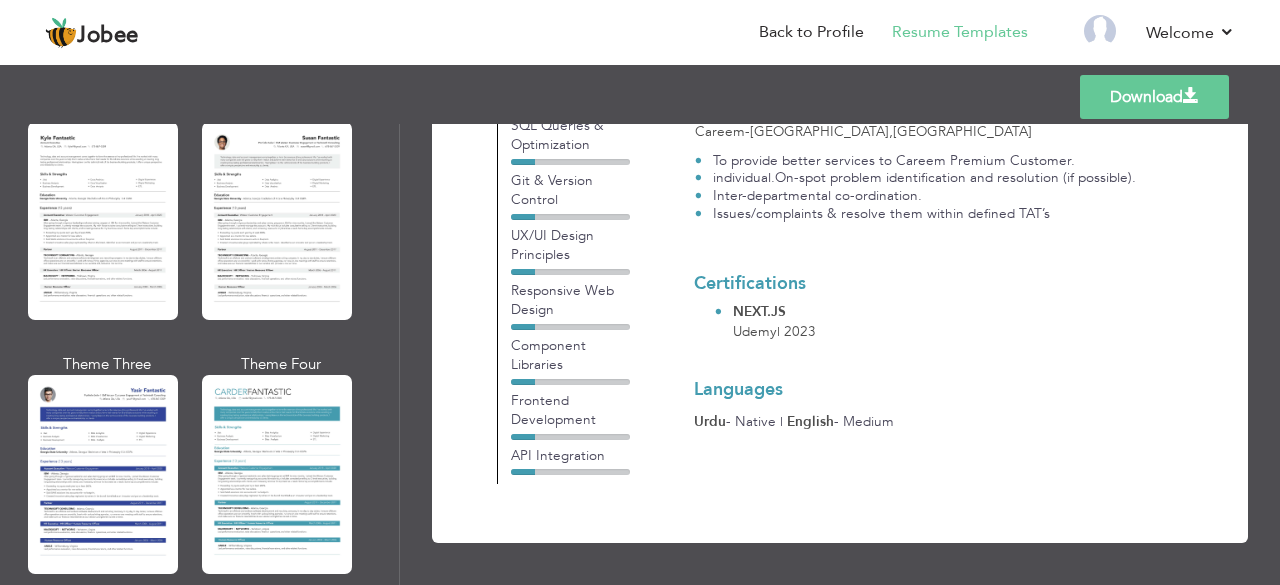 click at bounding box center [277, 474] 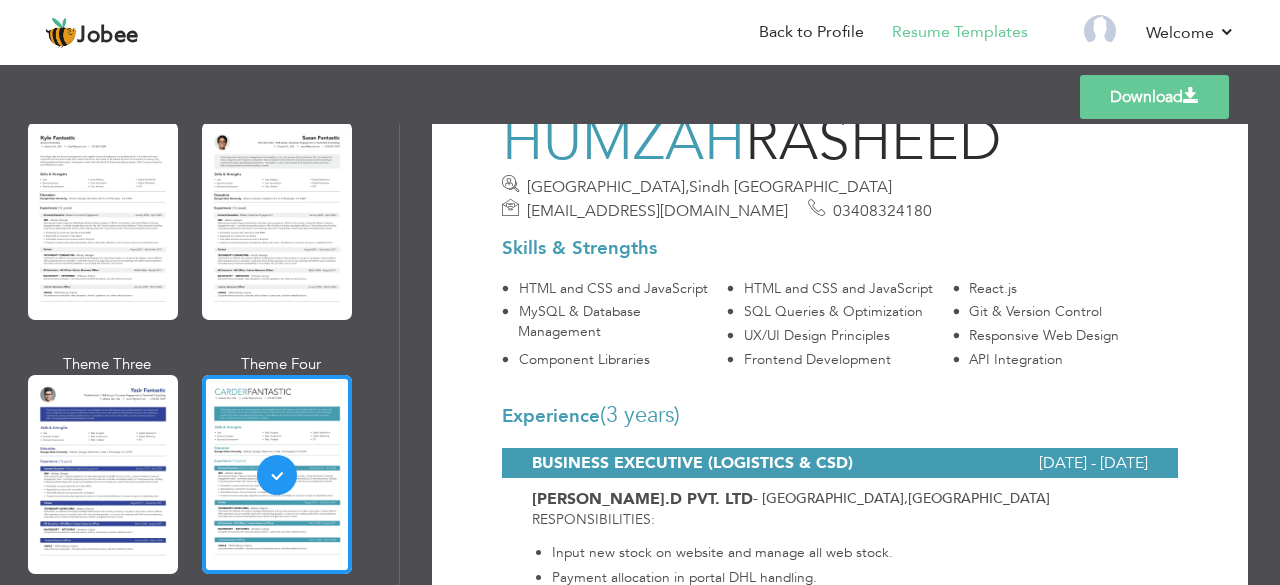 scroll, scrollTop: 0, scrollLeft: 0, axis: both 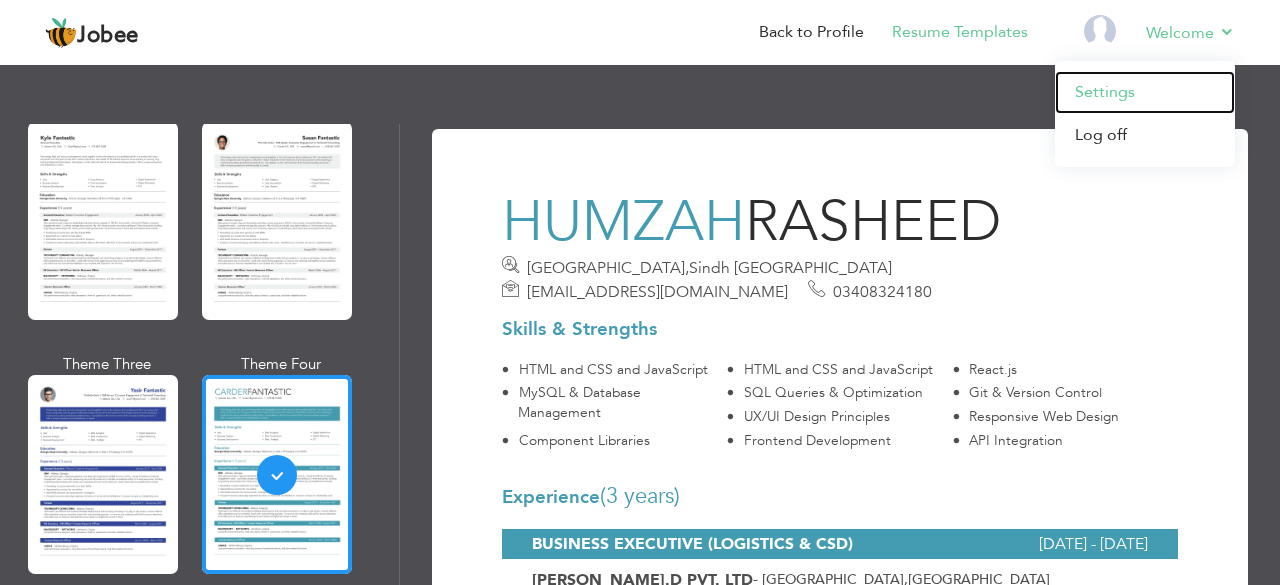 click on "Settings" at bounding box center [1145, 92] 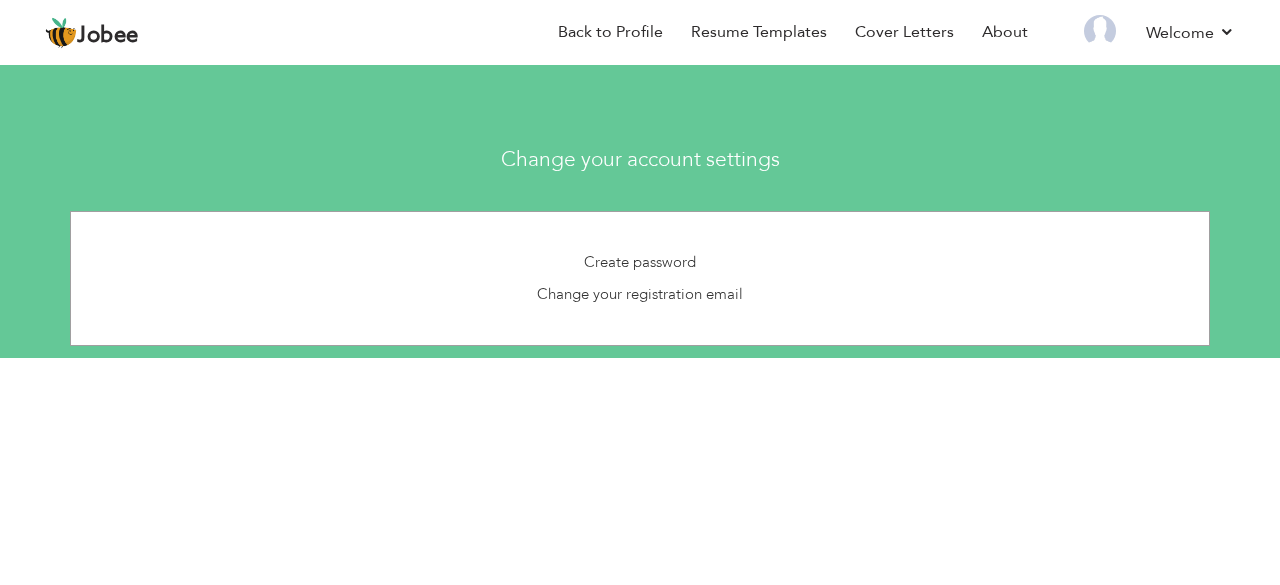 scroll, scrollTop: 0, scrollLeft: 0, axis: both 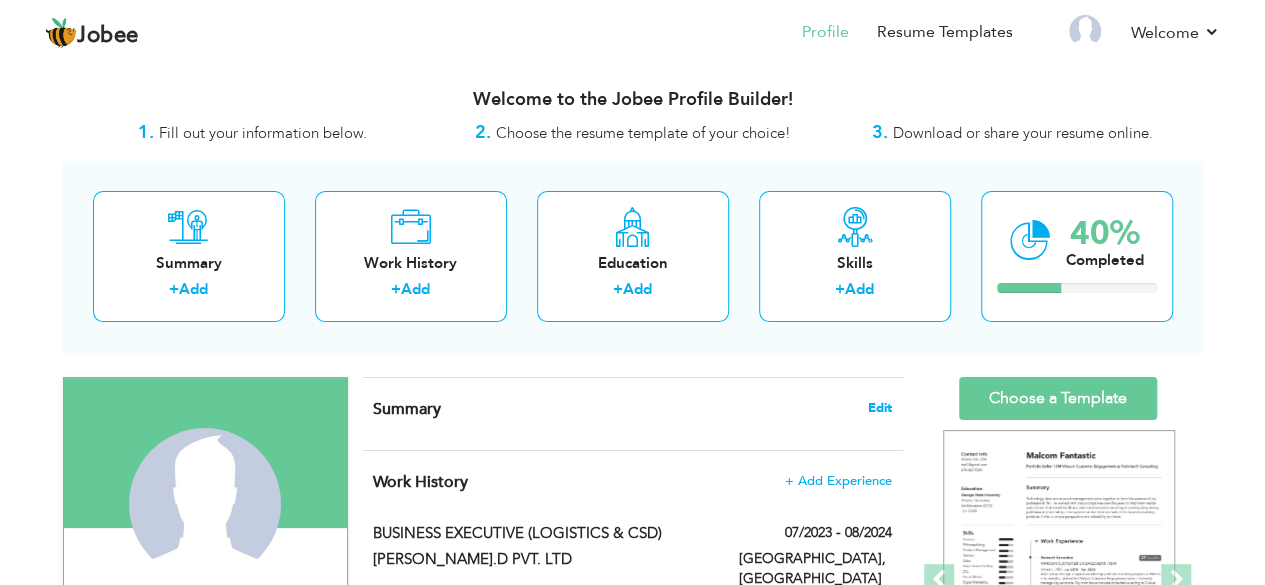click on "Edit" at bounding box center [880, 408] 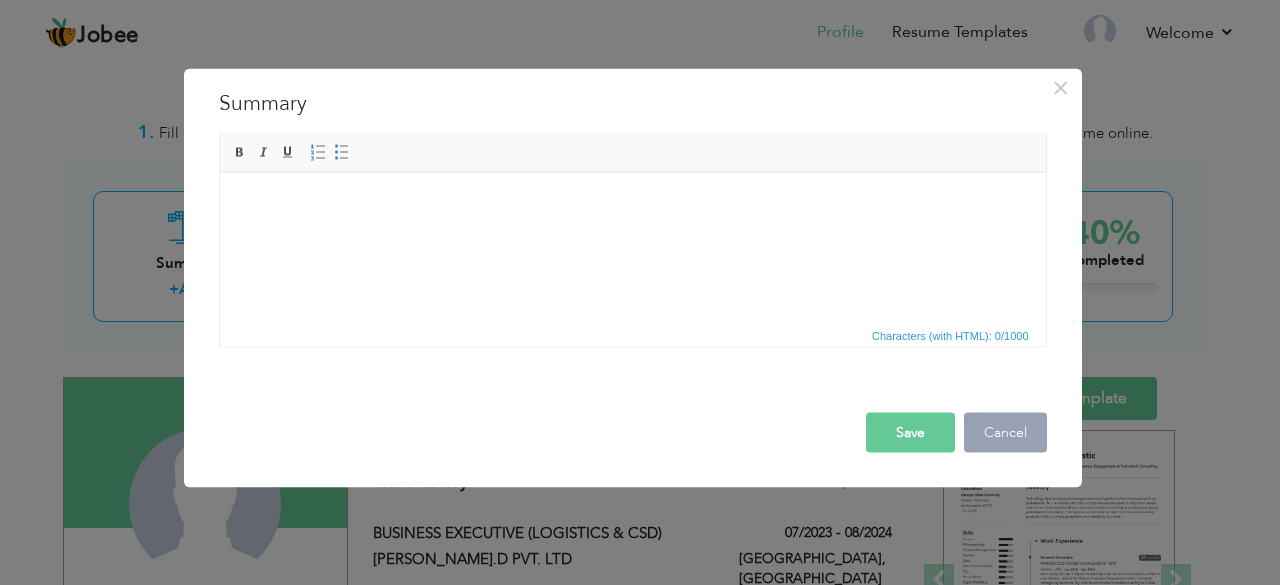 click on "Cancel" at bounding box center [1005, 432] 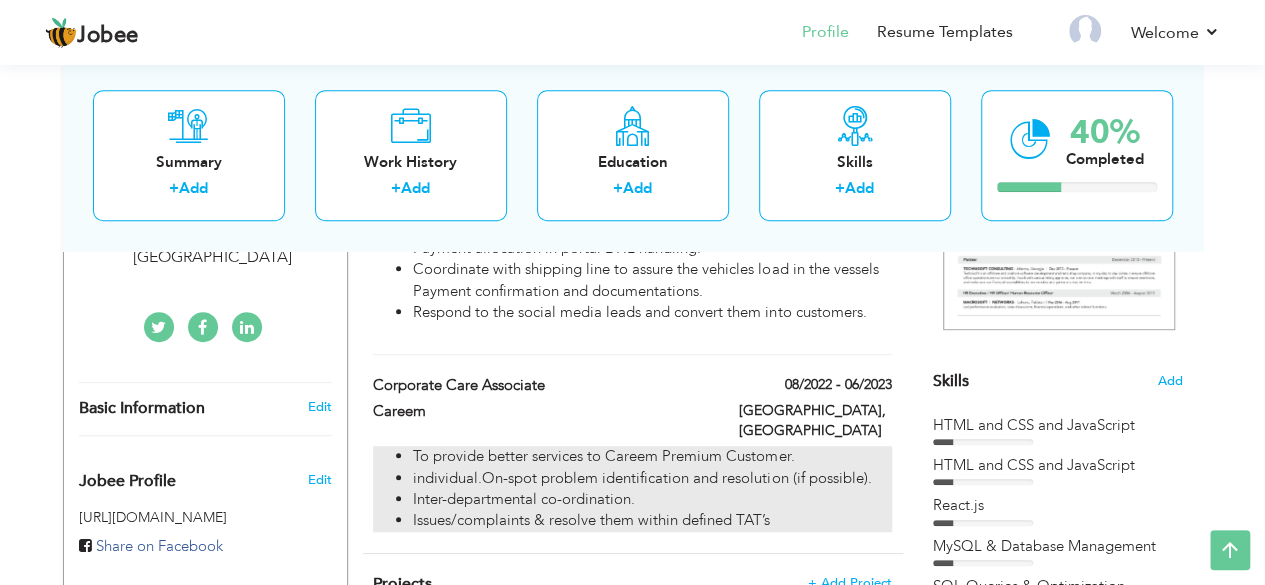 scroll, scrollTop: 400, scrollLeft: 0, axis: vertical 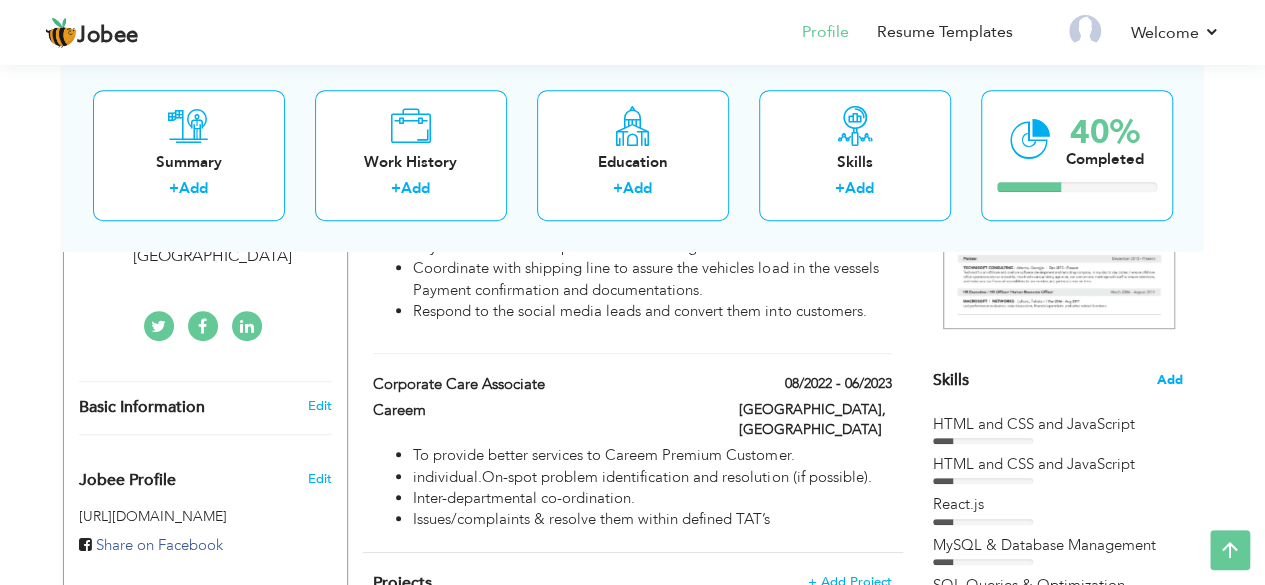 click on "Add" at bounding box center [1170, 380] 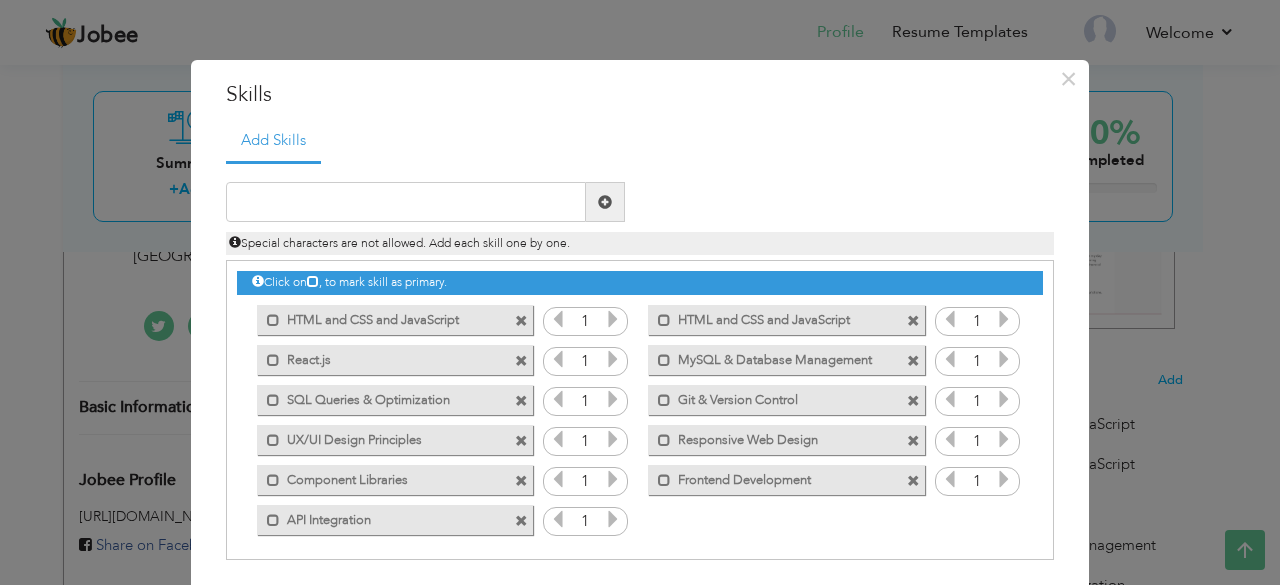 click at bounding box center (913, 321) 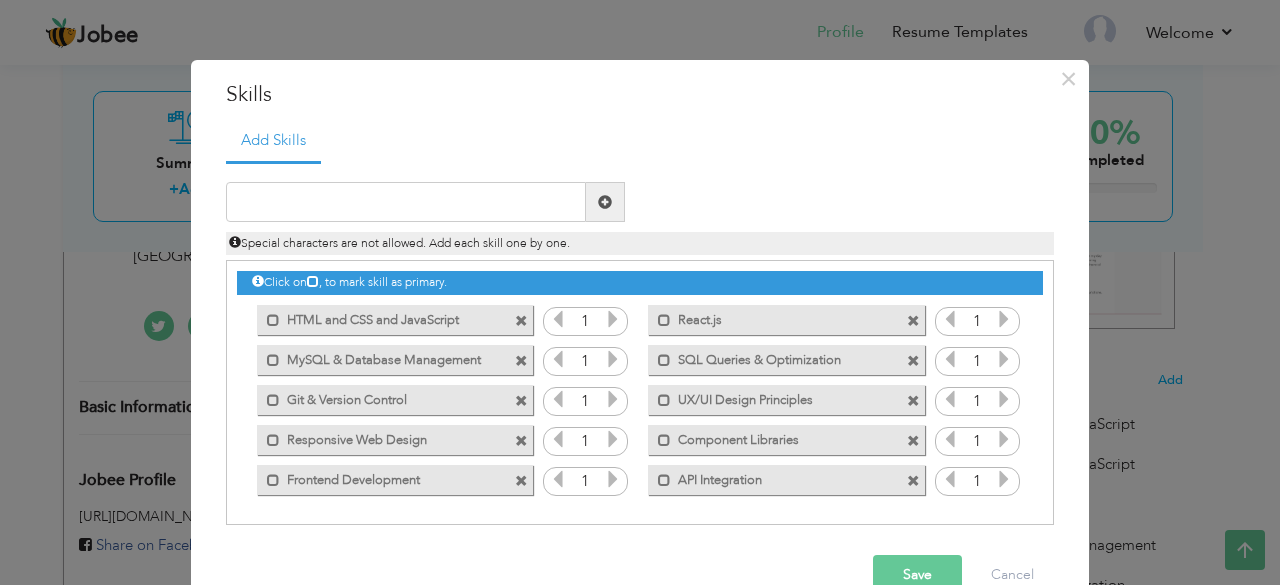 click at bounding box center [521, 441] 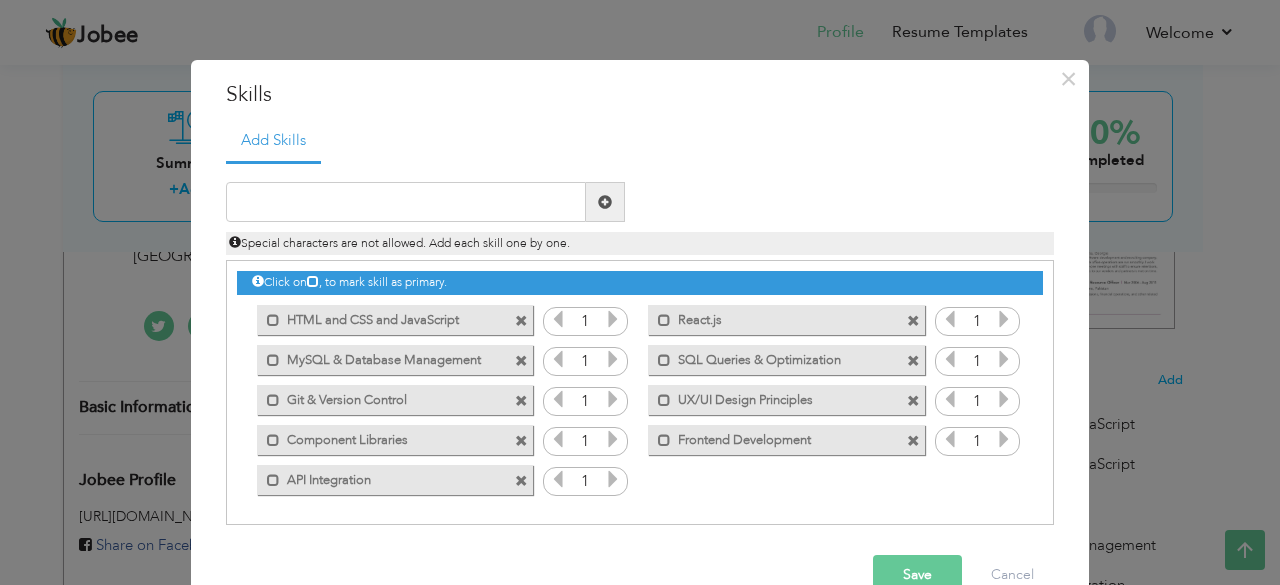 click at bounding box center (521, 441) 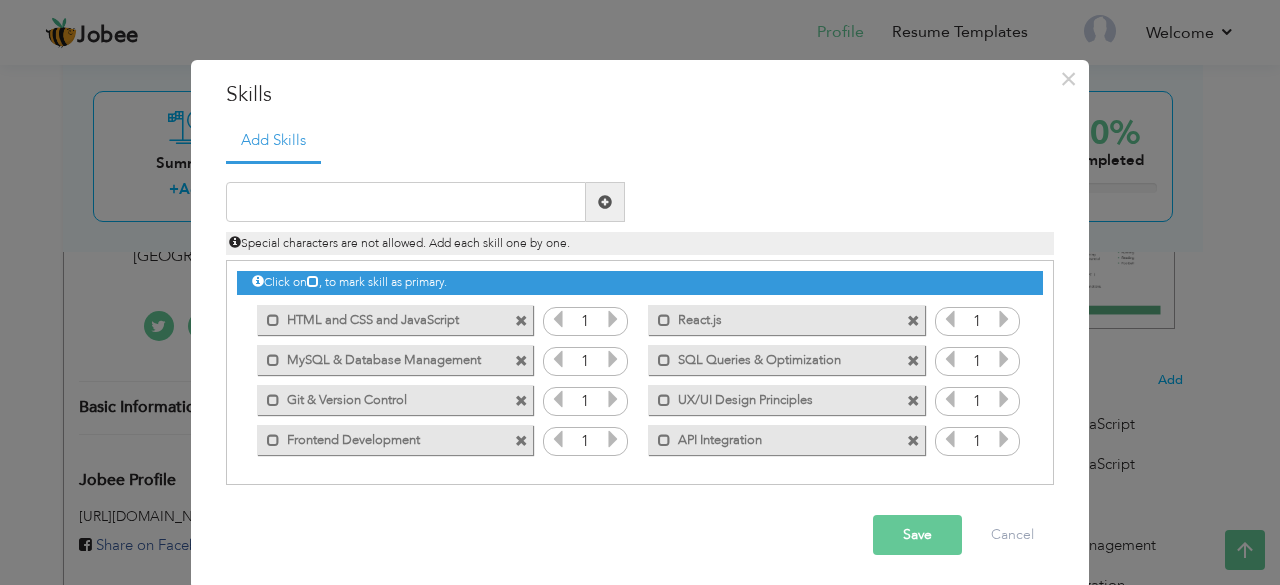 click at bounding box center (913, 361) 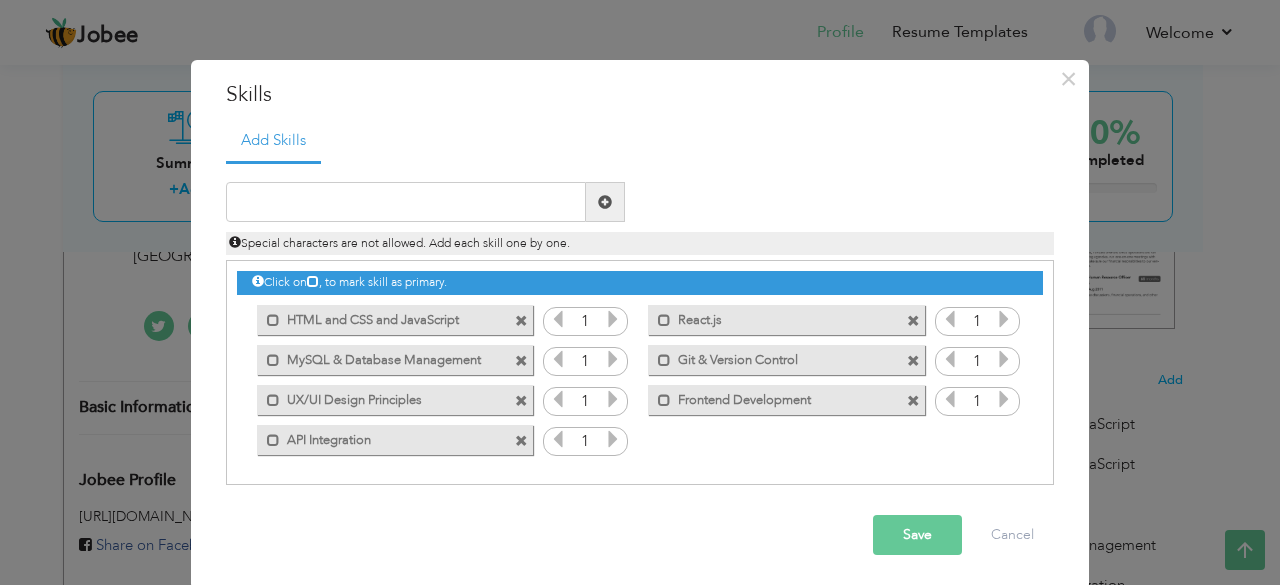 click at bounding box center [913, 401] 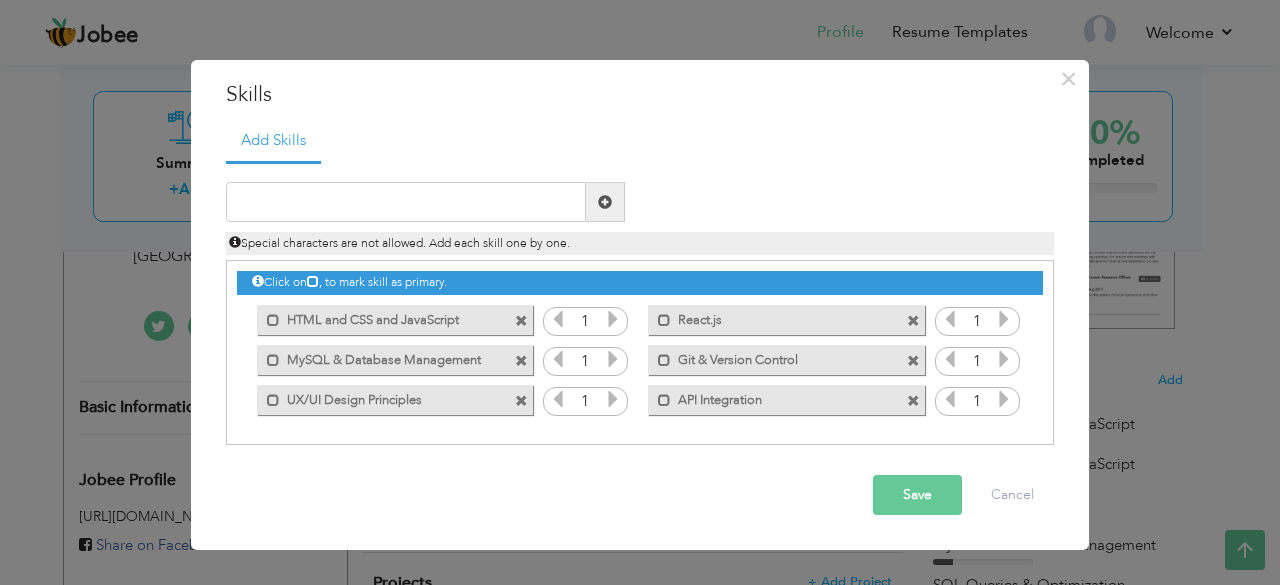 click on "Save" at bounding box center (917, 495) 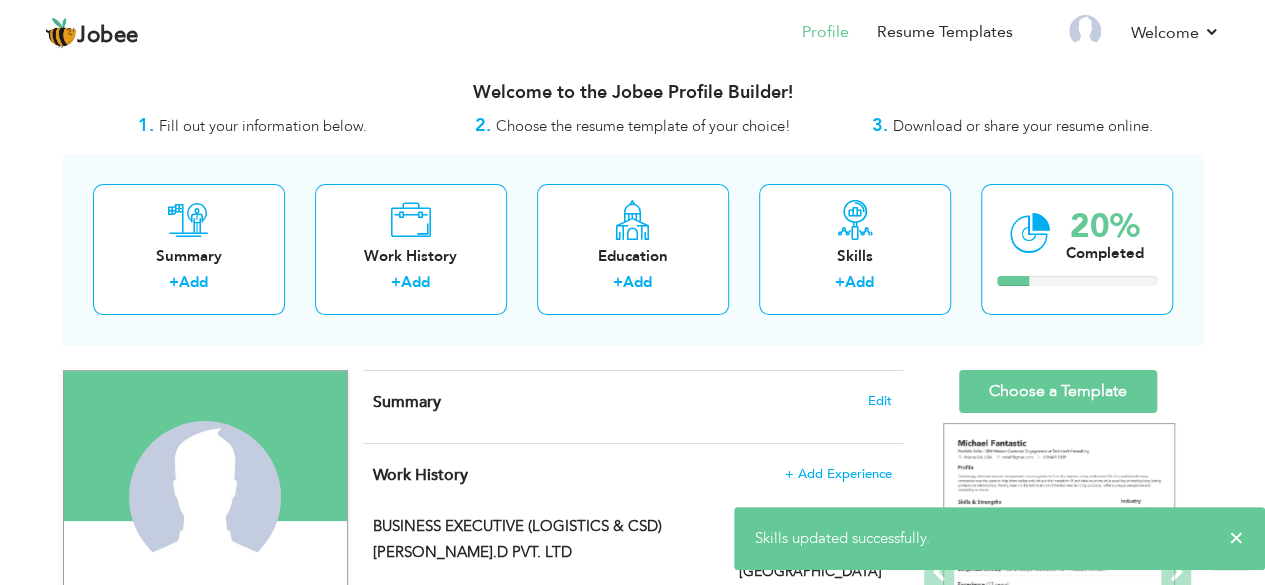 scroll, scrollTop: 0, scrollLeft: 0, axis: both 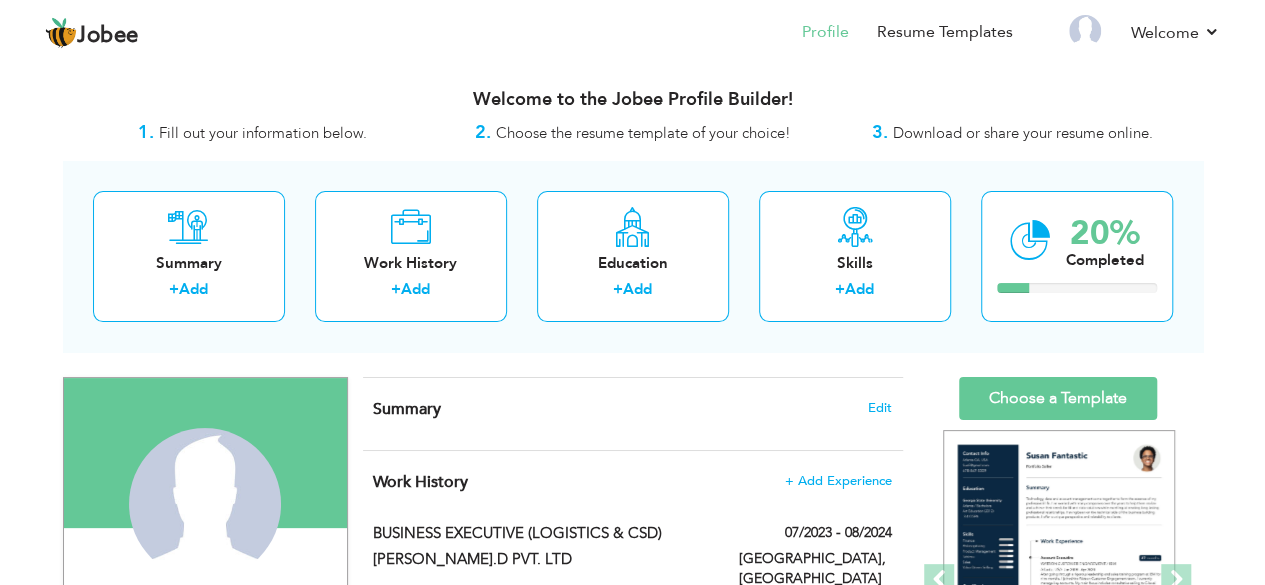click on "Summary
Edit" at bounding box center [632, 409] 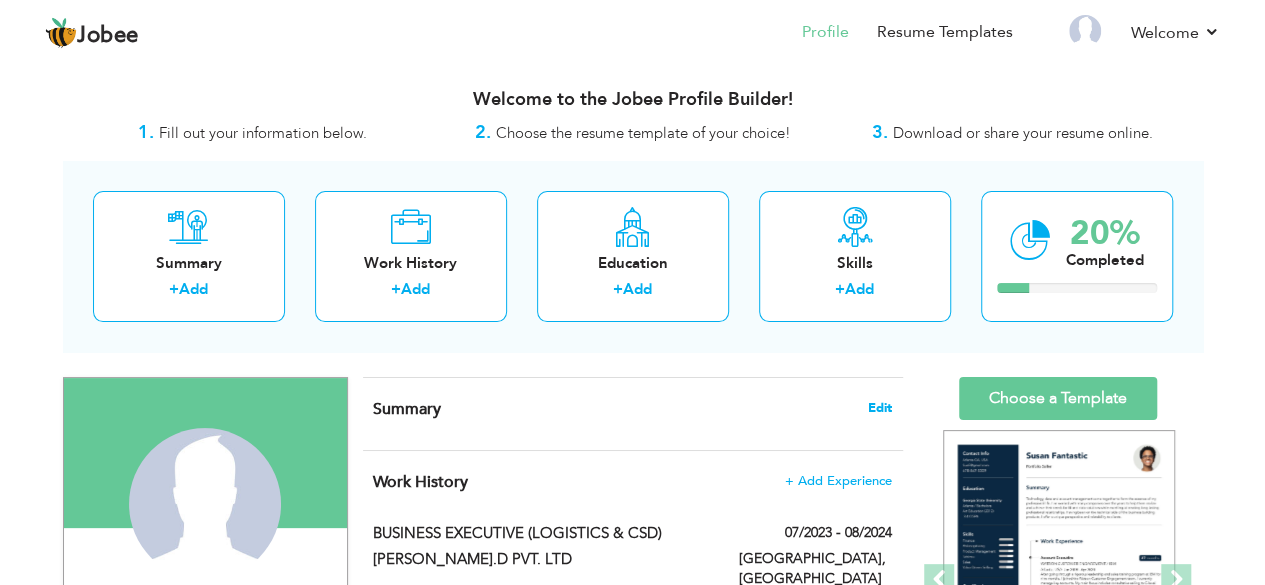 click on "Edit" at bounding box center [880, 408] 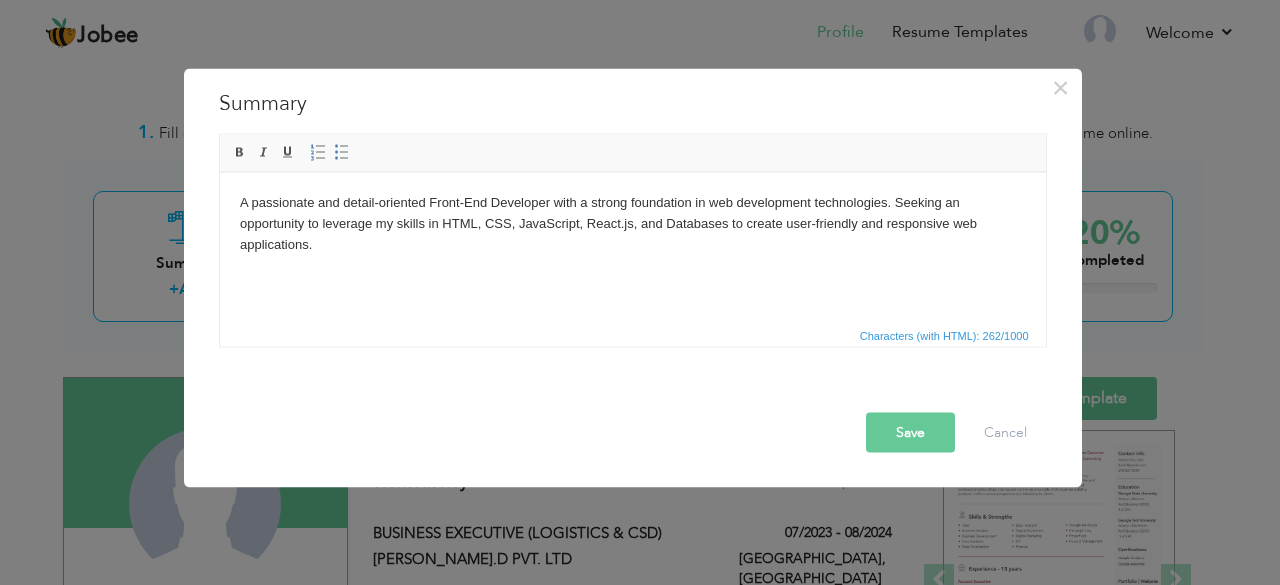 click on "Save" at bounding box center [910, 432] 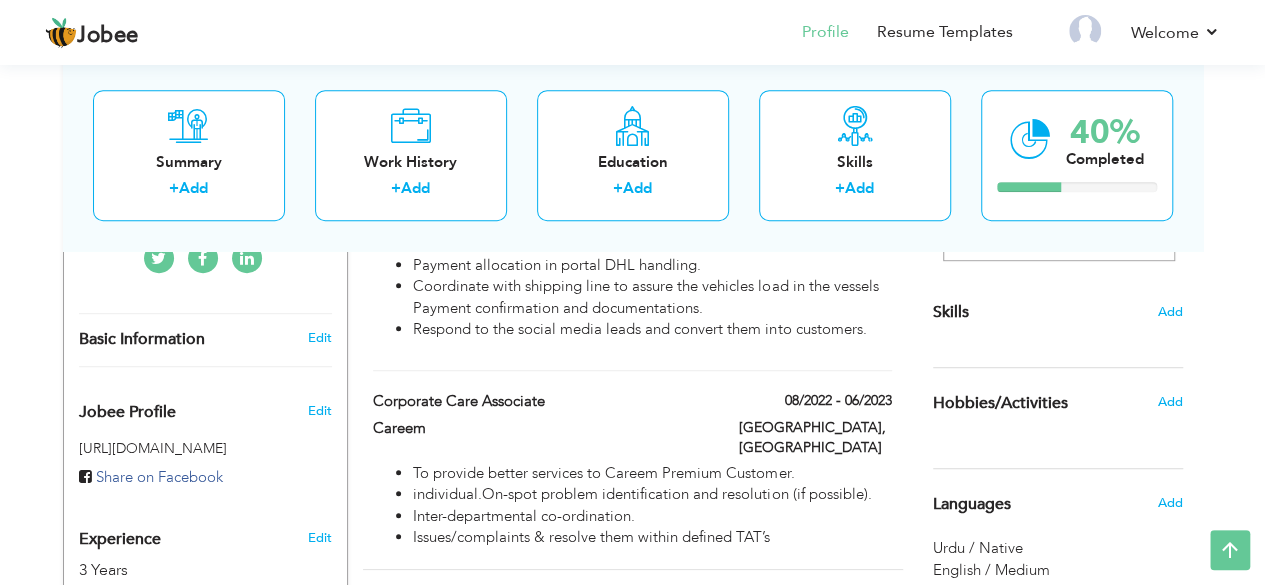 scroll, scrollTop: 500, scrollLeft: 0, axis: vertical 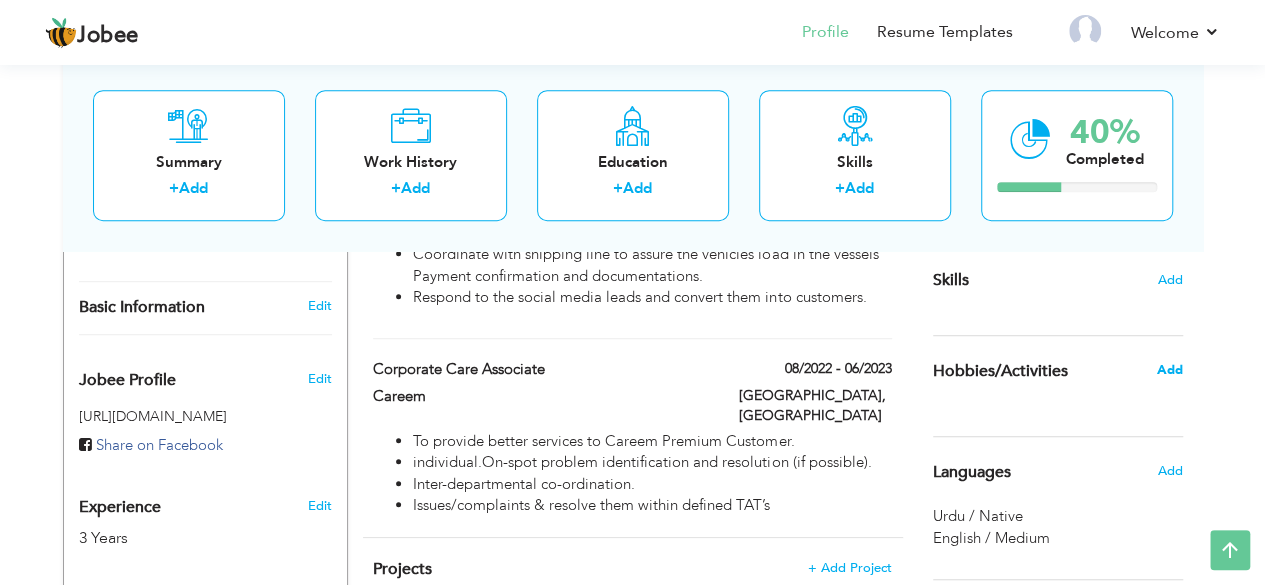 click on "Add" at bounding box center [1169, 370] 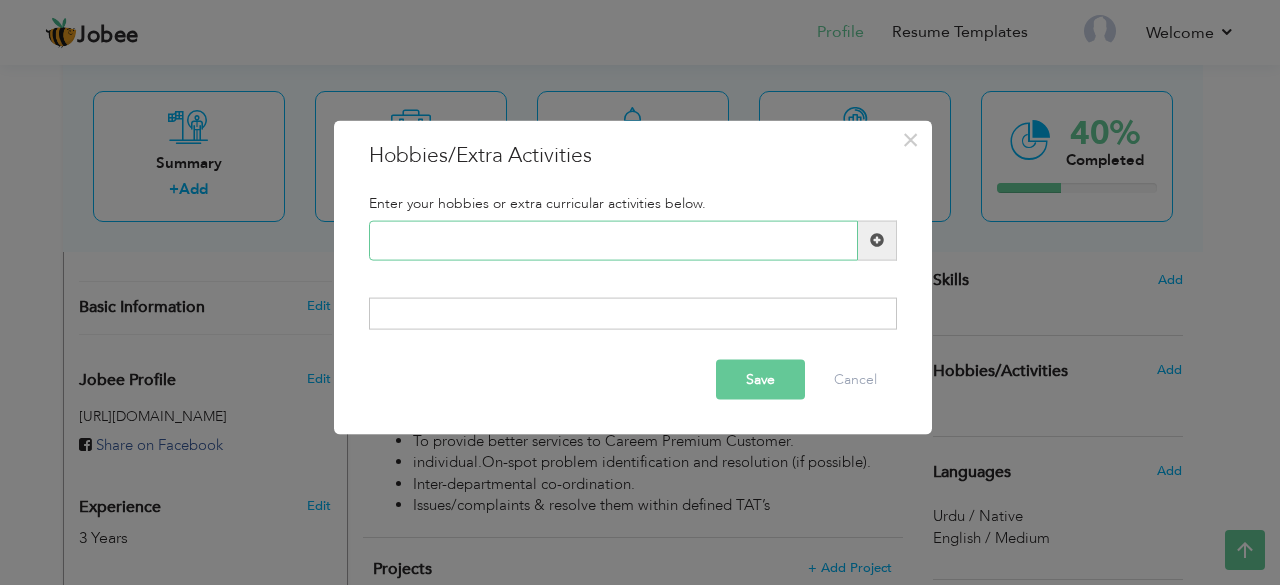 click at bounding box center [613, 240] 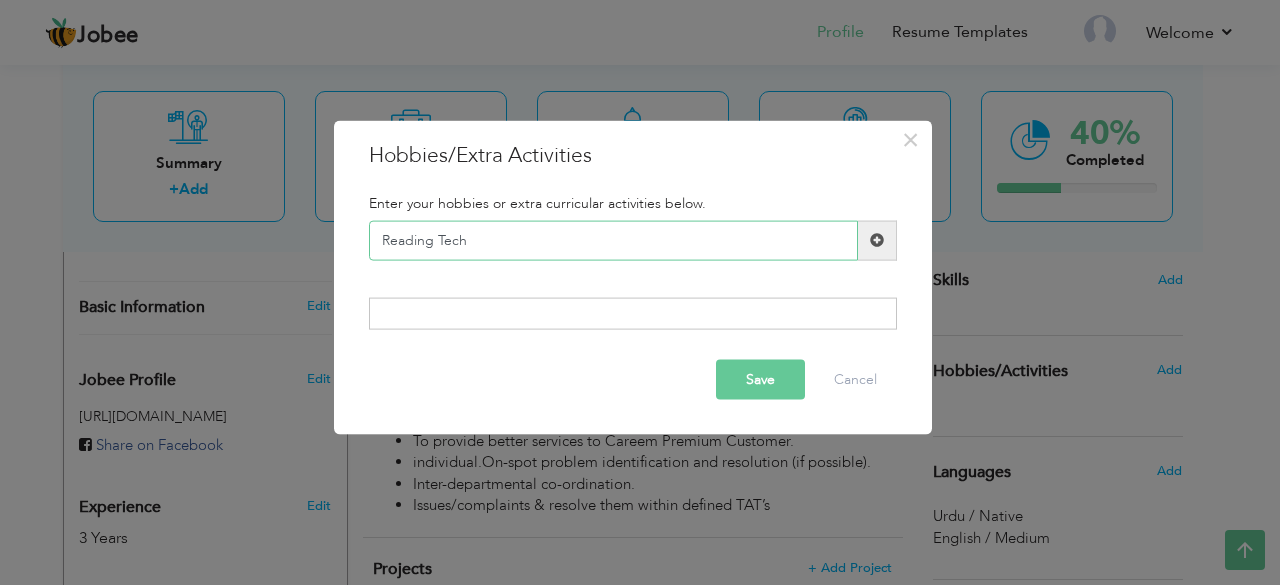 type on "Reading Tech" 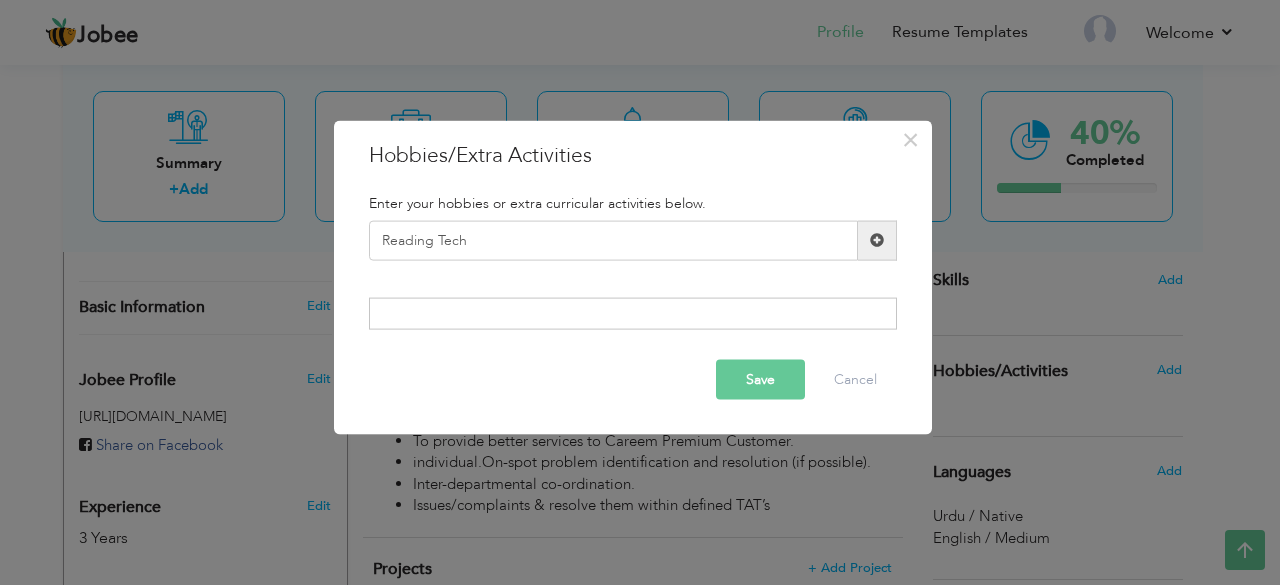 click at bounding box center (877, 240) 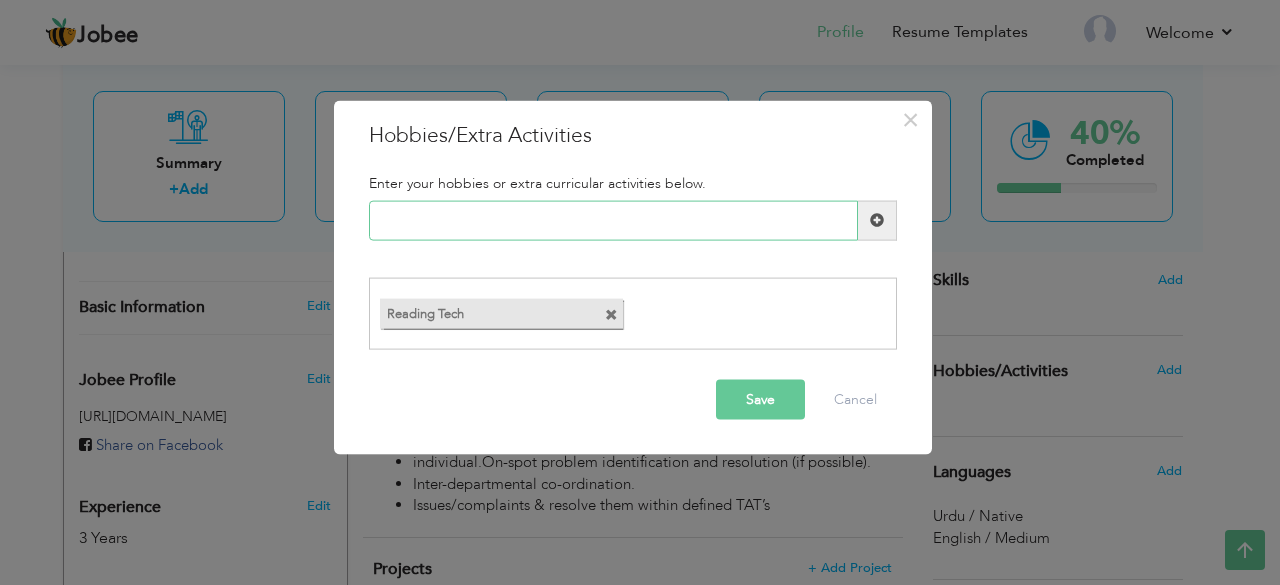 click at bounding box center (613, 220) 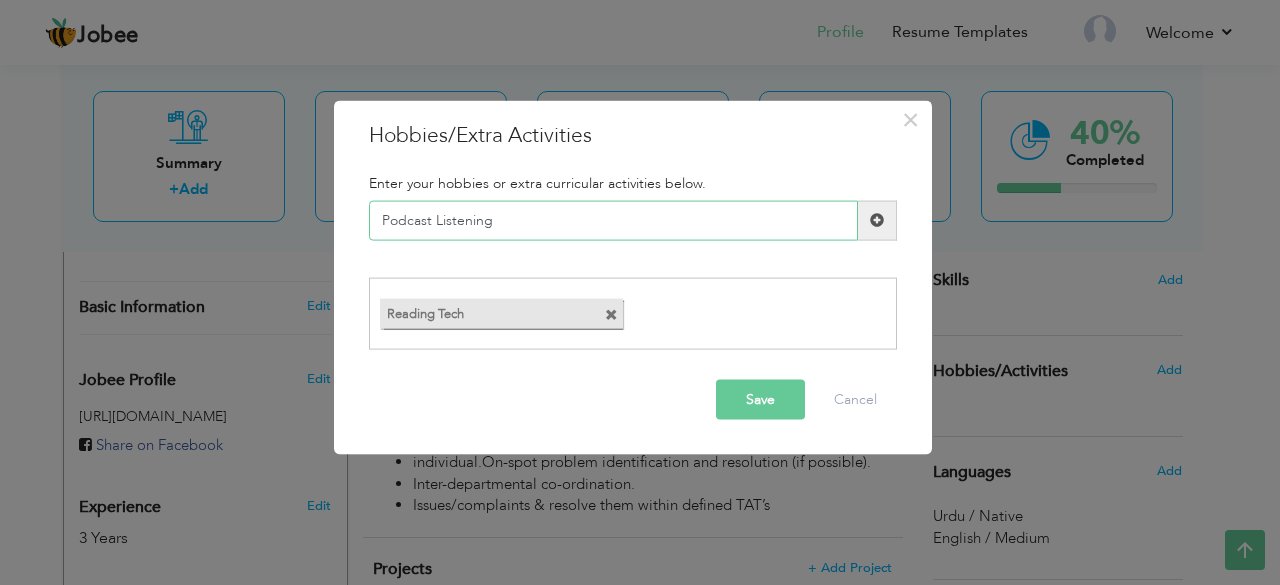 type on "Podcast Listening" 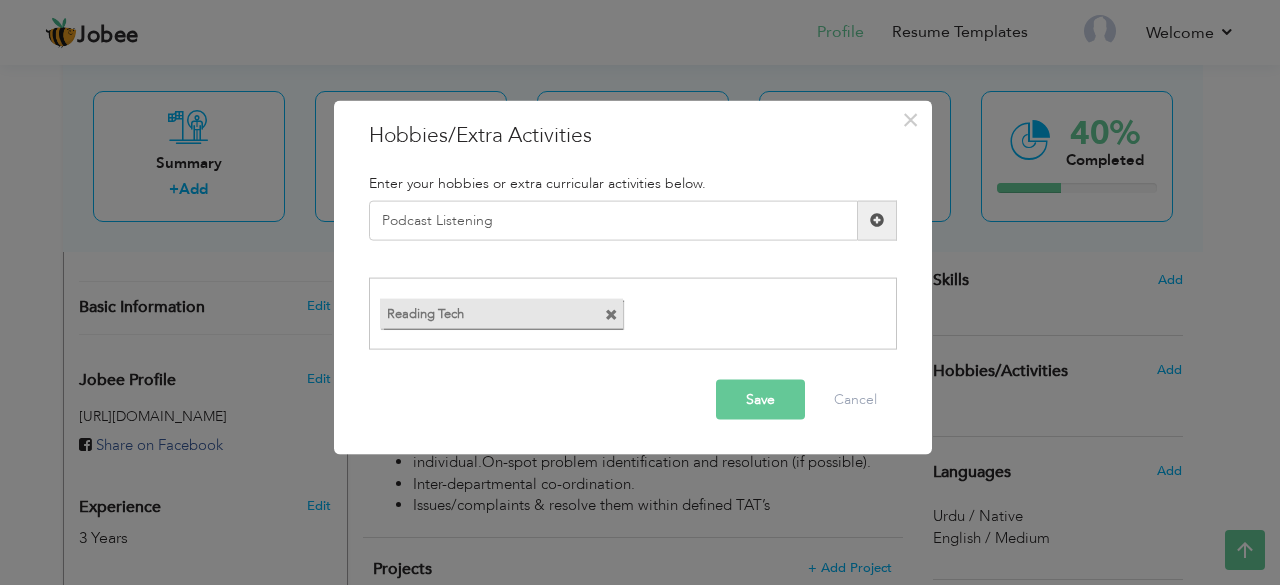 click on "Save" at bounding box center [760, 400] 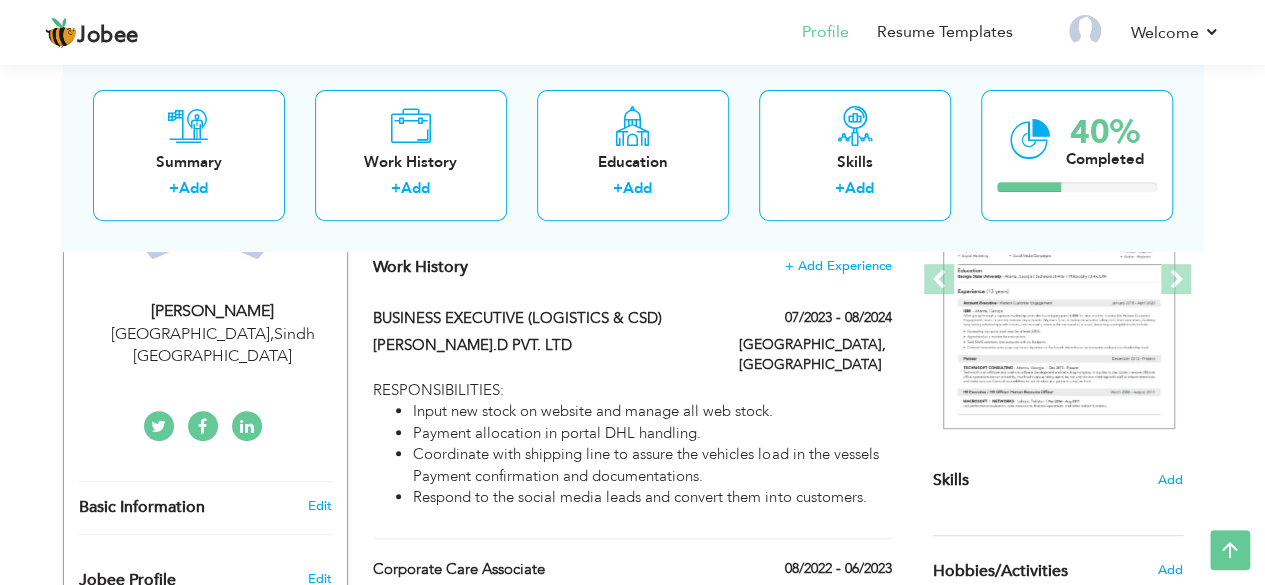 scroll, scrollTop: 400, scrollLeft: 0, axis: vertical 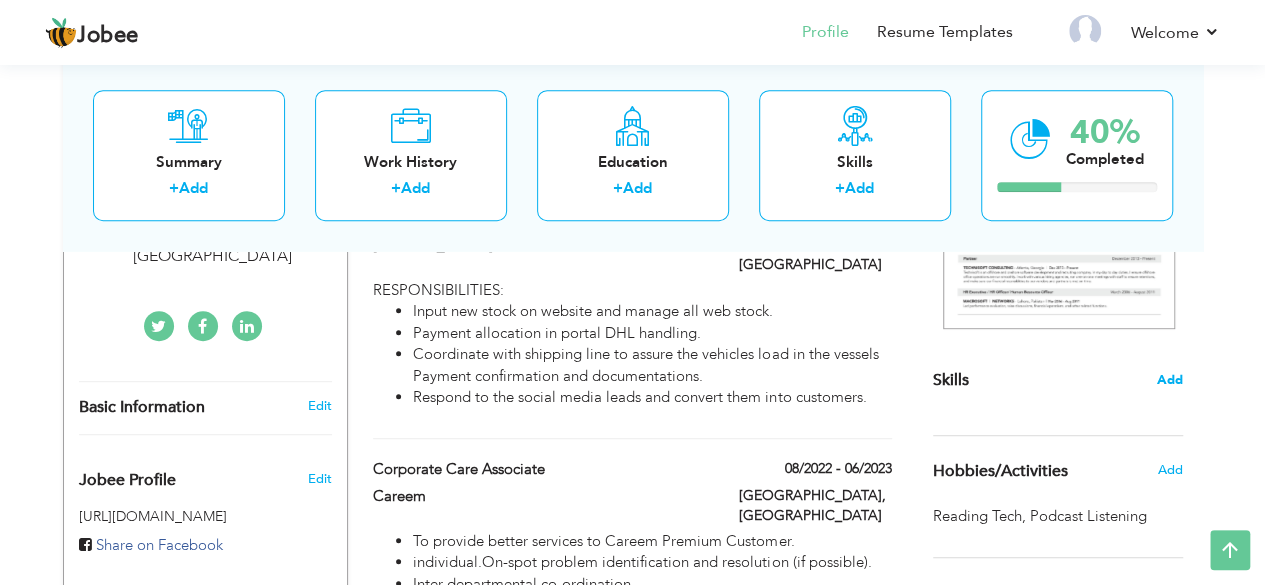 click on "Add" at bounding box center (1170, 380) 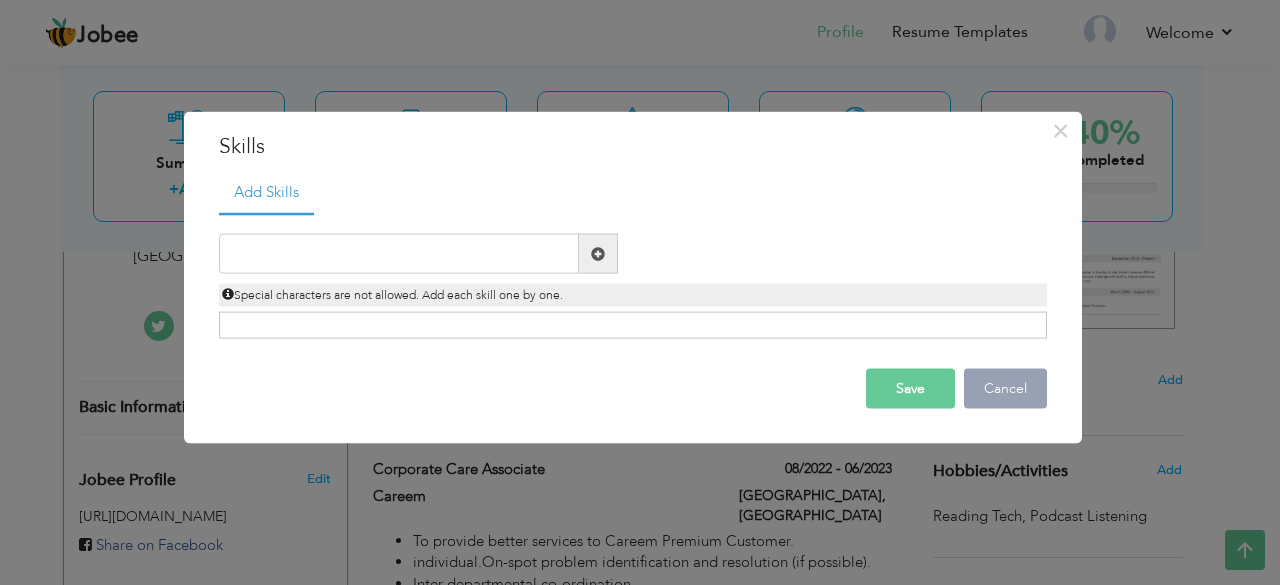 click on "Cancel" at bounding box center (1005, 389) 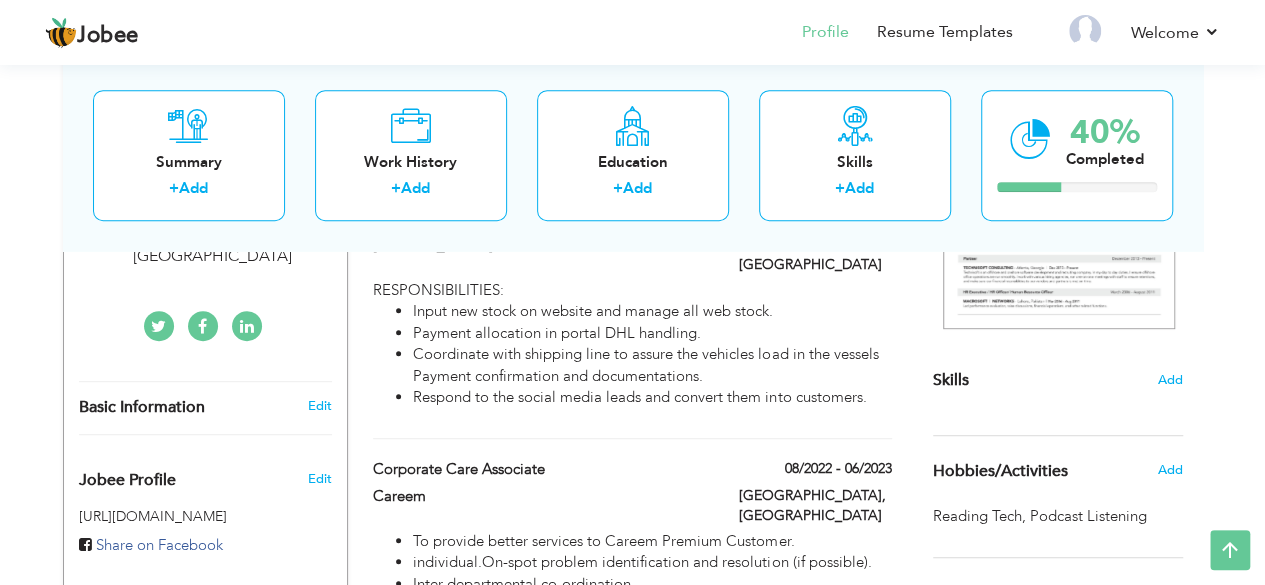 click on "Skills" at bounding box center (951, 380) 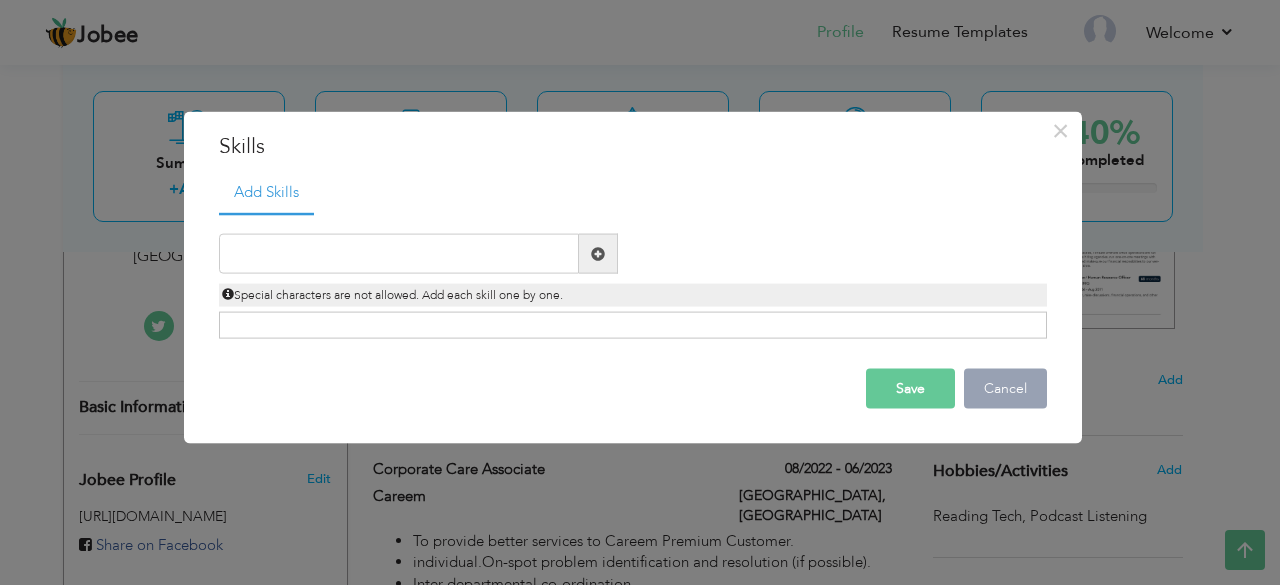 click on "Cancel" at bounding box center (1005, 389) 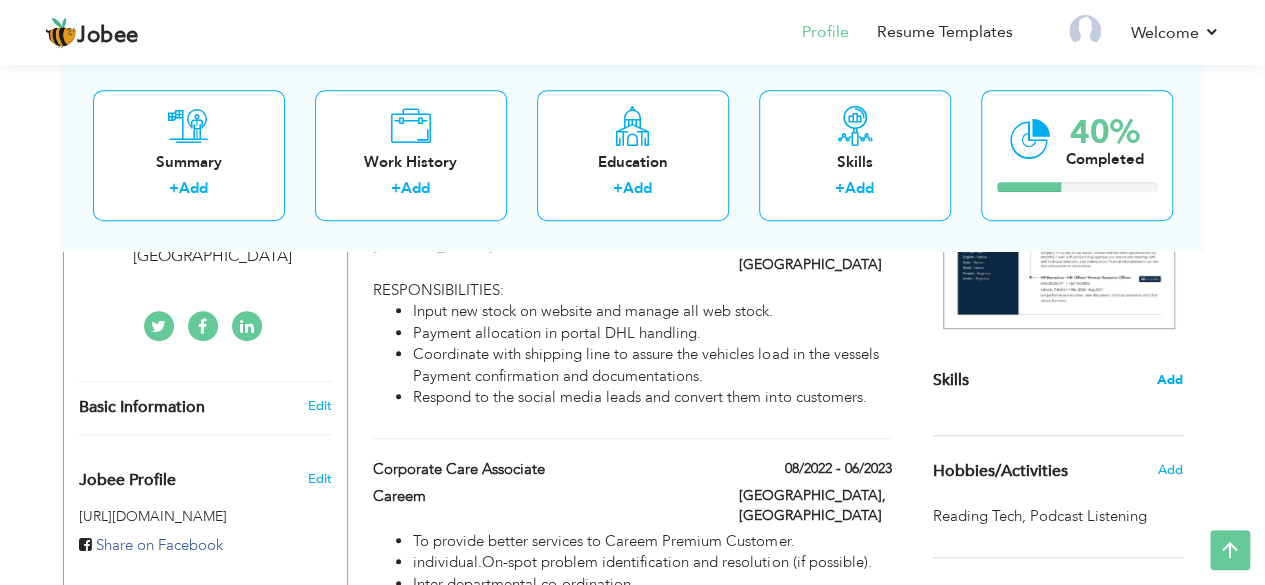 click on "Add" at bounding box center (1170, 380) 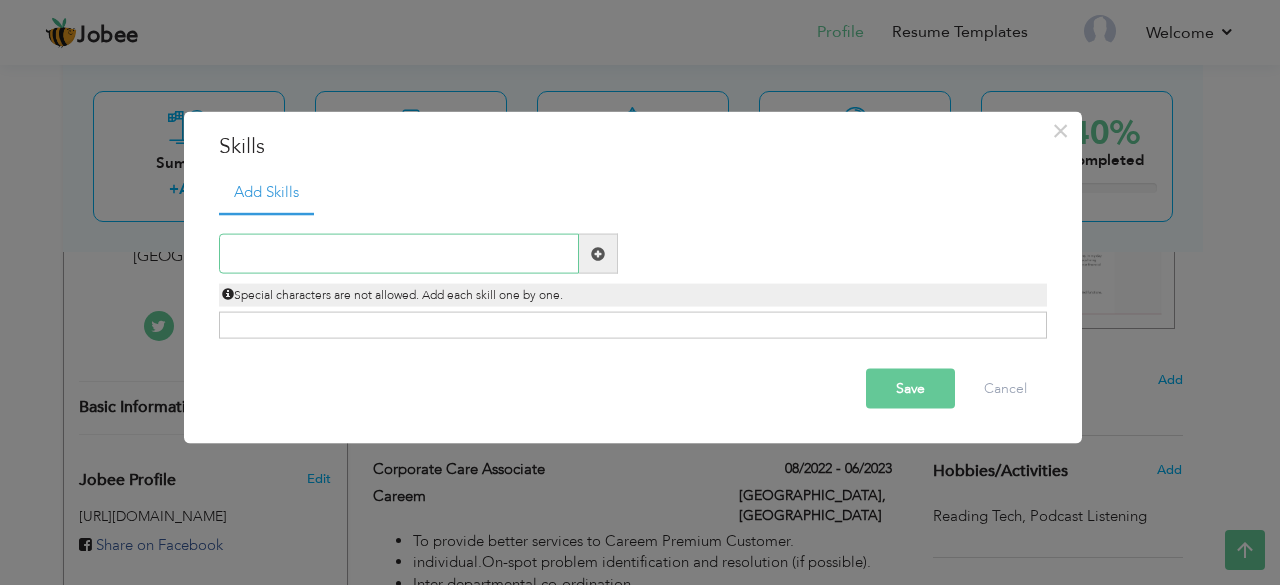 paste on "React.js" 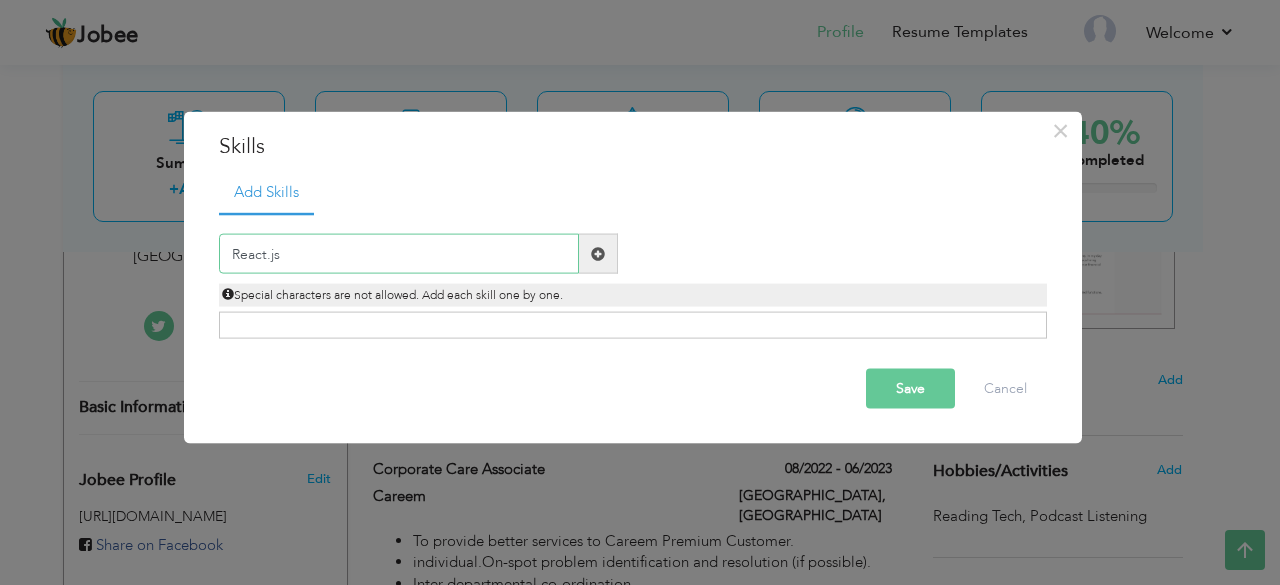 type on "React.js" 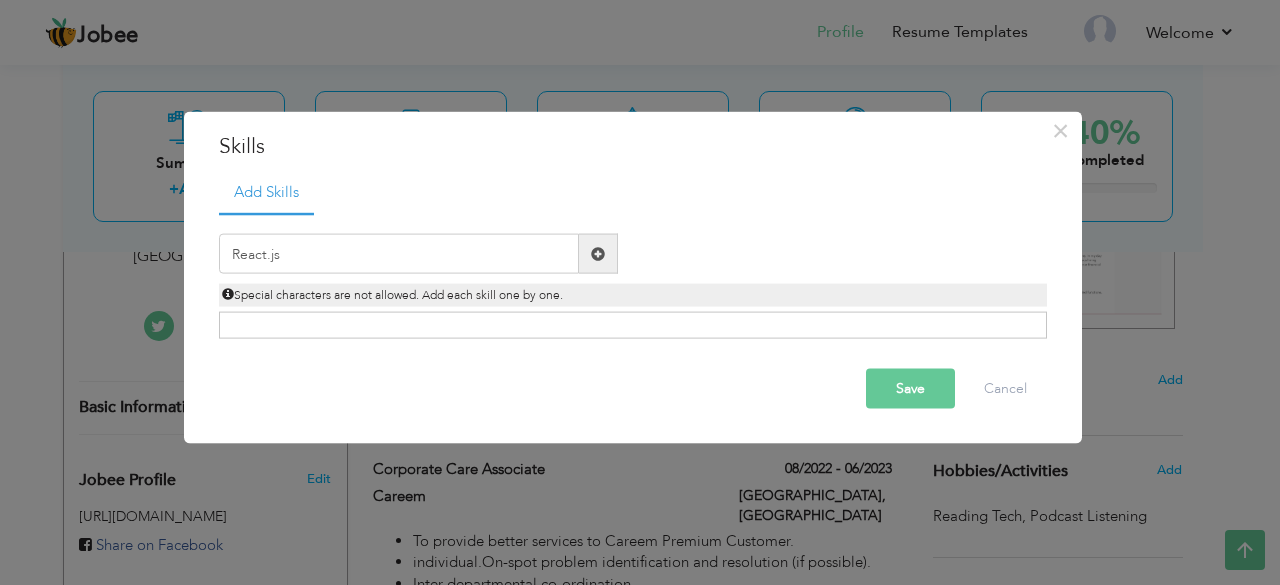 click at bounding box center (598, 253) 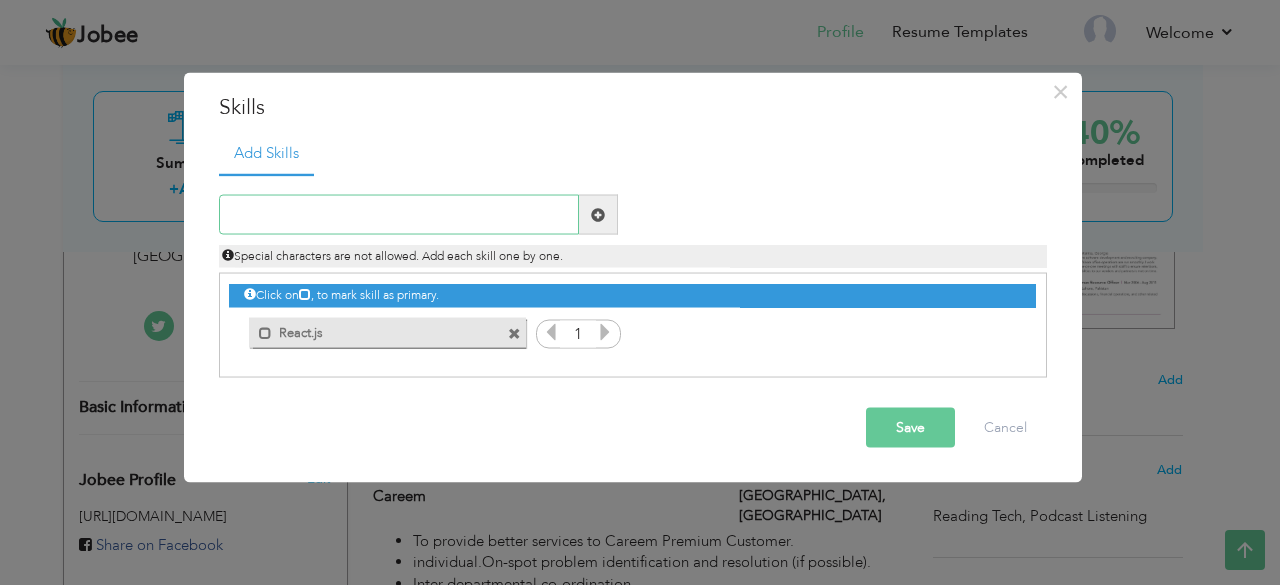 click at bounding box center (399, 215) 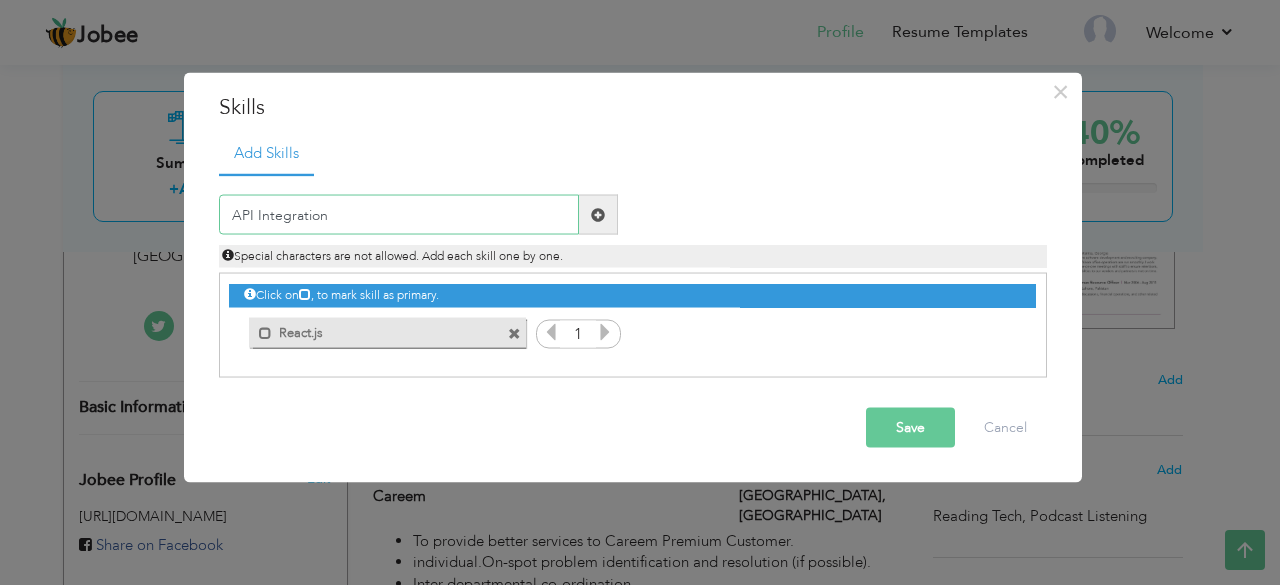 type on "API Integration" 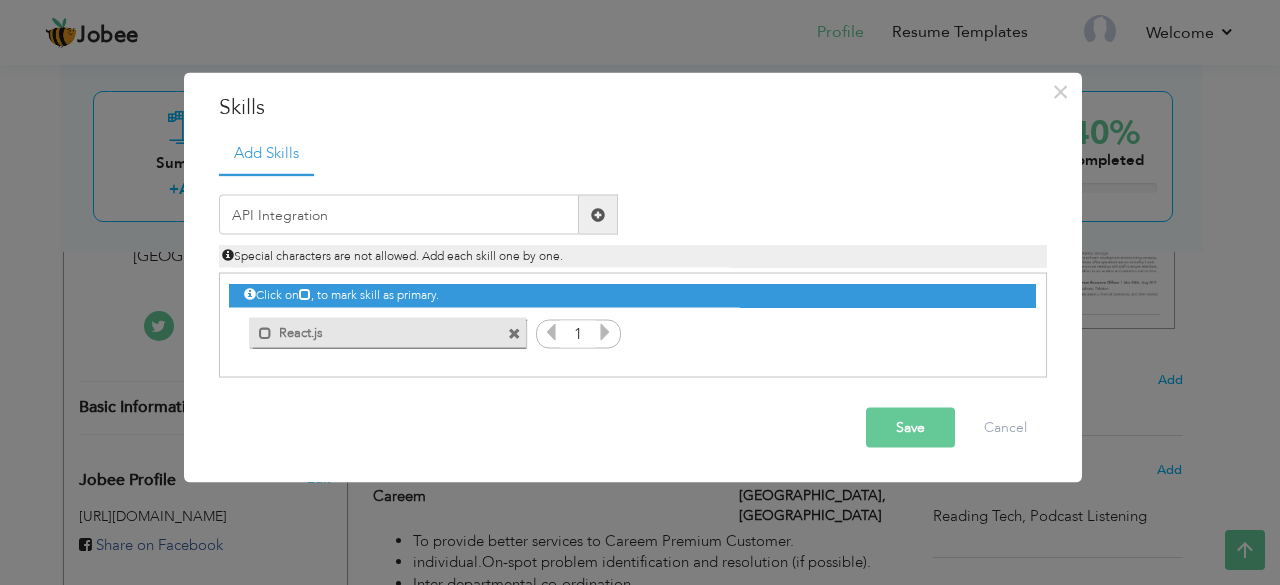 click at bounding box center [598, 215] 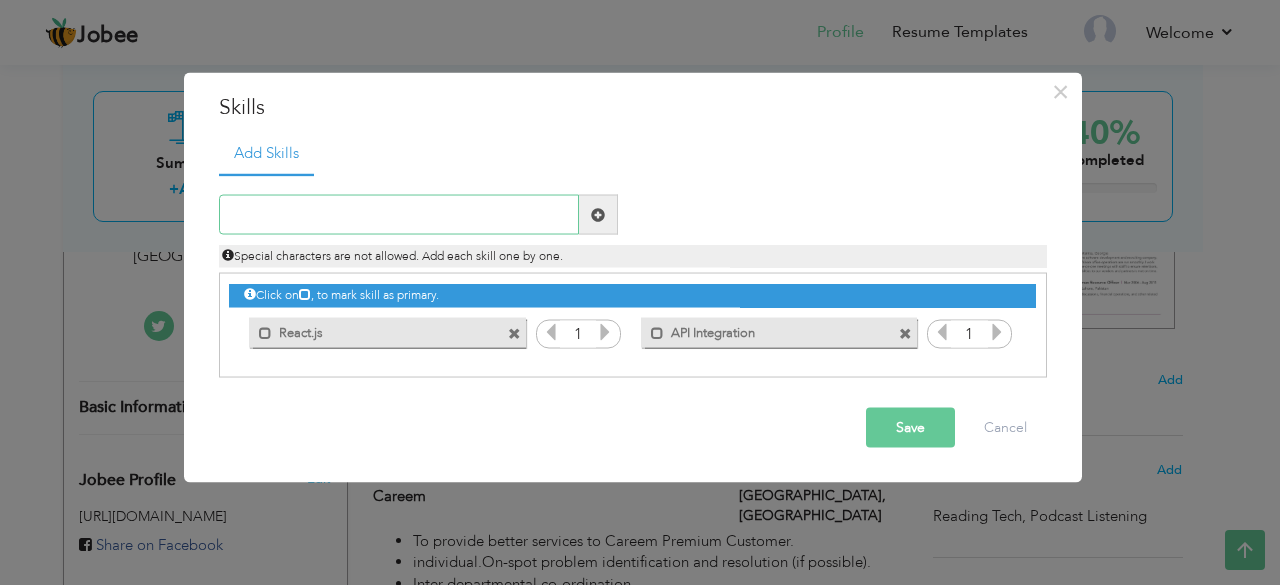 click at bounding box center (399, 215) 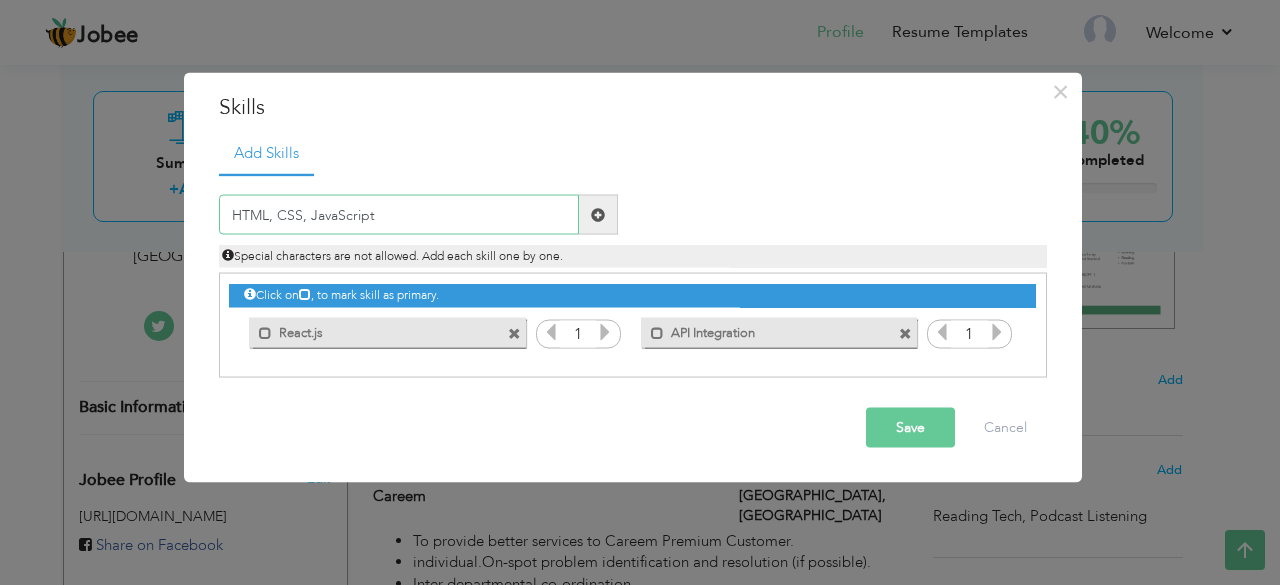 click on "HTML, CSS, JavaScript" at bounding box center [399, 215] 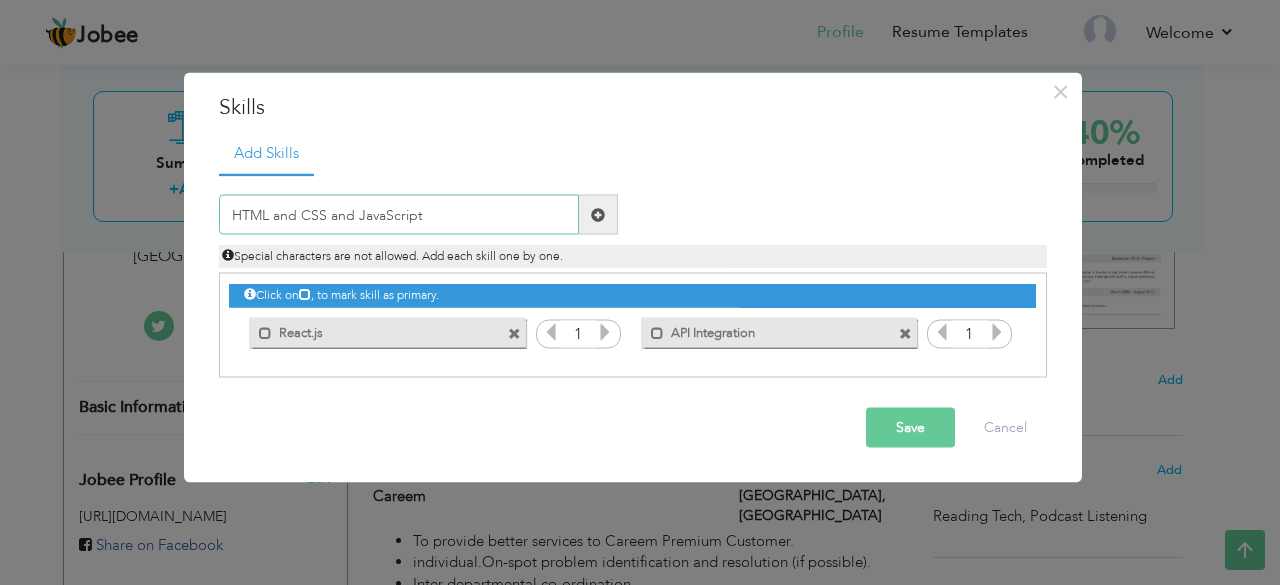 type on "HTML and CSS and JavaScript" 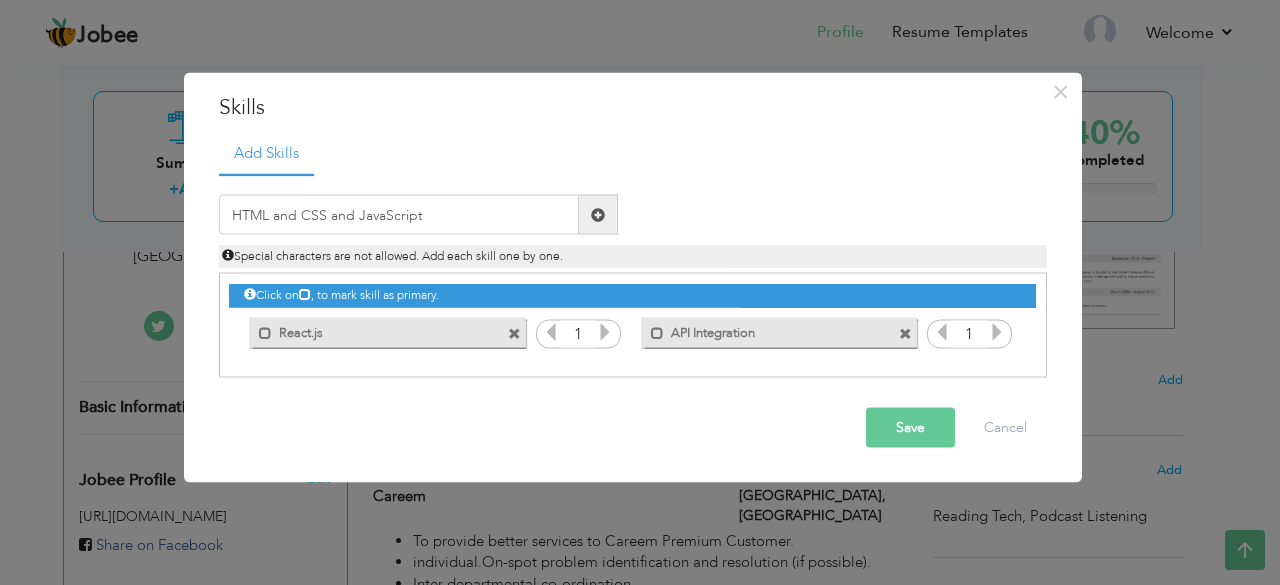 drag, startPoint x: 894, startPoint y: 431, endPoint x: 884, endPoint y: 533, distance: 102.48902 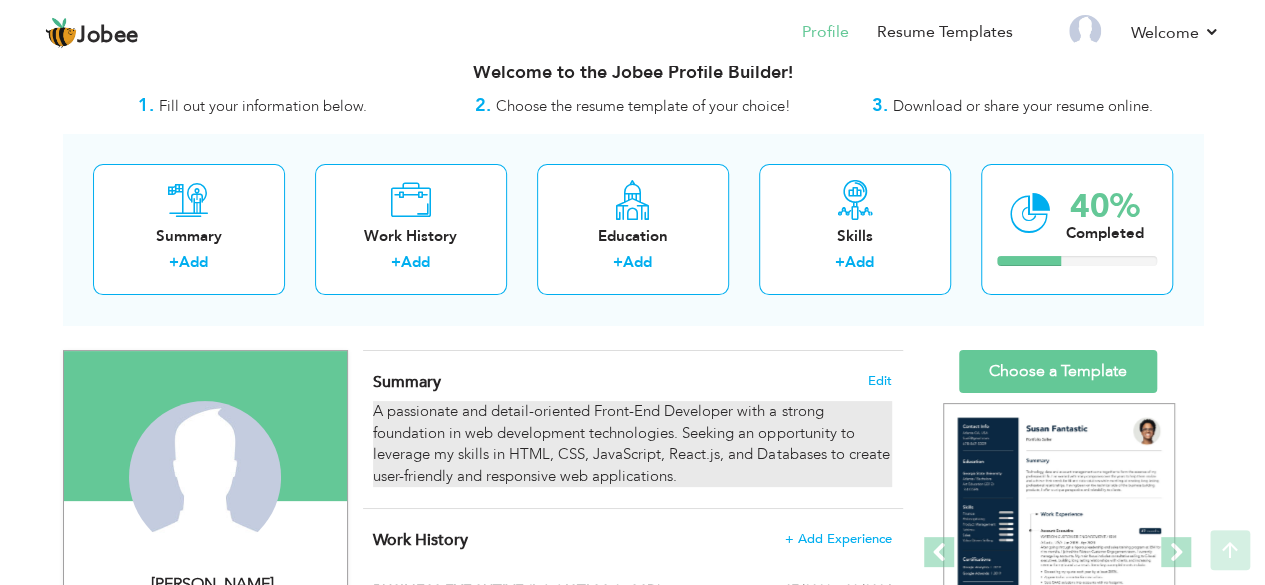 scroll, scrollTop: 0, scrollLeft: 0, axis: both 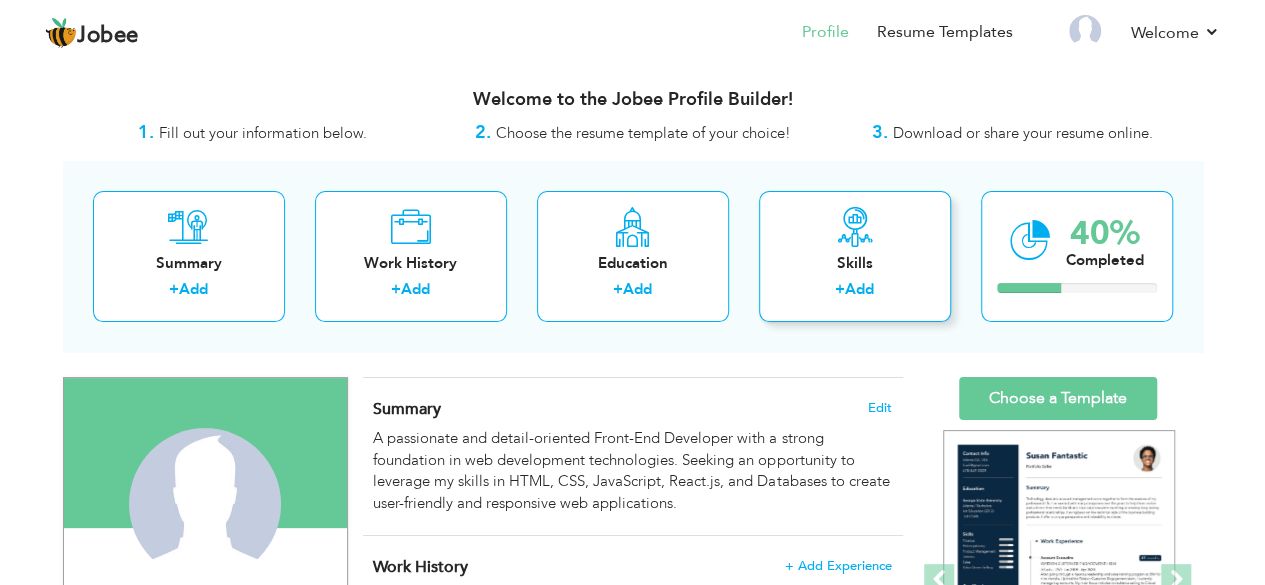 click on "Skills
+  Add" at bounding box center [855, 256] 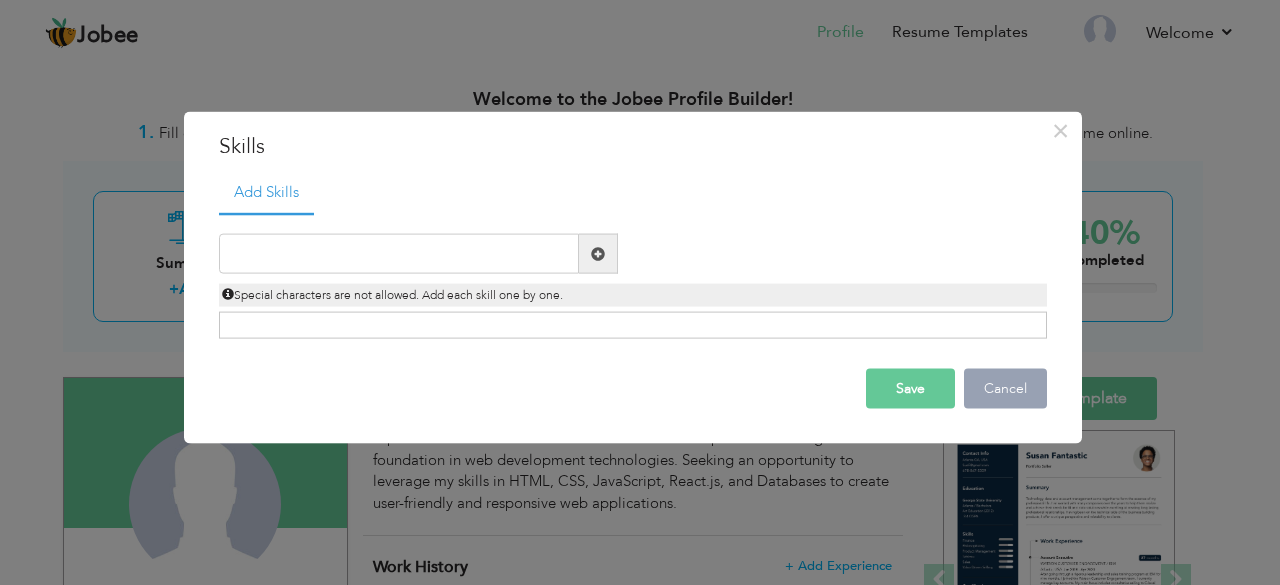 click on "Cancel" at bounding box center [1005, 389] 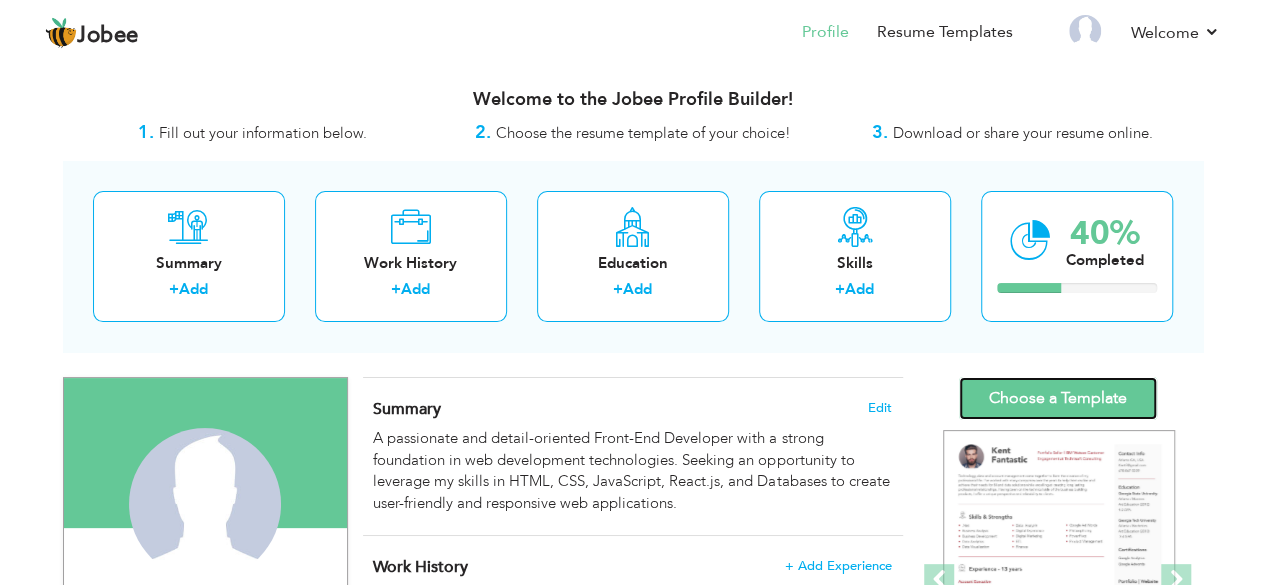 click on "Choose a Template" at bounding box center (1058, 398) 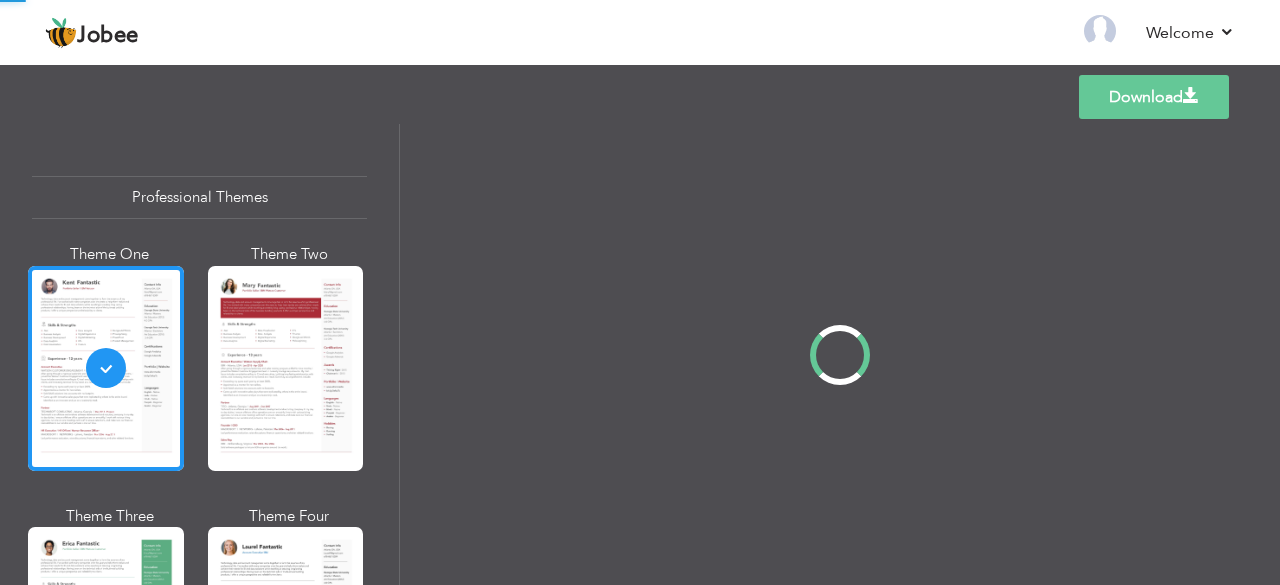 scroll, scrollTop: 0, scrollLeft: 0, axis: both 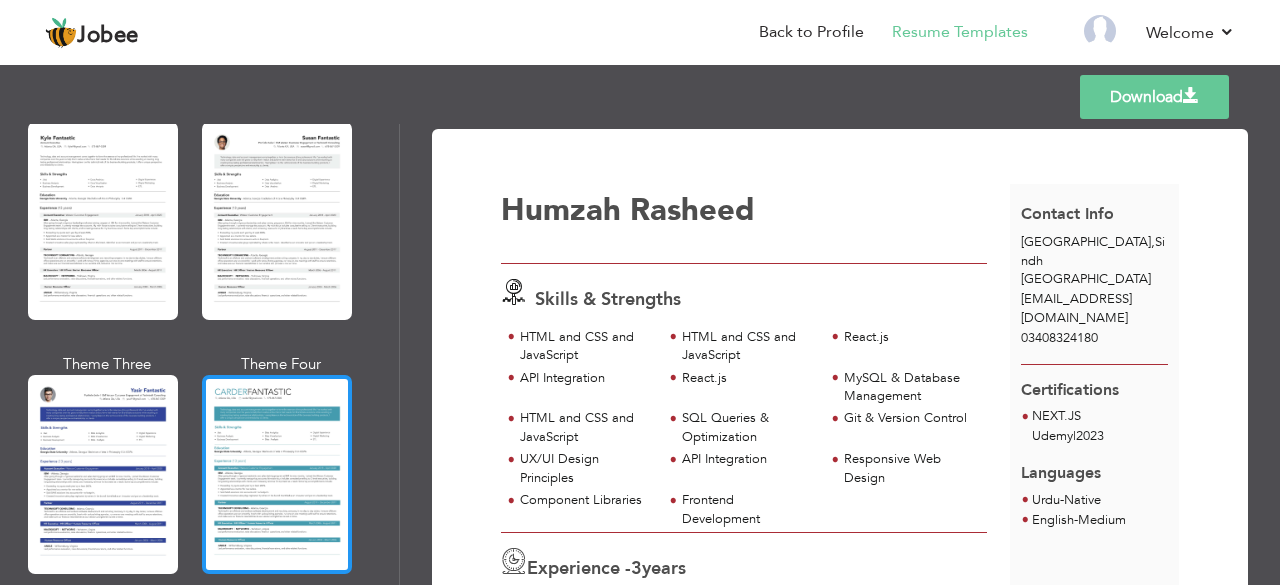 click at bounding box center [277, 474] 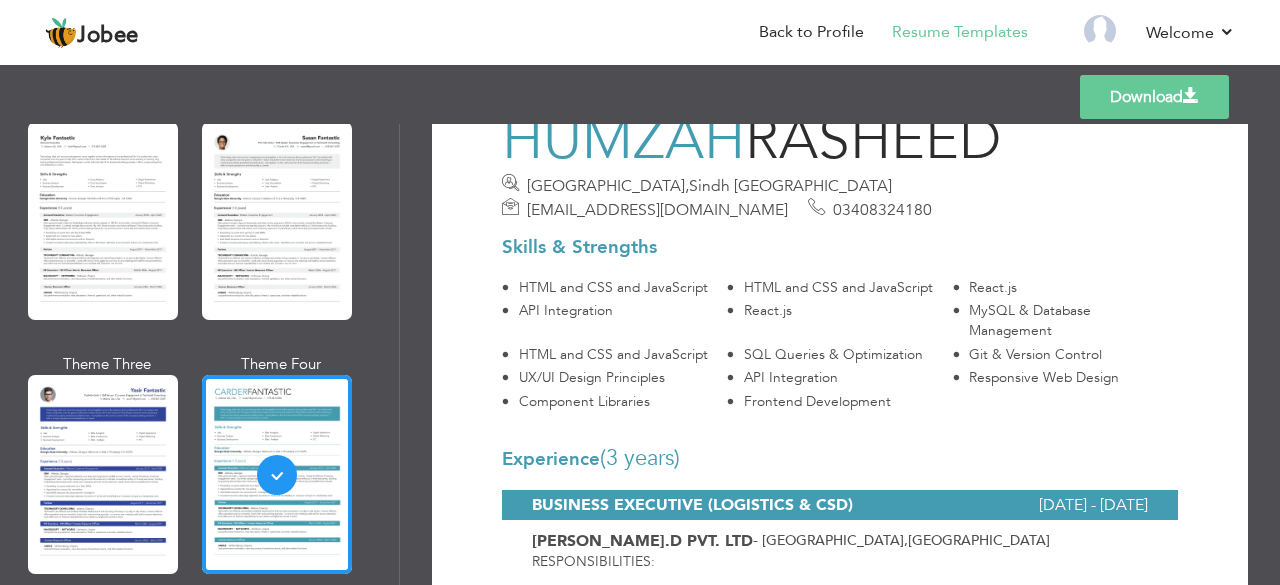 scroll, scrollTop: 0, scrollLeft: 0, axis: both 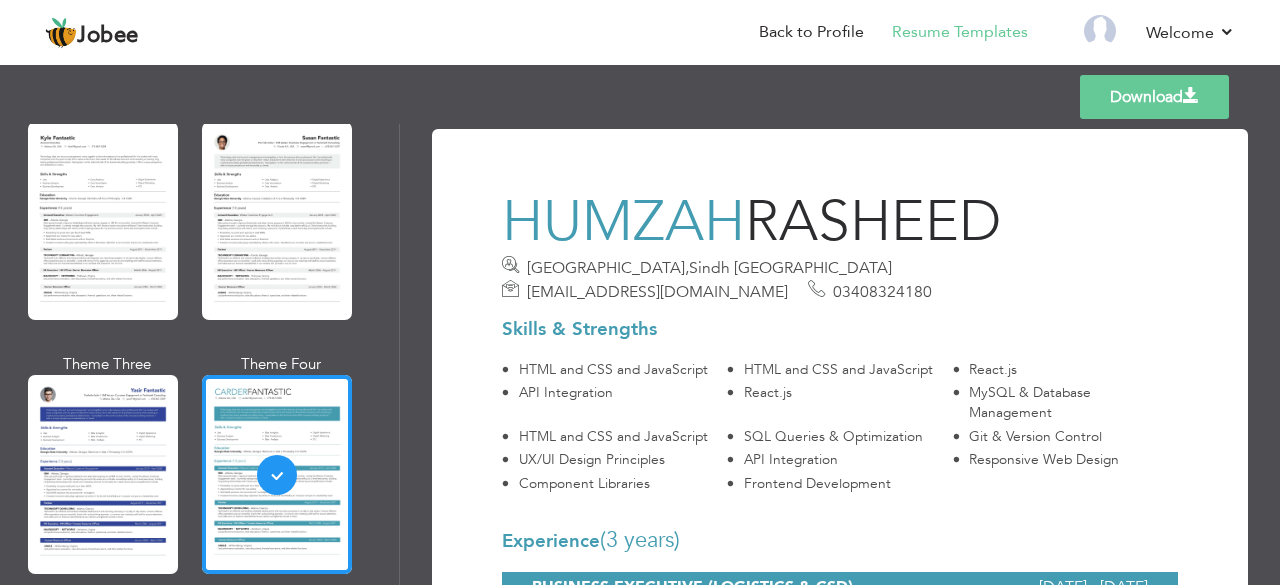 click on "[EMAIL_ADDRESS][DOMAIN_NAME]" at bounding box center (657, 292) 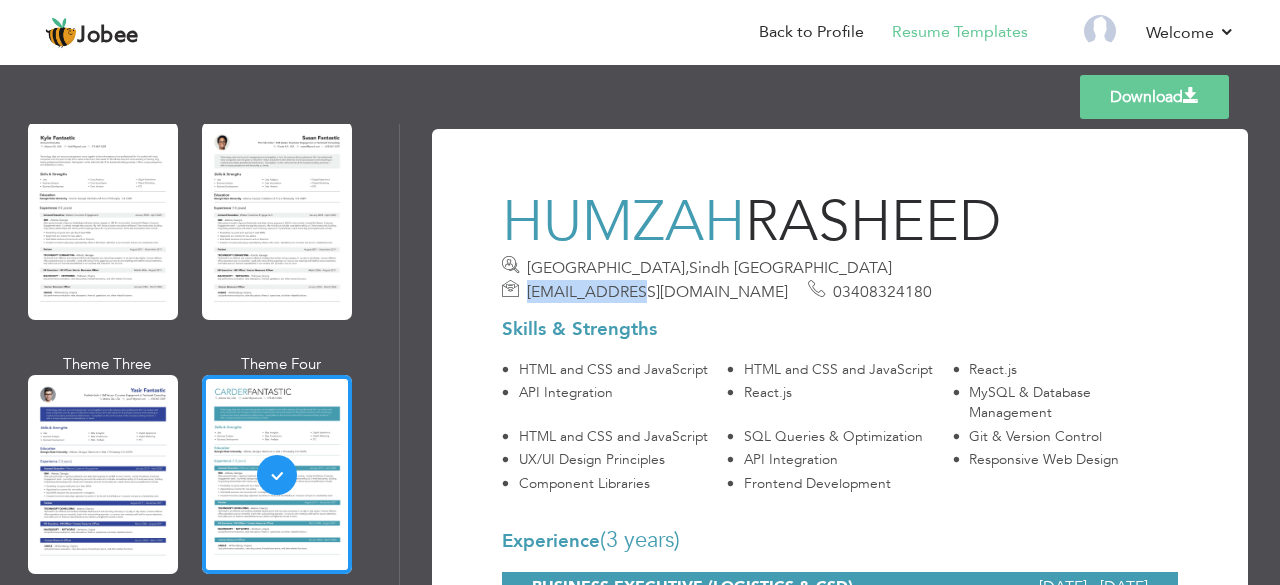 click on "[EMAIL_ADDRESS][DOMAIN_NAME]" at bounding box center (657, 292) 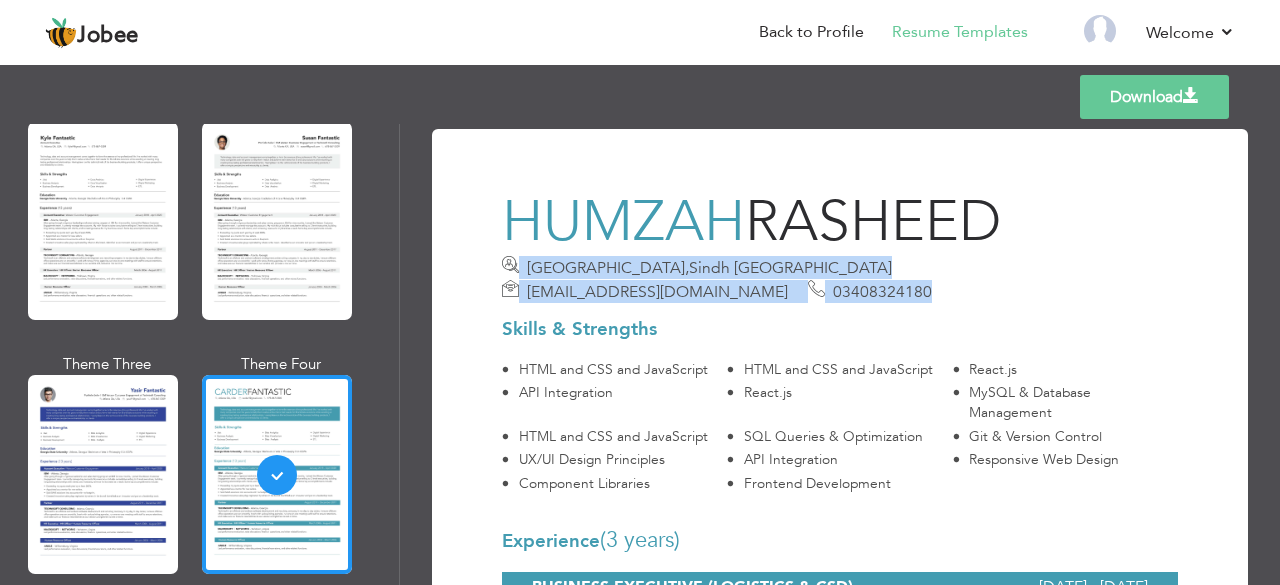 click on "[EMAIL_ADDRESS][DOMAIN_NAME]" at bounding box center (657, 292) 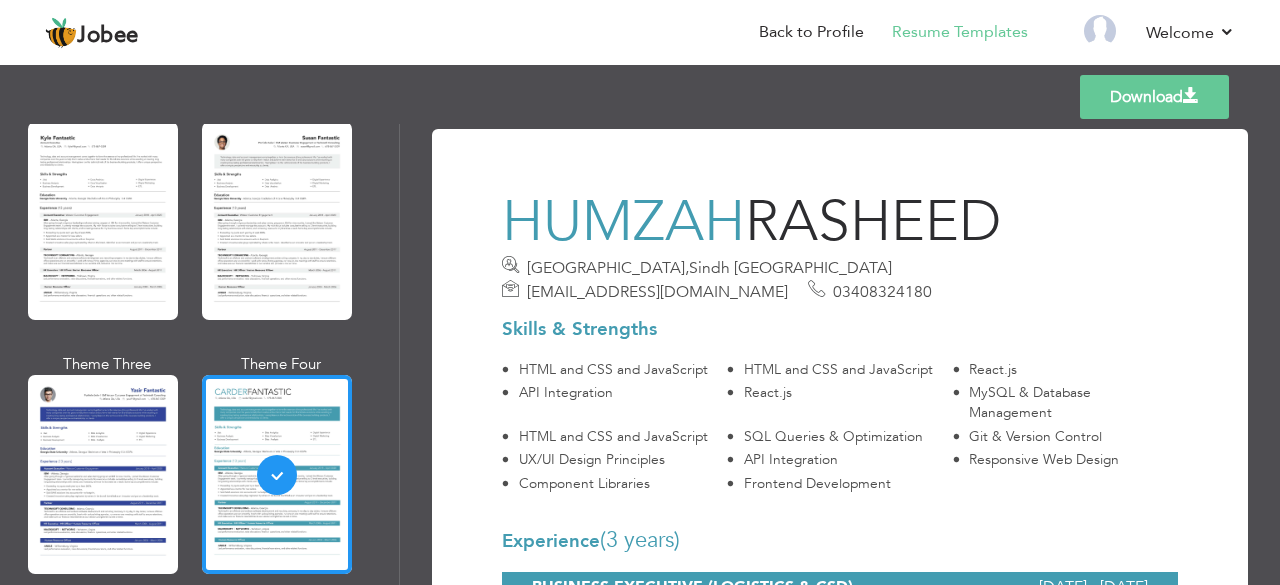 click on "Skills & Strengths
HTML and CSS and JavaScript
HTML and CSS and JavaScript
React.js
API Integration
React.js
MySQL & Database Management" at bounding box center (840, 403) 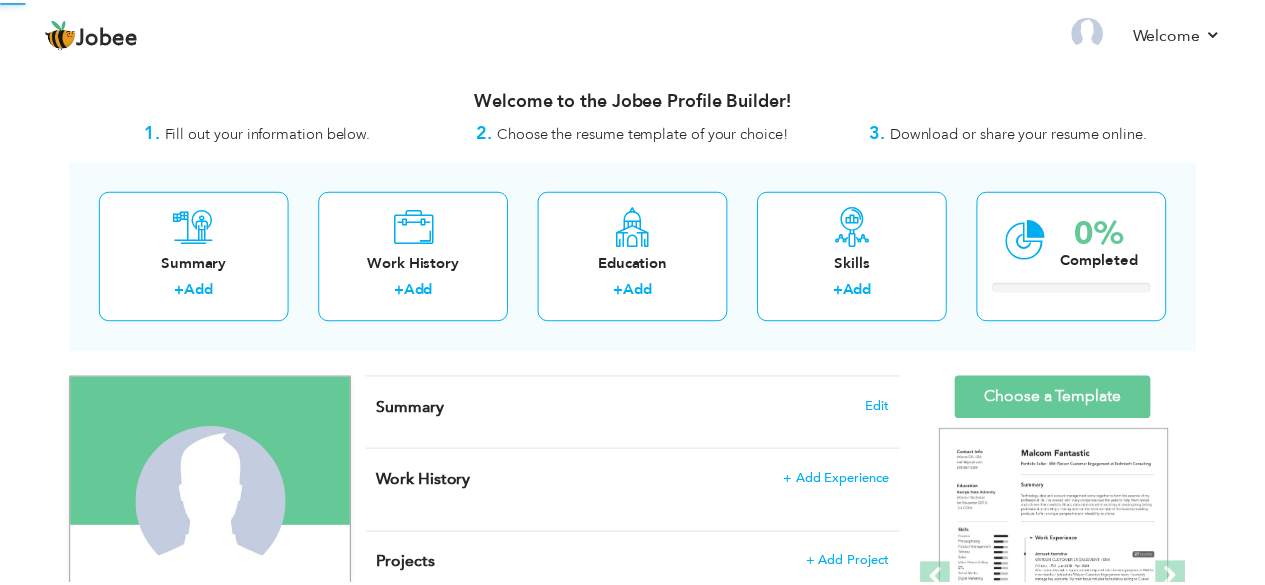 scroll, scrollTop: 0, scrollLeft: 0, axis: both 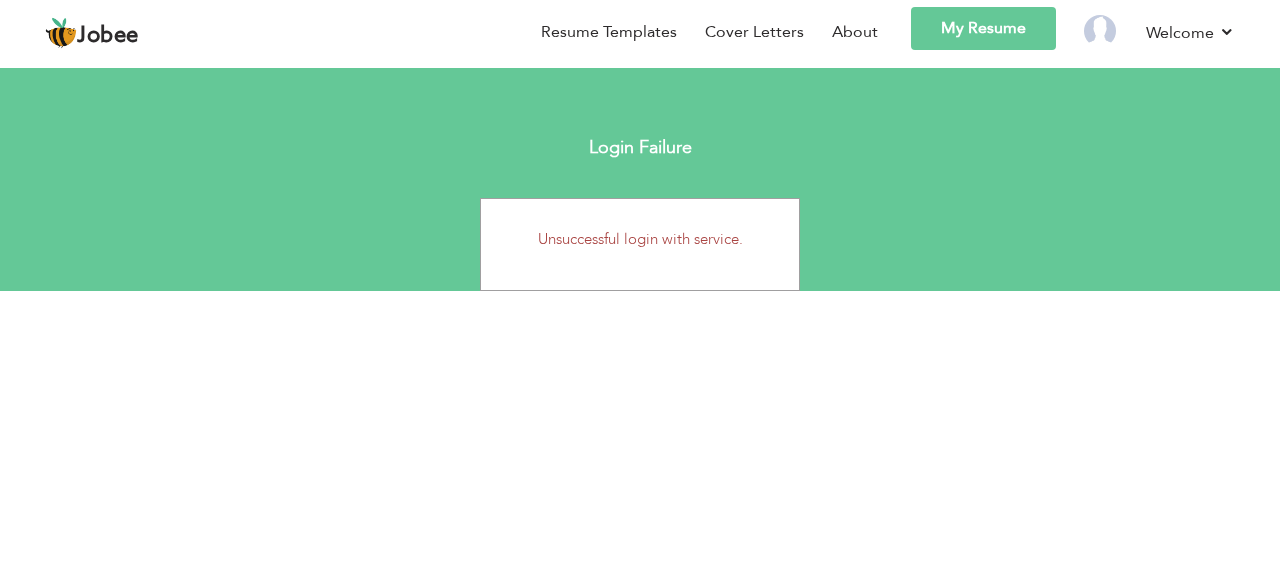 click on "Unsuccessful login with service." at bounding box center (640, 239) 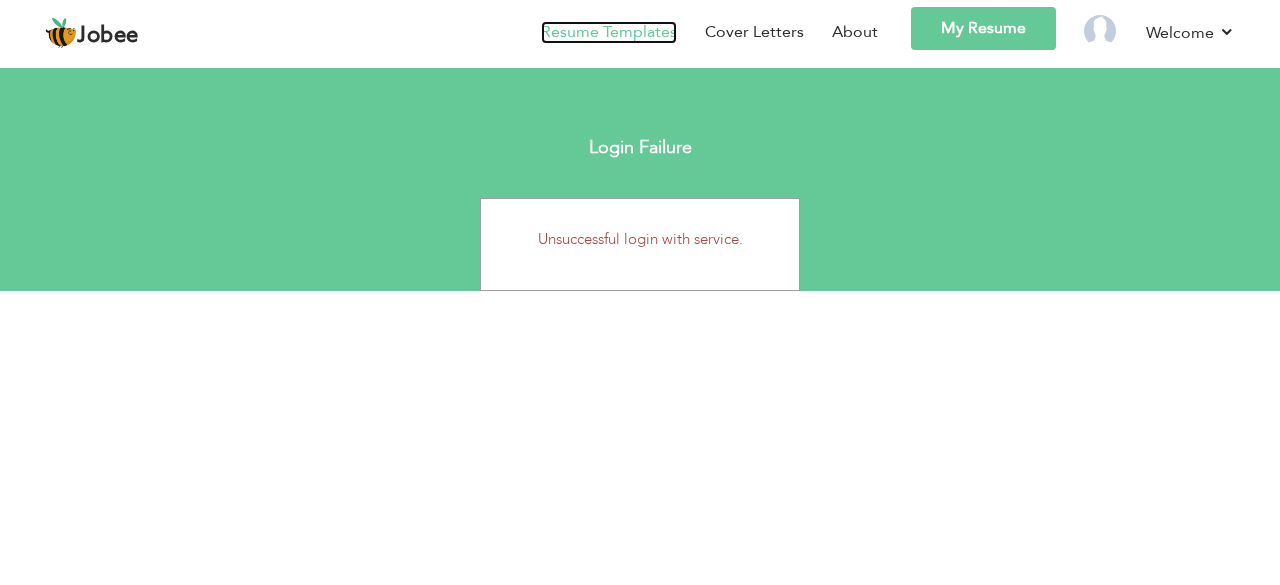 click on "Resume Templates" at bounding box center (609, 32) 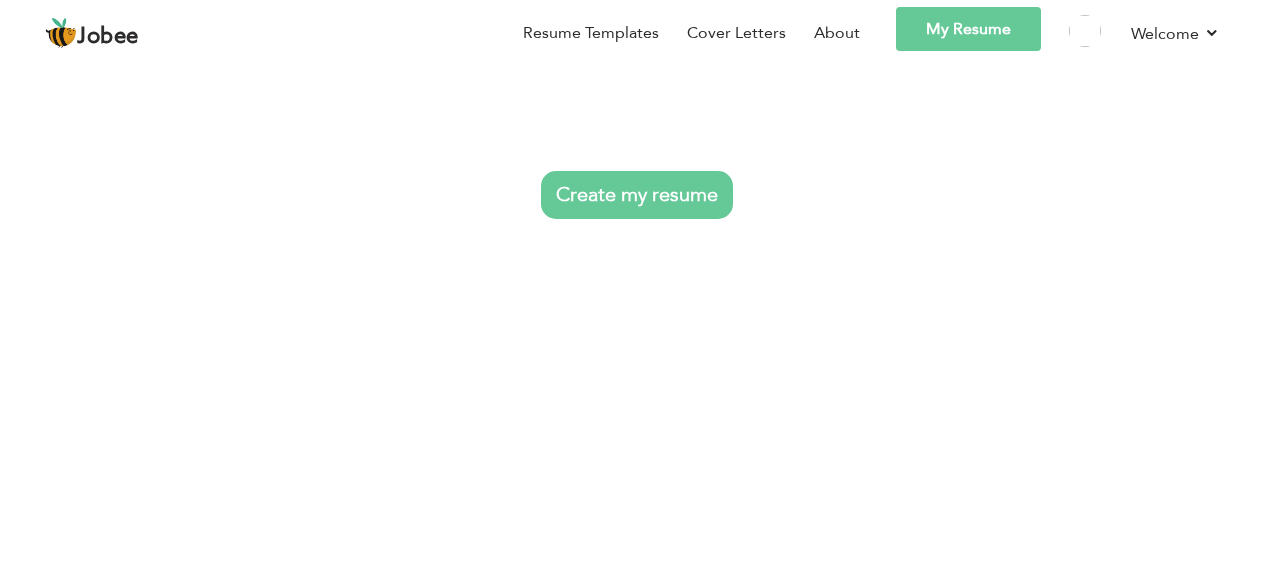 scroll, scrollTop: 0, scrollLeft: 0, axis: both 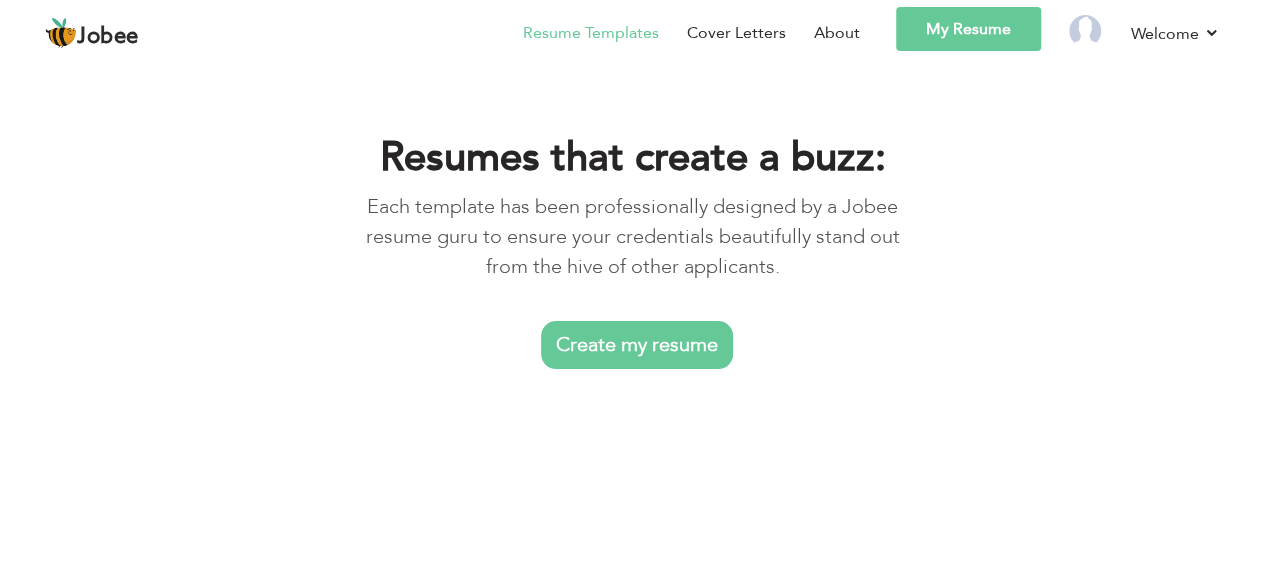 click on "Create my resume" at bounding box center [637, 345] 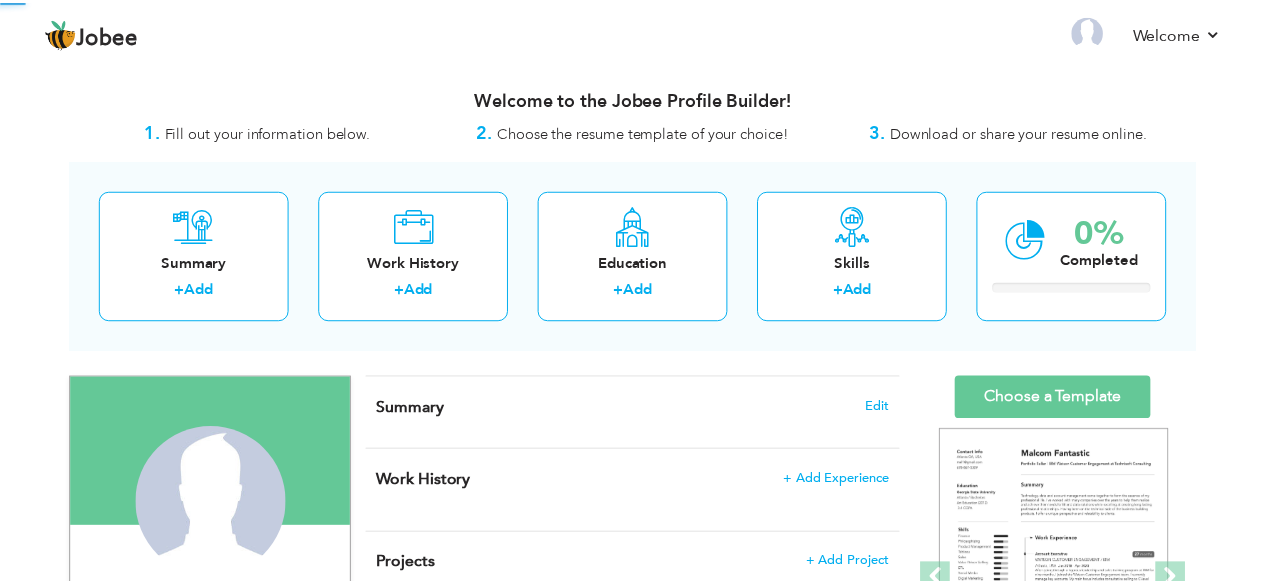 scroll, scrollTop: 0, scrollLeft: 0, axis: both 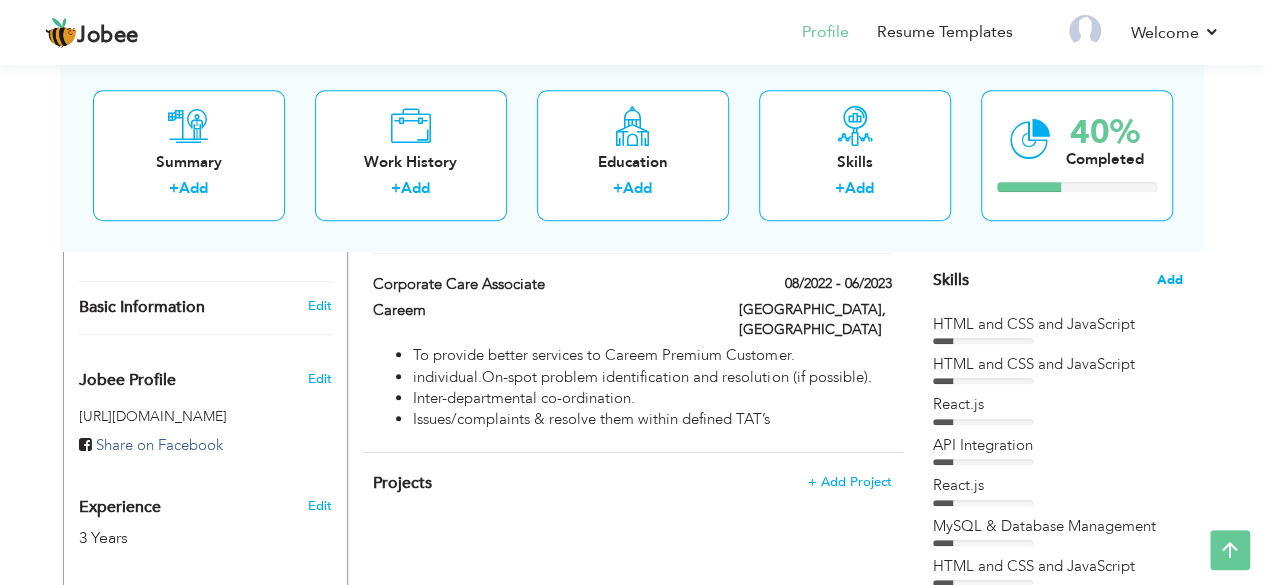 click on "Add" at bounding box center (1170, 280) 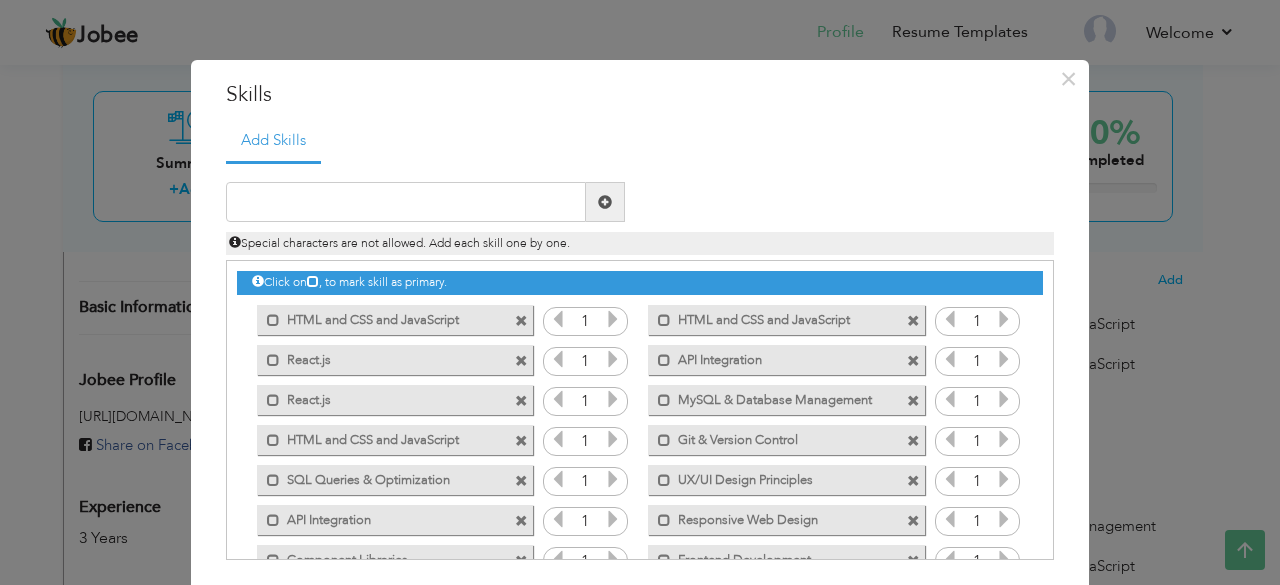 click at bounding box center (521, 321) 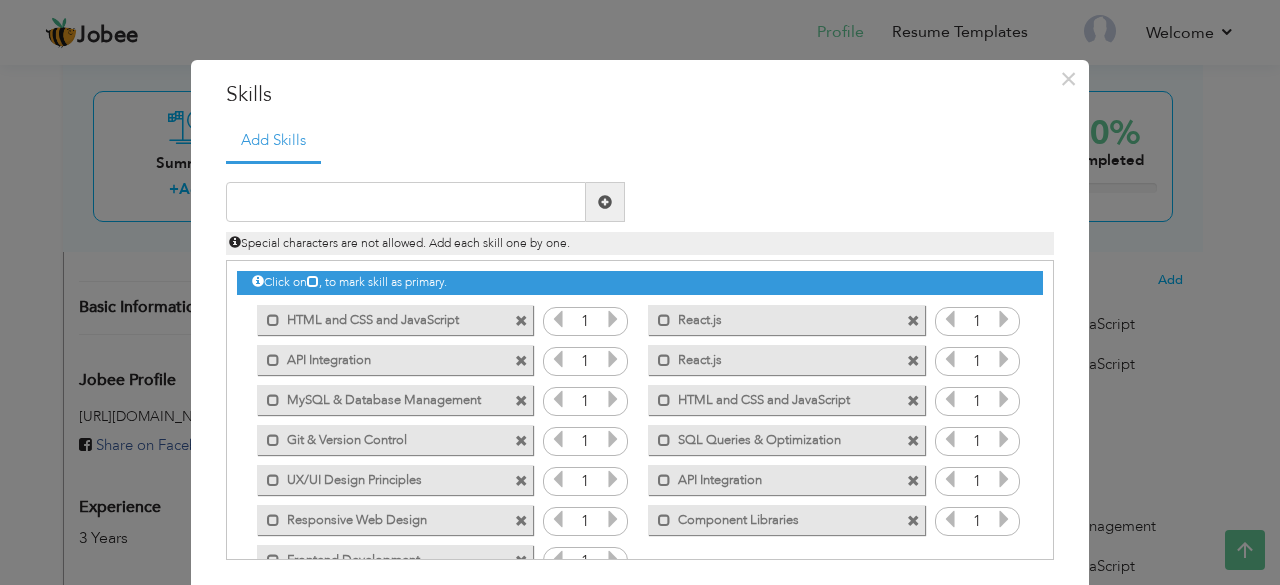 click at bounding box center [913, 361] 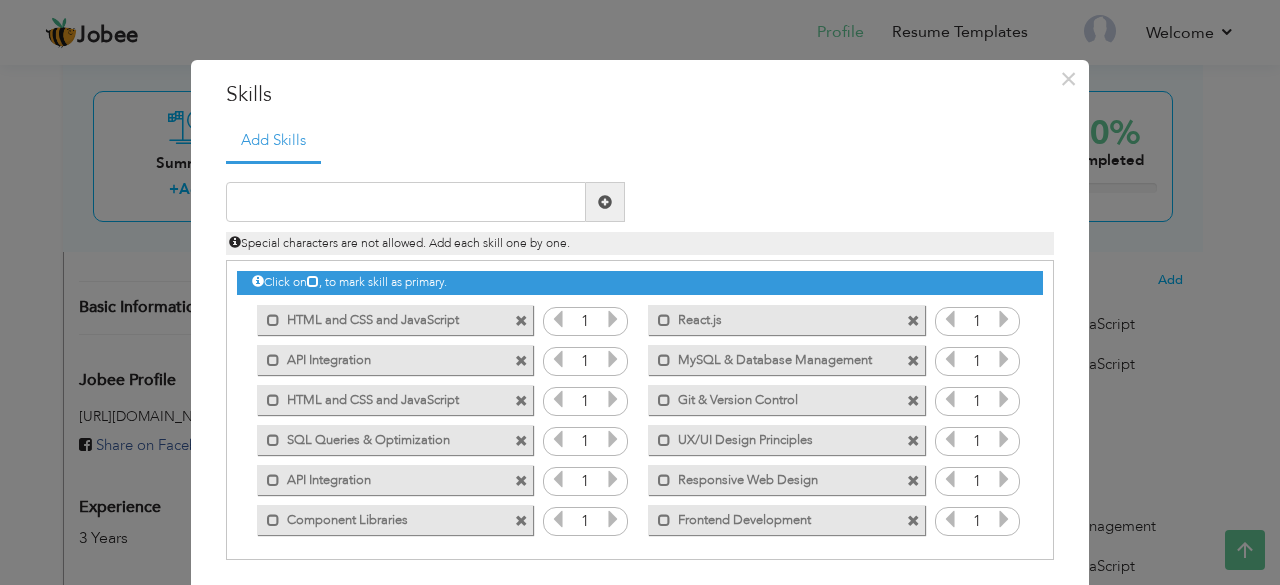 click at bounding box center (521, 401) 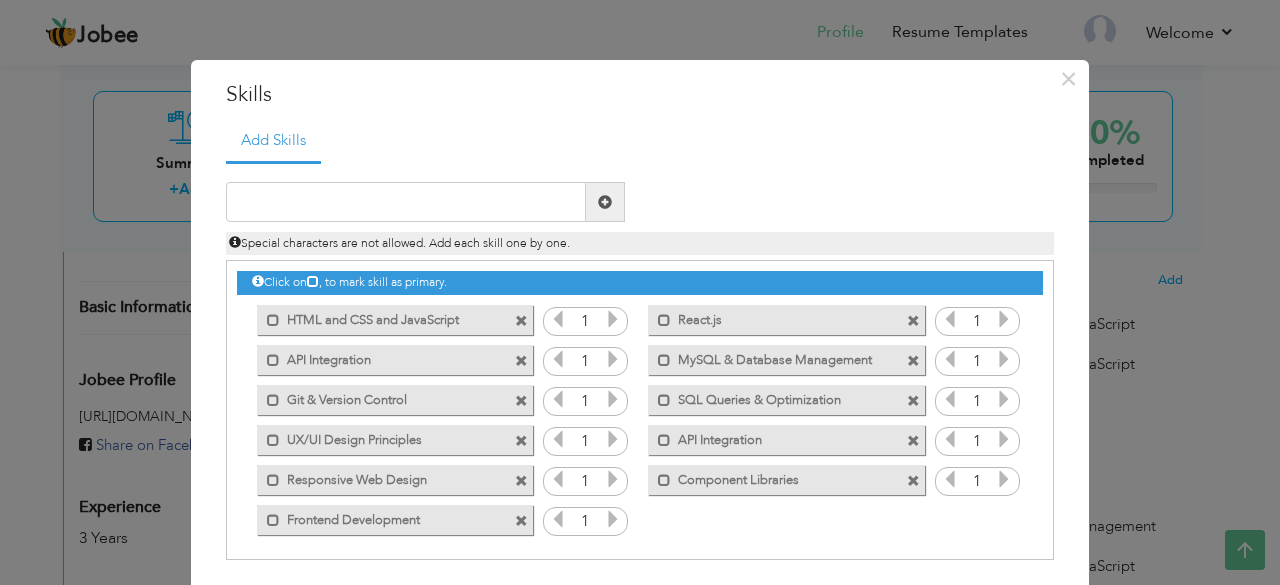 click at bounding box center [521, 361] 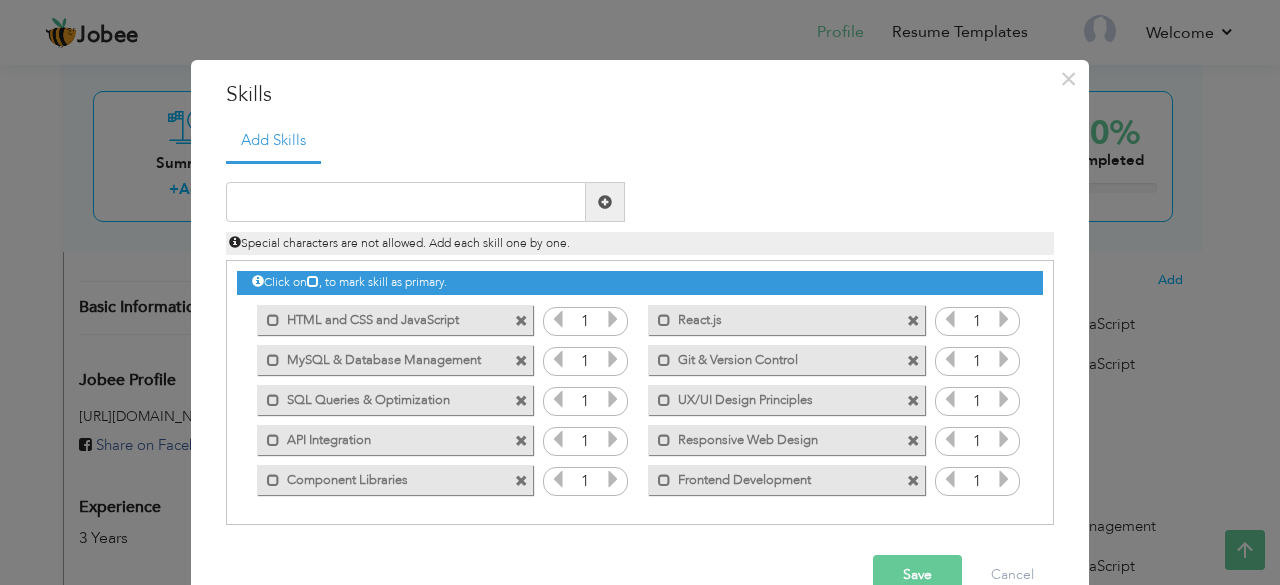 click at bounding box center [521, 481] 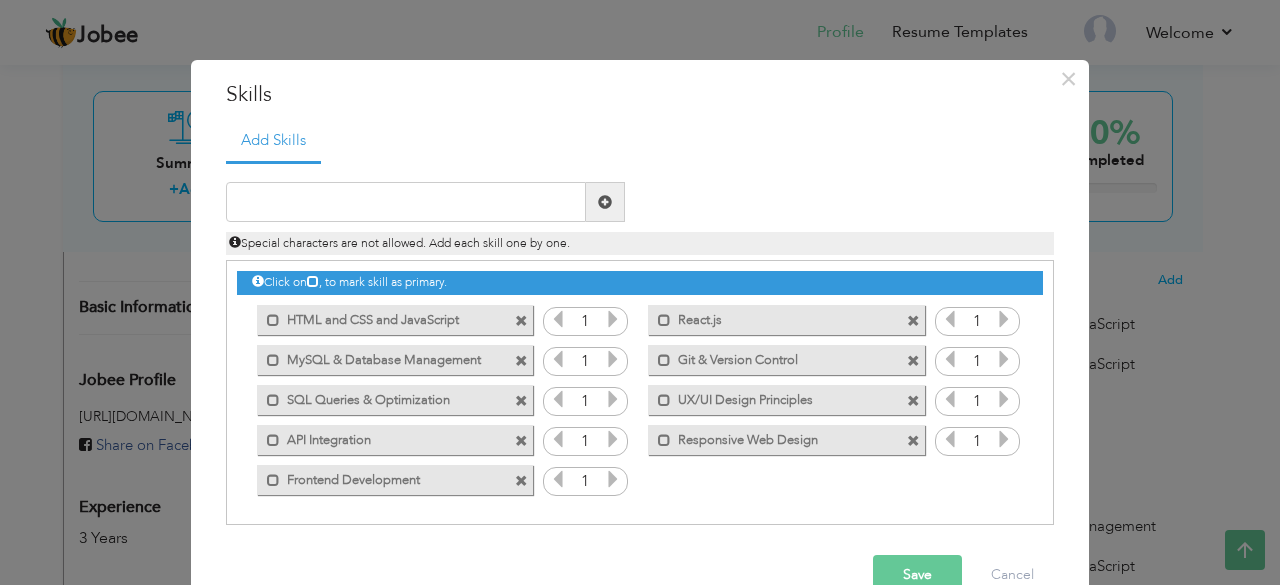 click at bounding box center (521, 481) 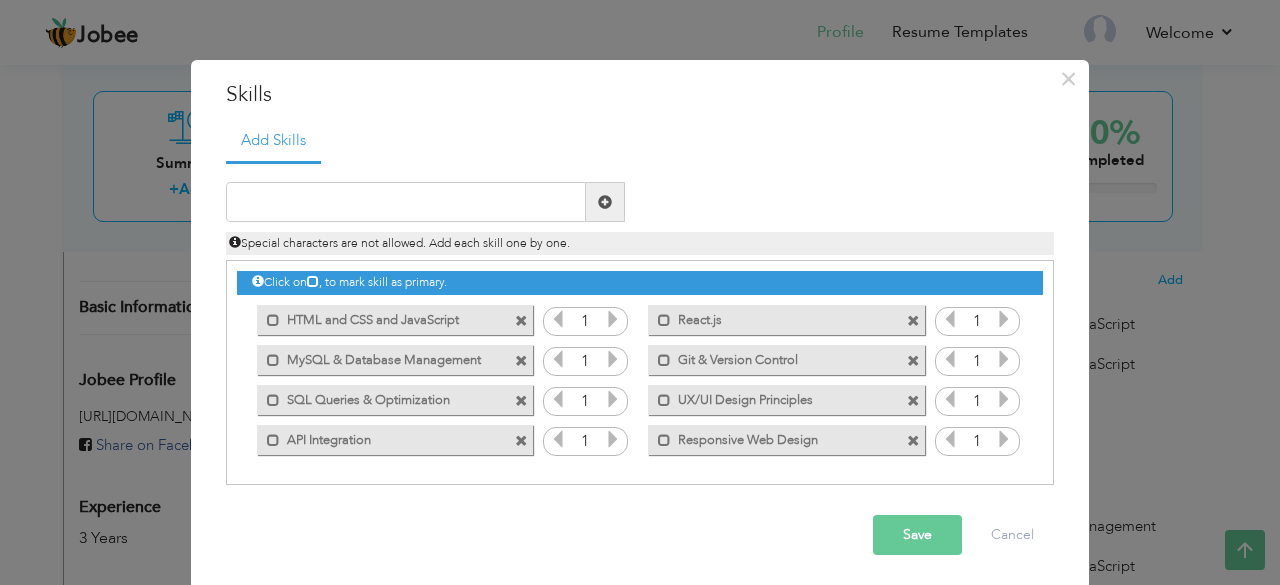 click on "Mark as primary skill.
SQL Queries & Optimization" at bounding box center (395, 400) 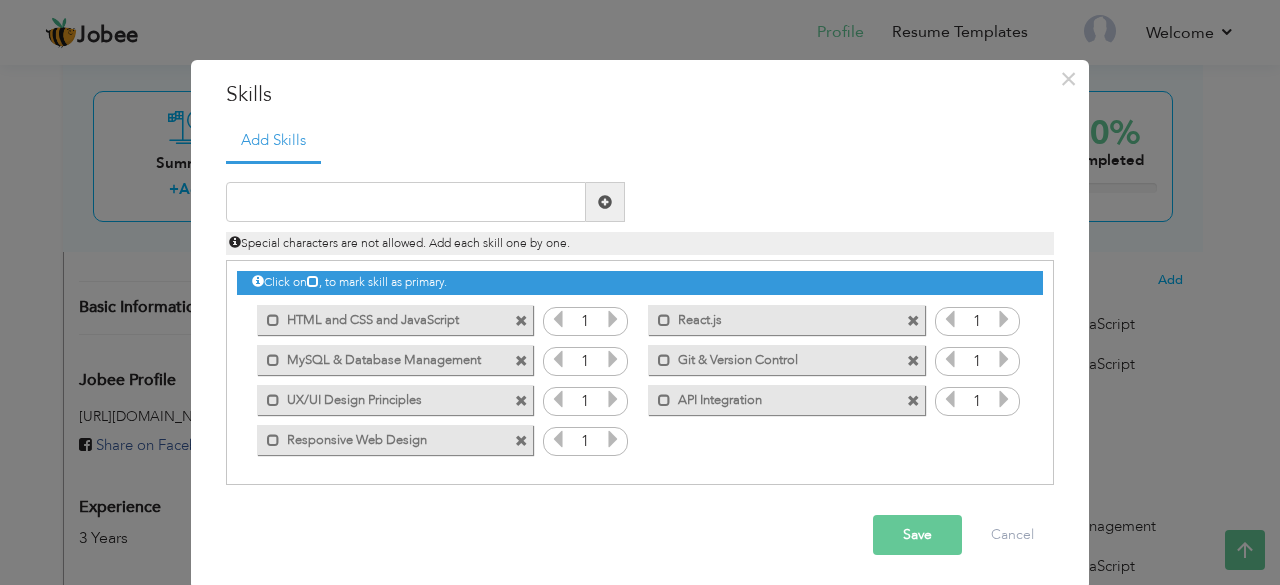 click on "Save" at bounding box center (917, 535) 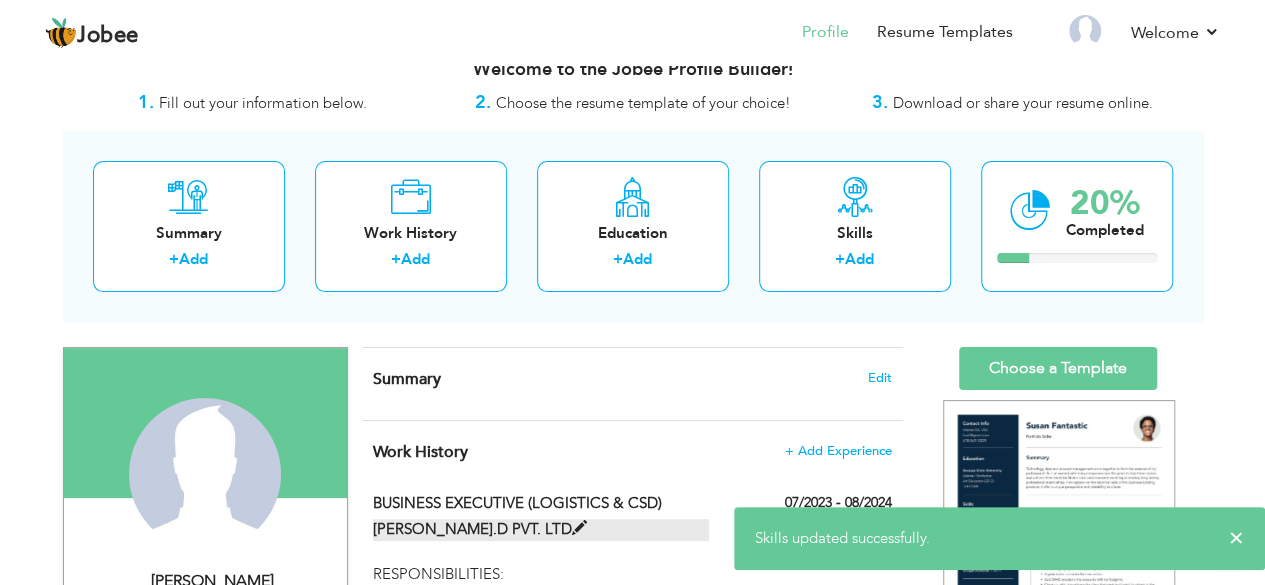 scroll, scrollTop: 0, scrollLeft: 0, axis: both 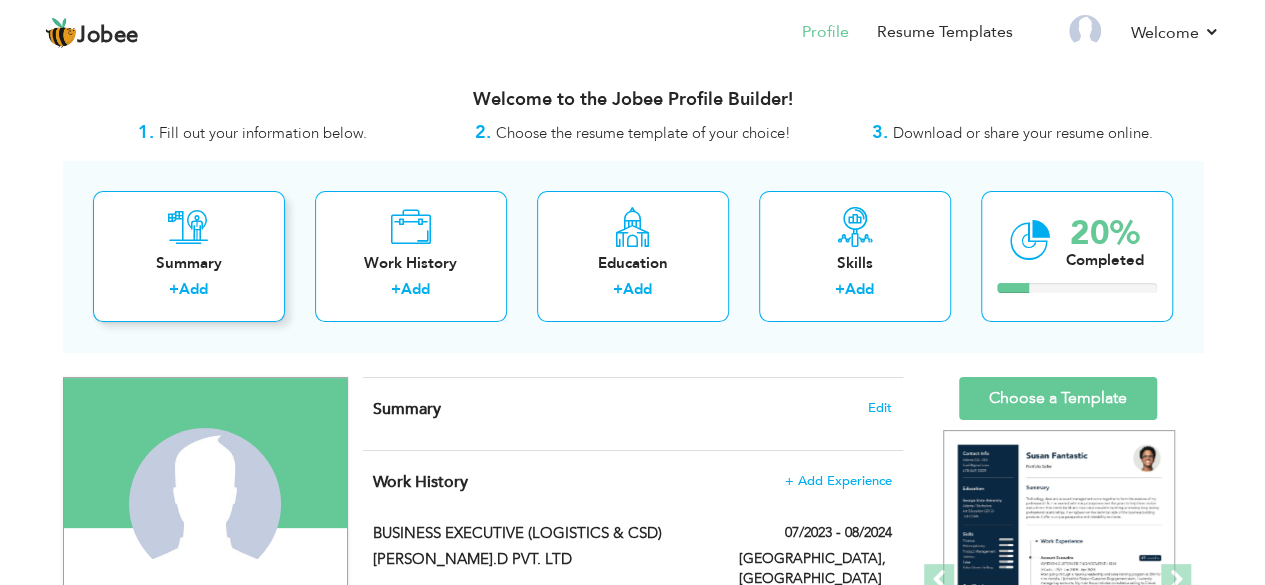 click on "Summary" at bounding box center (189, 263) 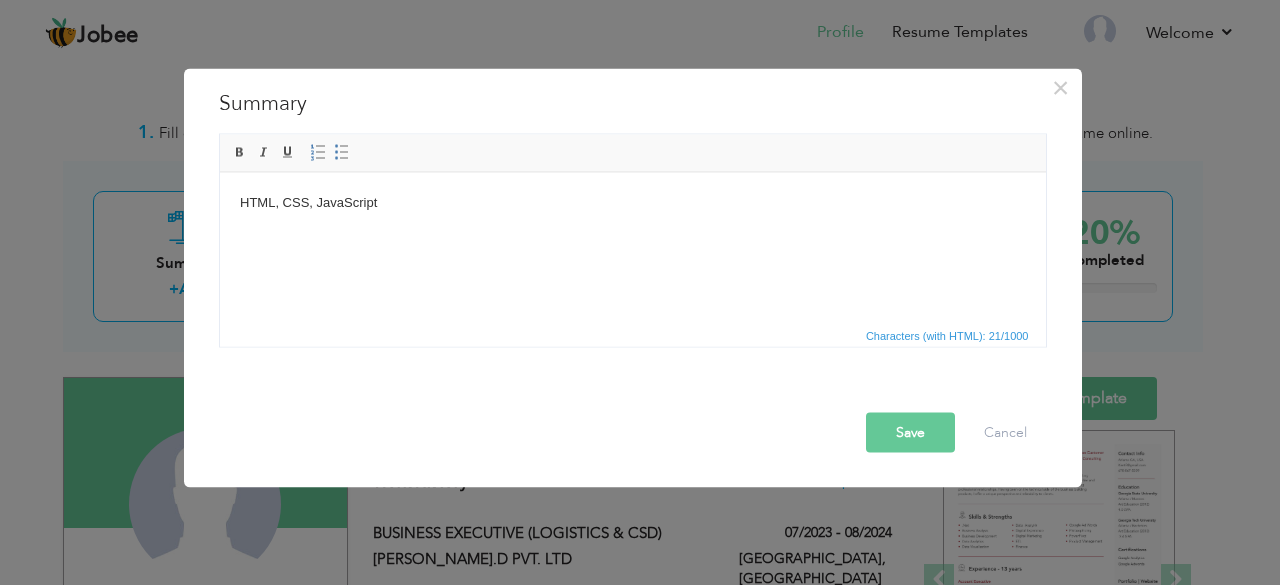 click on "HTML, CSS, JavaScript" at bounding box center [632, 202] 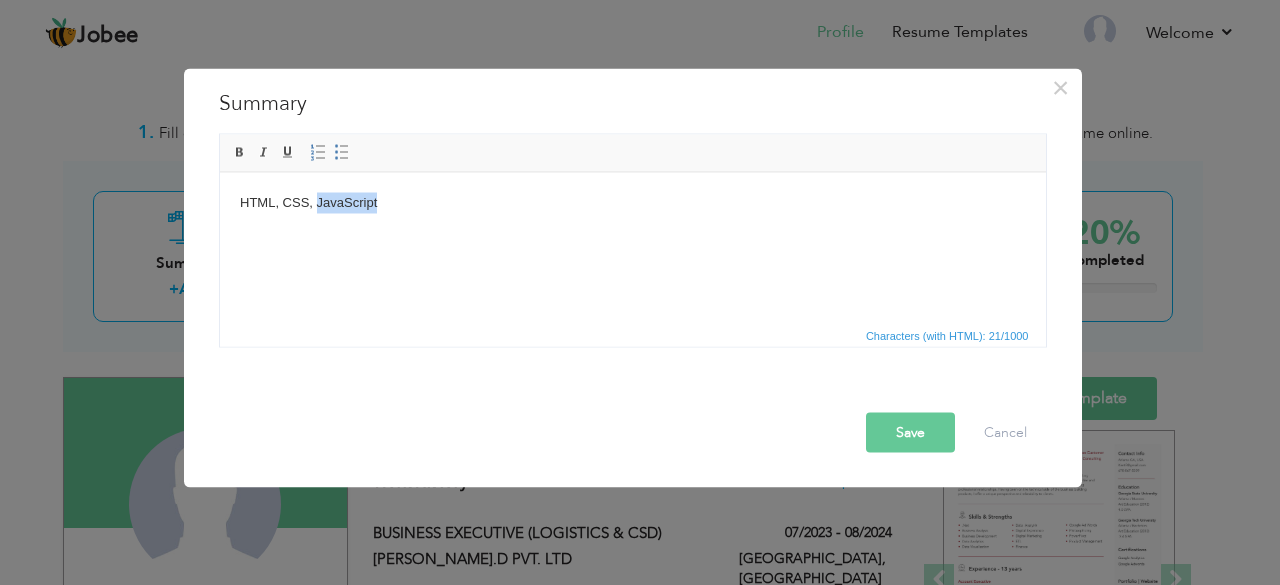click on "HTML, CSS, JavaScript" at bounding box center [632, 202] 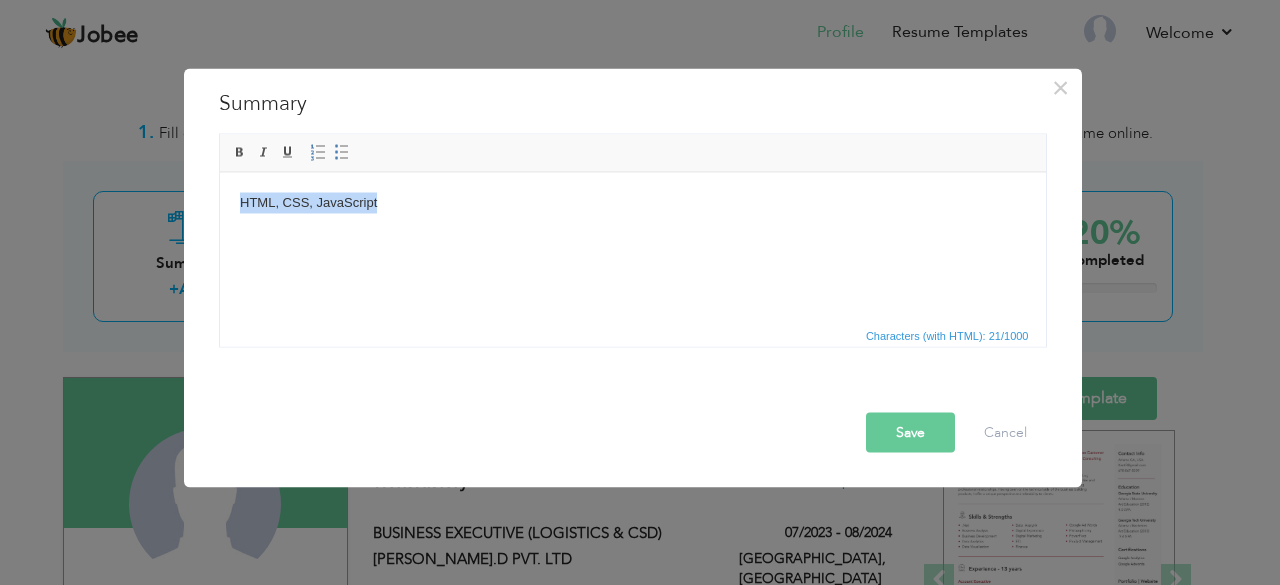 click on "HTML, CSS, JavaScript" at bounding box center [632, 202] 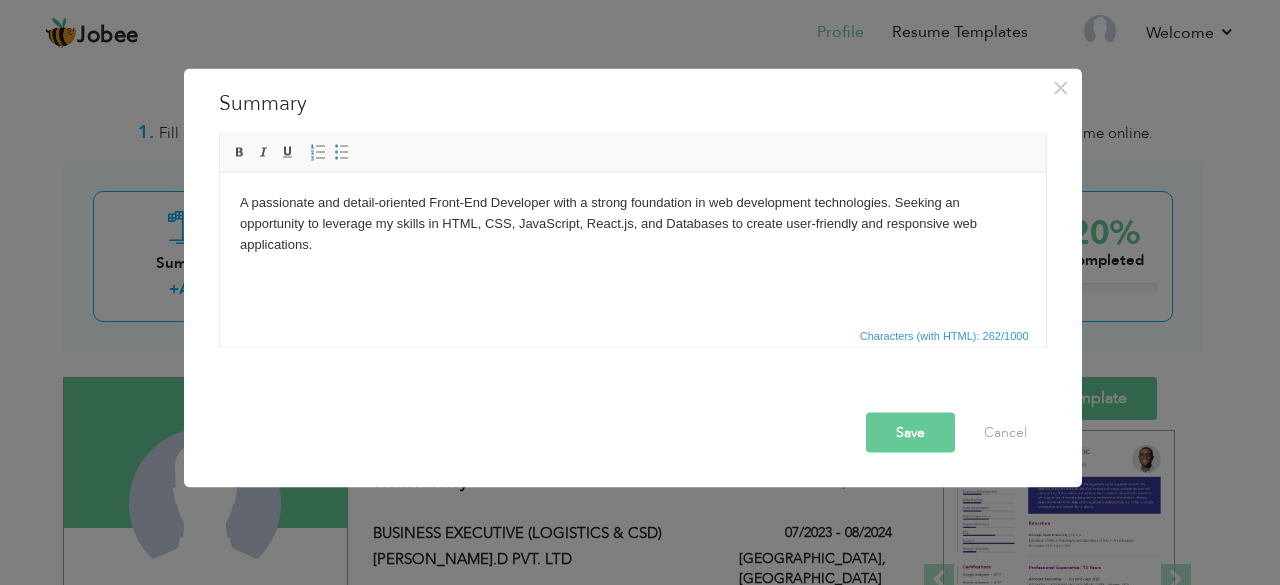click on "A passionate and detail-oriented Front-End Developer with a strong foundation in web development technologies. Seeking an opportunity to leverage my skills in HTML, CSS, JavaScript, React.js, and Databases to create user-friendly and responsive web applications." at bounding box center (632, 223) 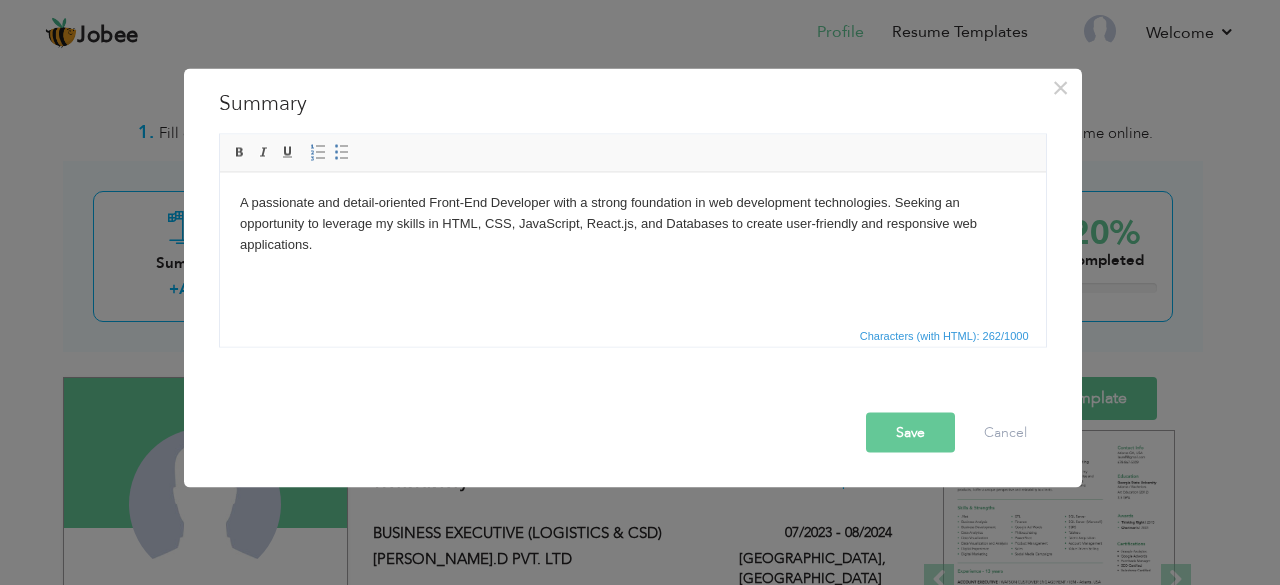 click on "Save" at bounding box center (910, 432) 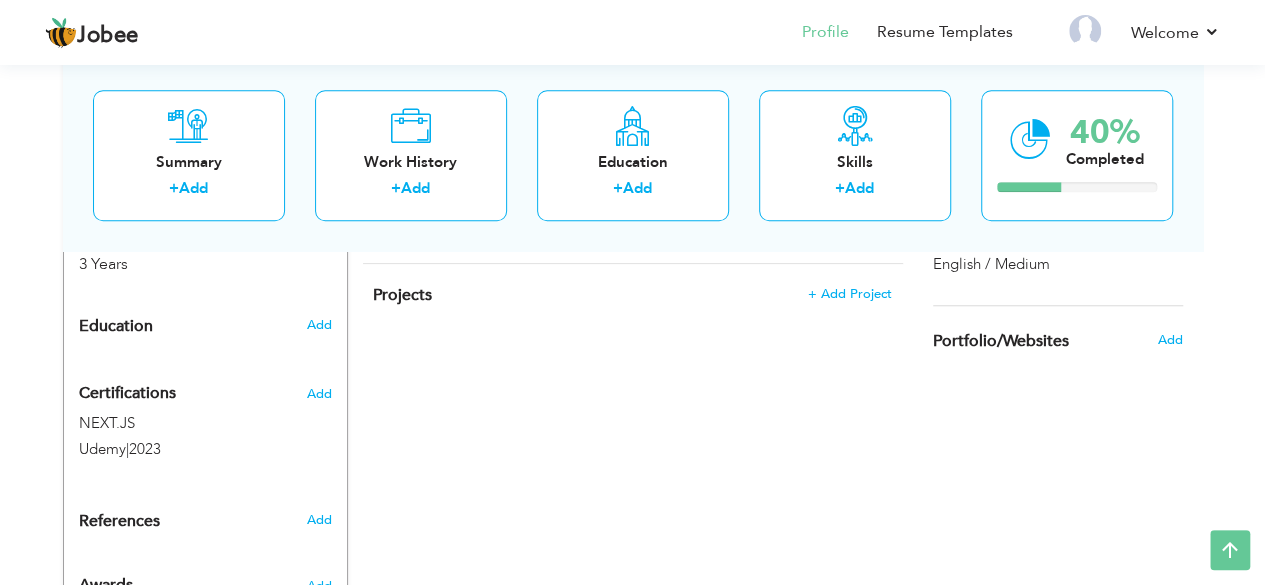scroll, scrollTop: 800, scrollLeft: 0, axis: vertical 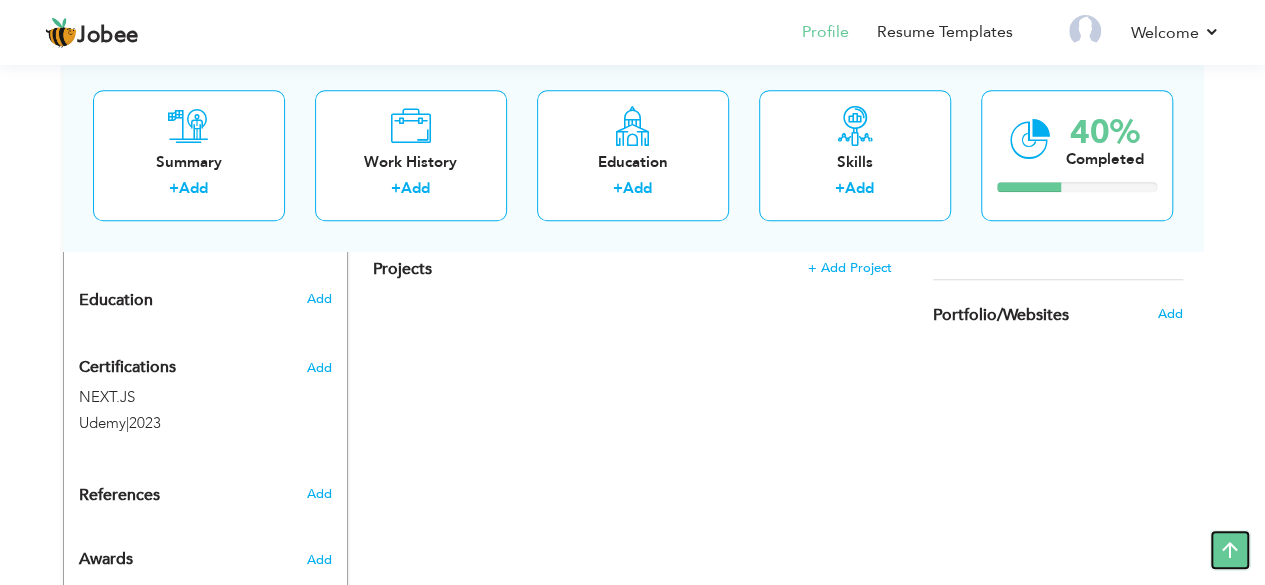 click at bounding box center (1230, 550) 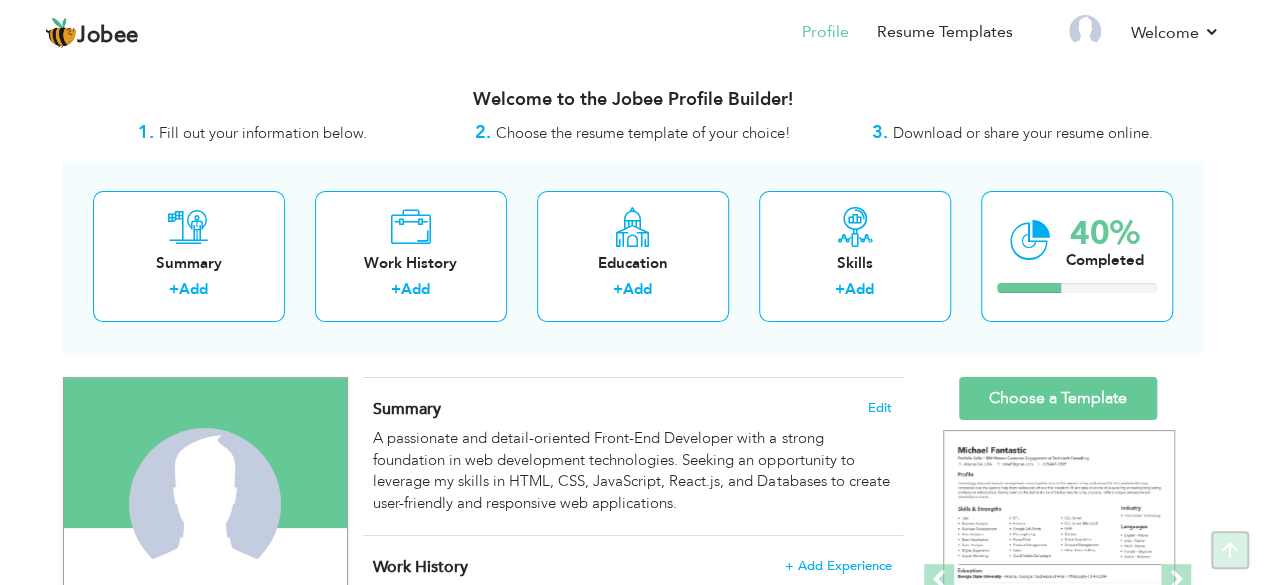 scroll, scrollTop: 0, scrollLeft: 0, axis: both 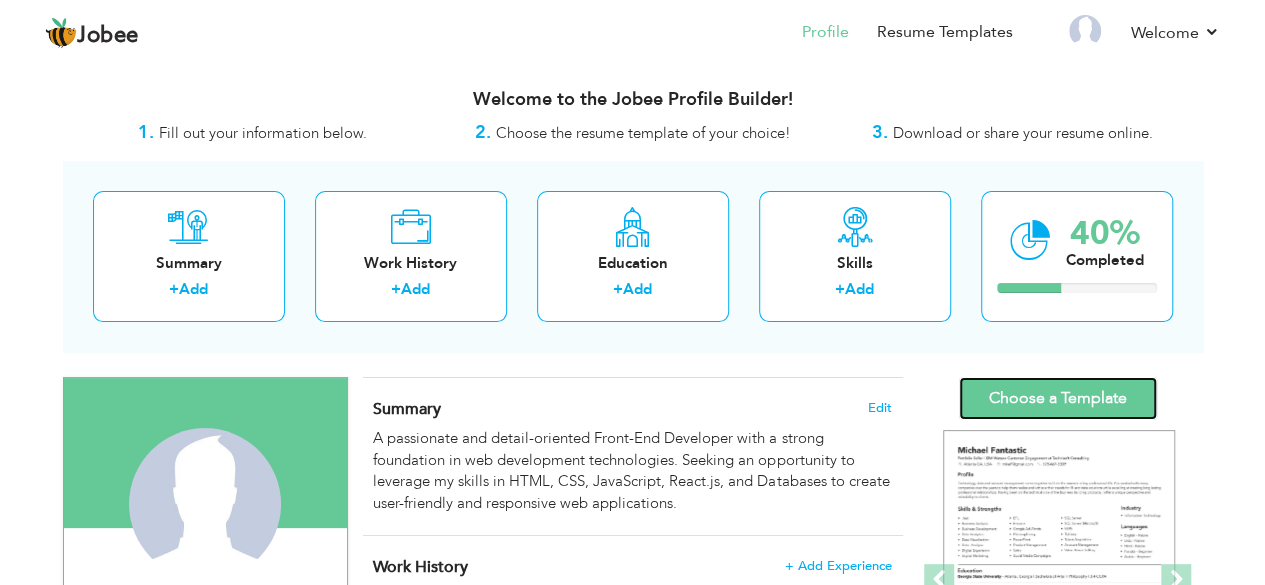click on "Choose a Template" at bounding box center [1058, 398] 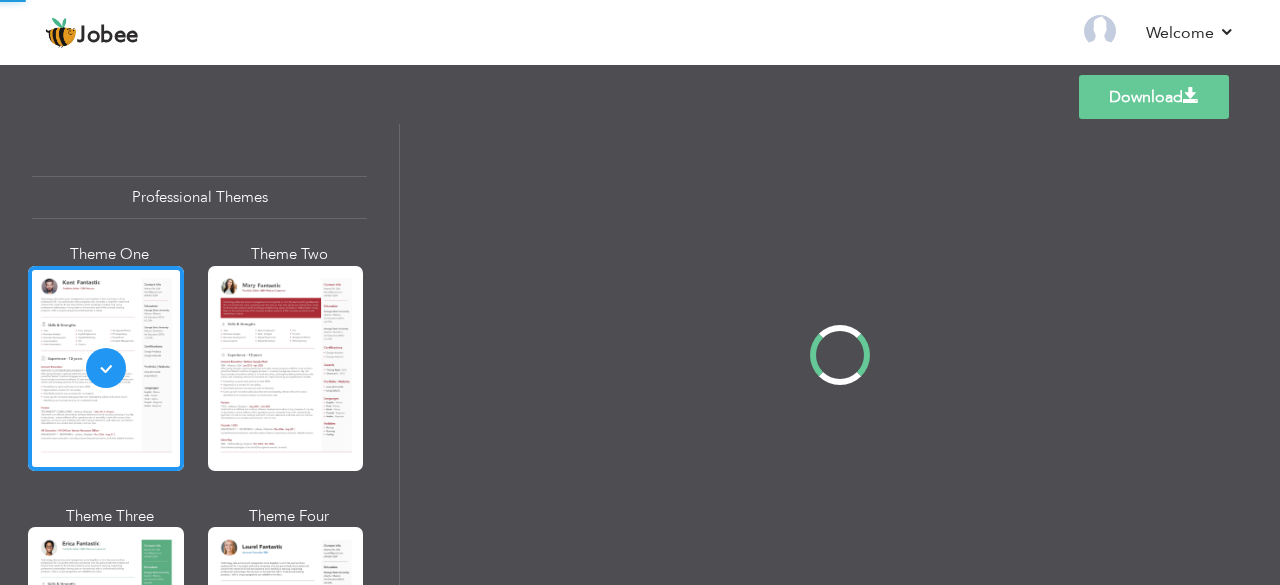 scroll, scrollTop: 0, scrollLeft: 0, axis: both 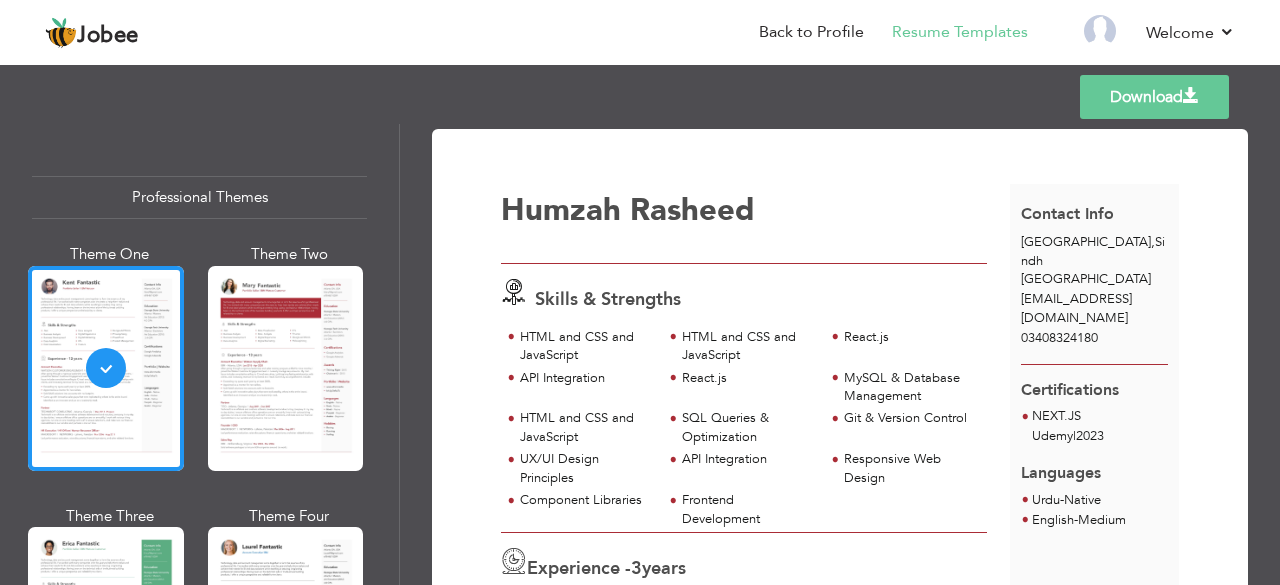click on "Professional Themes
Theme One
Theme Two
Theme Three
Theme Six" at bounding box center [199, 354] 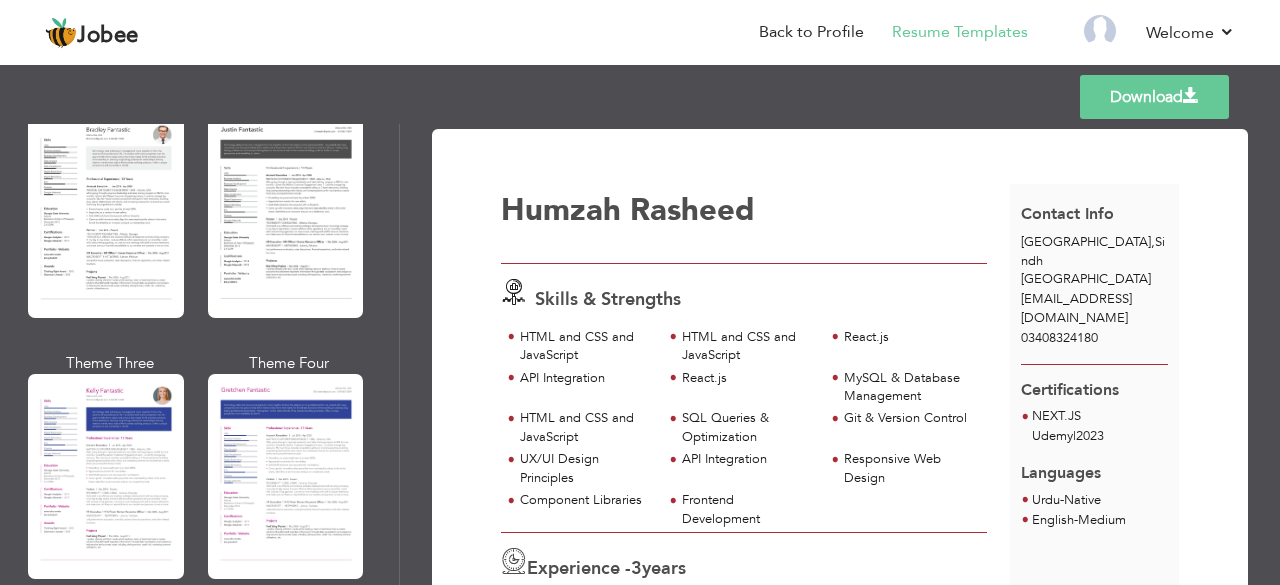 scroll, scrollTop: 3616, scrollLeft: 0, axis: vertical 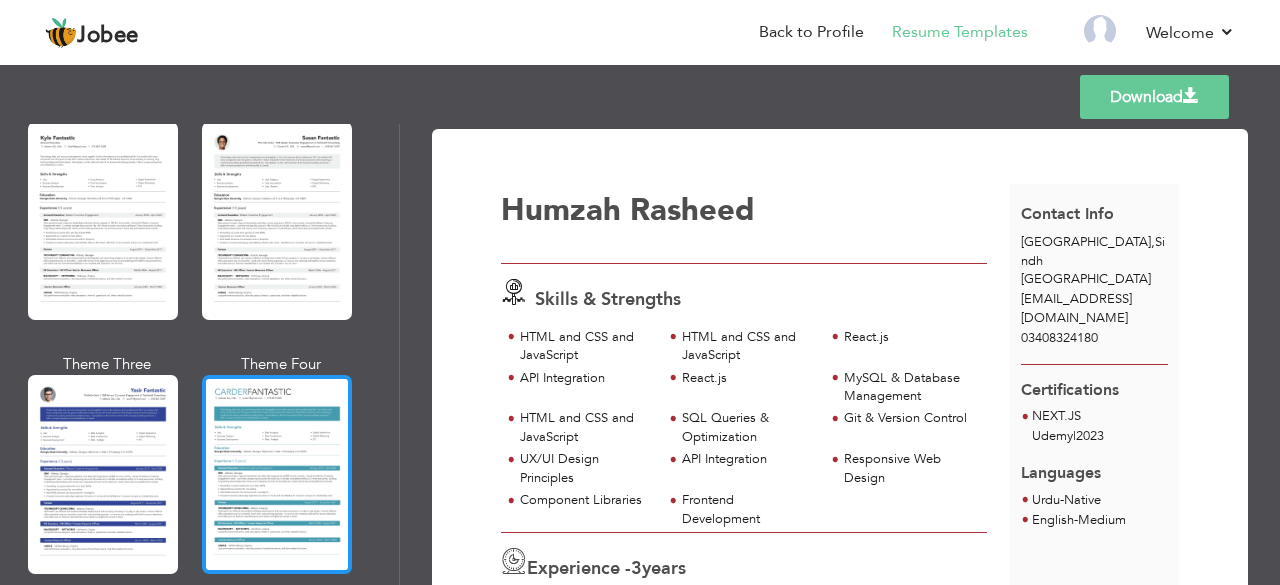 click at bounding box center [277, 474] 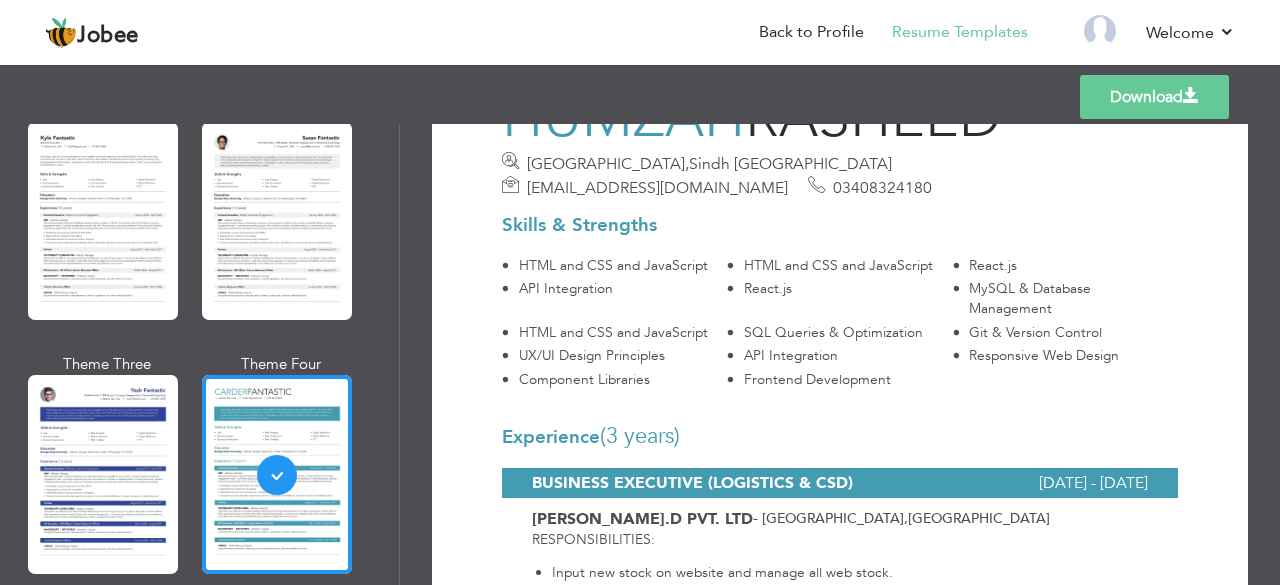 scroll, scrollTop: 0, scrollLeft: 0, axis: both 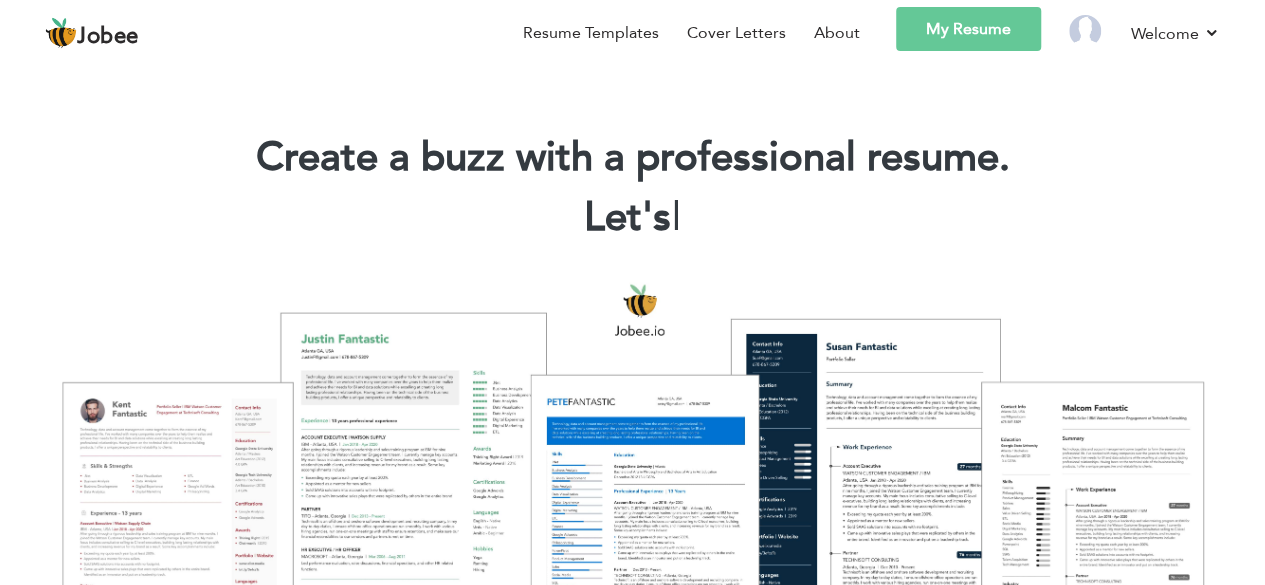click on "My Resume" at bounding box center (968, 29) 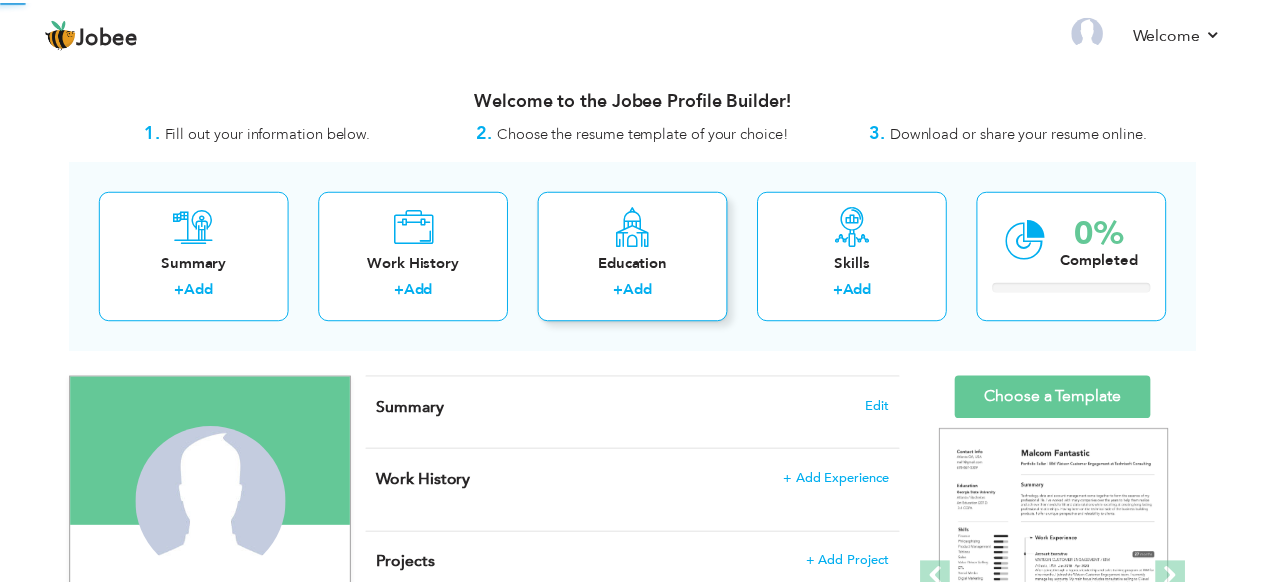 scroll, scrollTop: 0, scrollLeft: 0, axis: both 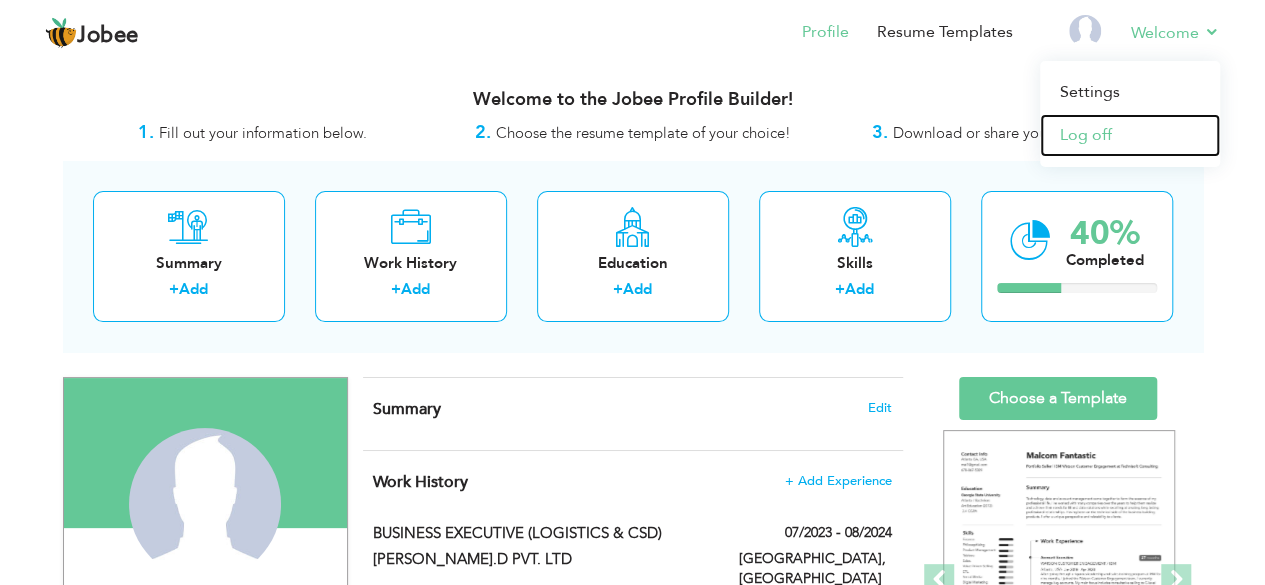 click on "Log off" at bounding box center [1130, 135] 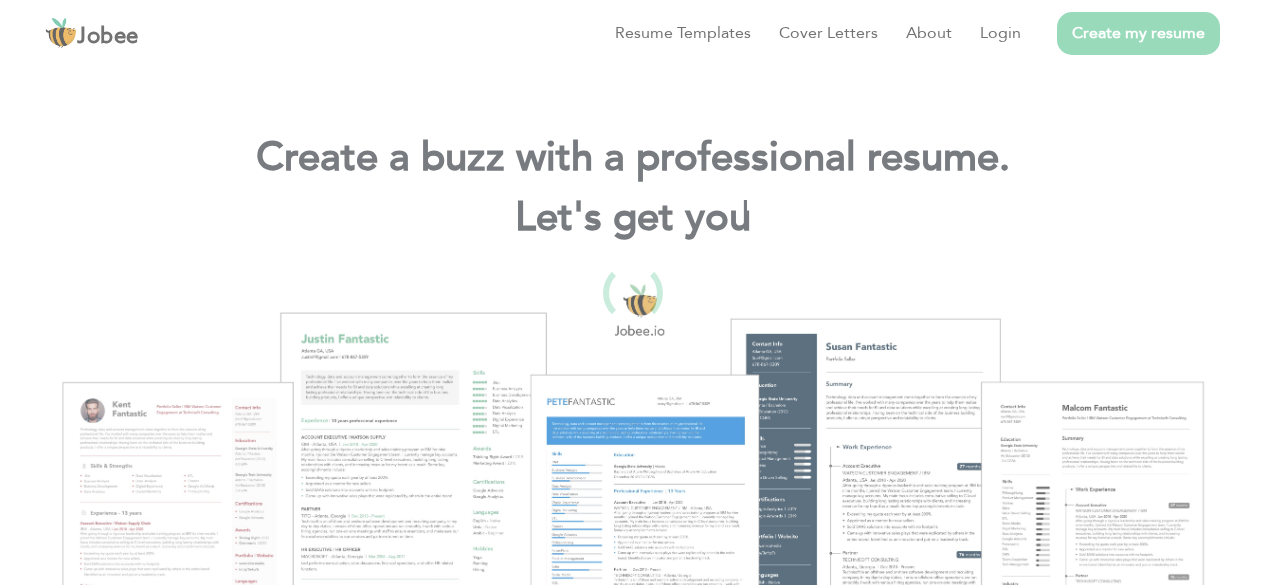 scroll, scrollTop: 0, scrollLeft: 0, axis: both 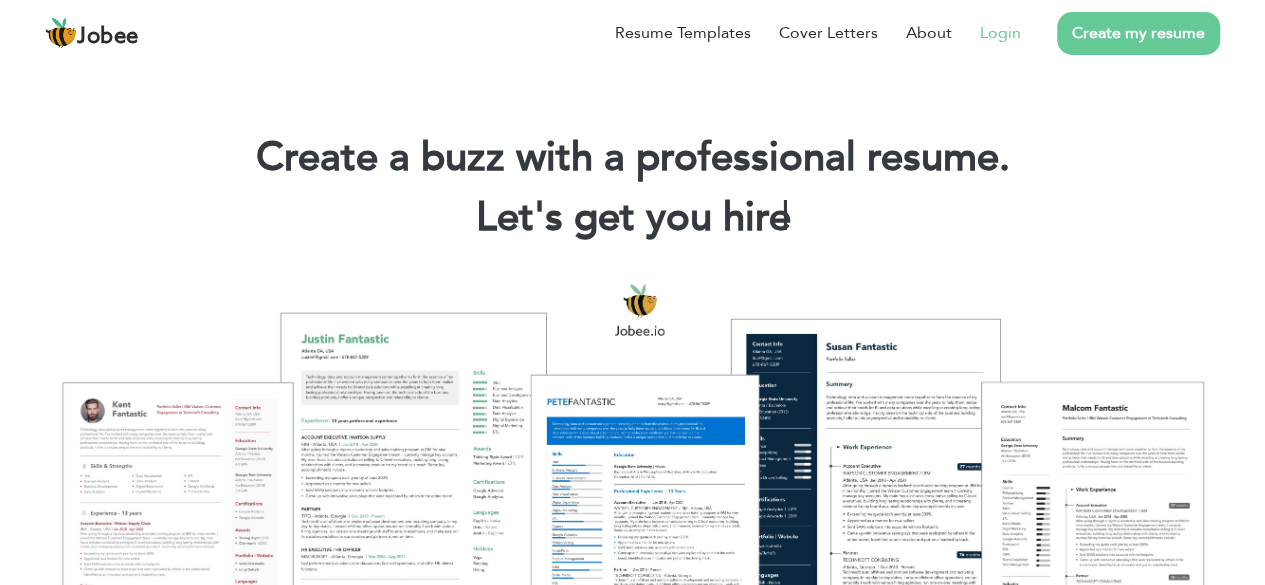 click on "Login" at bounding box center [1000, 33] 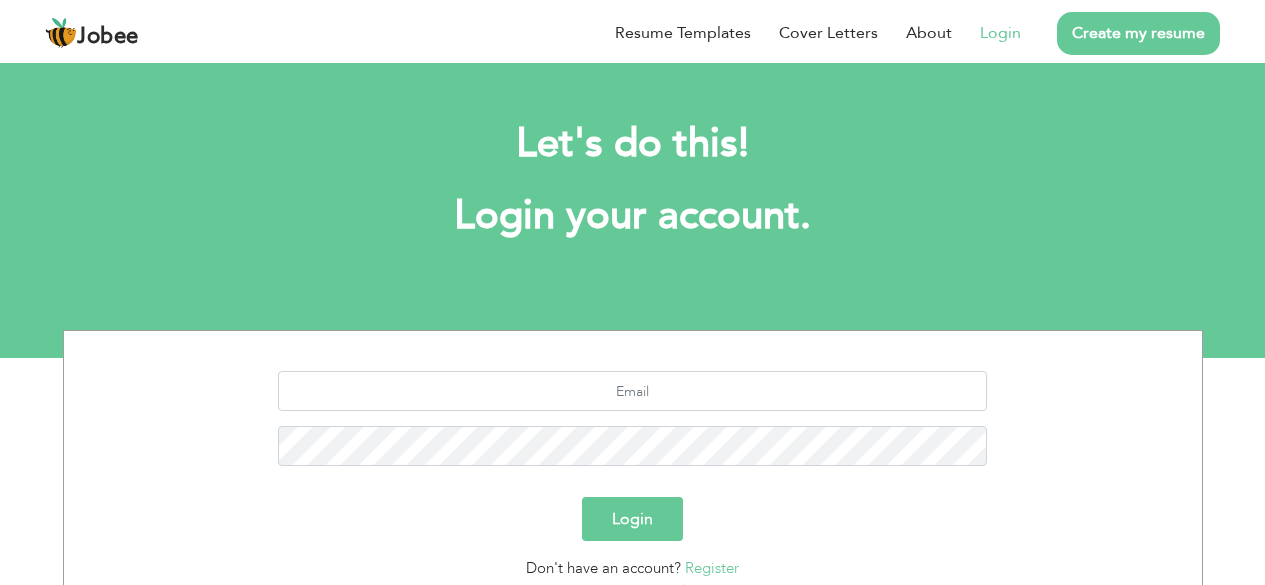 scroll, scrollTop: 0, scrollLeft: 0, axis: both 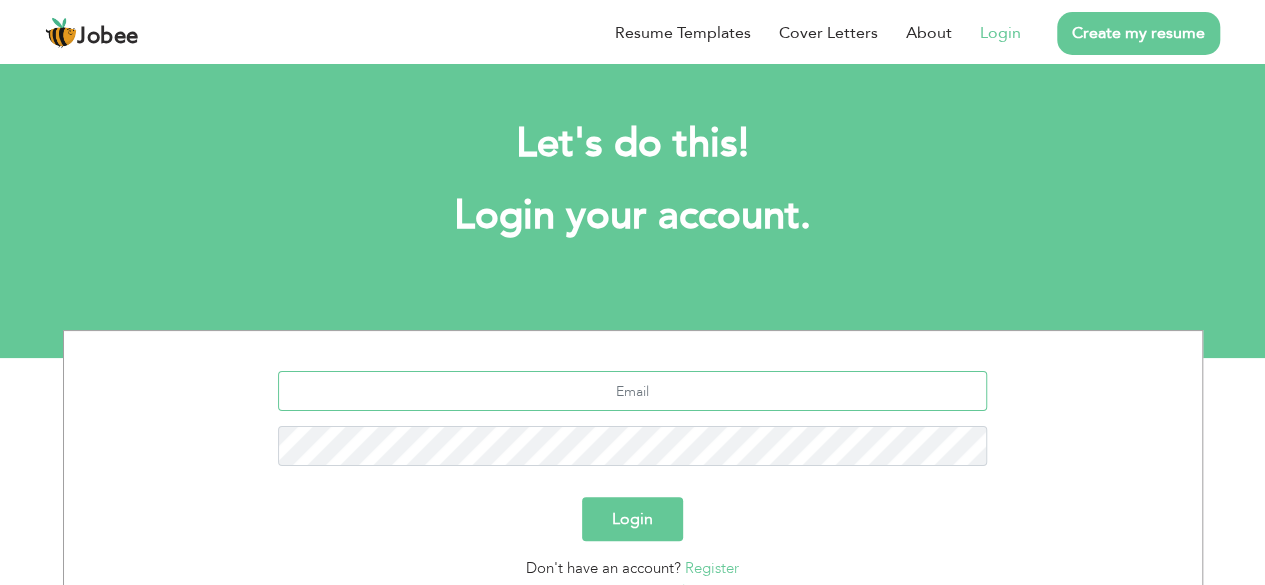 drag, startPoint x: 692, startPoint y: 401, endPoint x: 704, endPoint y: 412, distance: 16.27882 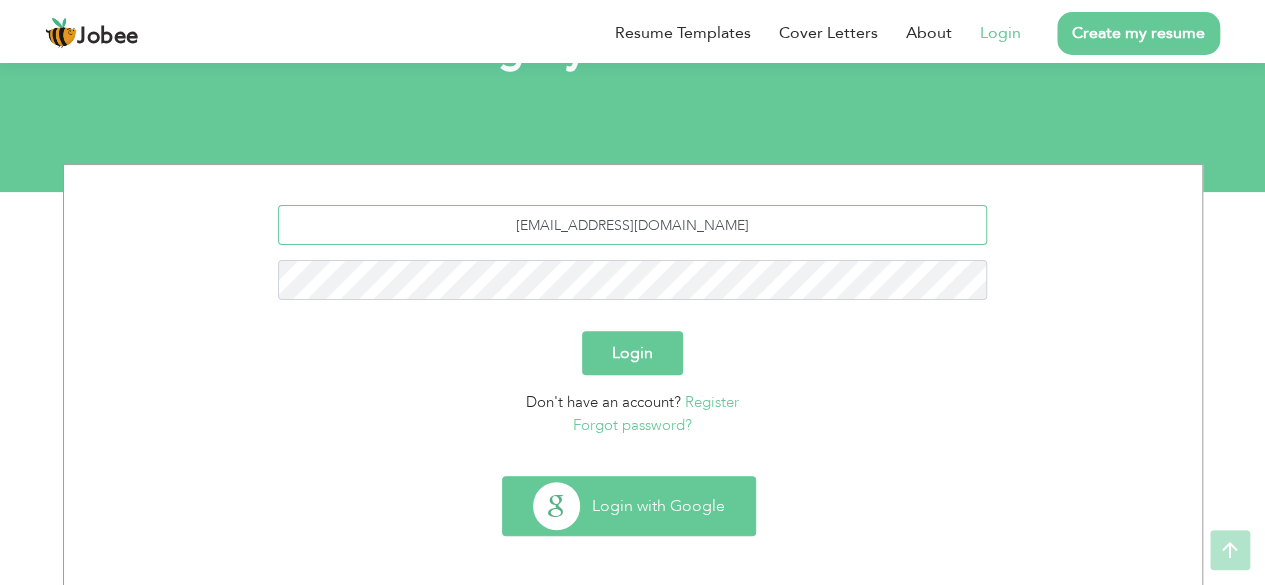 scroll, scrollTop: 174, scrollLeft: 0, axis: vertical 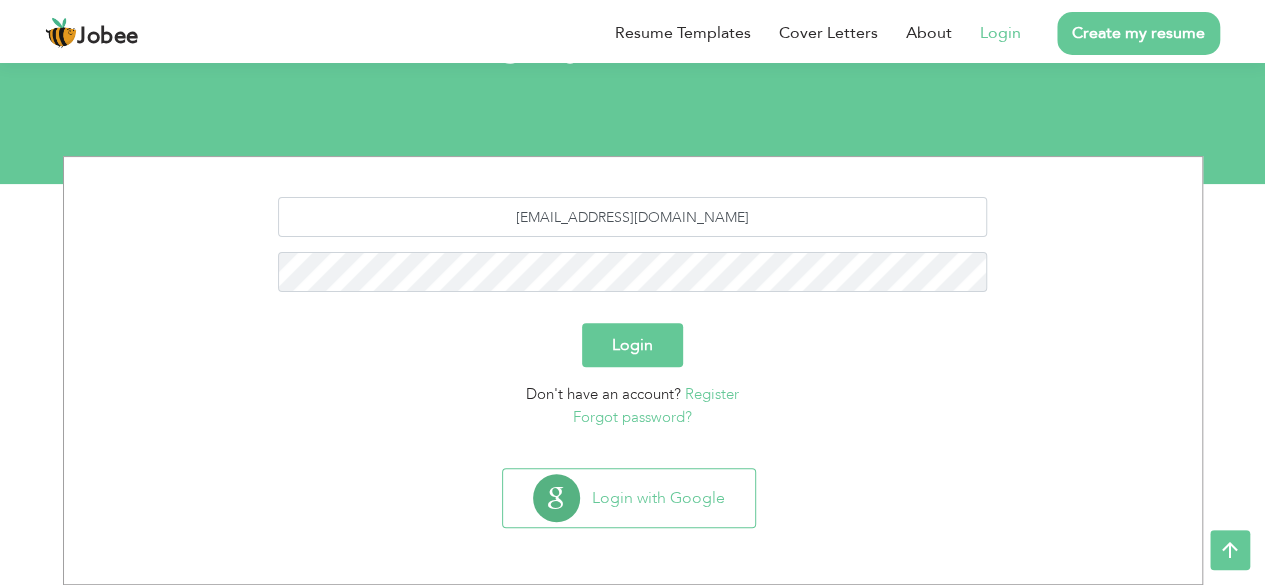 click on "Login" at bounding box center (632, 345) 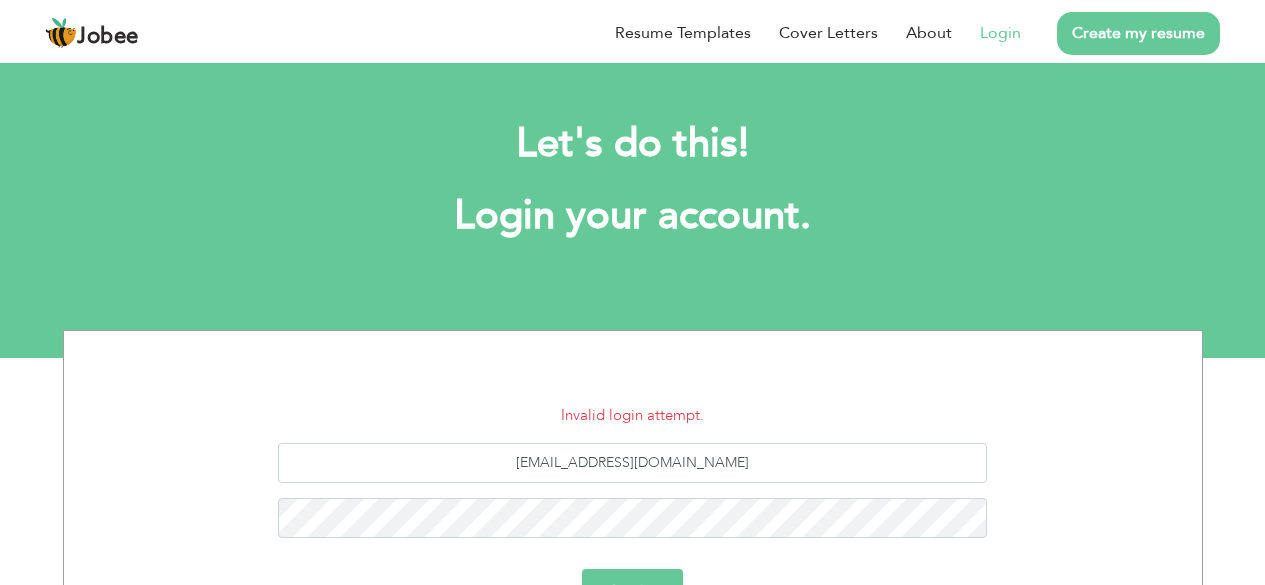 scroll, scrollTop: 0, scrollLeft: 0, axis: both 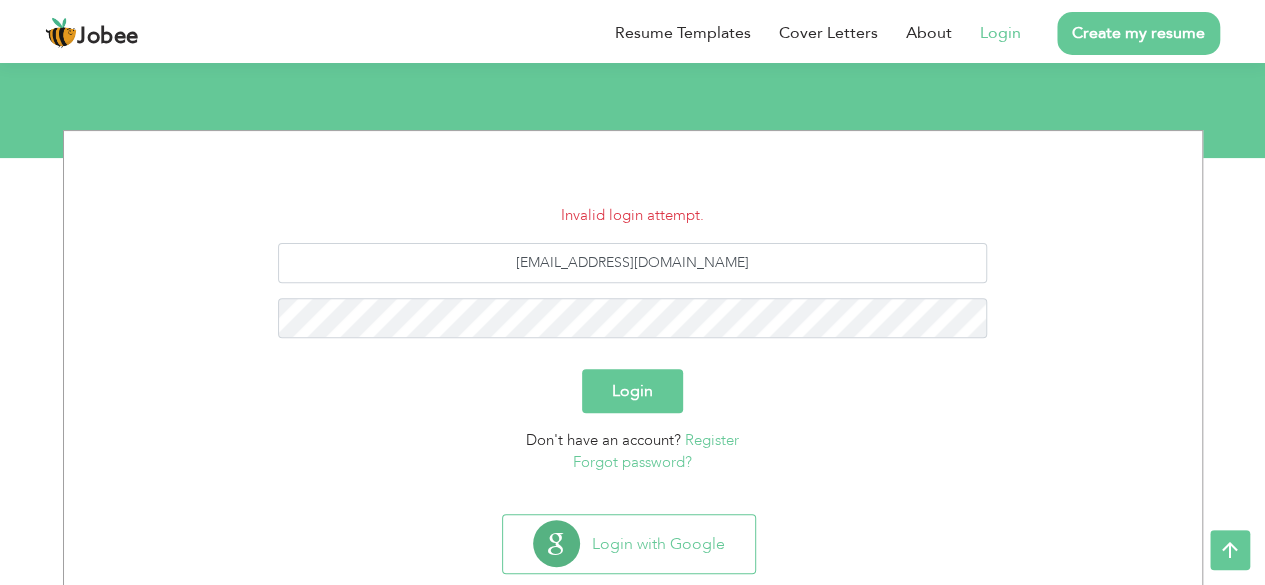 click on "Forgot password?" at bounding box center (632, 462) 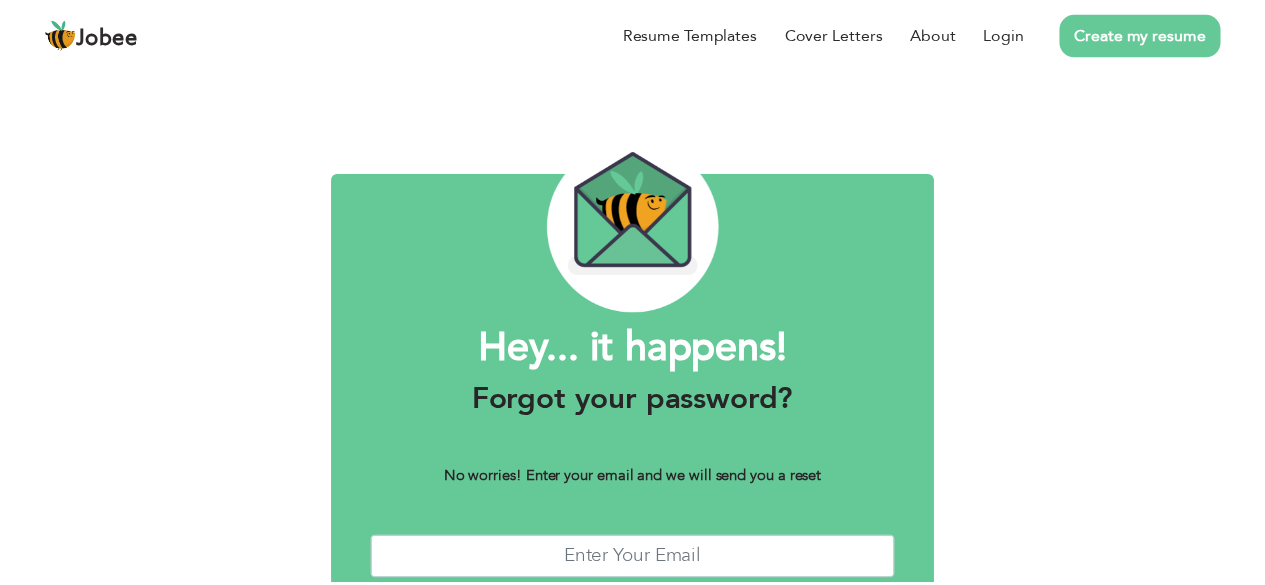 scroll, scrollTop: 0, scrollLeft: 0, axis: both 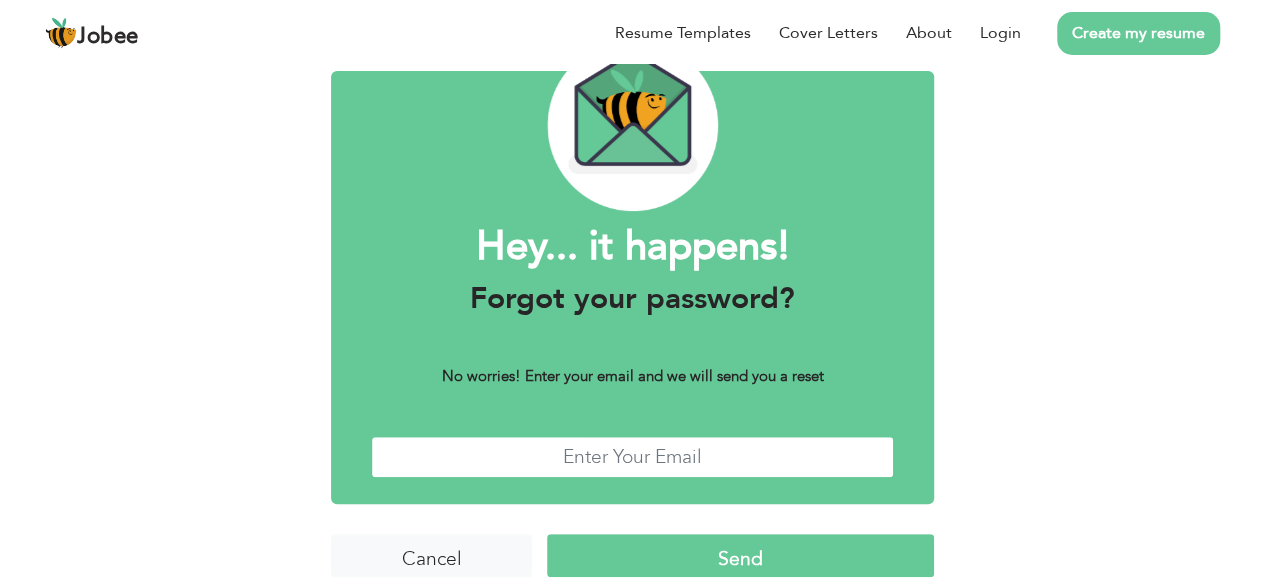 click at bounding box center [632, 457] 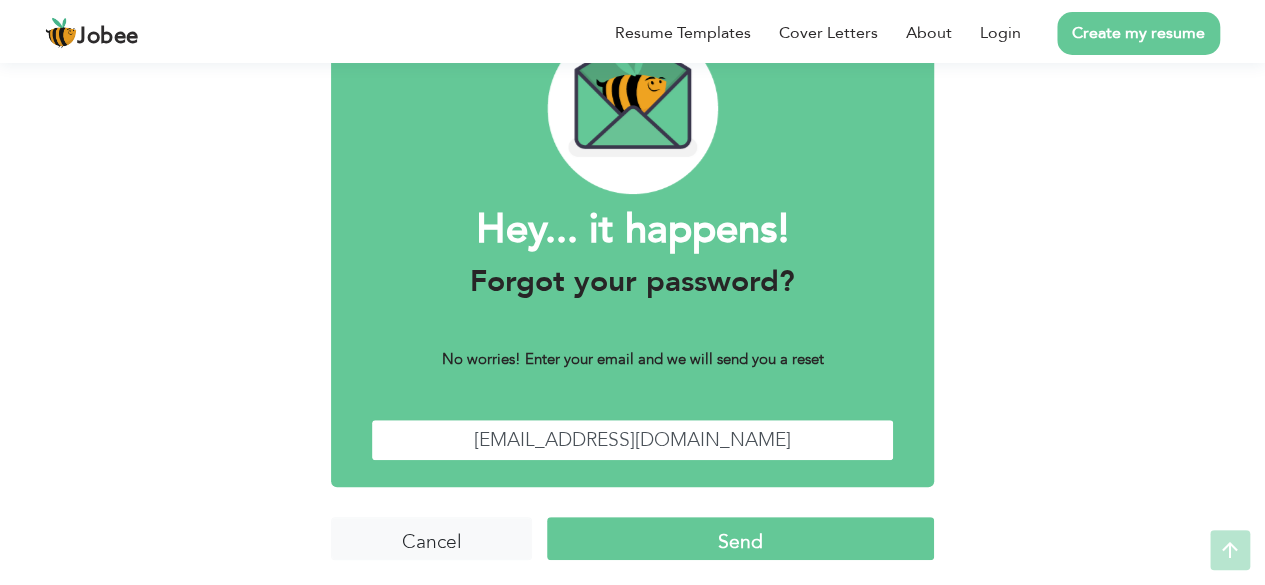 scroll, scrollTop: 122, scrollLeft: 0, axis: vertical 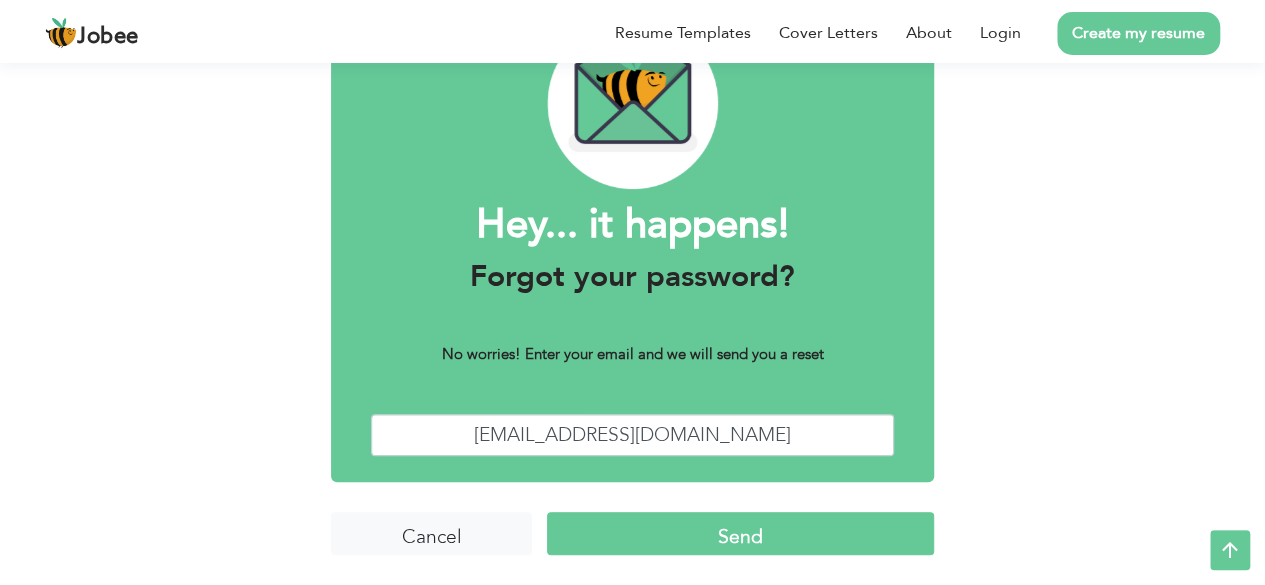 click on "Send" at bounding box center [740, 533] 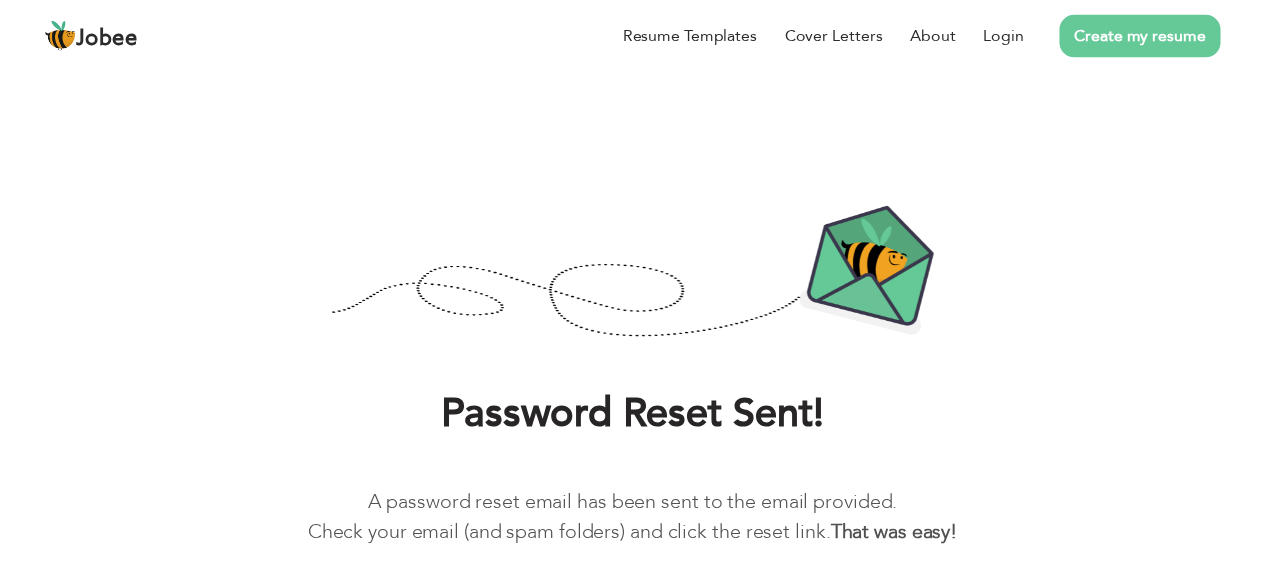 scroll, scrollTop: 0, scrollLeft: 0, axis: both 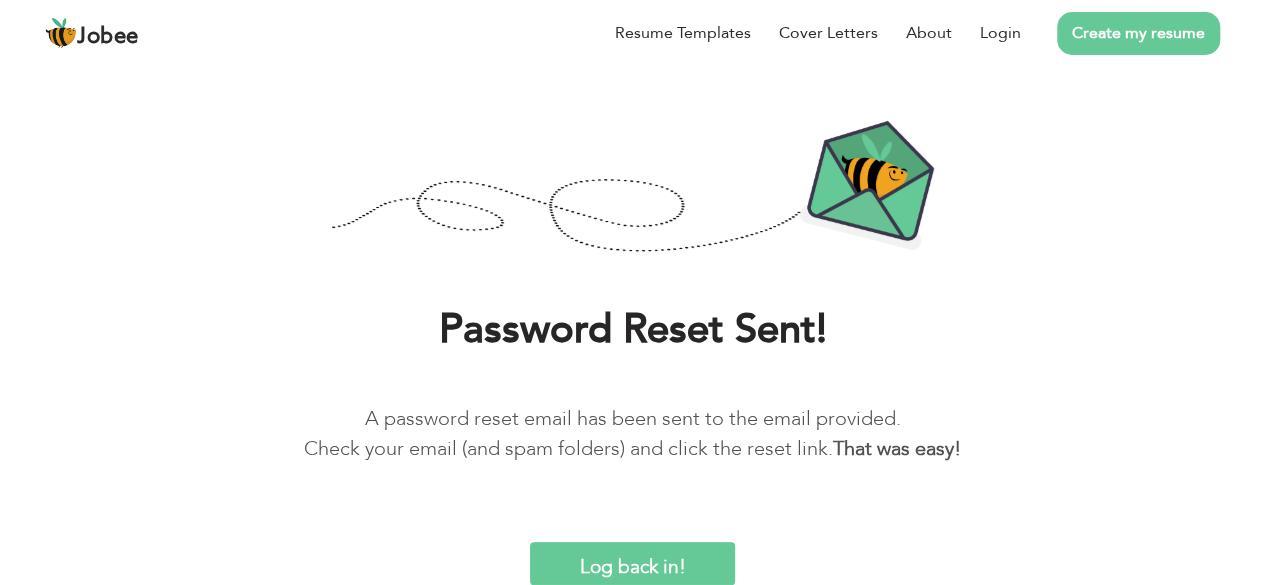 click on "Log back in!" at bounding box center (633, 563) 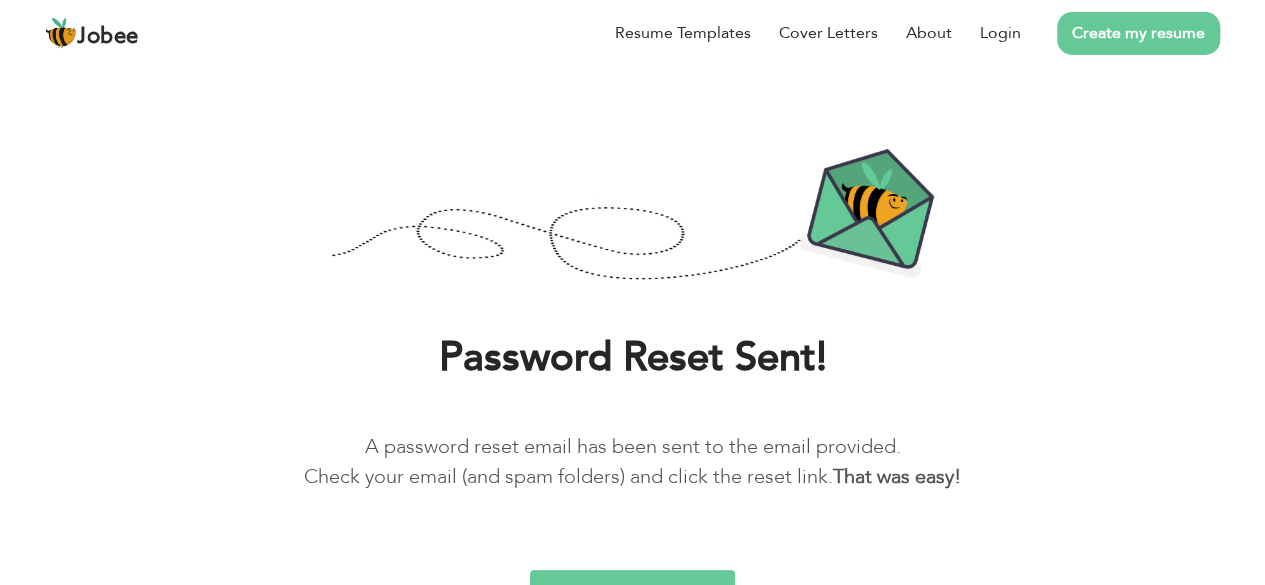 scroll, scrollTop: 84, scrollLeft: 0, axis: vertical 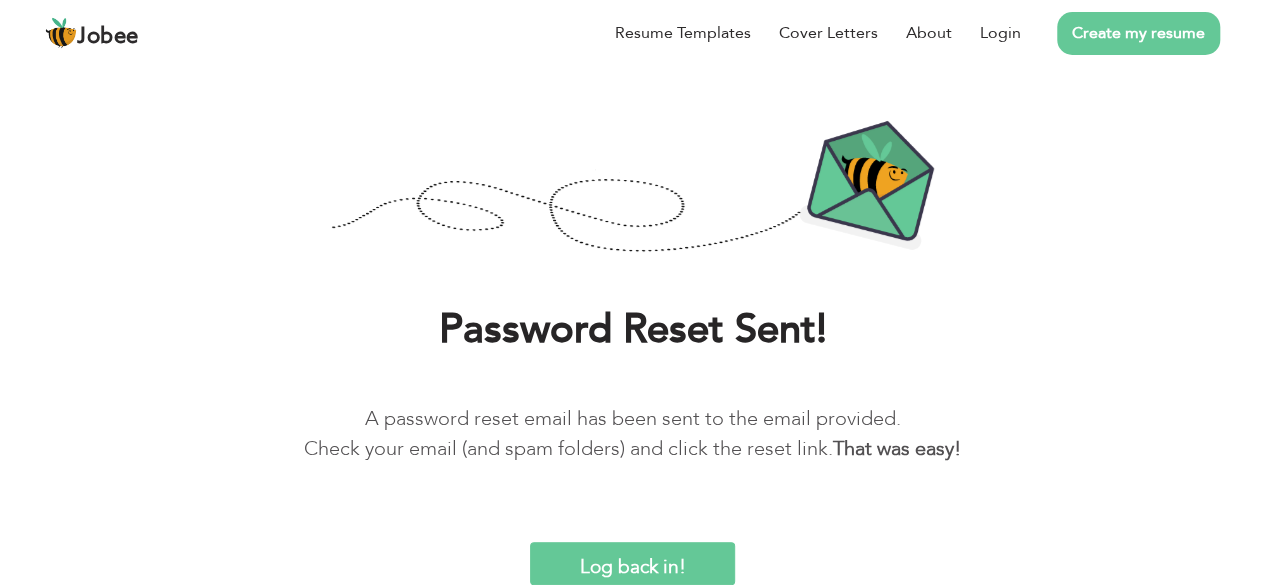 click on "Log back in!" at bounding box center [633, 563] 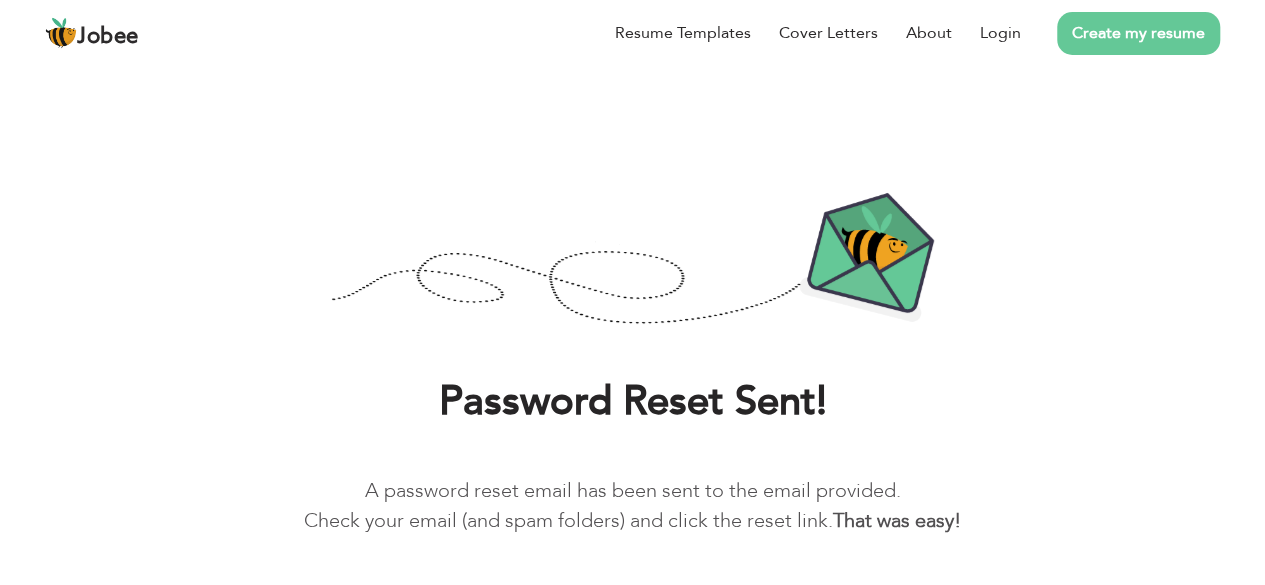 scroll, scrollTop: 84, scrollLeft: 0, axis: vertical 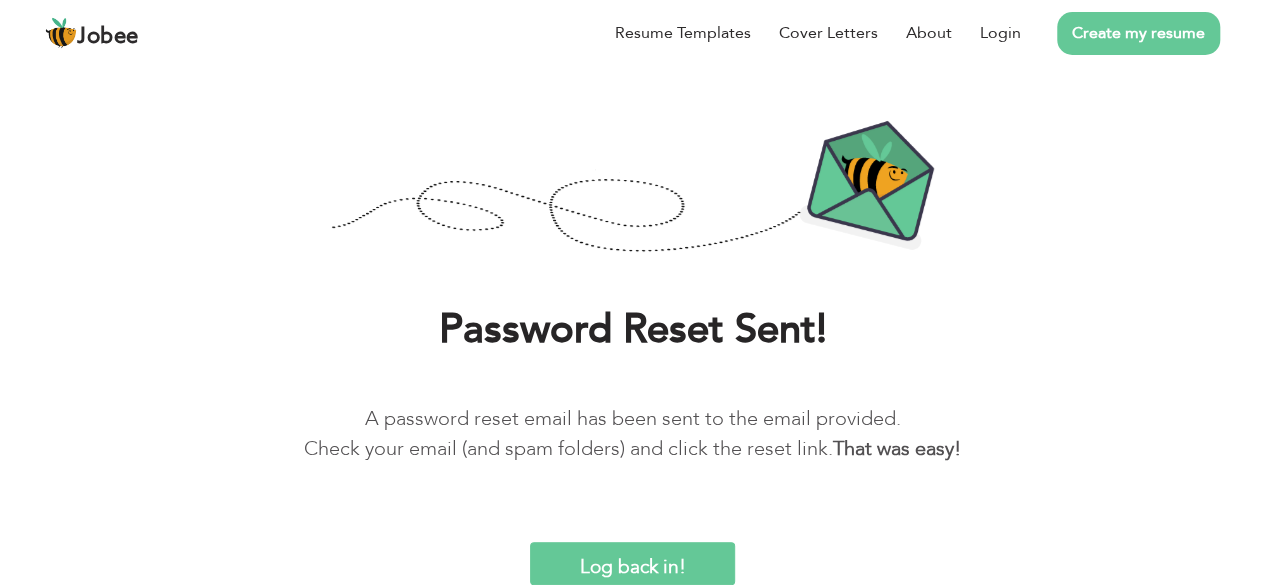 click on "Log back in!" at bounding box center (633, 563) 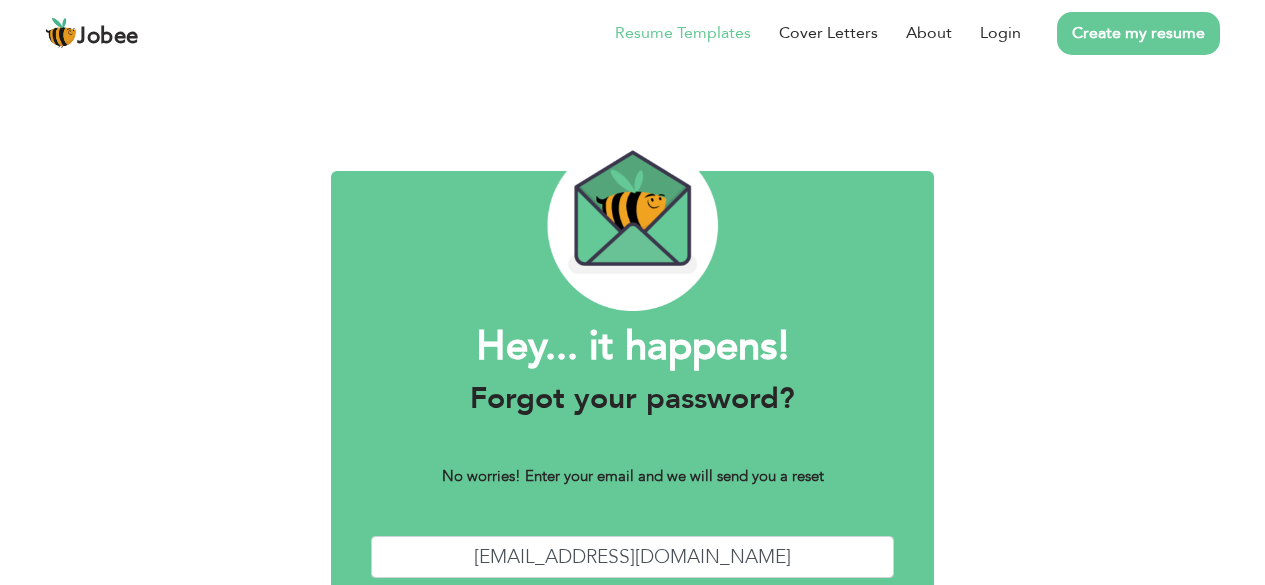 scroll, scrollTop: 73, scrollLeft: 0, axis: vertical 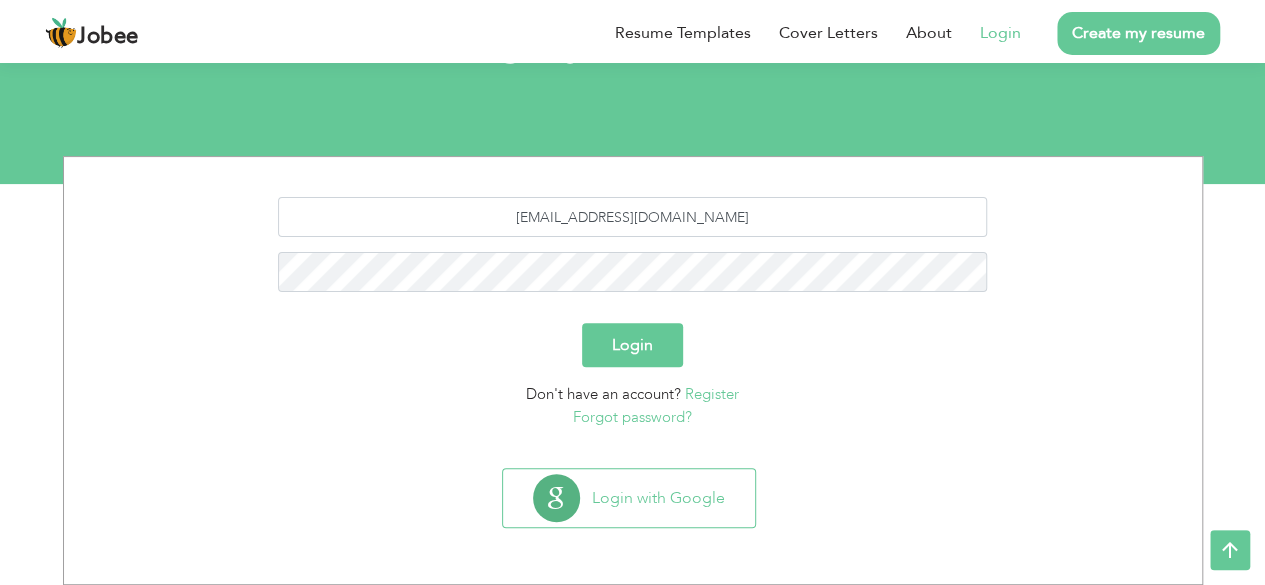 click on "Login" at bounding box center (632, 345) 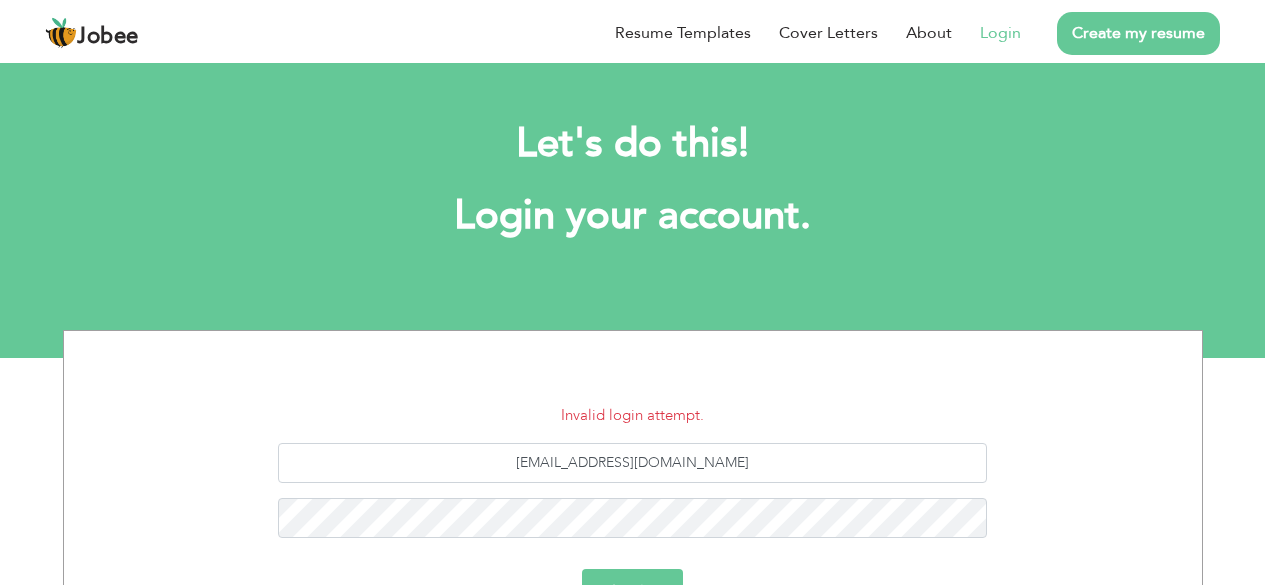scroll, scrollTop: 0, scrollLeft: 0, axis: both 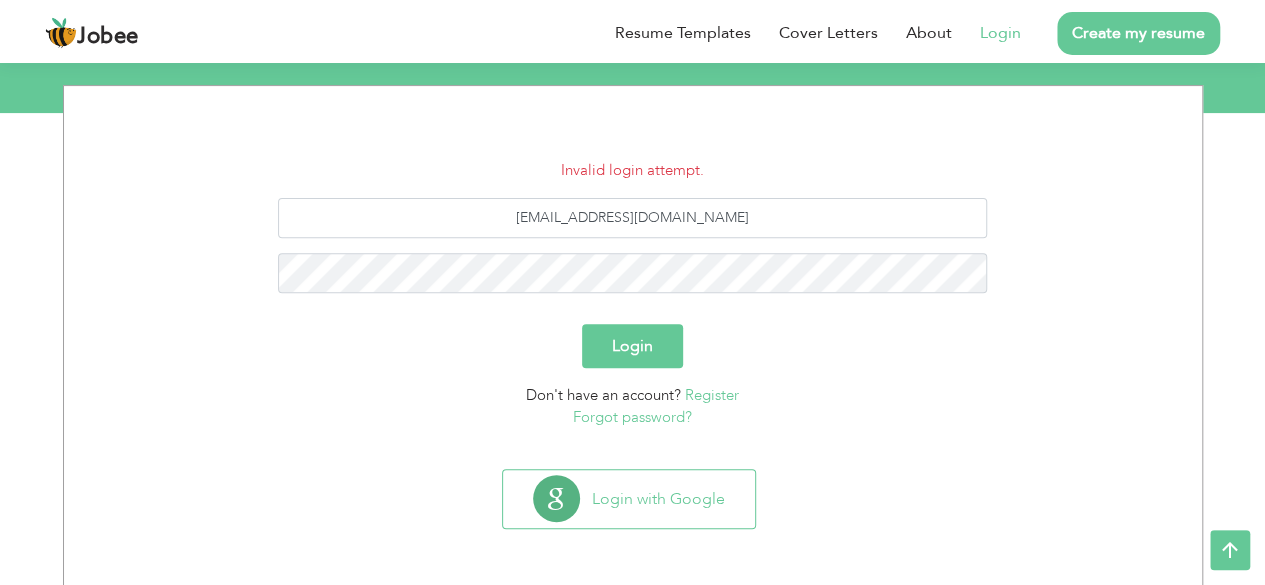 click on "Invalid login attempt.
[EMAIL_ADDRESS][DOMAIN_NAME]
Login
Don't have an account?   Register
Forgot password?
Login with Google" at bounding box center (632, 335) 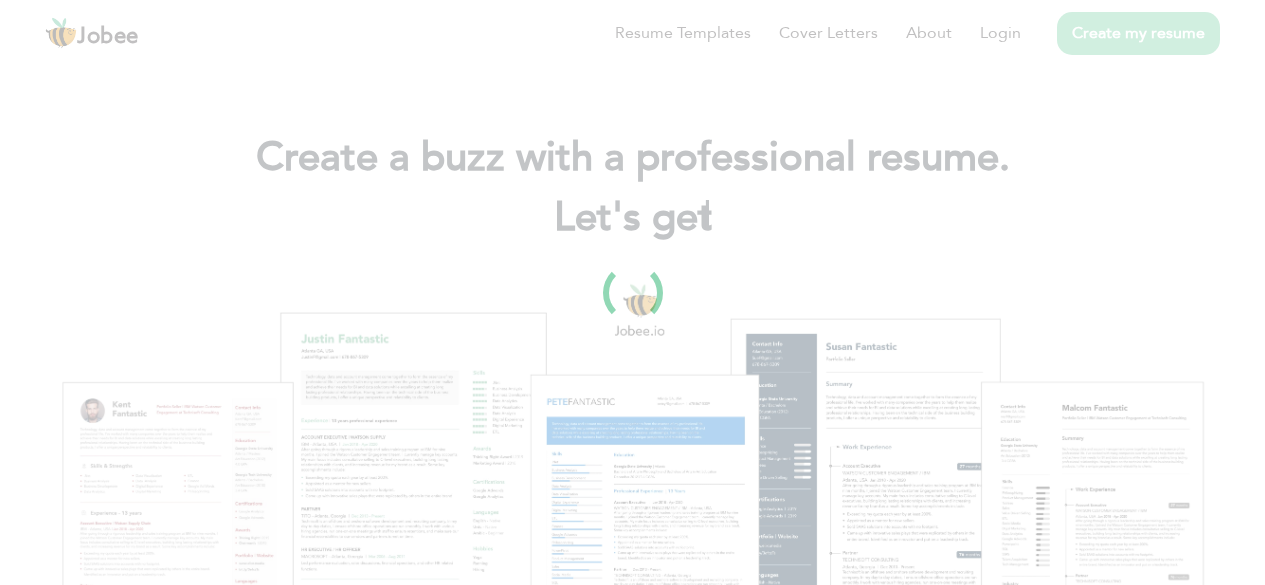scroll, scrollTop: 0, scrollLeft: 0, axis: both 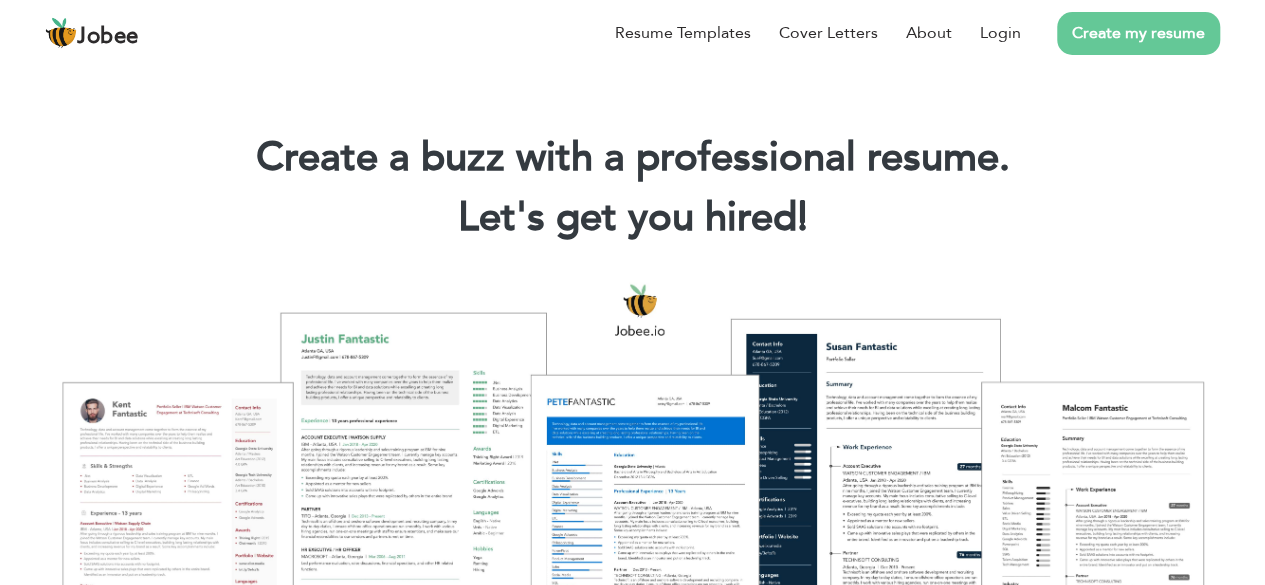 click on "Create my resume" at bounding box center [1138, 33] 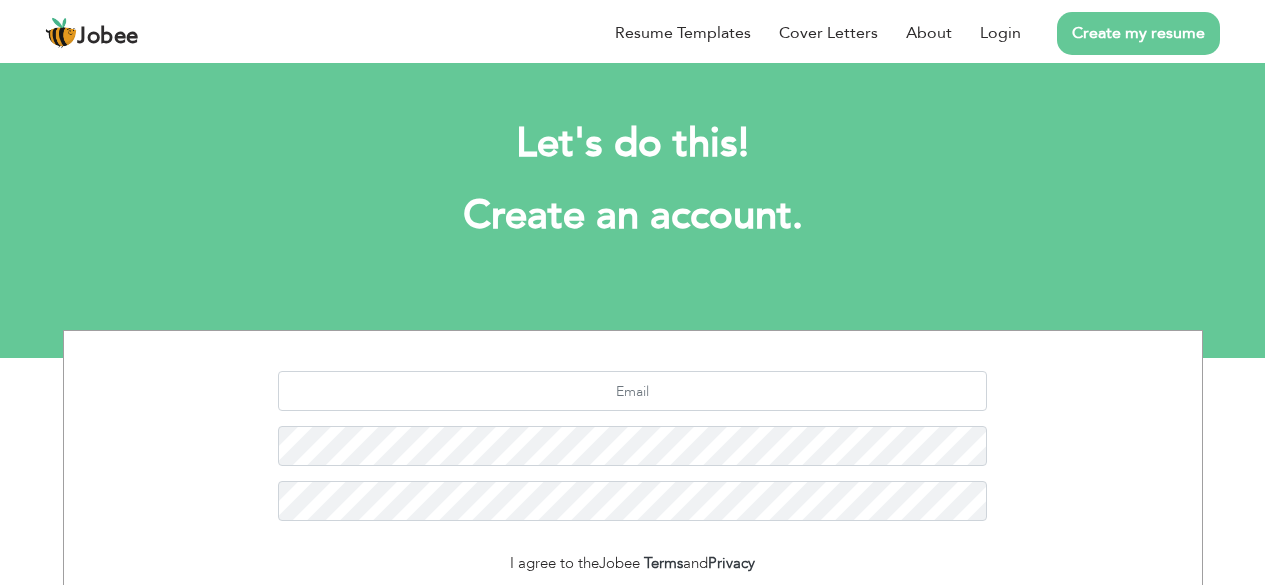 scroll, scrollTop: 0, scrollLeft: 0, axis: both 